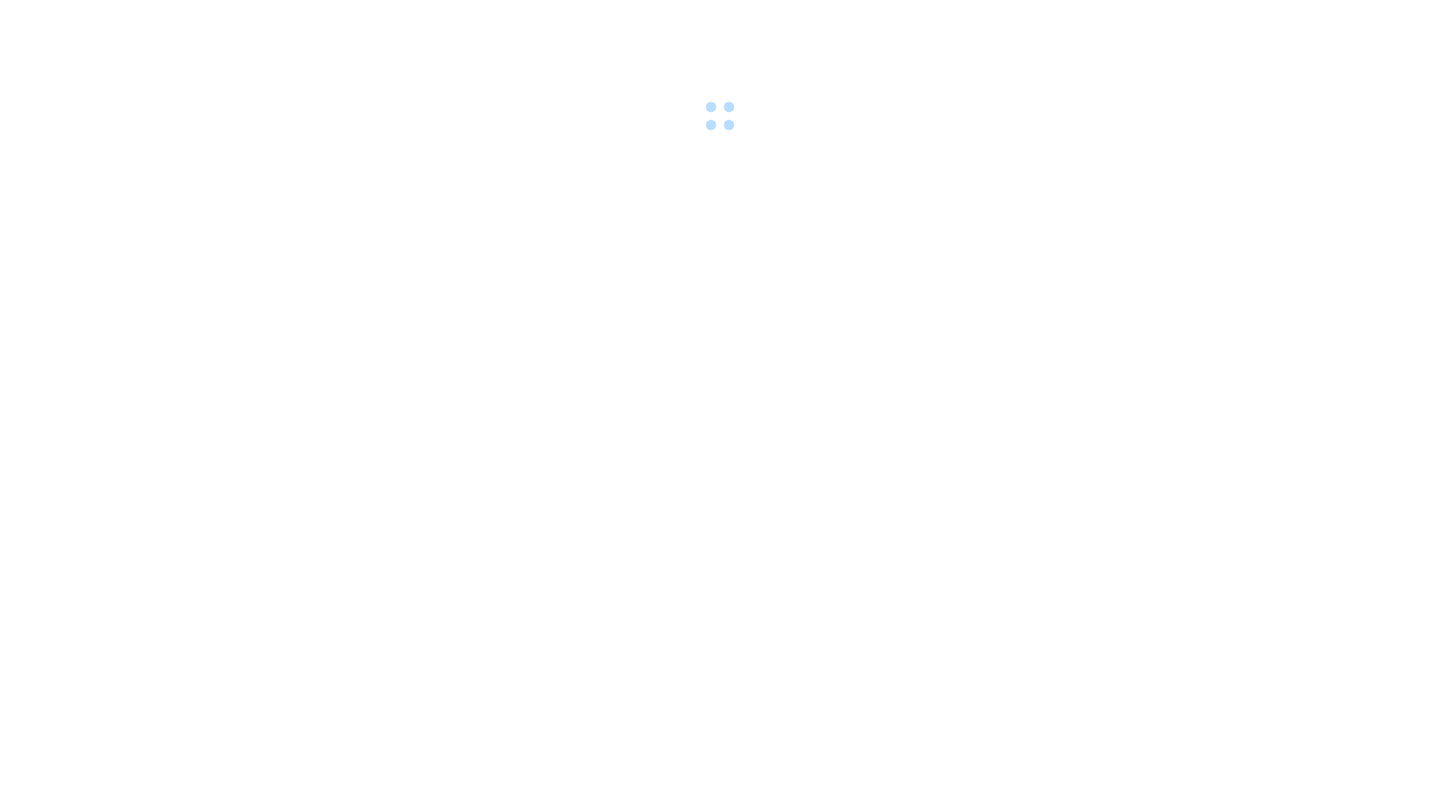 scroll, scrollTop: 0, scrollLeft: 0, axis: both 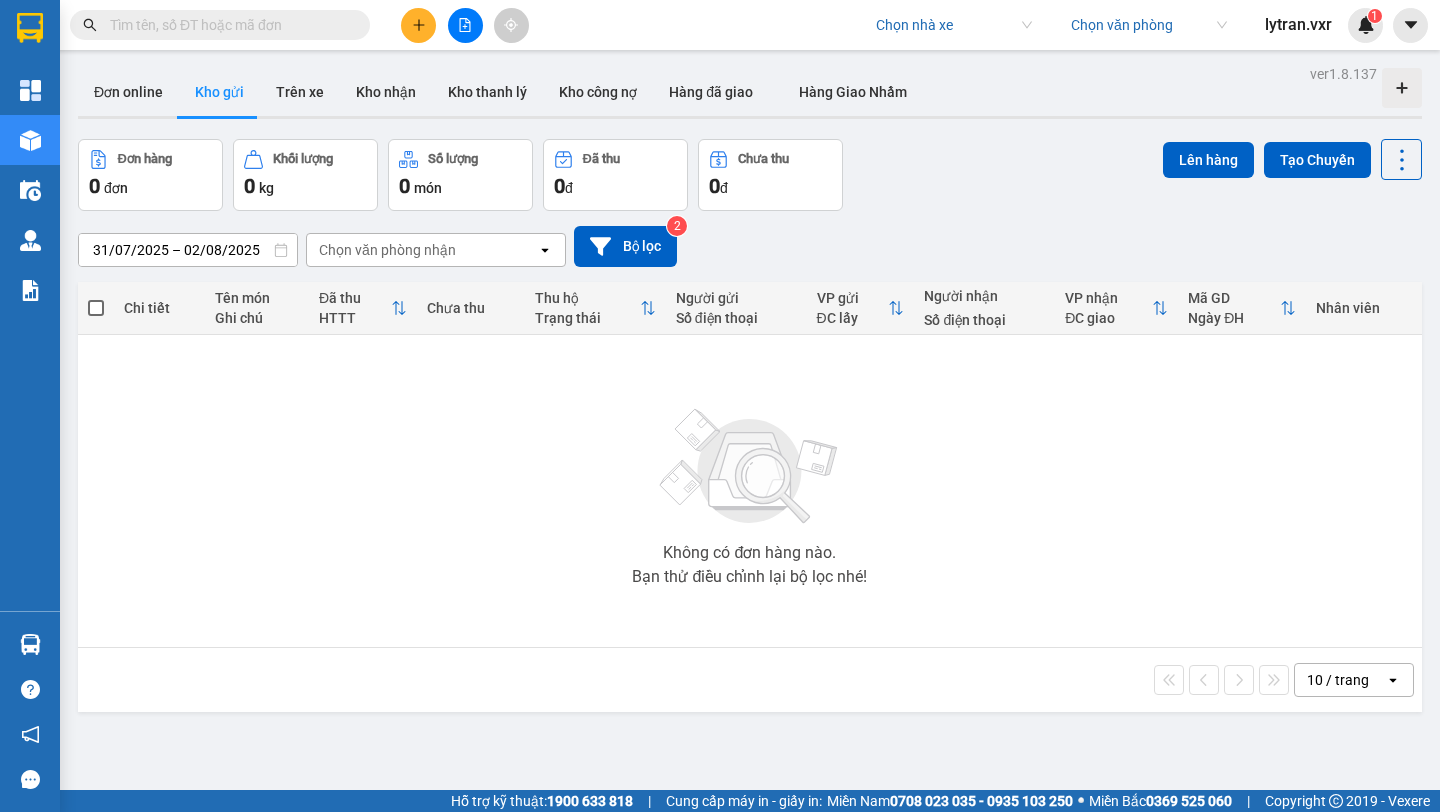click on "lytran.vxr" at bounding box center (1298, 24) 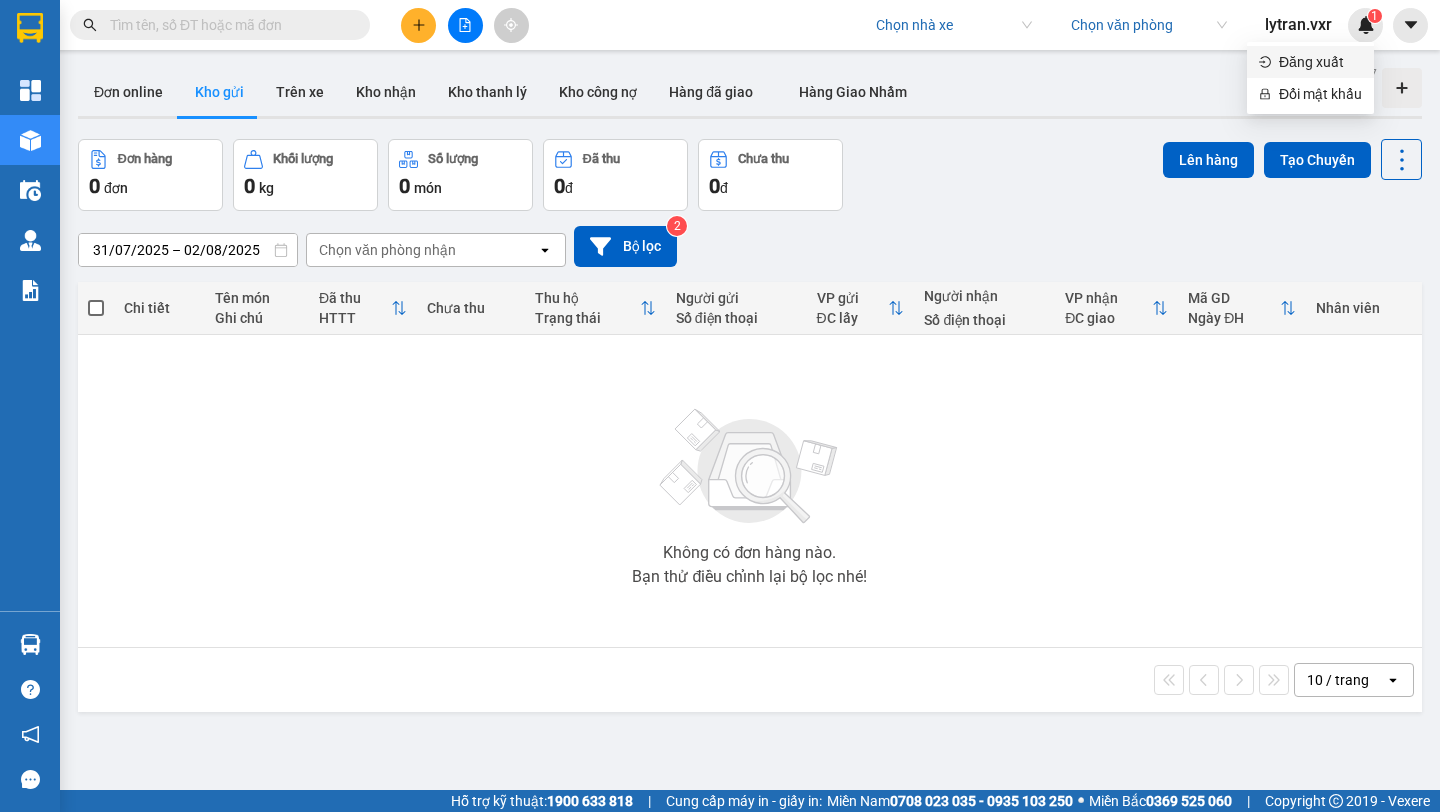 click on "Đăng xuất" at bounding box center (1320, 62) 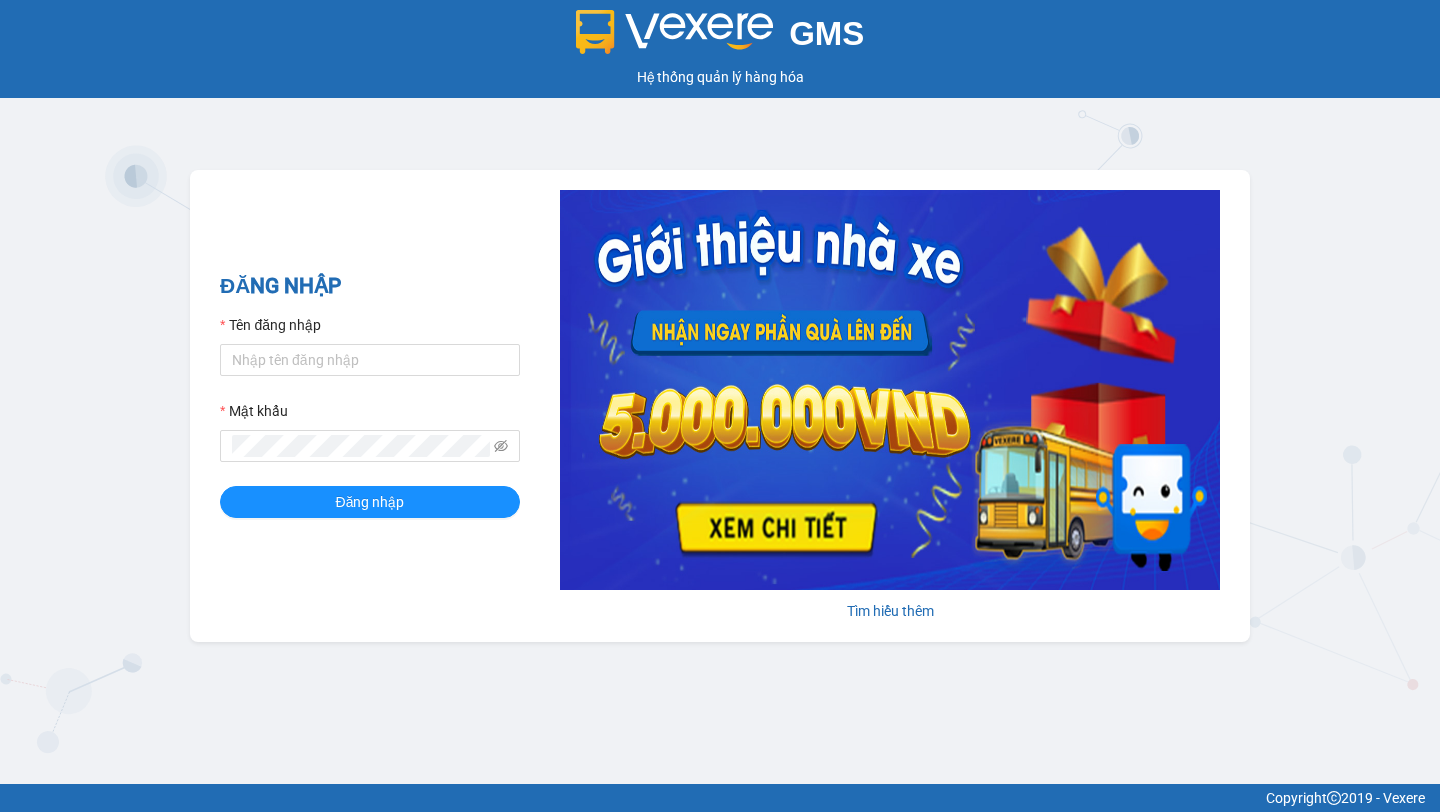 scroll, scrollTop: 0, scrollLeft: 0, axis: both 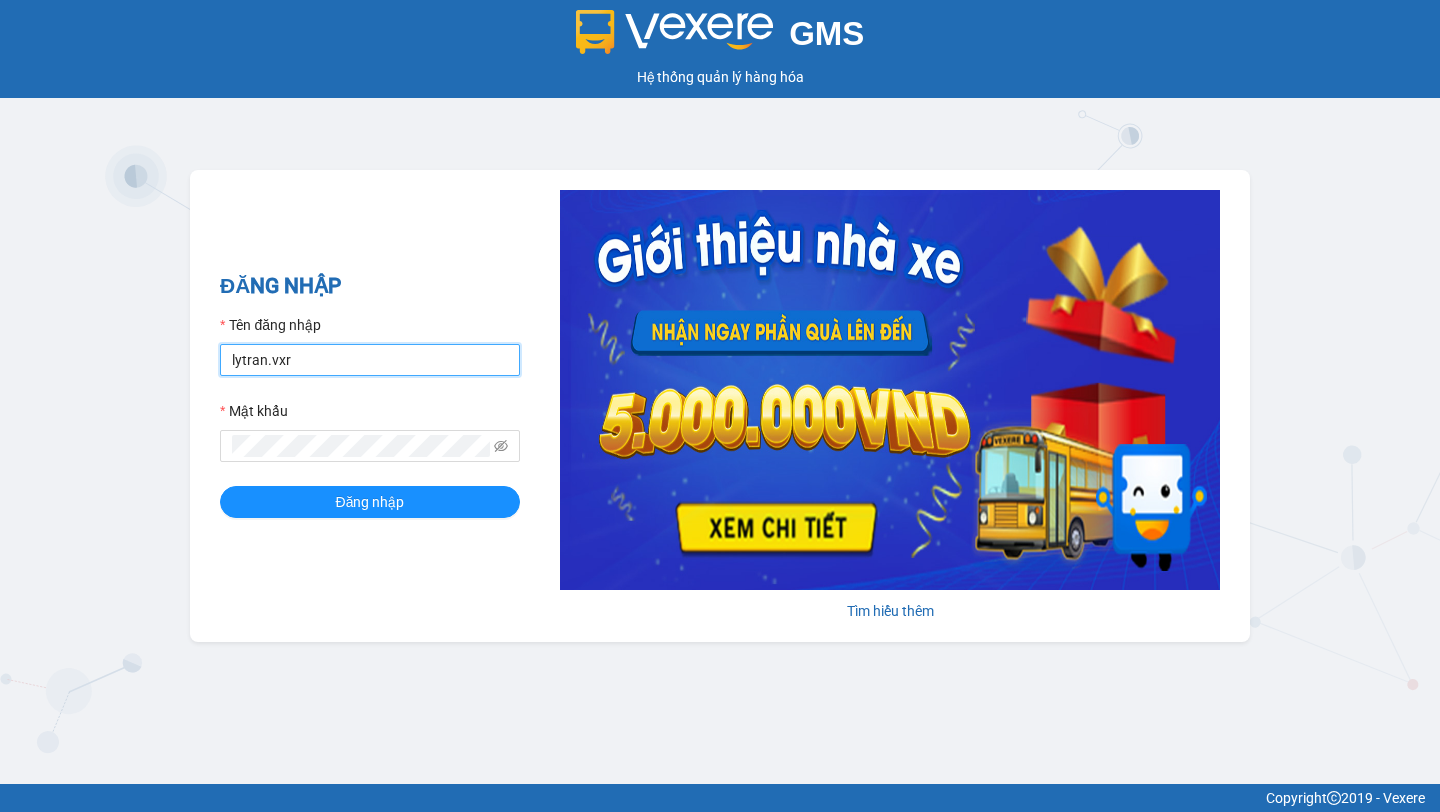 click on "lytran.vxr" at bounding box center [370, 360] 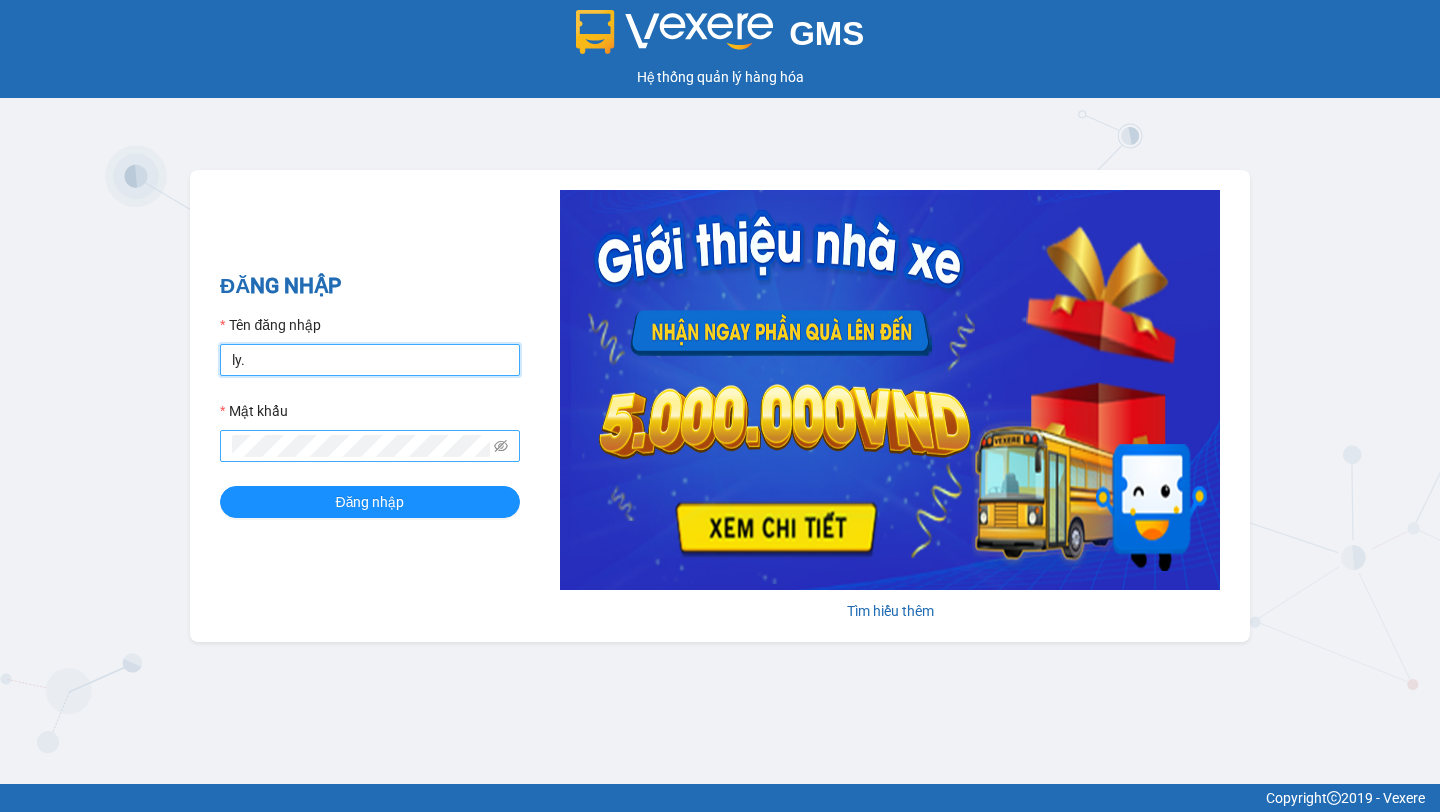 type on "[EMAIL]" 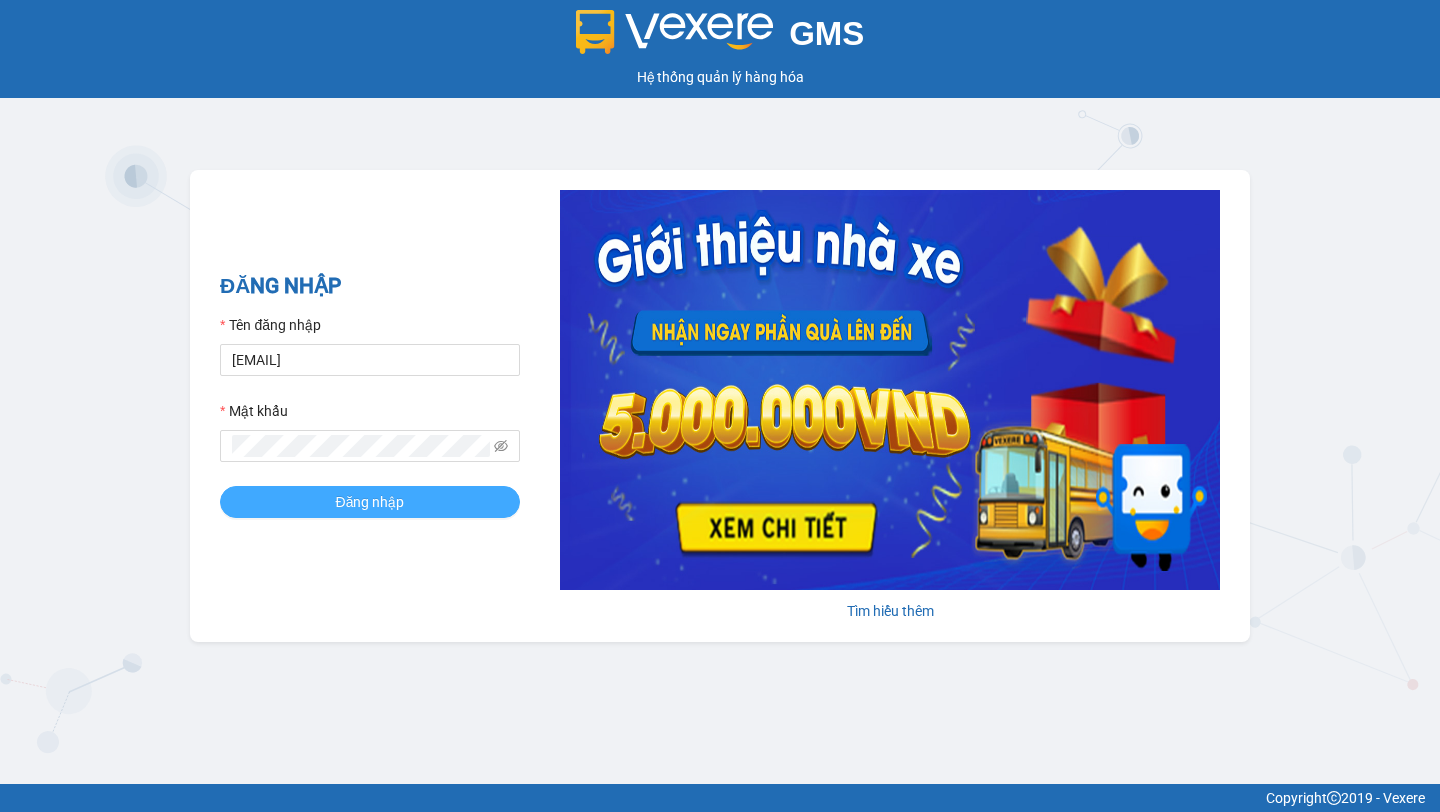 click on "Đăng nhập" at bounding box center (370, 502) 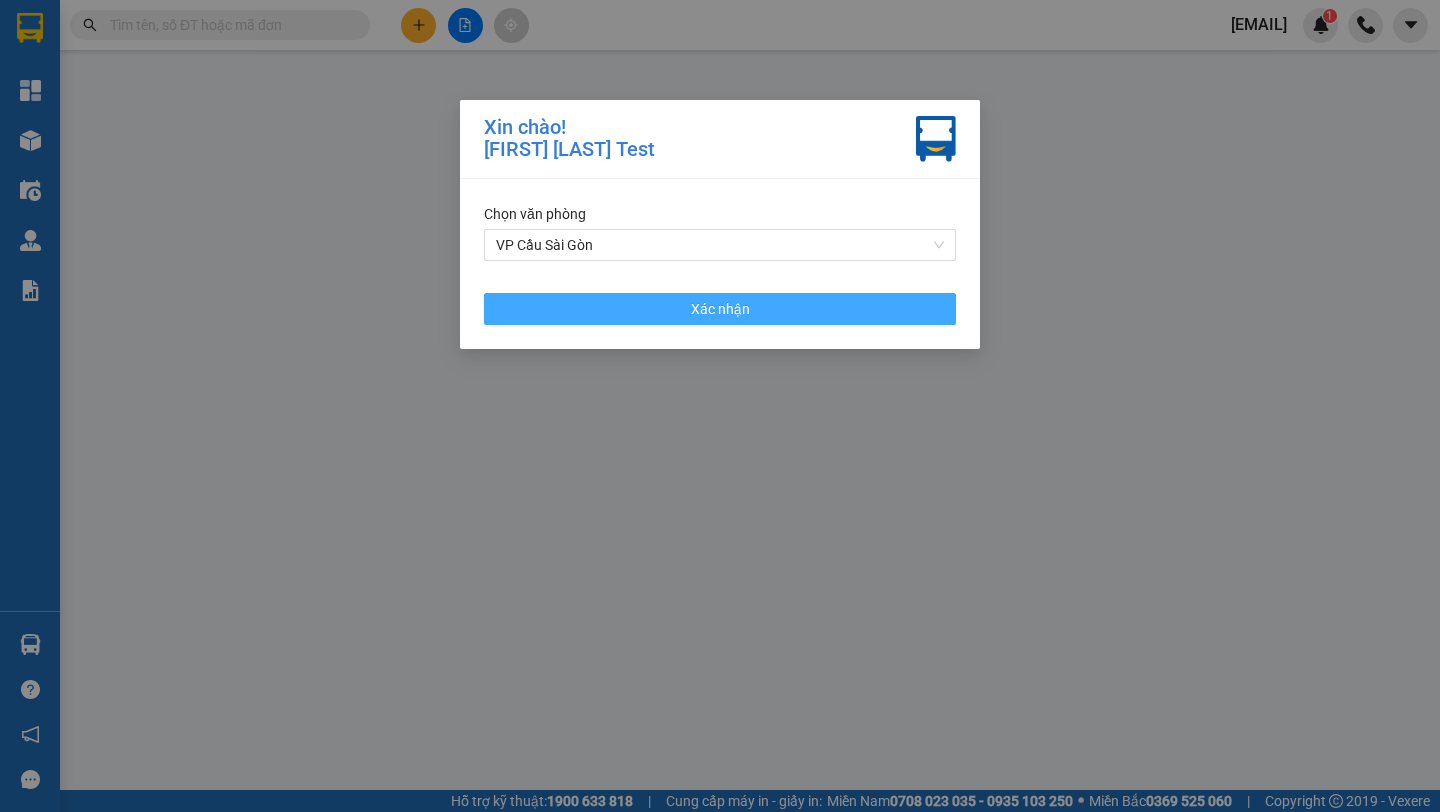 click on "Xác nhận" at bounding box center [720, 309] 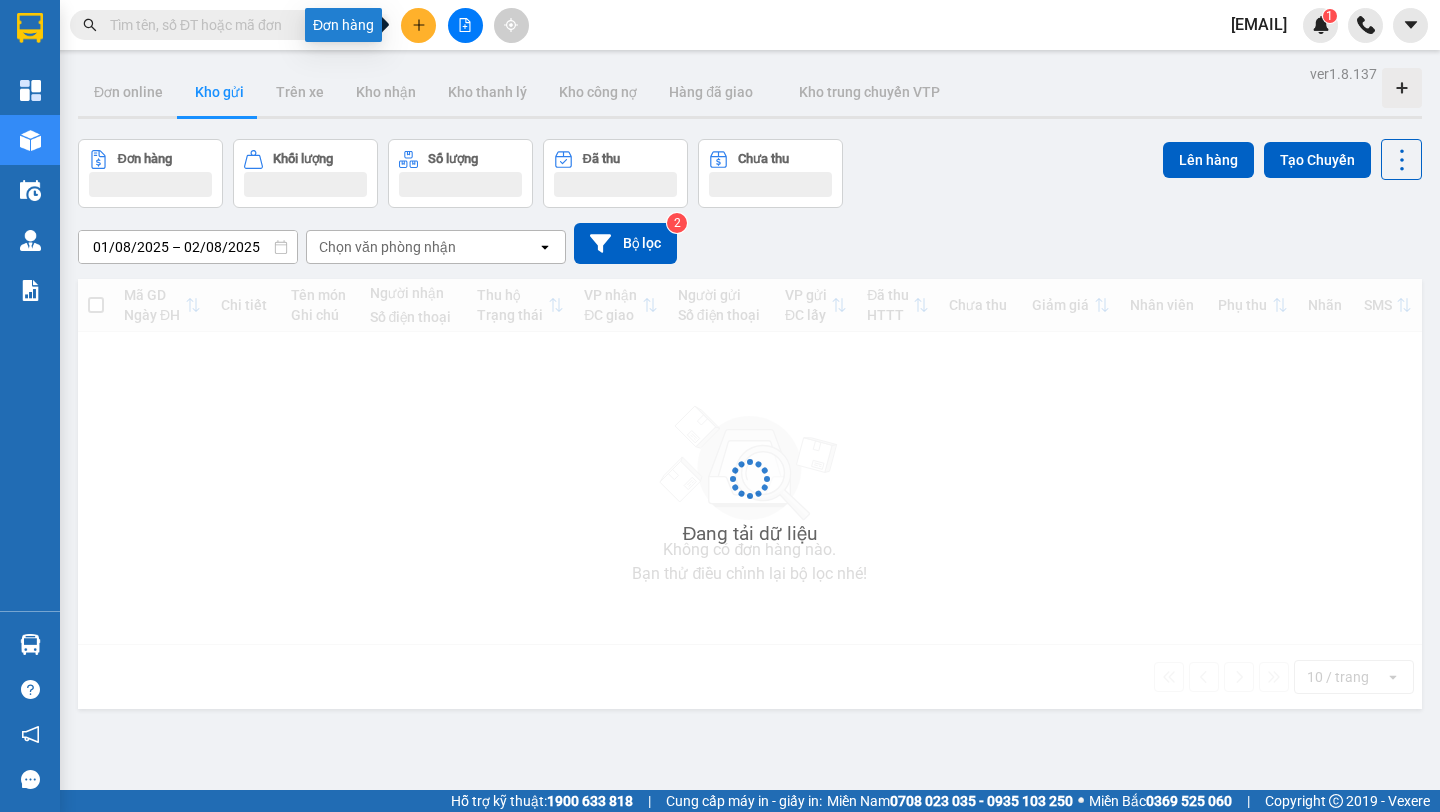 click 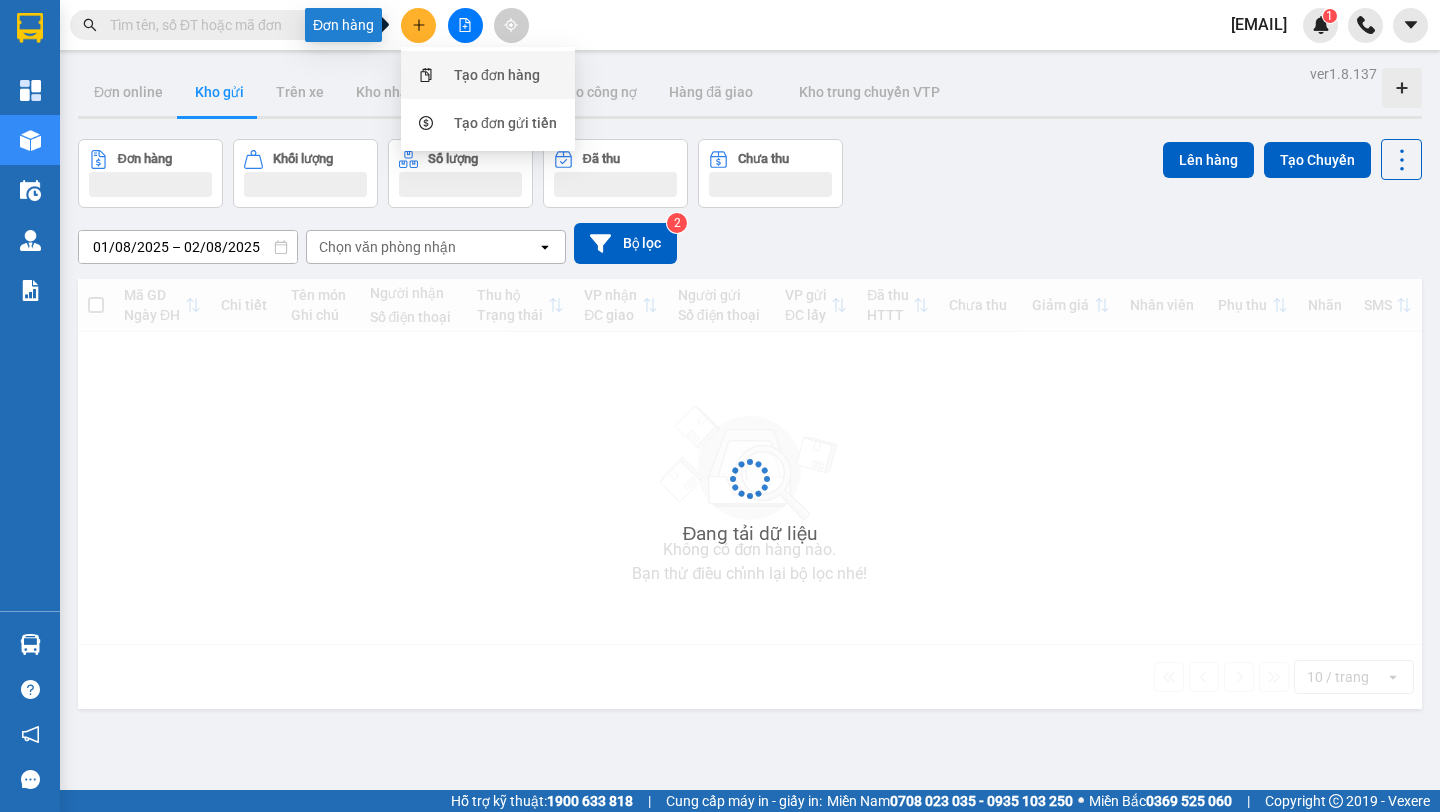 click on "Tạo đơn hàng" at bounding box center (488, 75) 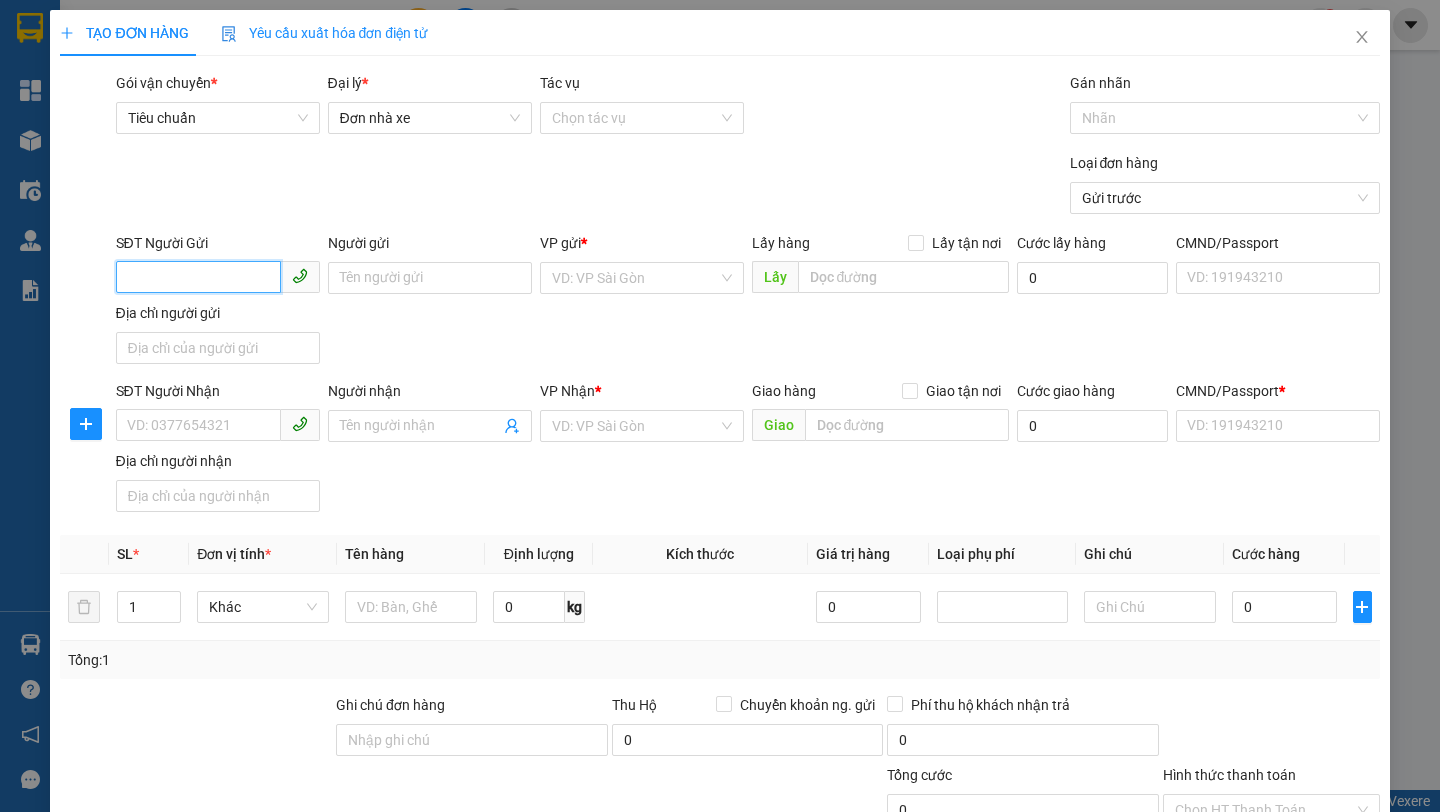 click on "SĐT Người Gửi" at bounding box center [198, 277] 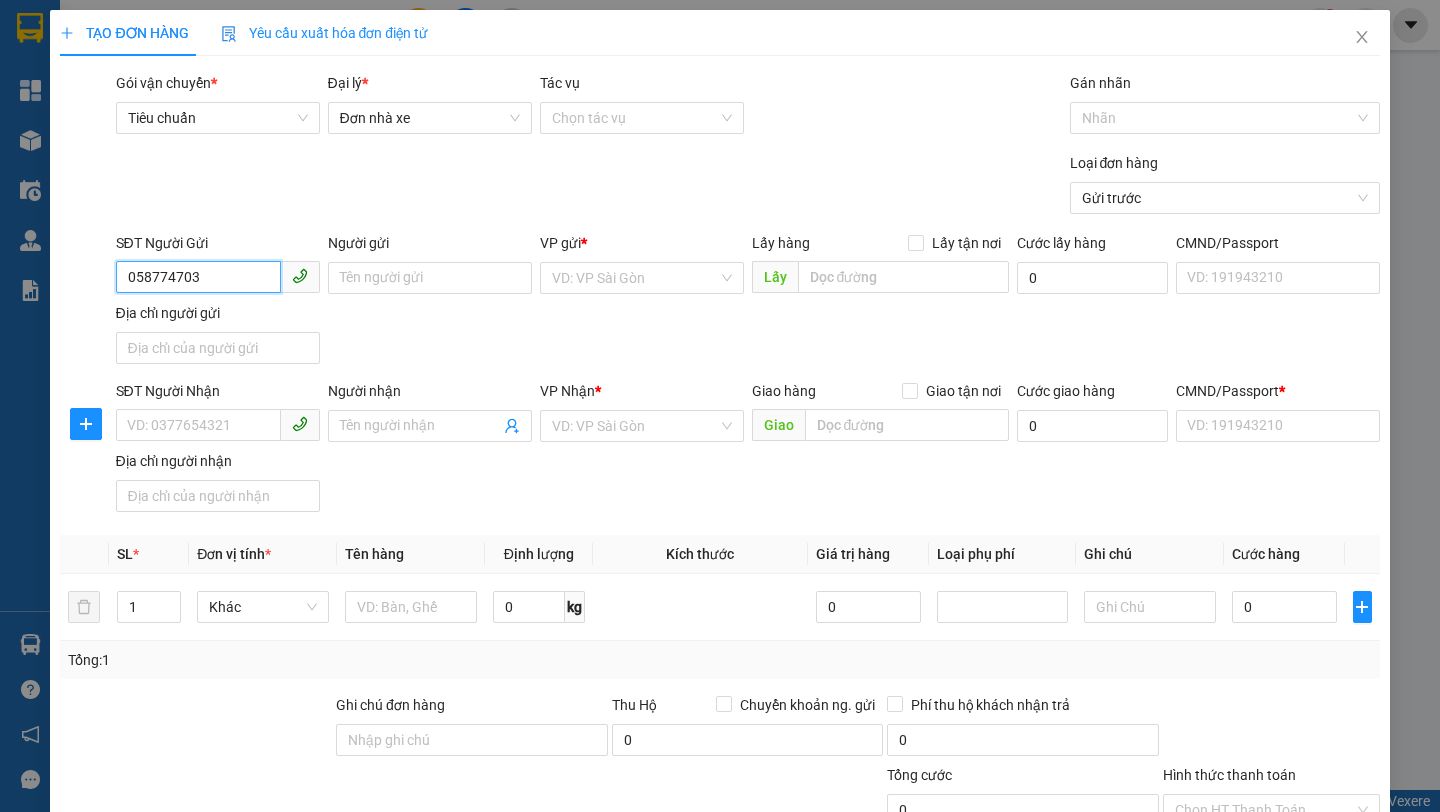type on "[PHONE]" 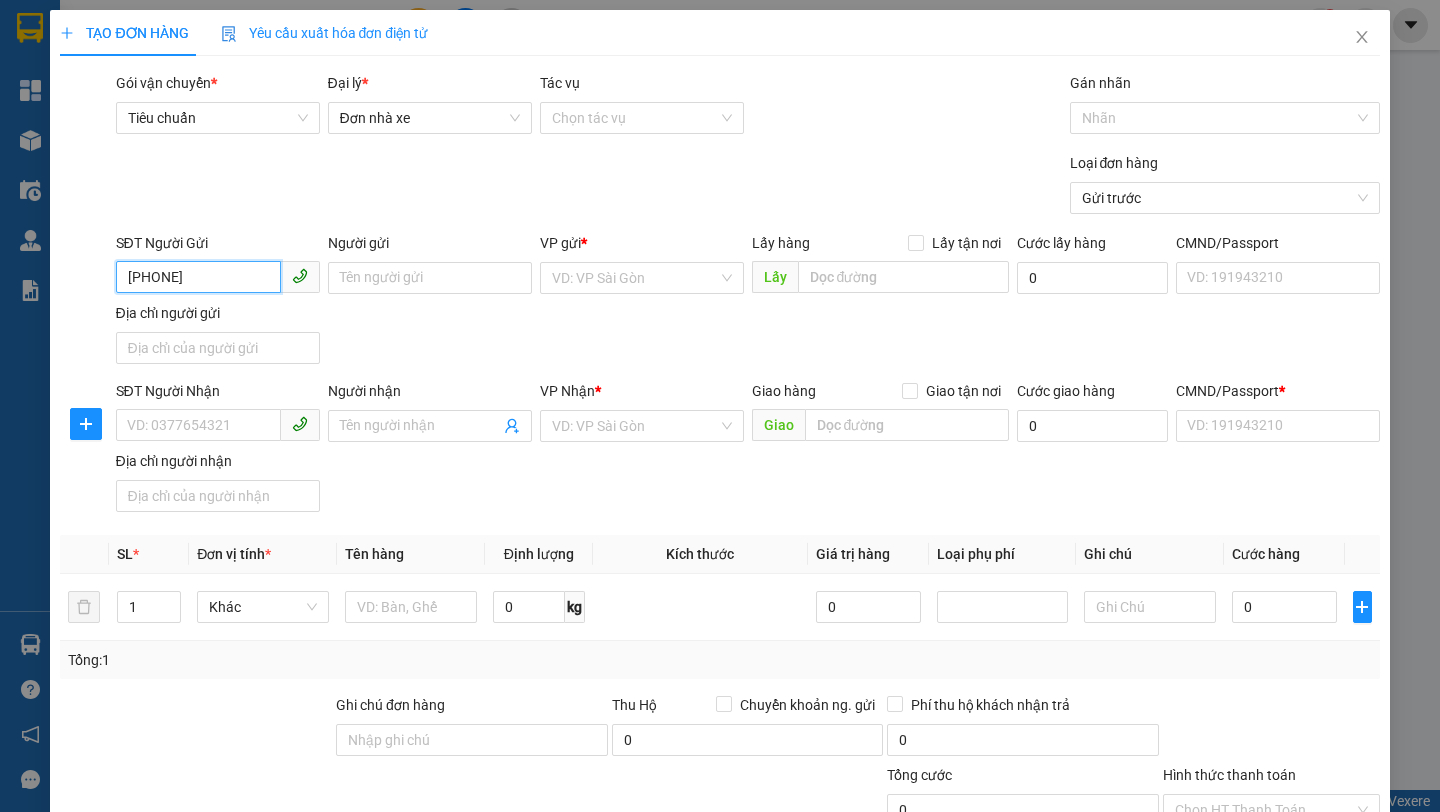 click on "[PHONE]" at bounding box center [198, 277] 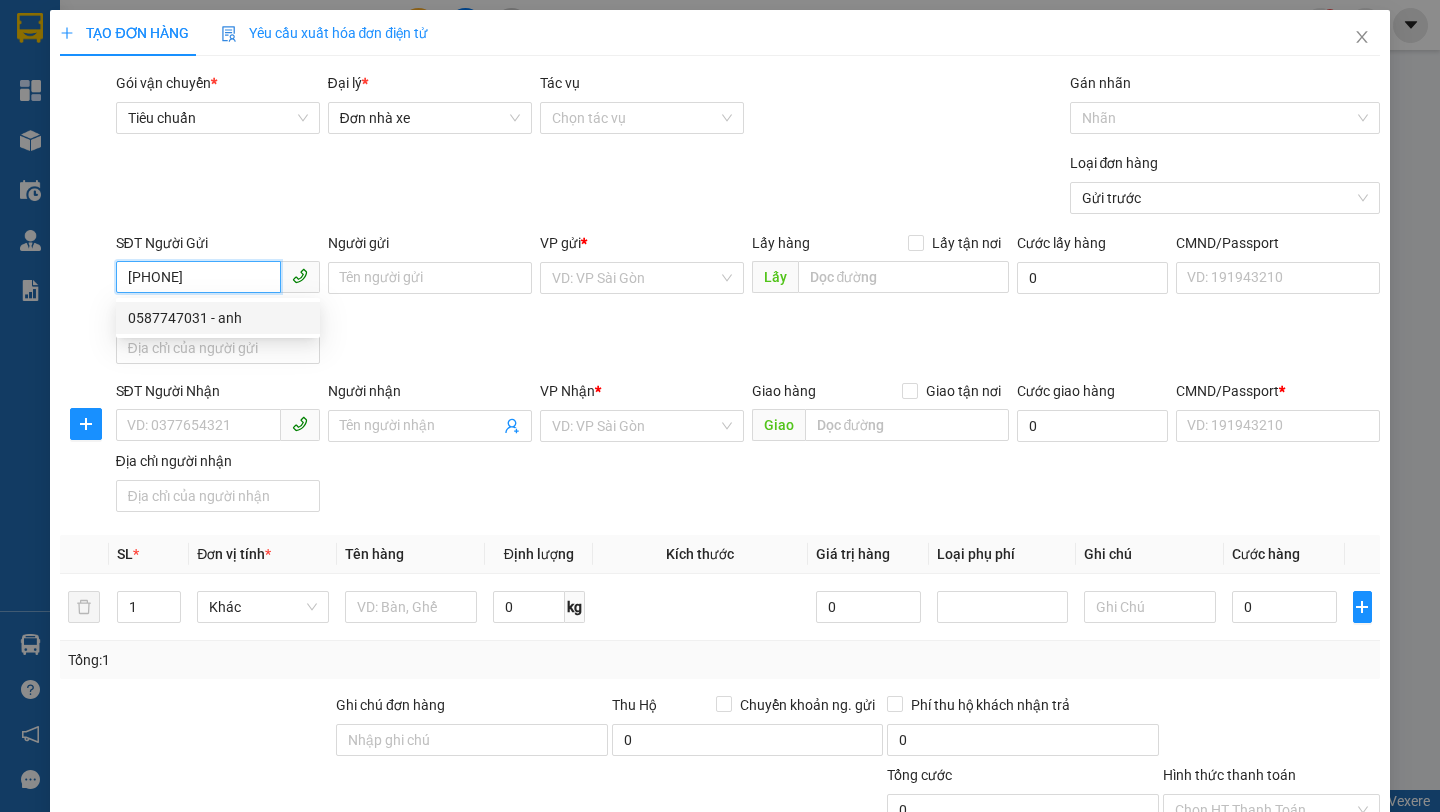 click on "0587747031 - anh" at bounding box center [218, 318] 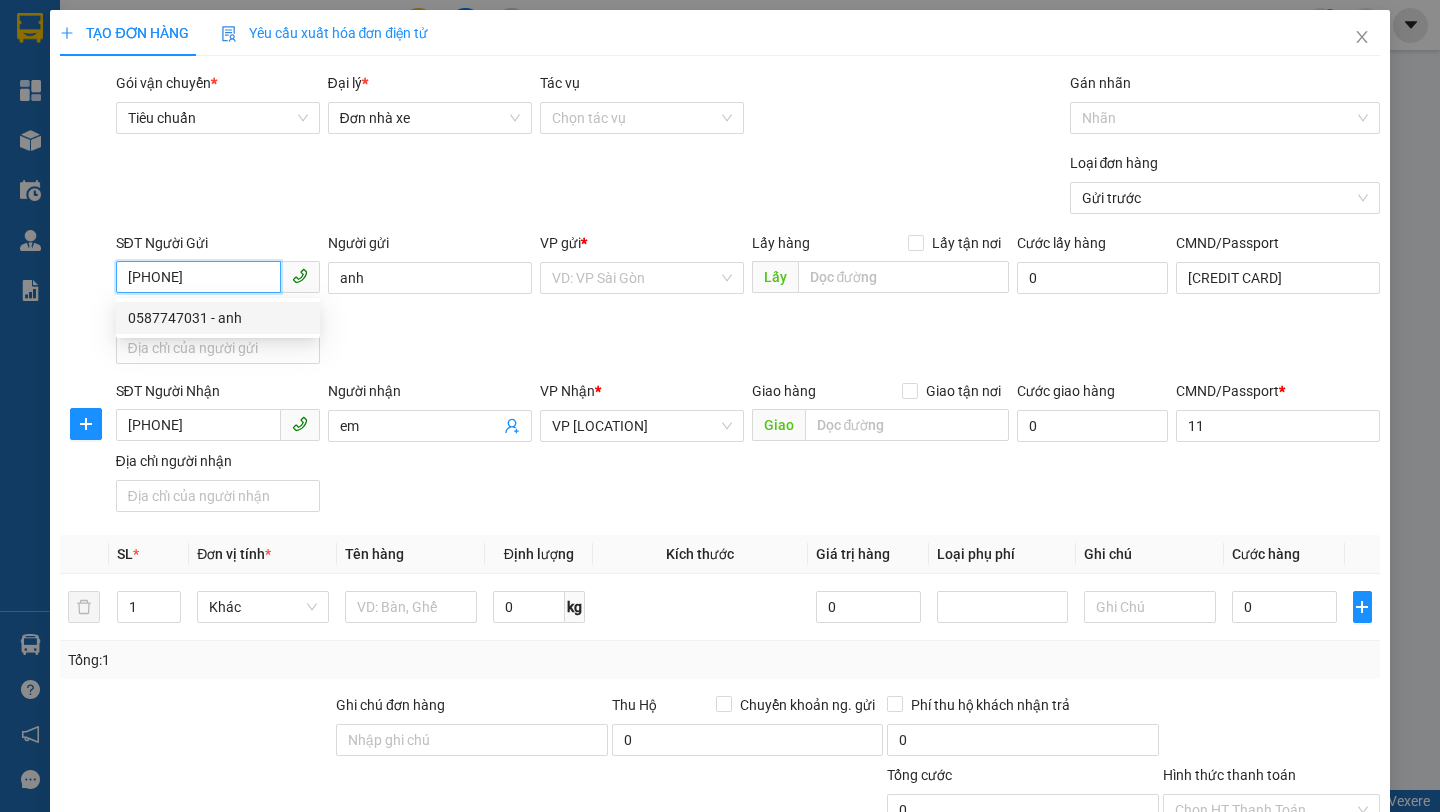 type on "100.000" 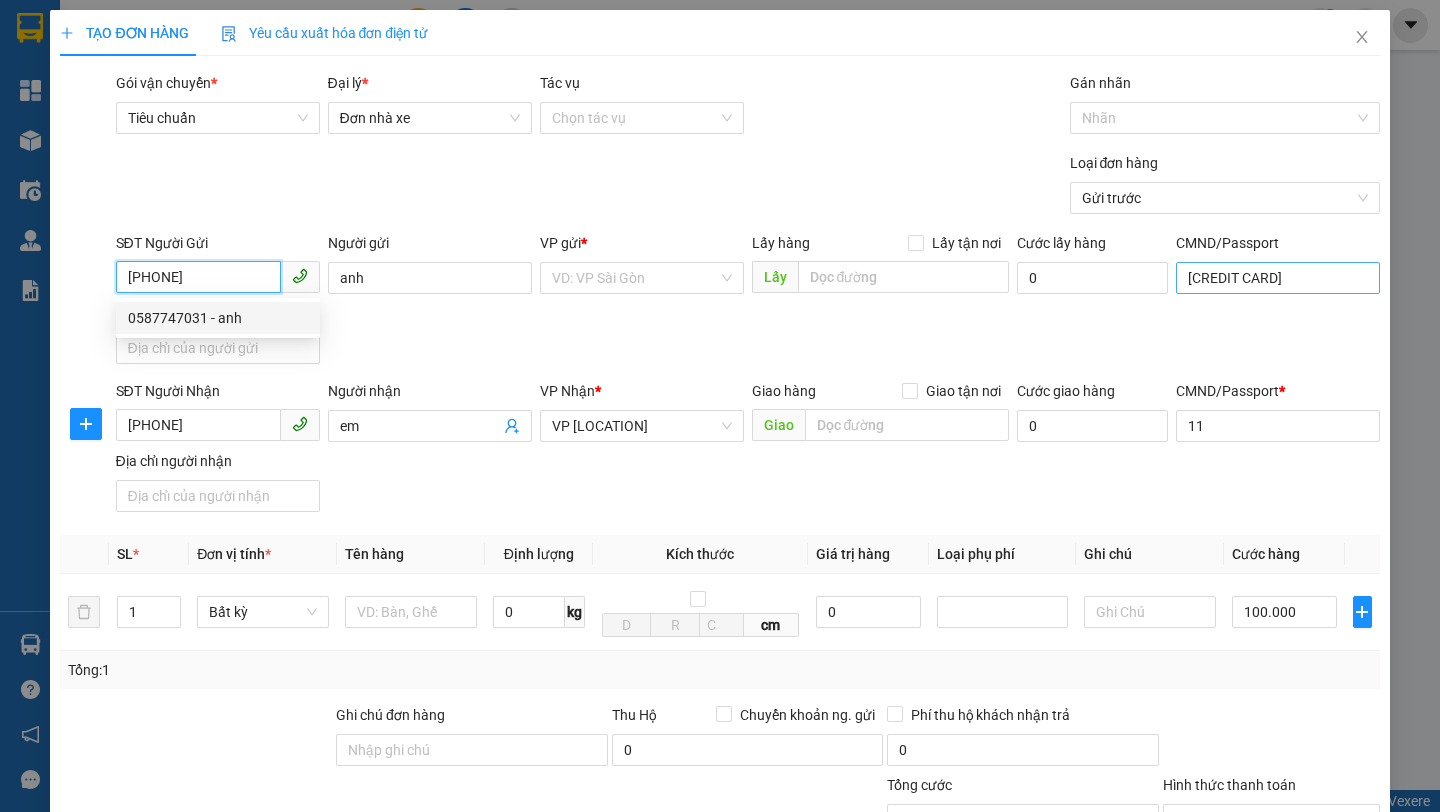 type on "30.000" 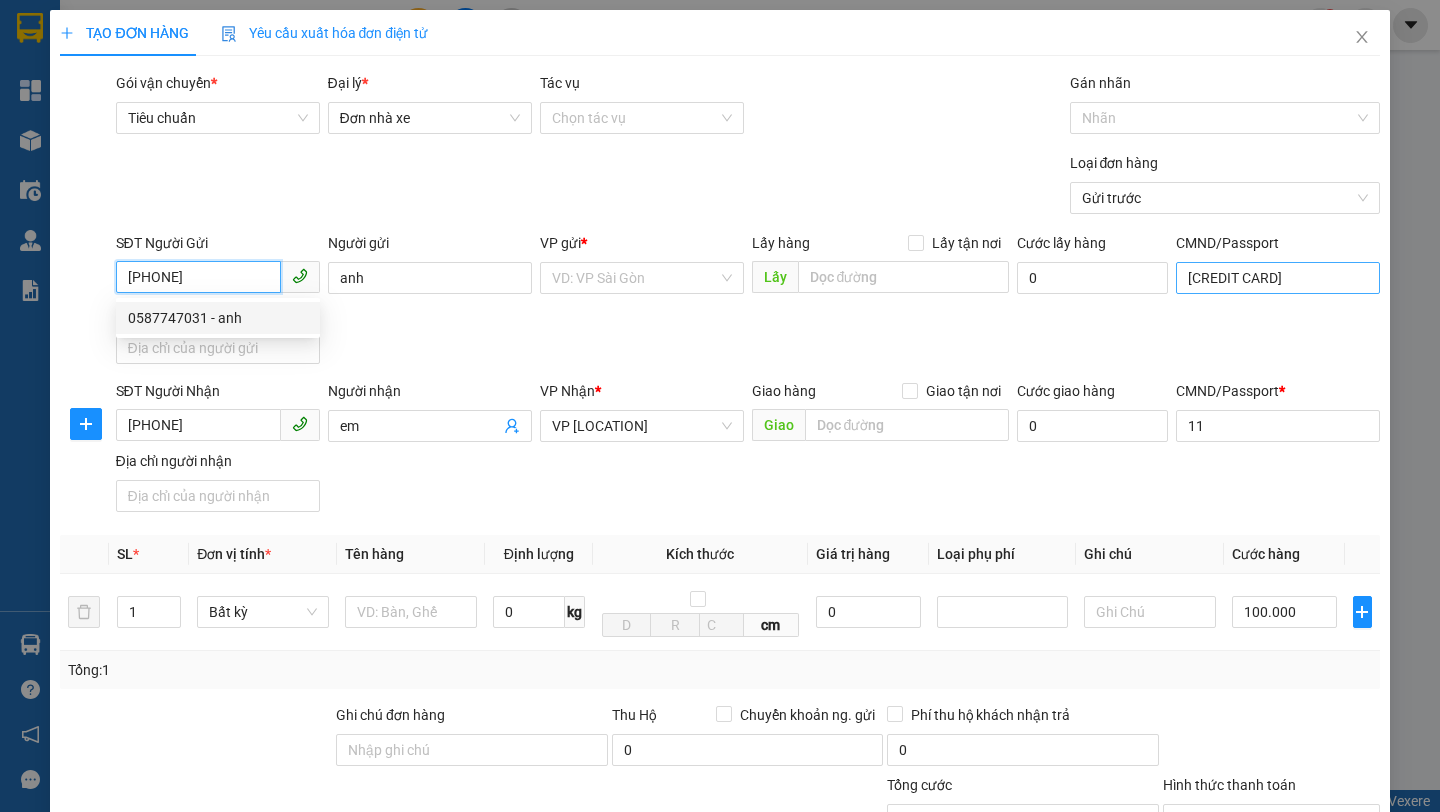type on "70" 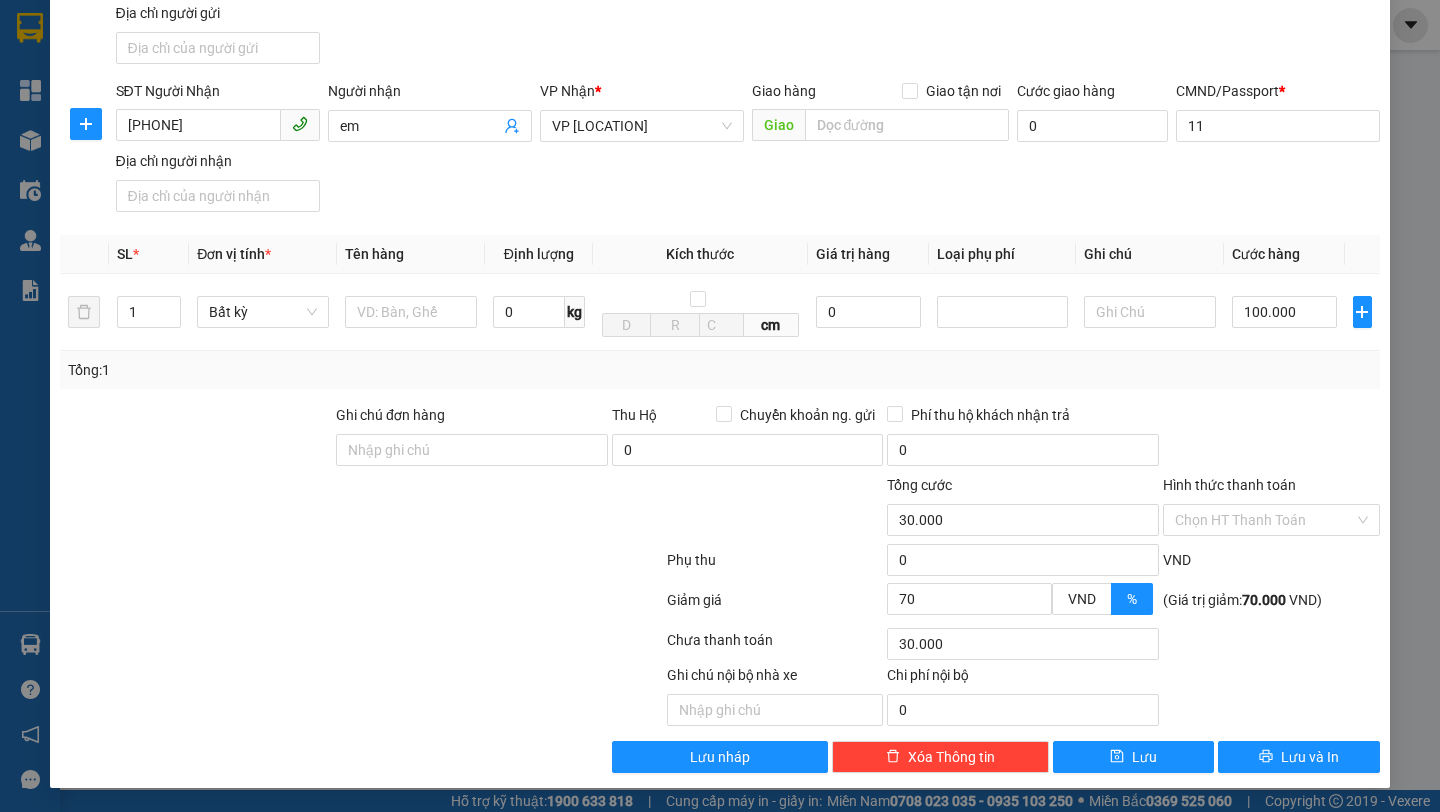 scroll, scrollTop: 0, scrollLeft: 0, axis: both 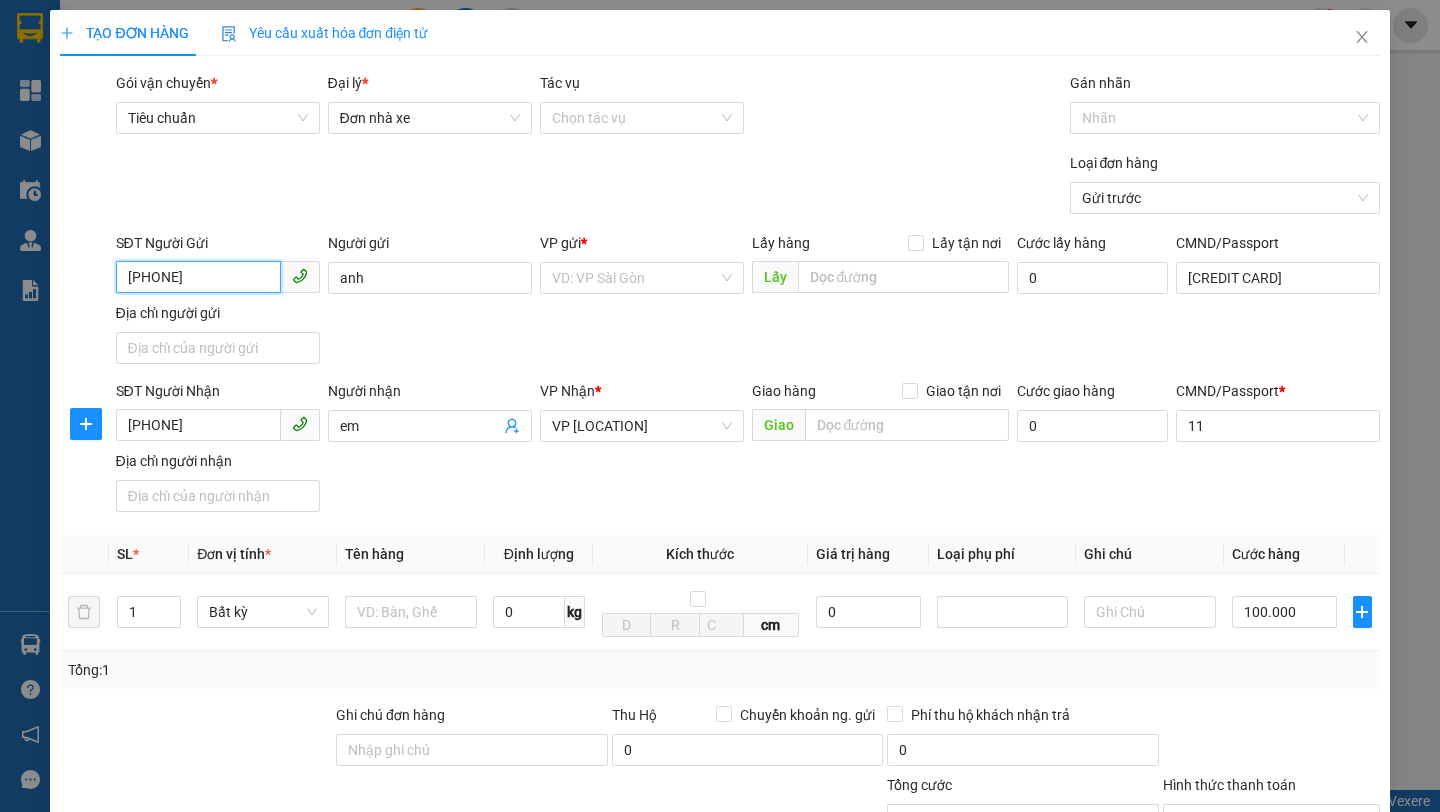type on "[PHONE]" 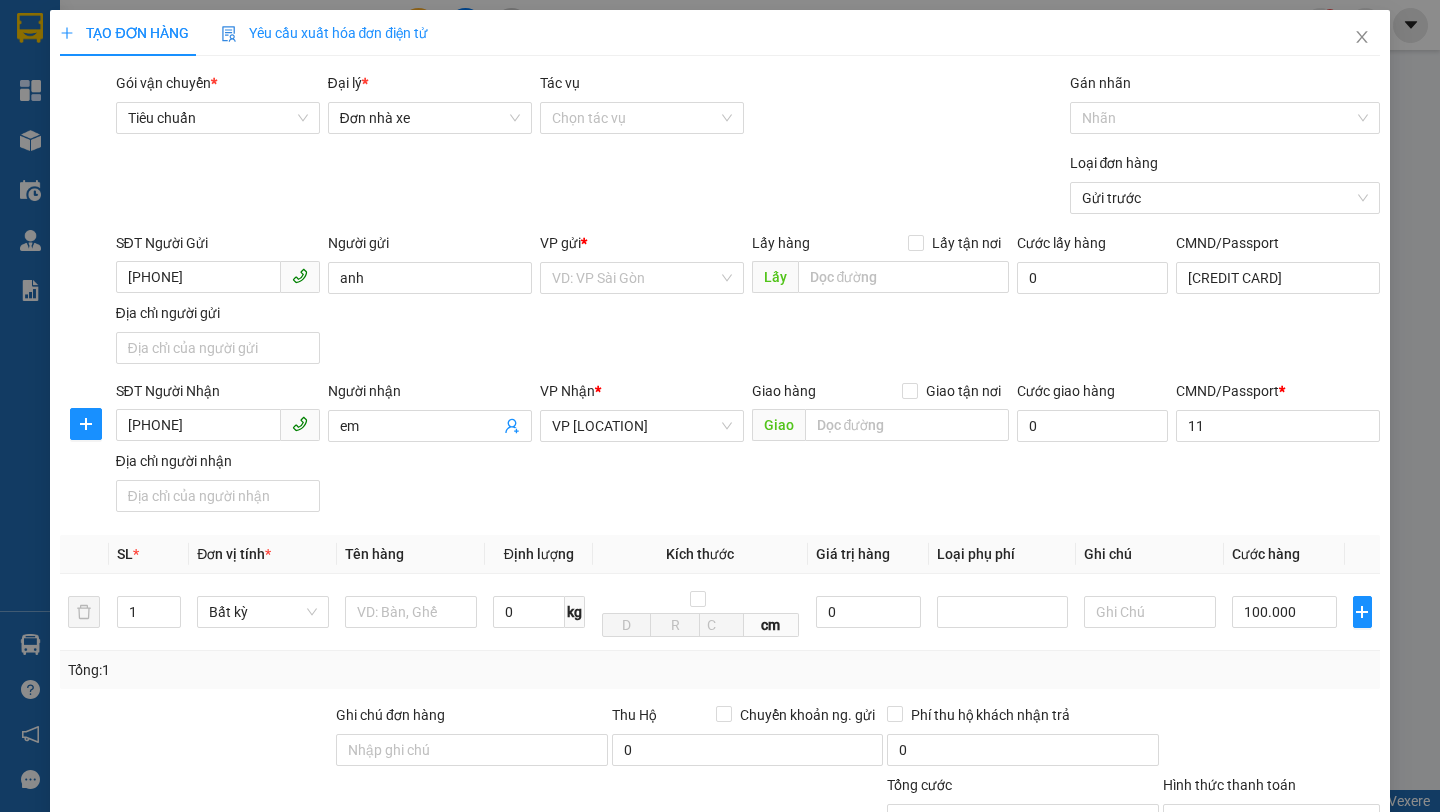 click on "Yêu cầu xuất hóa đơn điện tử" at bounding box center (325, 33) 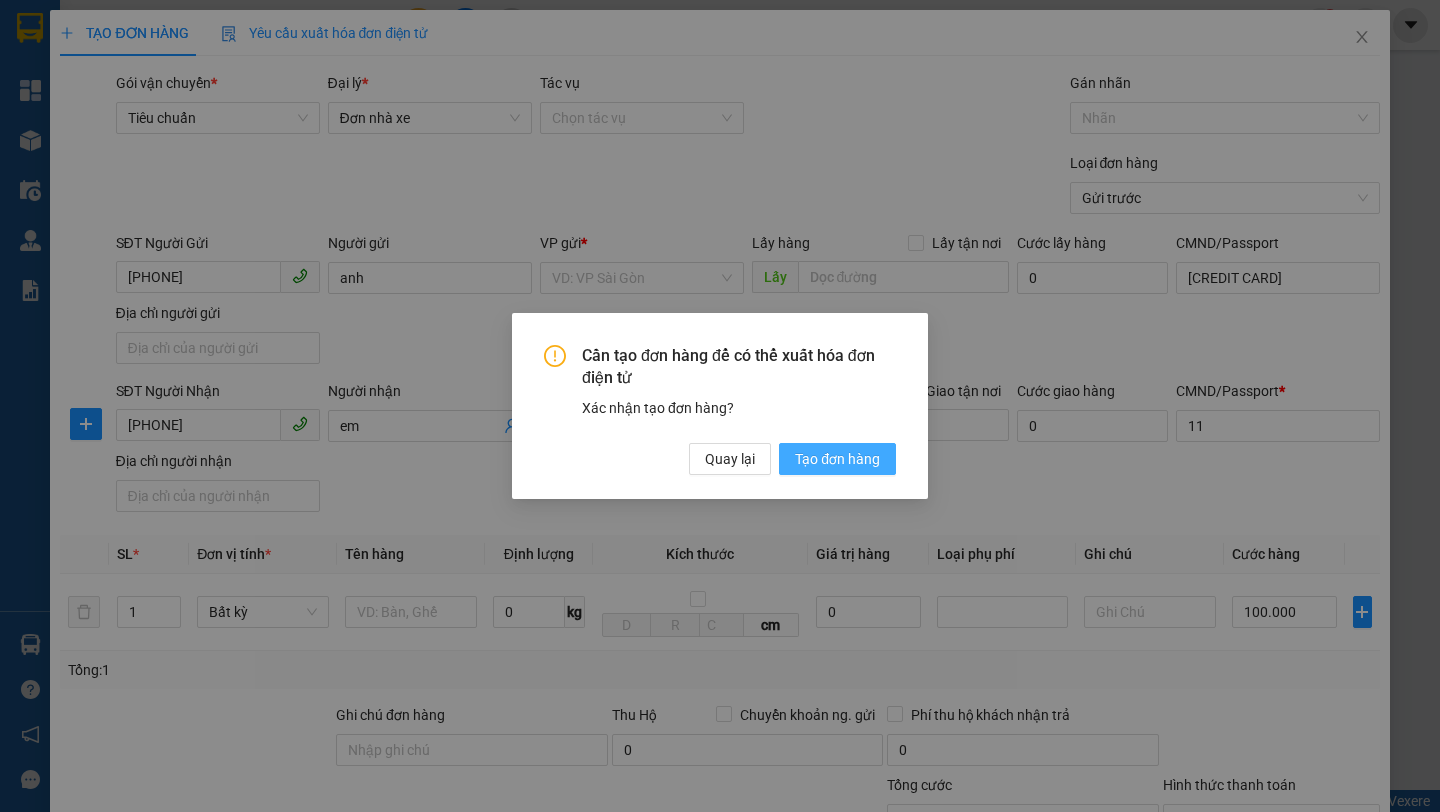 click on "Tạo đơn hàng" at bounding box center [837, 459] 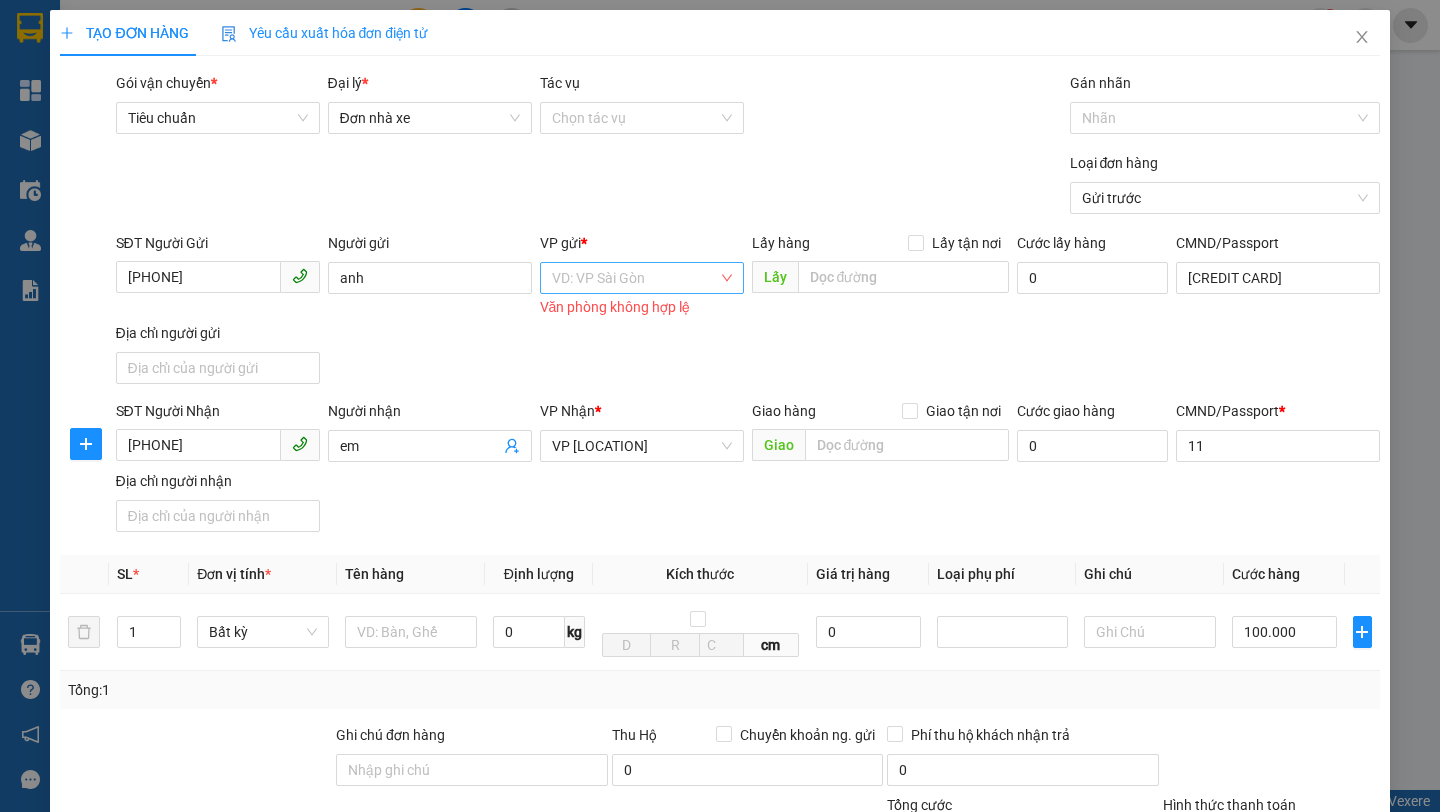 click at bounding box center [635, 278] 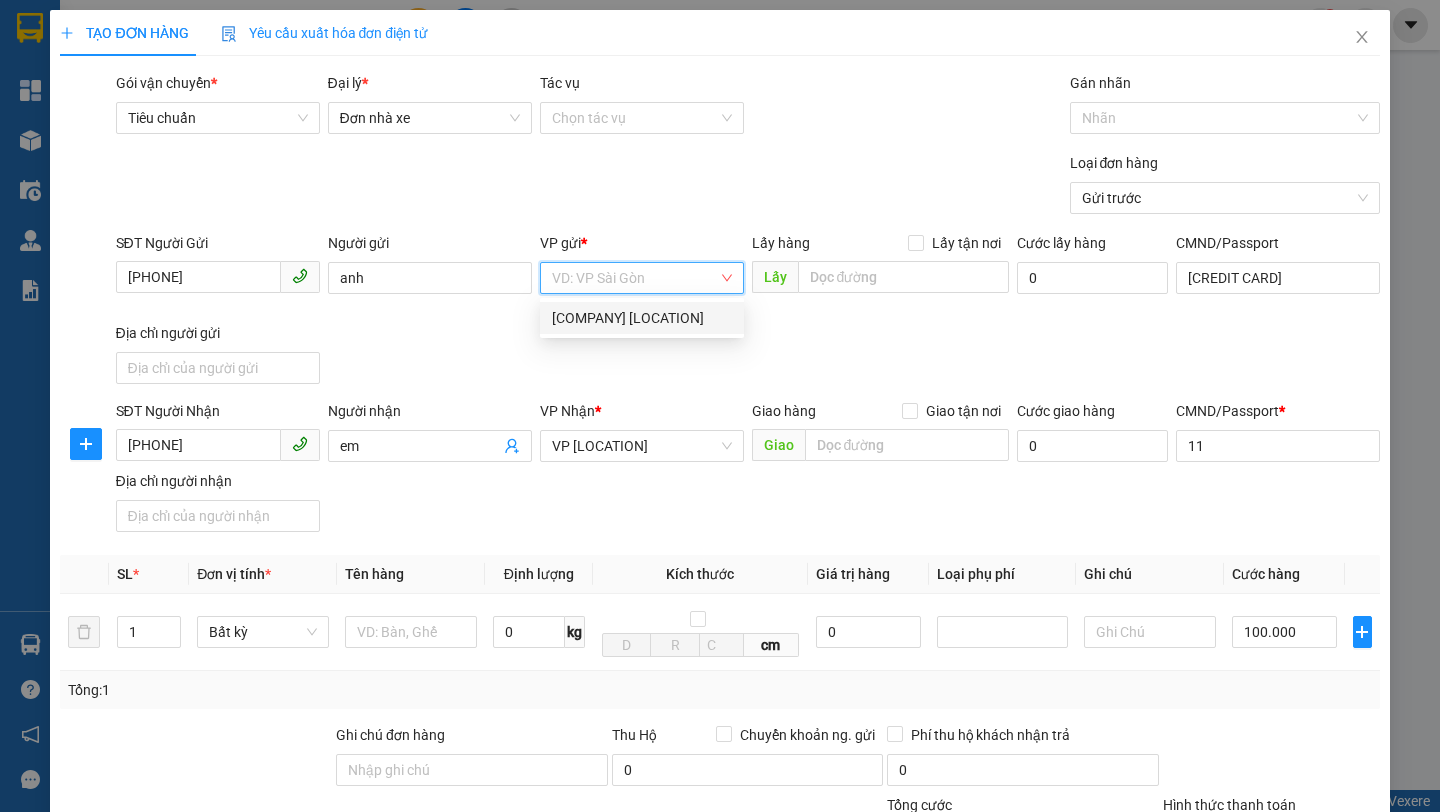 click on "SĐT Người Gửi 0587747031 Người gửi anh VP gửi  * VD: VP Sài Gòn Văn phòng không hợp lệ Lấy hàng Lấy tận nơi Lấy Cước lấy hàng 0 CMND/Passport 123456789015 Địa chỉ người gửi" at bounding box center [748, 312] 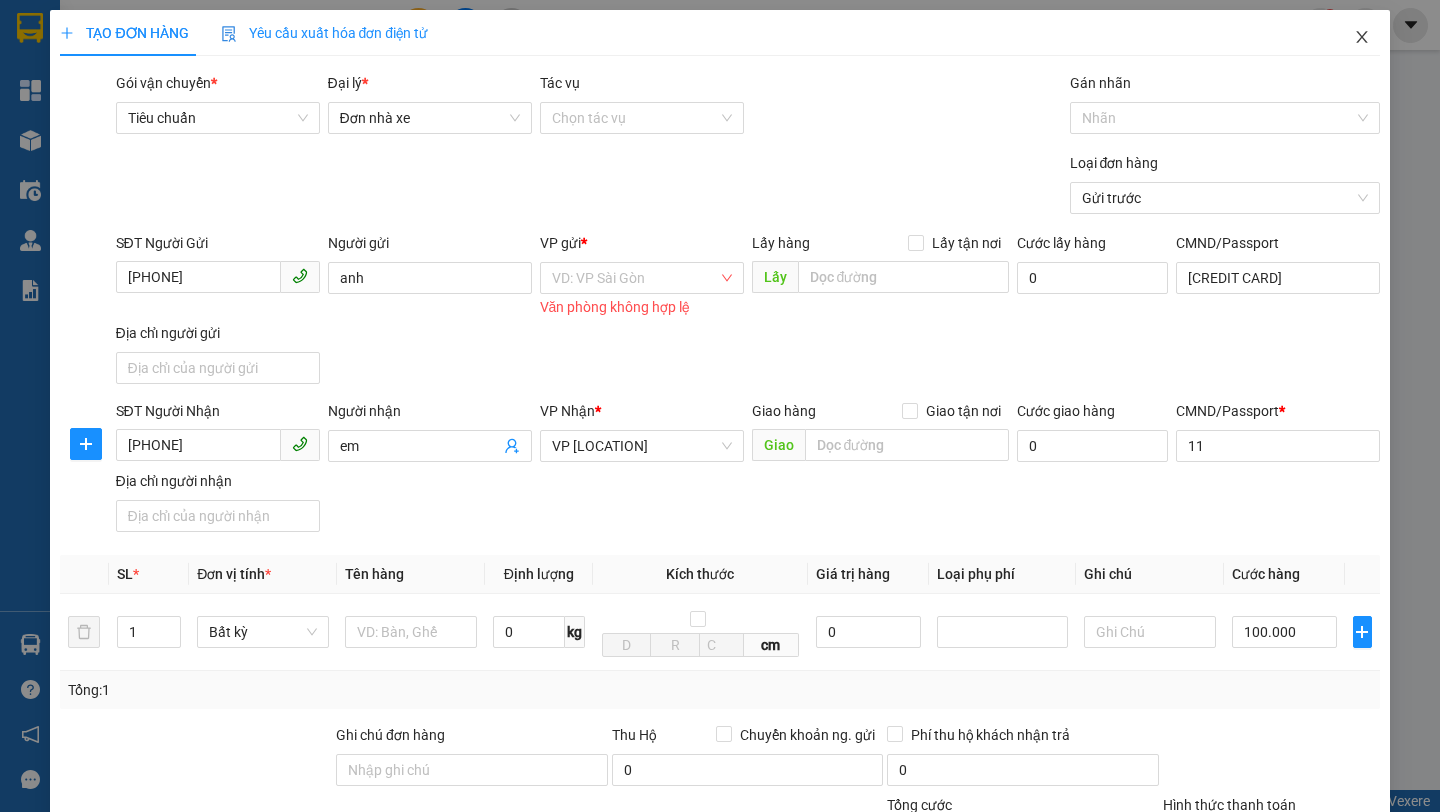 click at bounding box center (1362, 38) 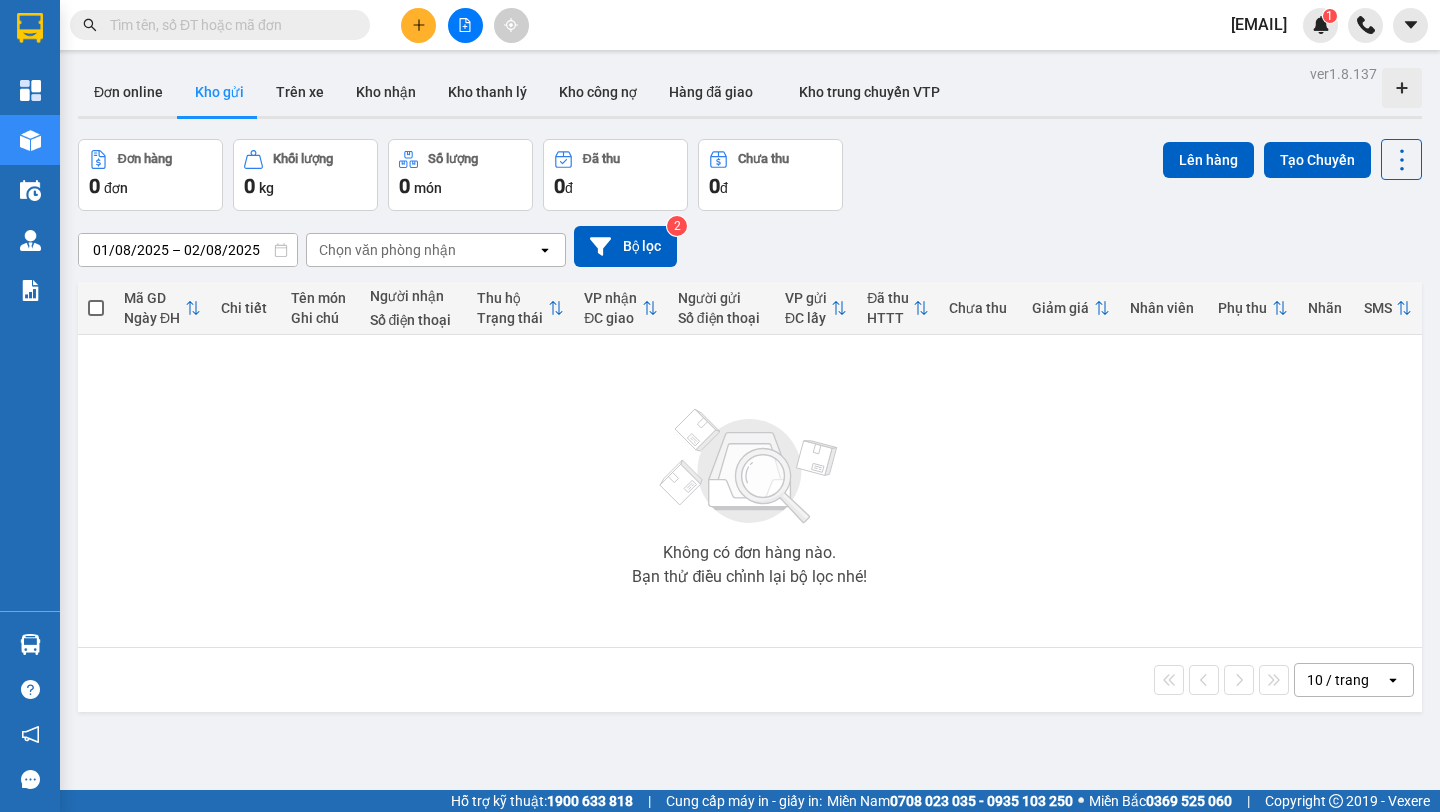 click on "ly.xtl" at bounding box center (1259, 24) 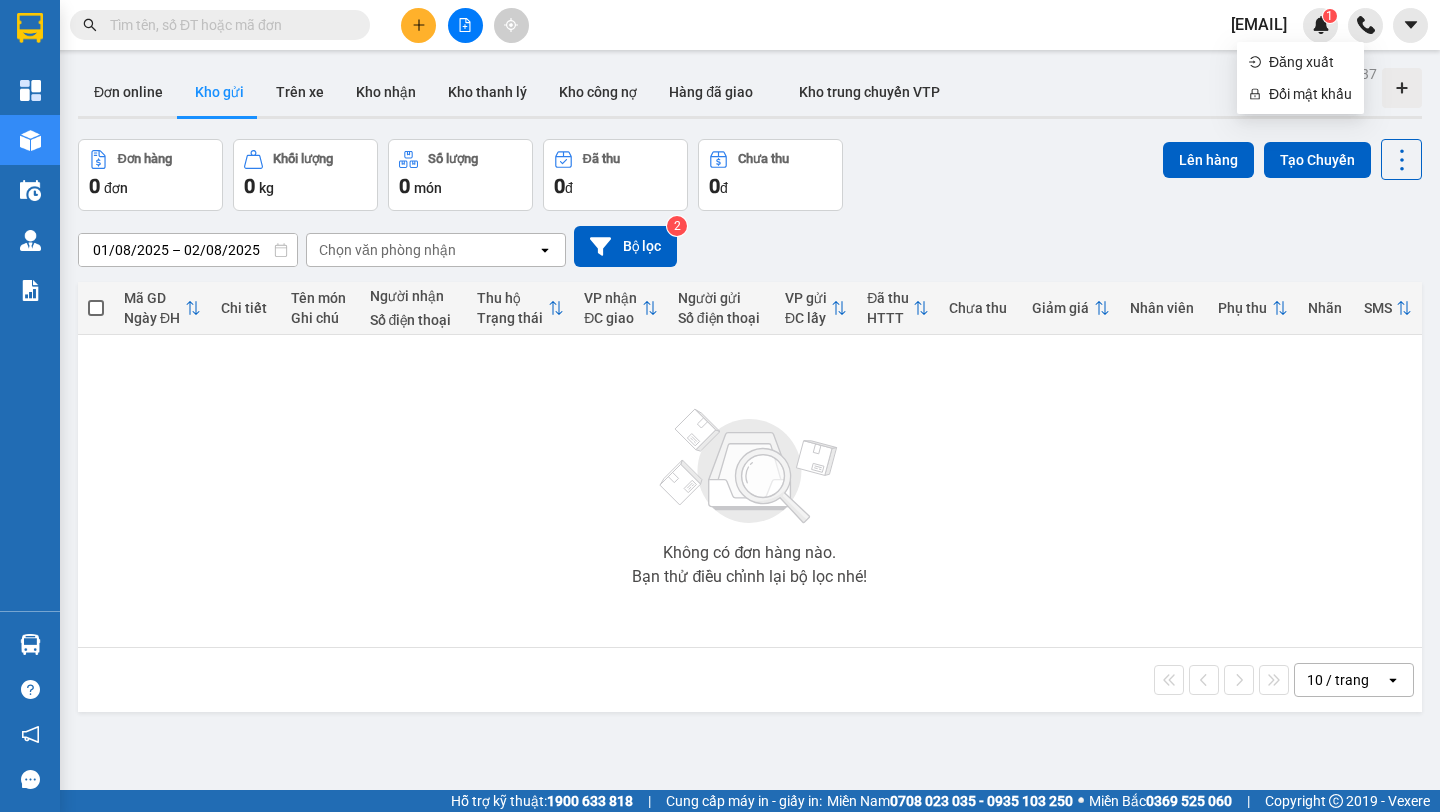 click on "01/08/2025 – 02/08/2025 Press the down arrow key to interact with the calendar and select a date. Press the escape button to close the calendar. Selected date range is from 01/08/2025 to 02/08/2025. Chọn văn phòng nhận open Bộ lọc 2" at bounding box center [750, 246] 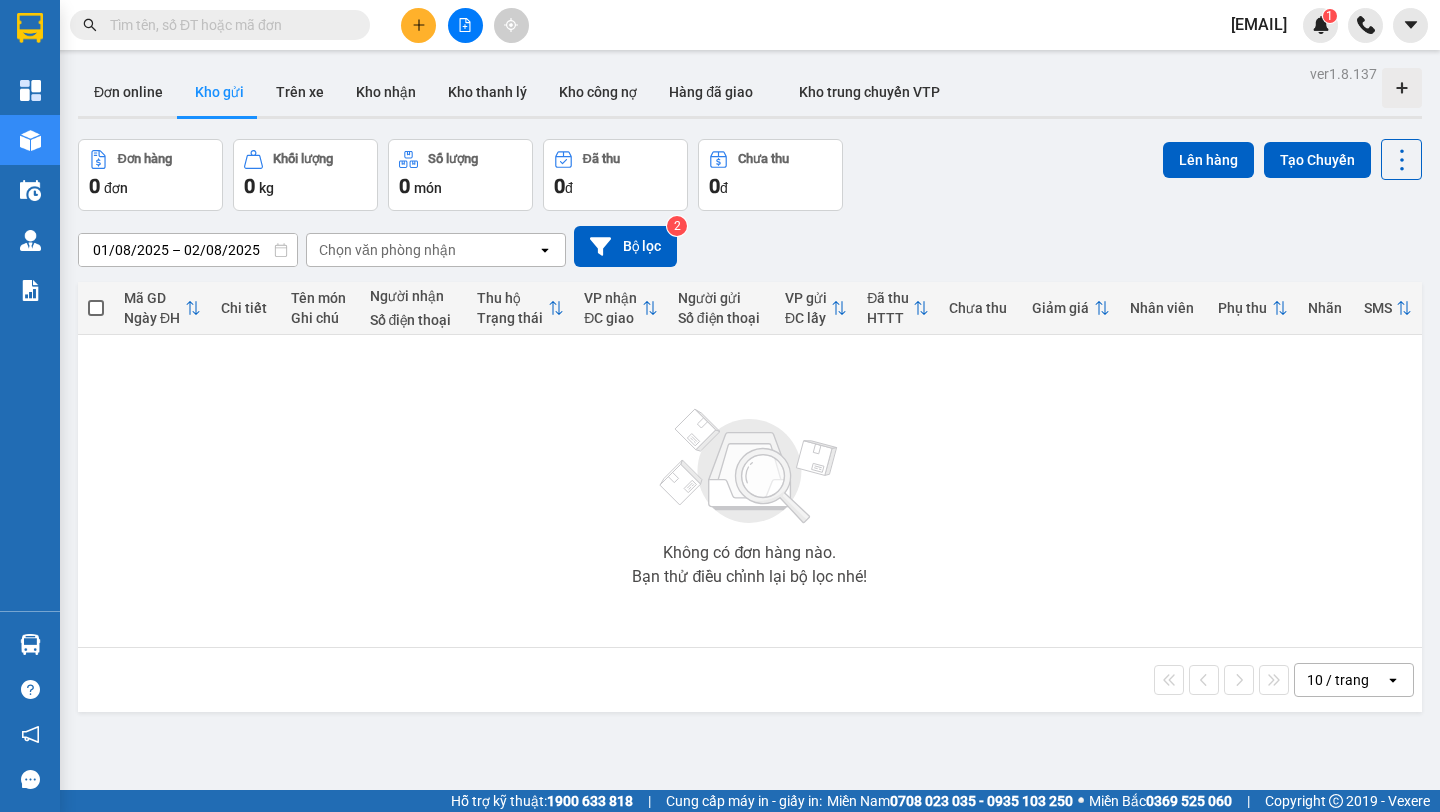 click on "Chọn văn phòng nhận" at bounding box center (387, 250) 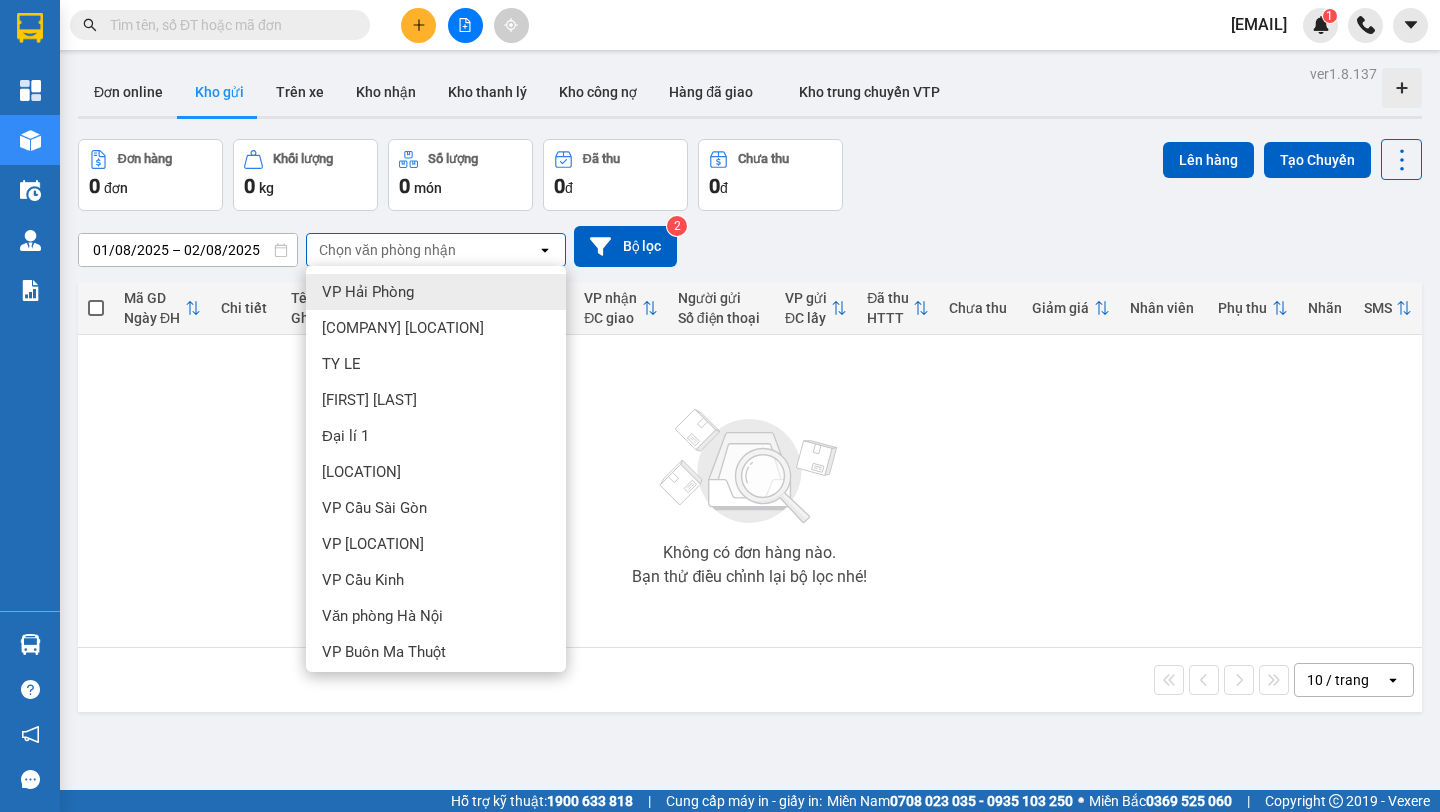 click on "01/08/2025 – 02/08/2025 Press the down arrow key to interact with the calendar and select a date. Press the escape button to close the calendar. Selected date range is from 01/08/2025 to 02/08/2025. Chọn văn phòng nhận open Bộ lọc 2" at bounding box center [750, 246] 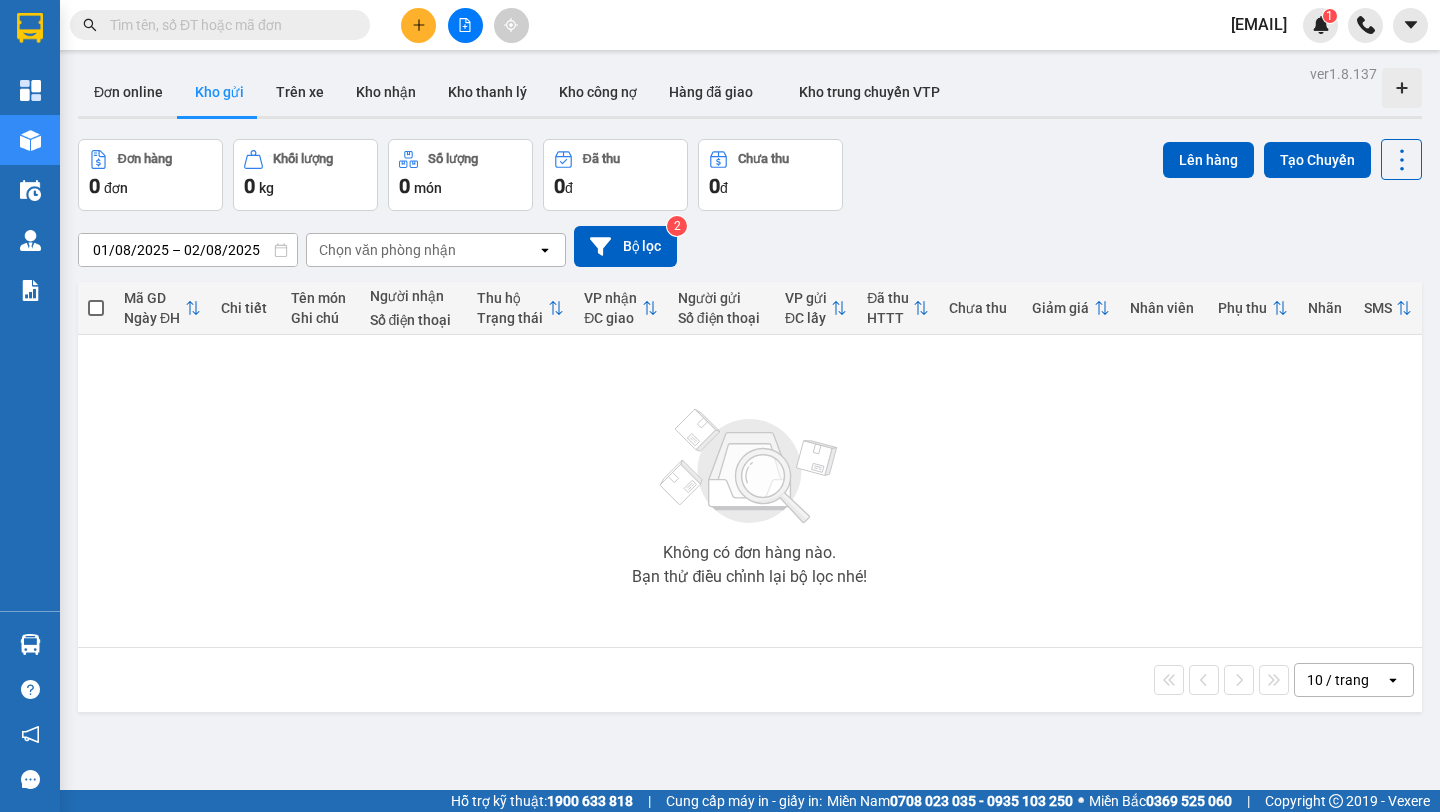 click at bounding box center [418, 25] 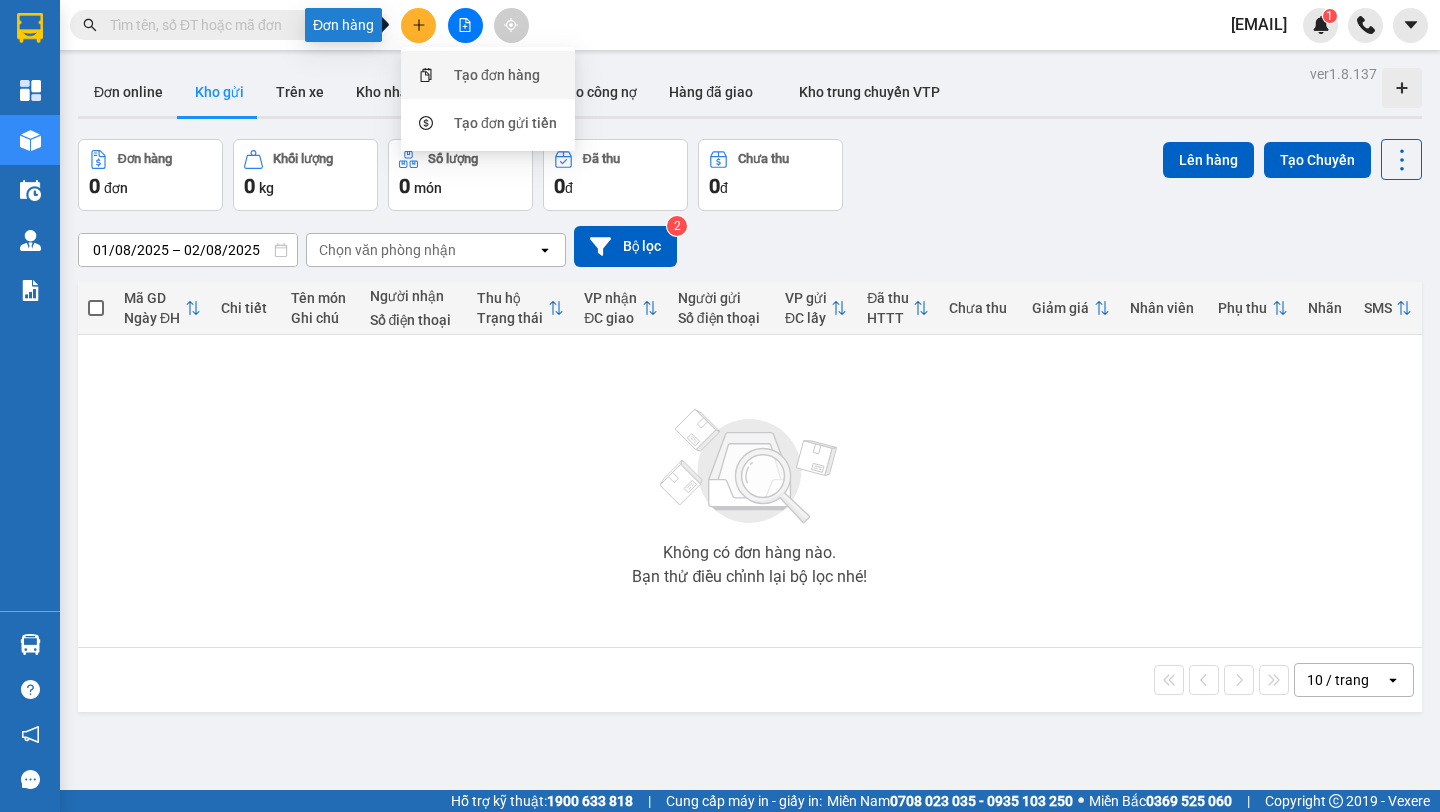 click on "Tạo đơn hàng" at bounding box center [497, 75] 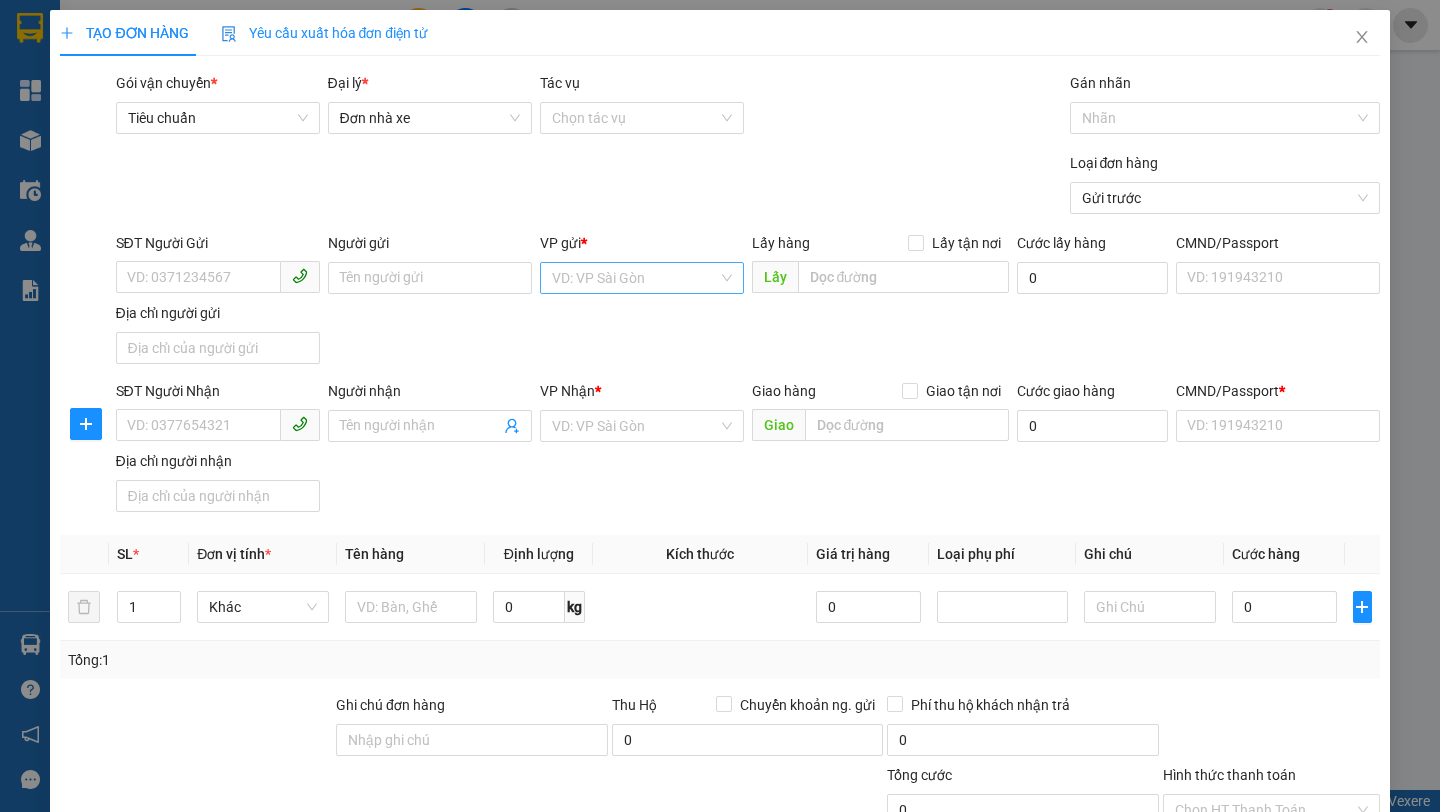 click at bounding box center (635, 278) 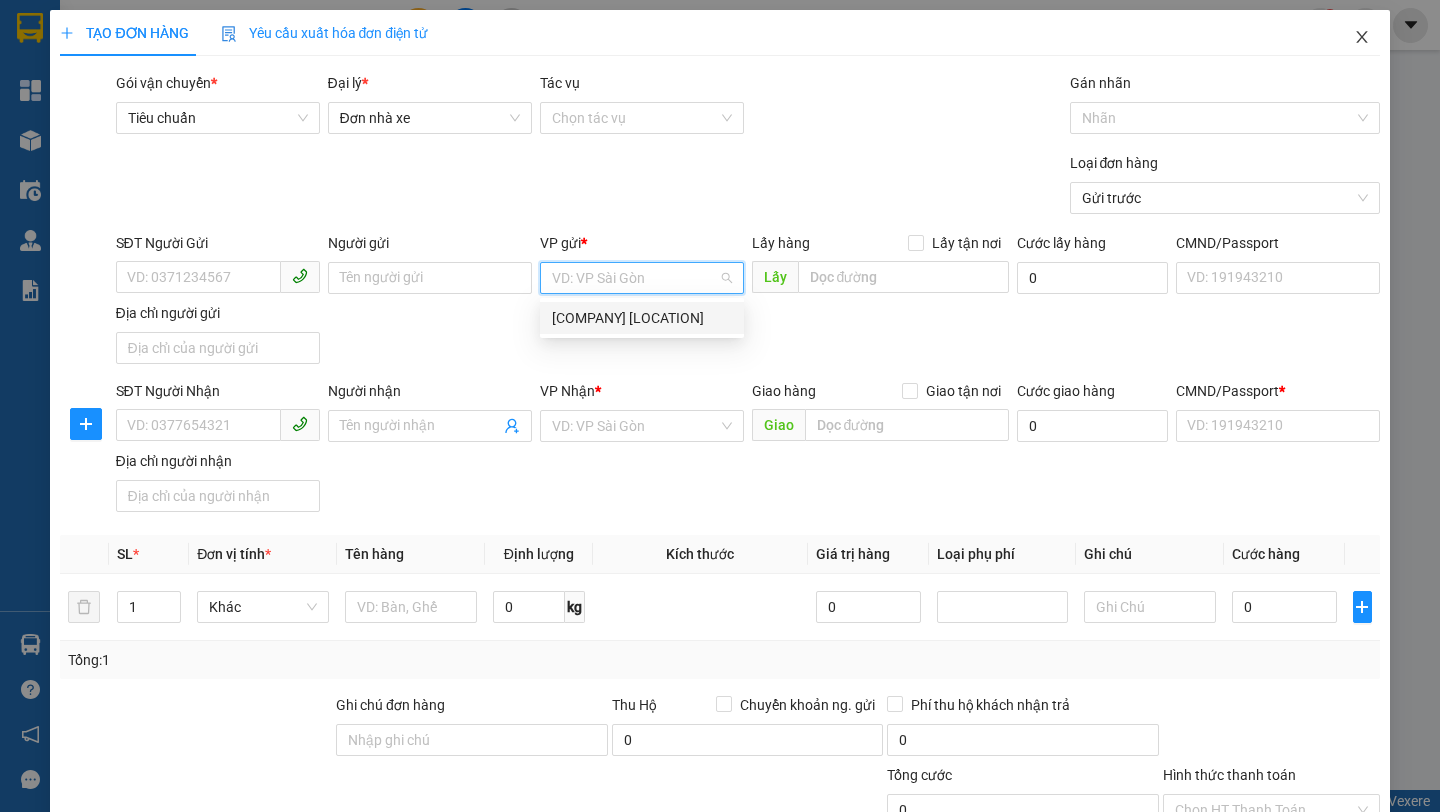 click 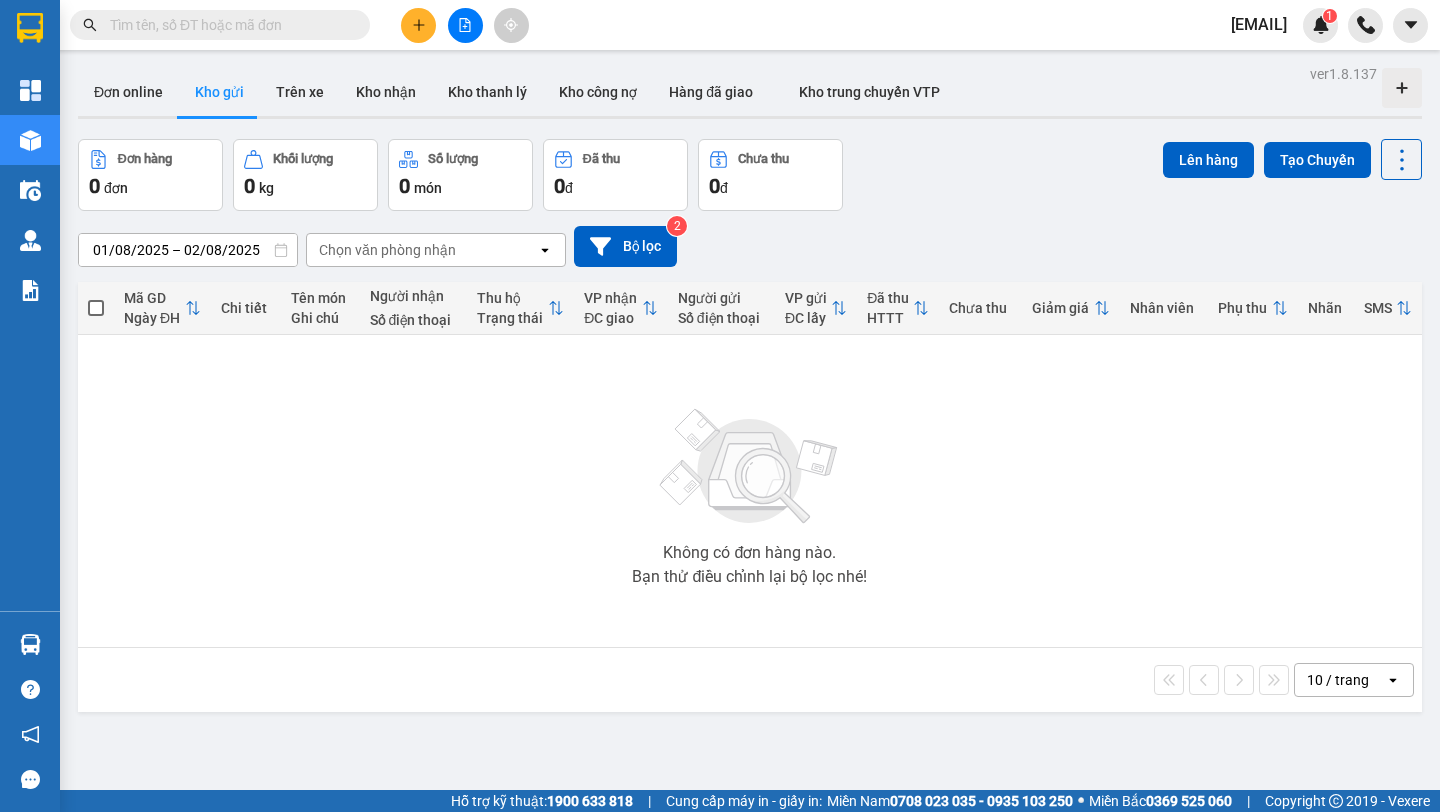 click on "ly.xtl" at bounding box center [1259, 24] 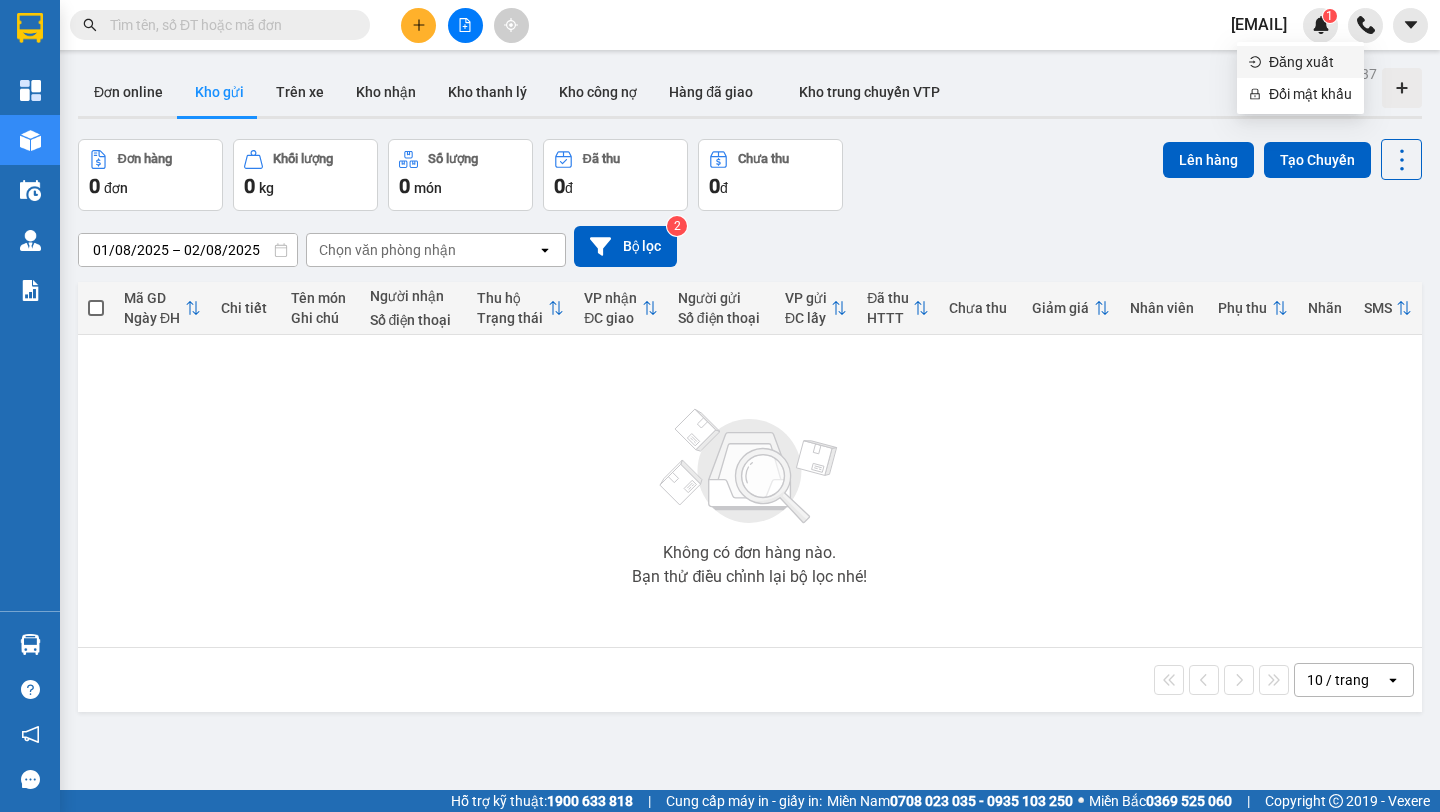 click 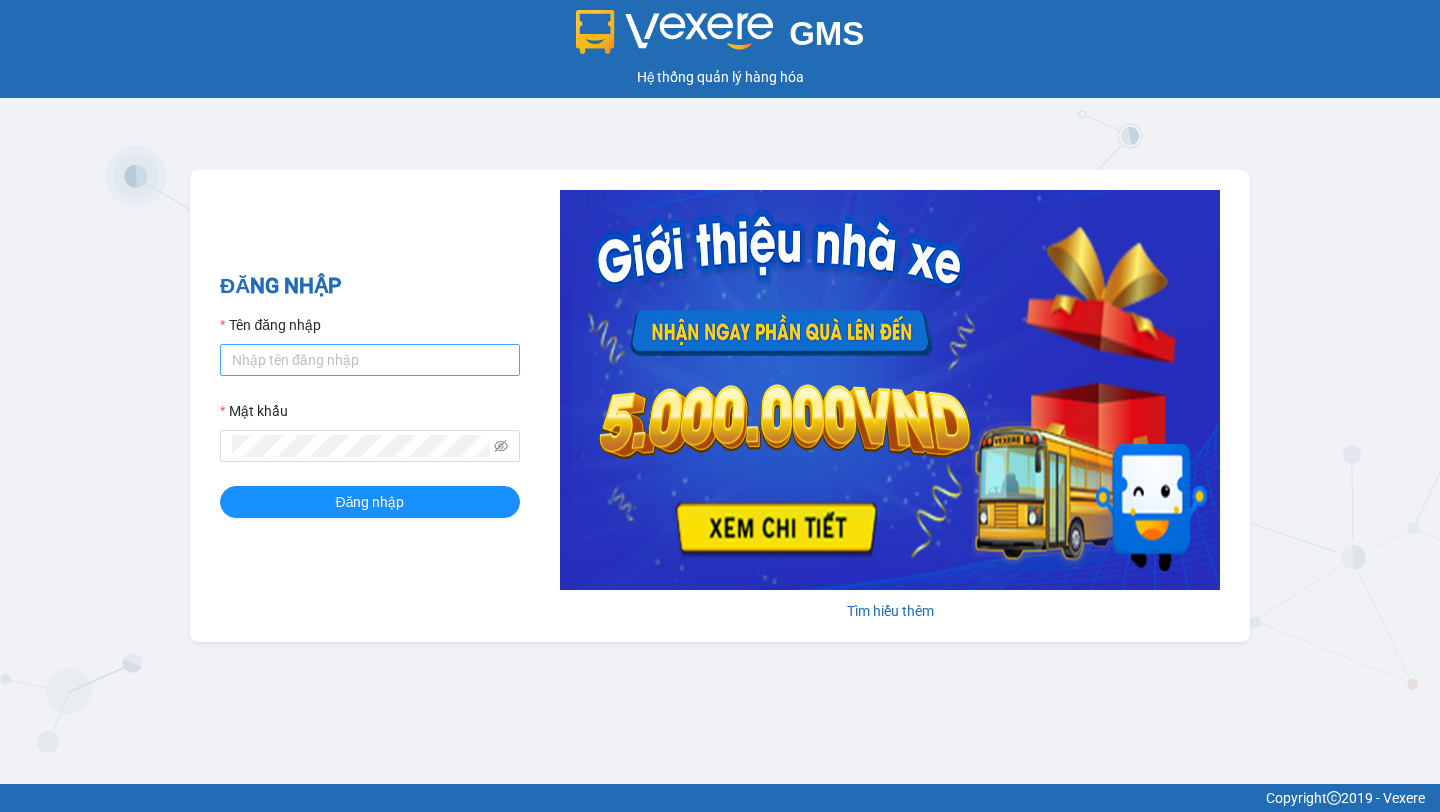 scroll, scrollTop: 0, scrollLeft: 0, axis: both 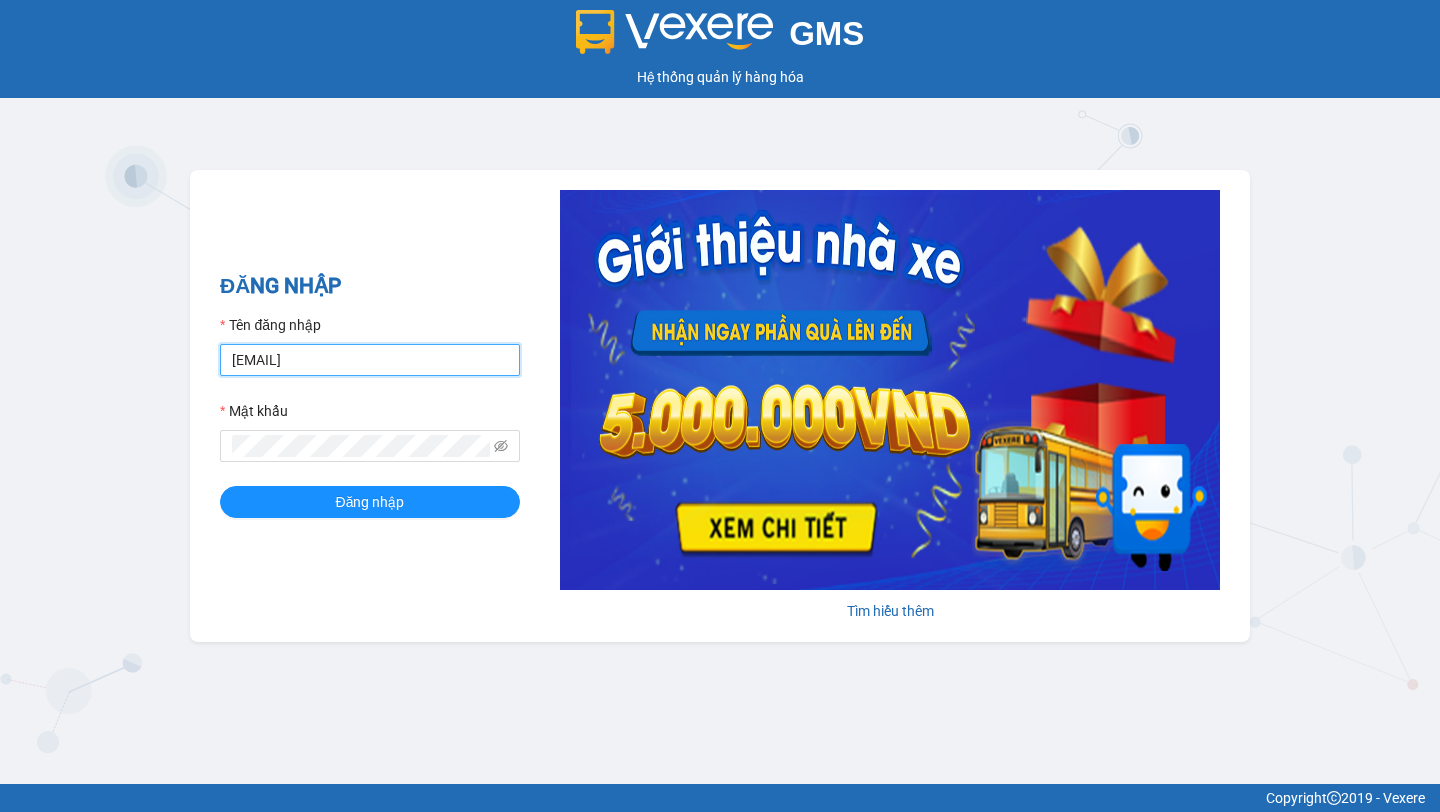 click on "[EMAIL]" at bounding box center [370, 360] 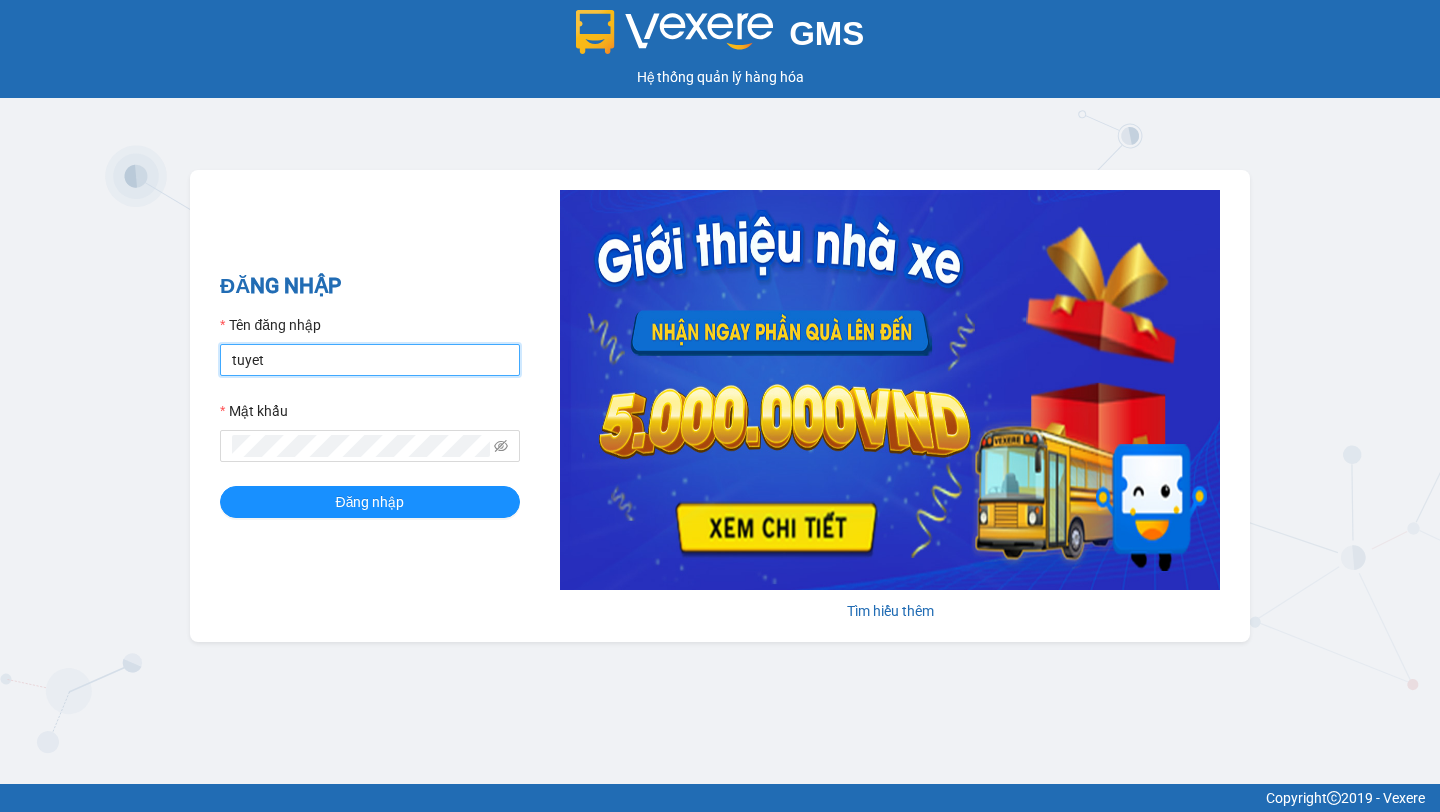 type on "tuyet01.xtl" 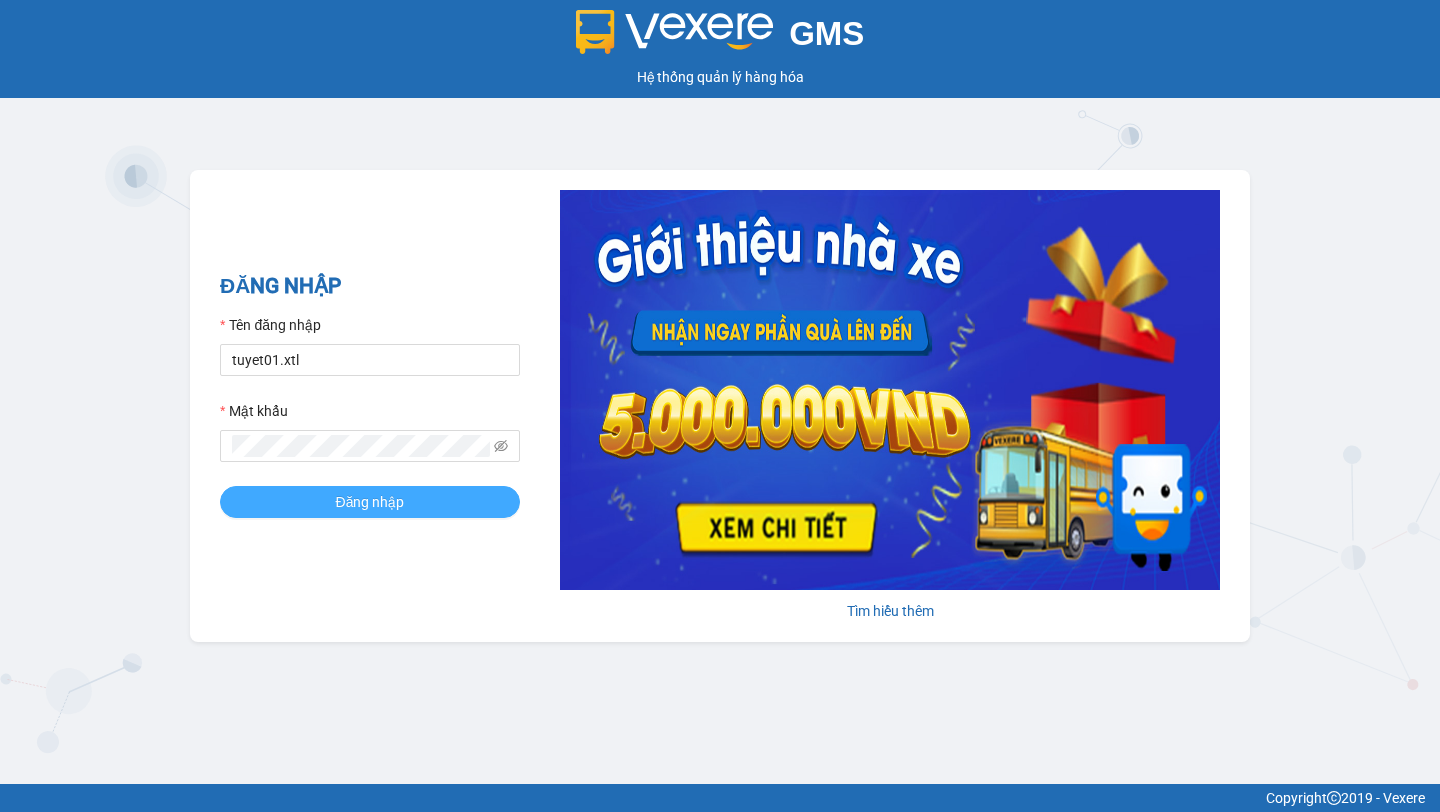 click on "Đăng nhập" at bounding box center [370, 502] 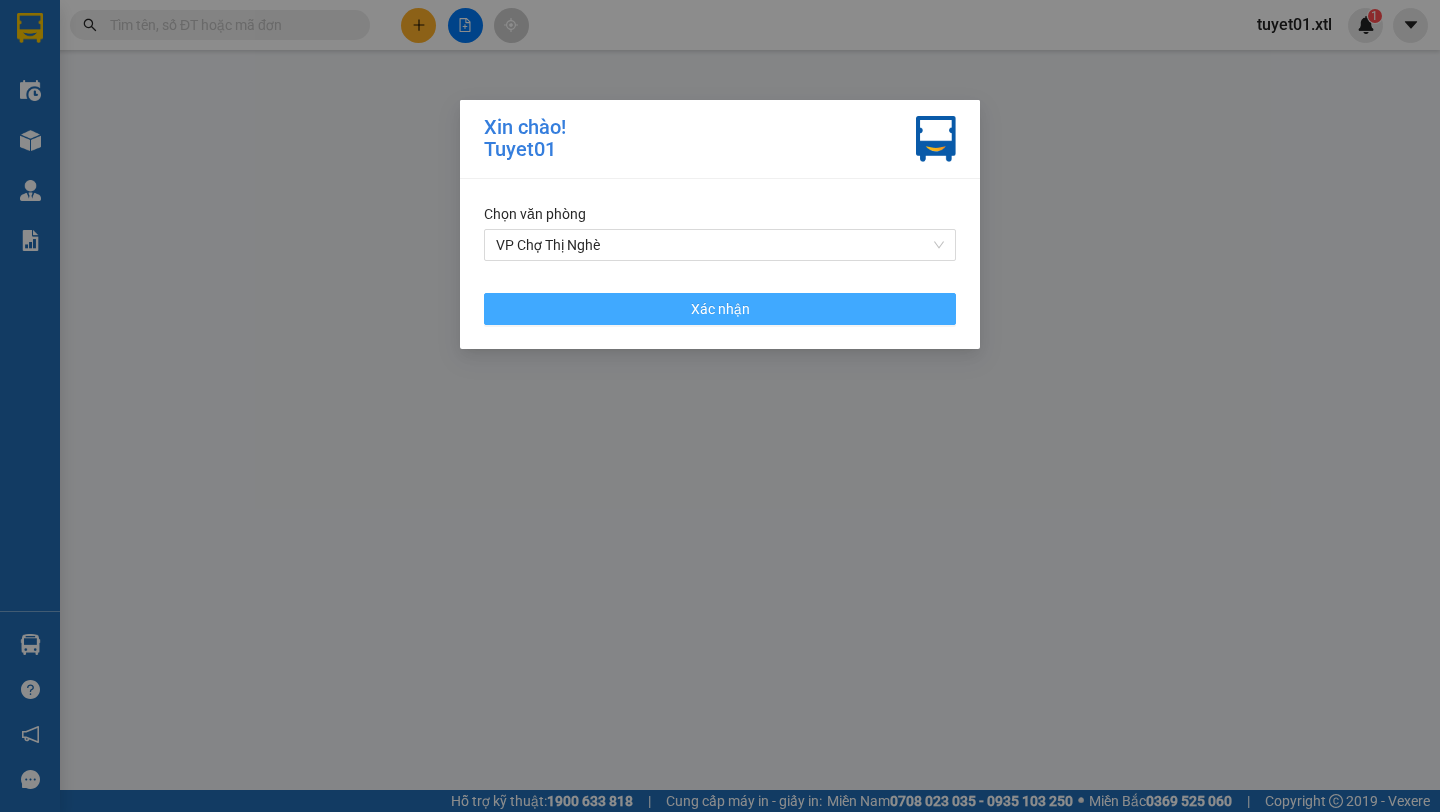 click on "Xác nhận" at bounding box center (720, 309) 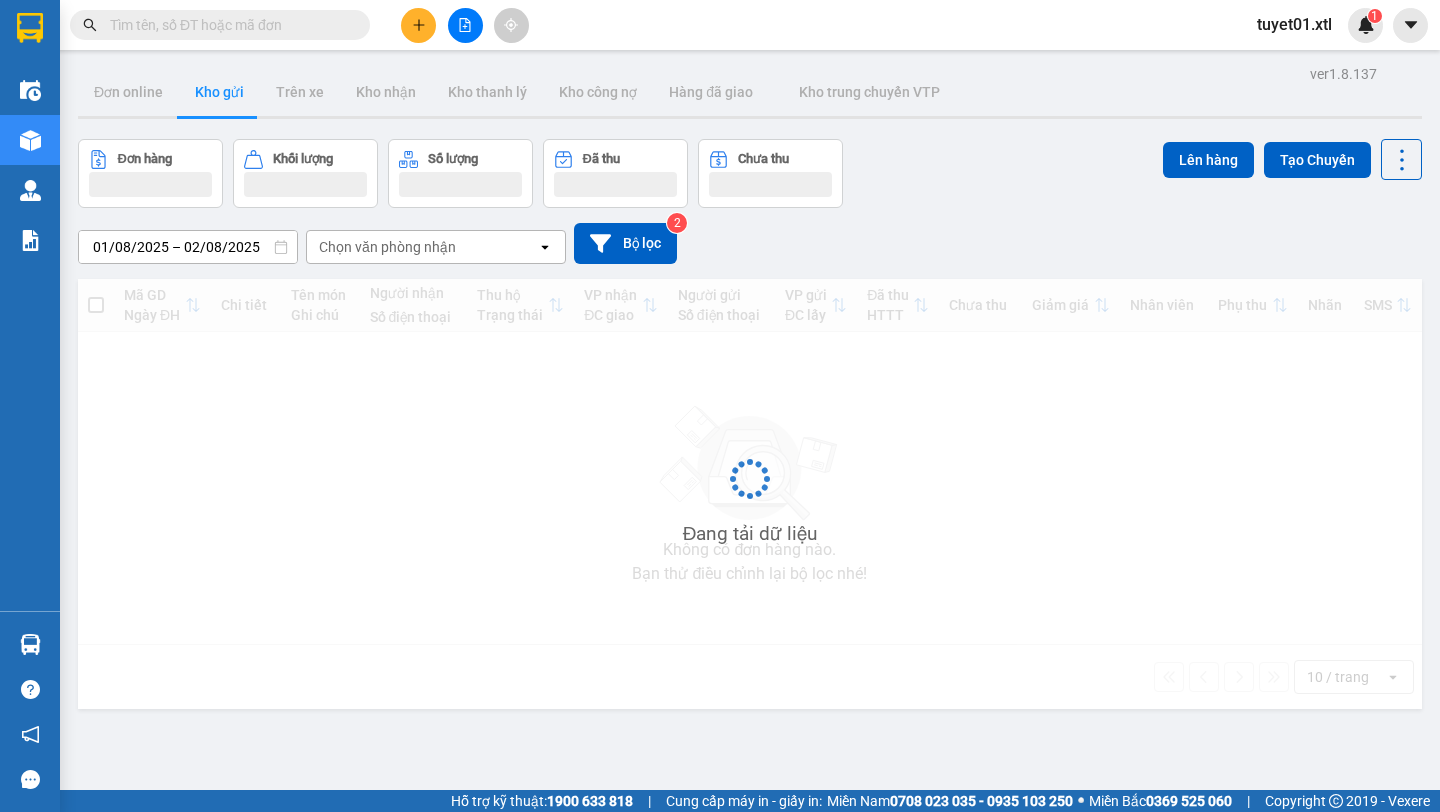 click 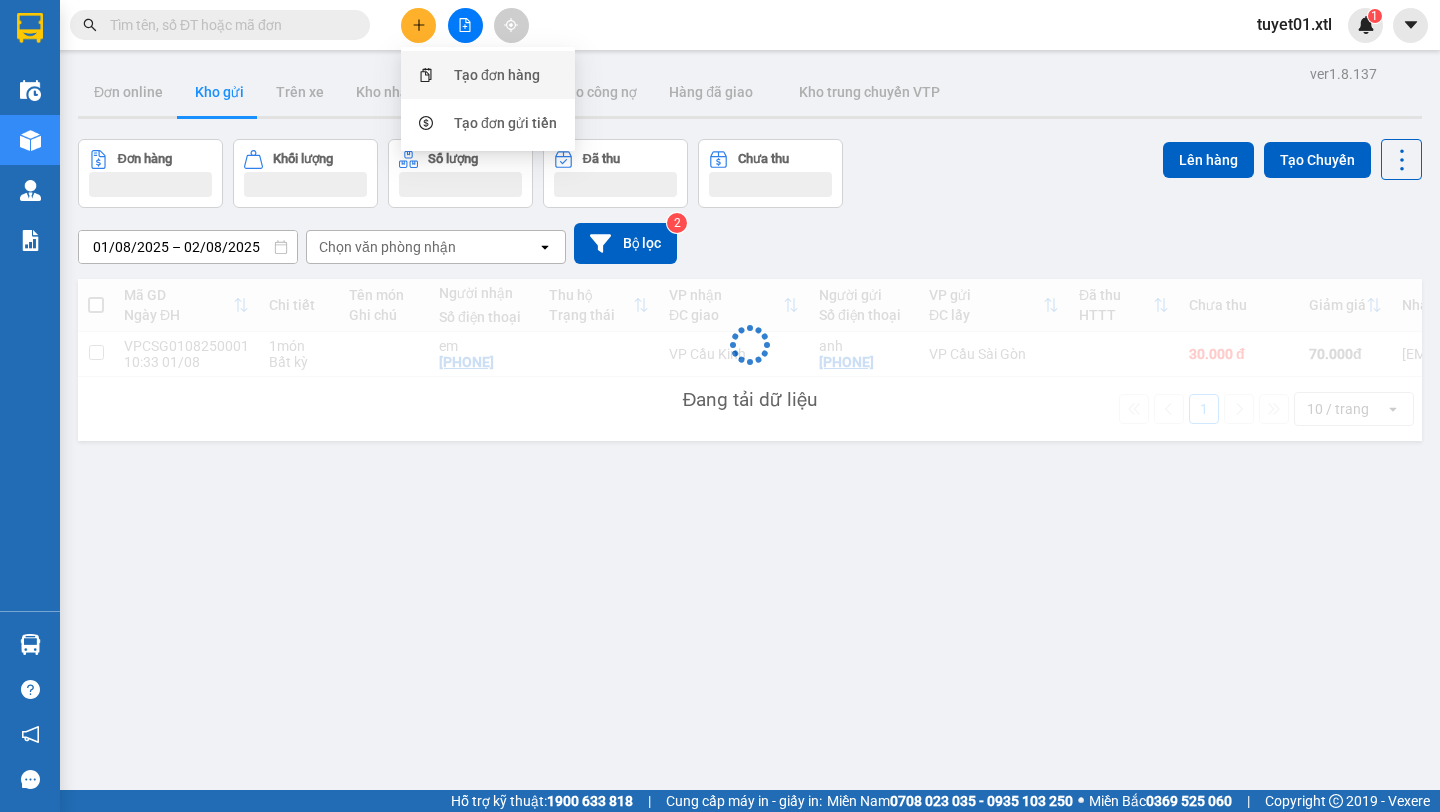 click on "Tạo đơn hàng" at bounding box center [497, 75] 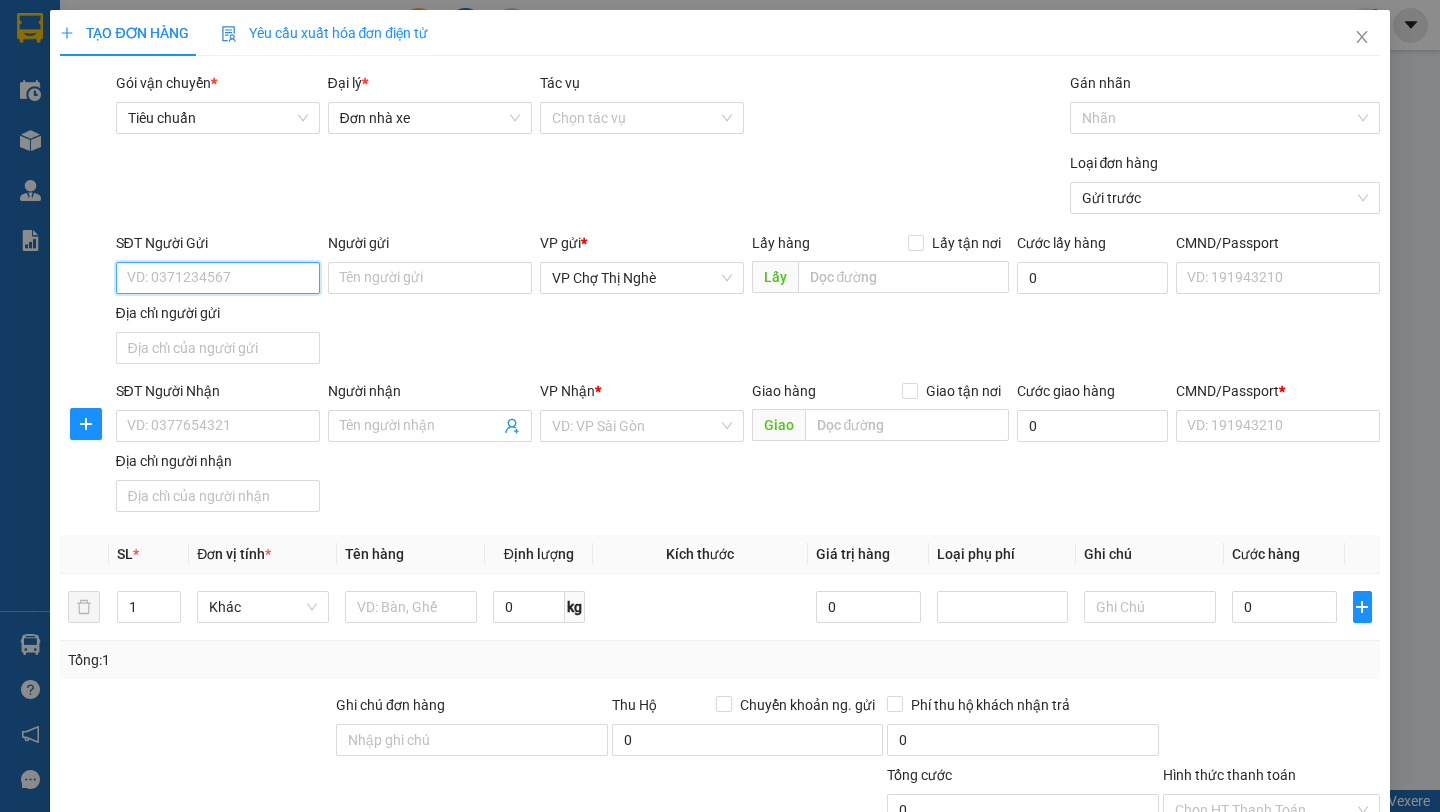 click on "SĐT Người Gửi" at bounding box center (218, 278) 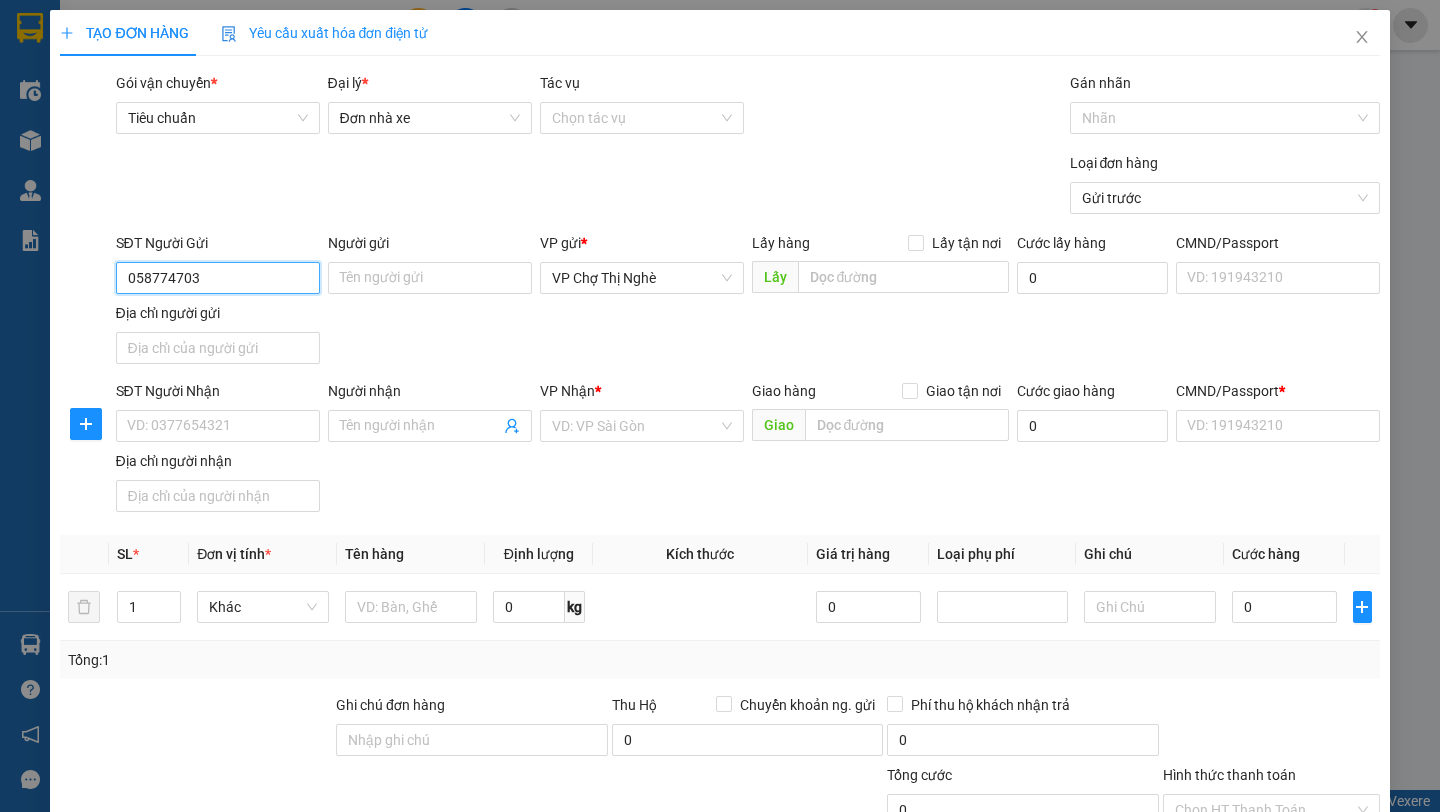 type on "[PHONE]" 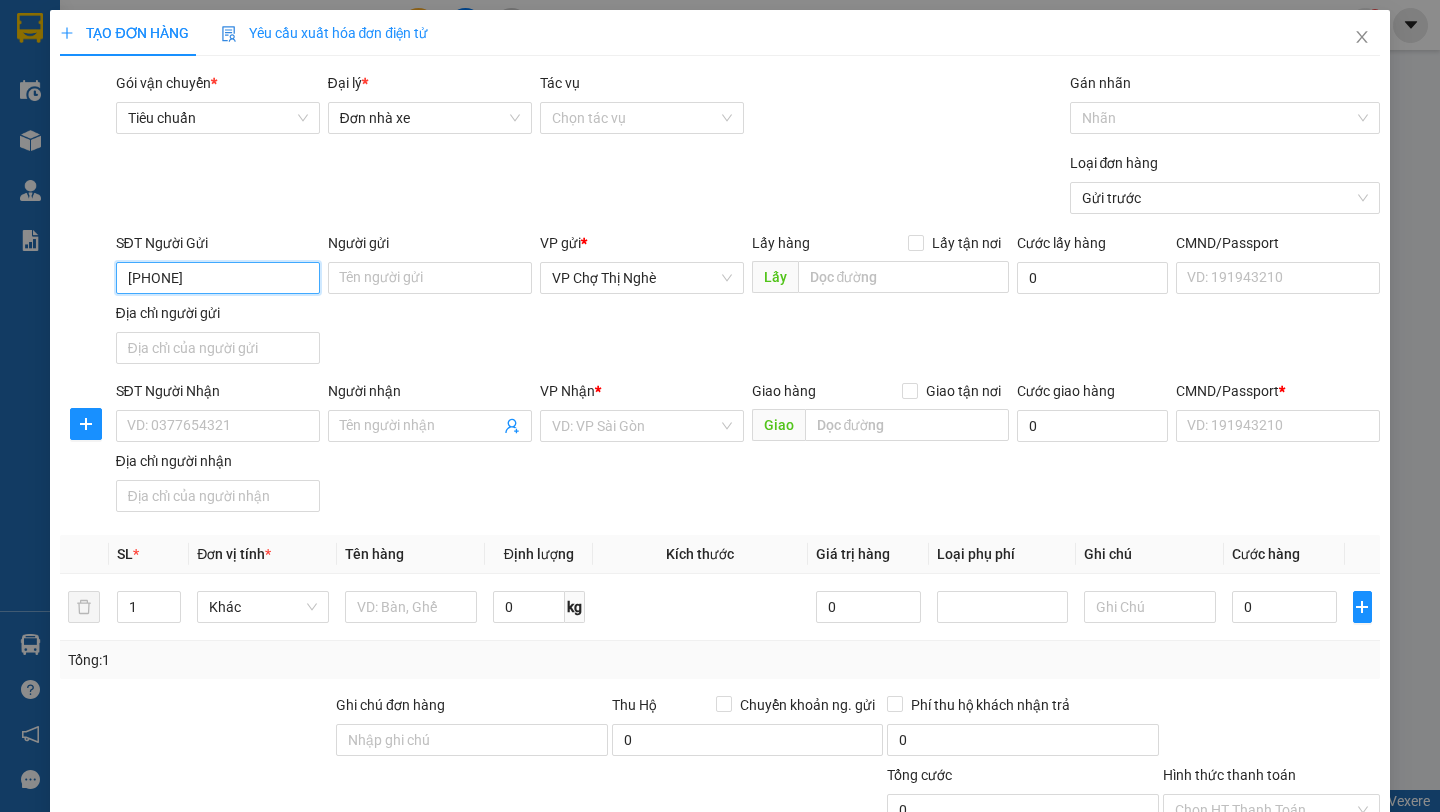 click on "[PHONE]" at bounding box center [218, 278] 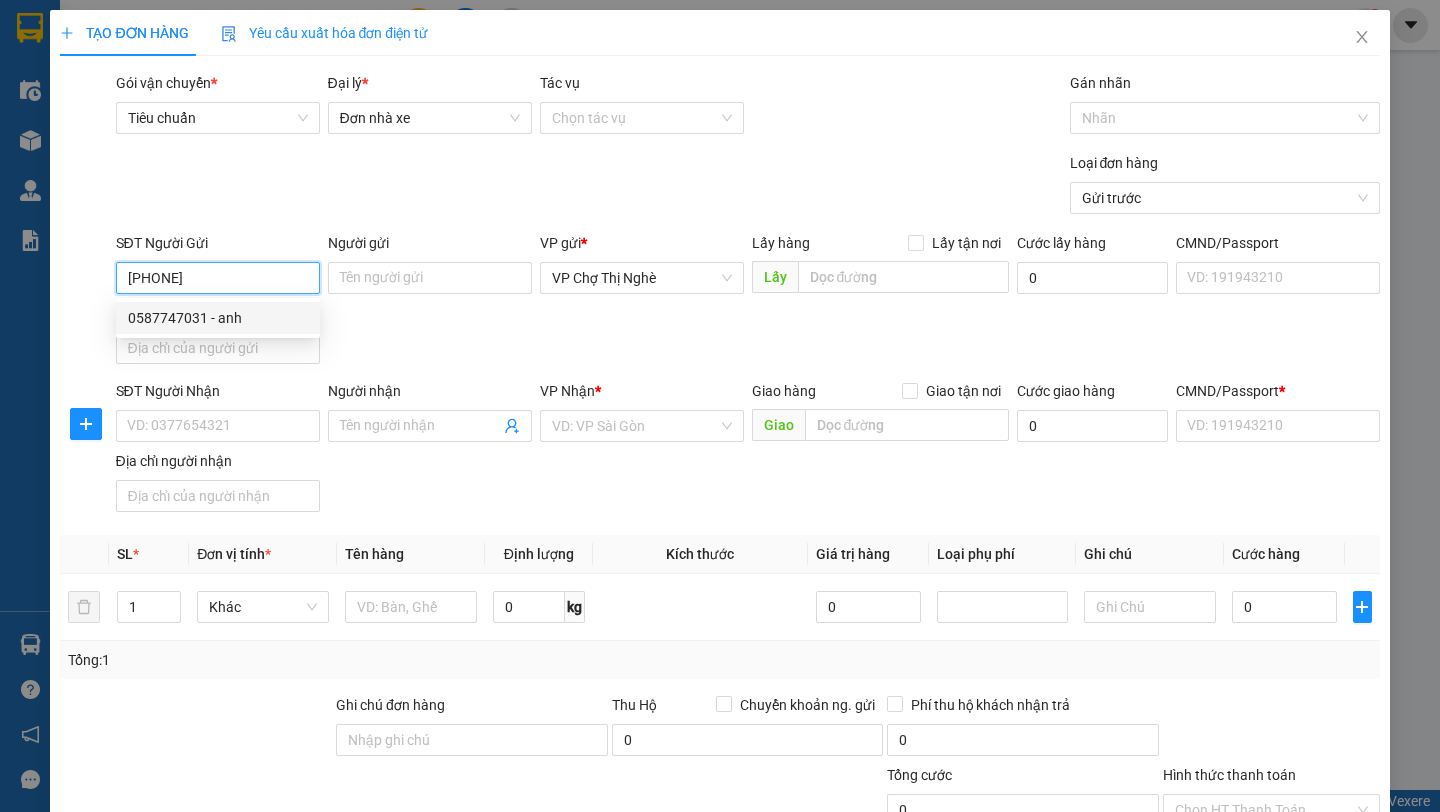 click on "0587747031 - anh" at bounding box center [218, 318] 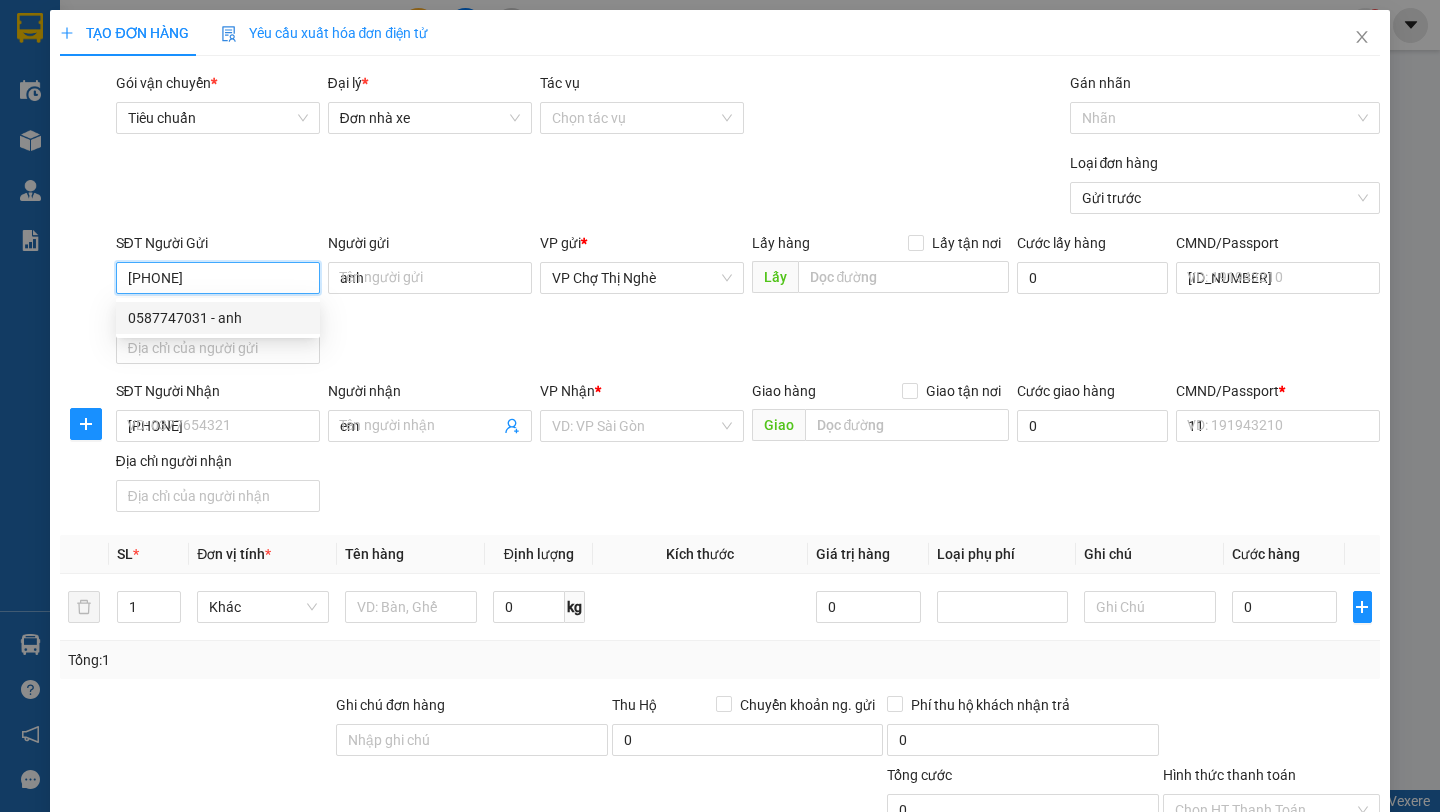 type on "100.000" 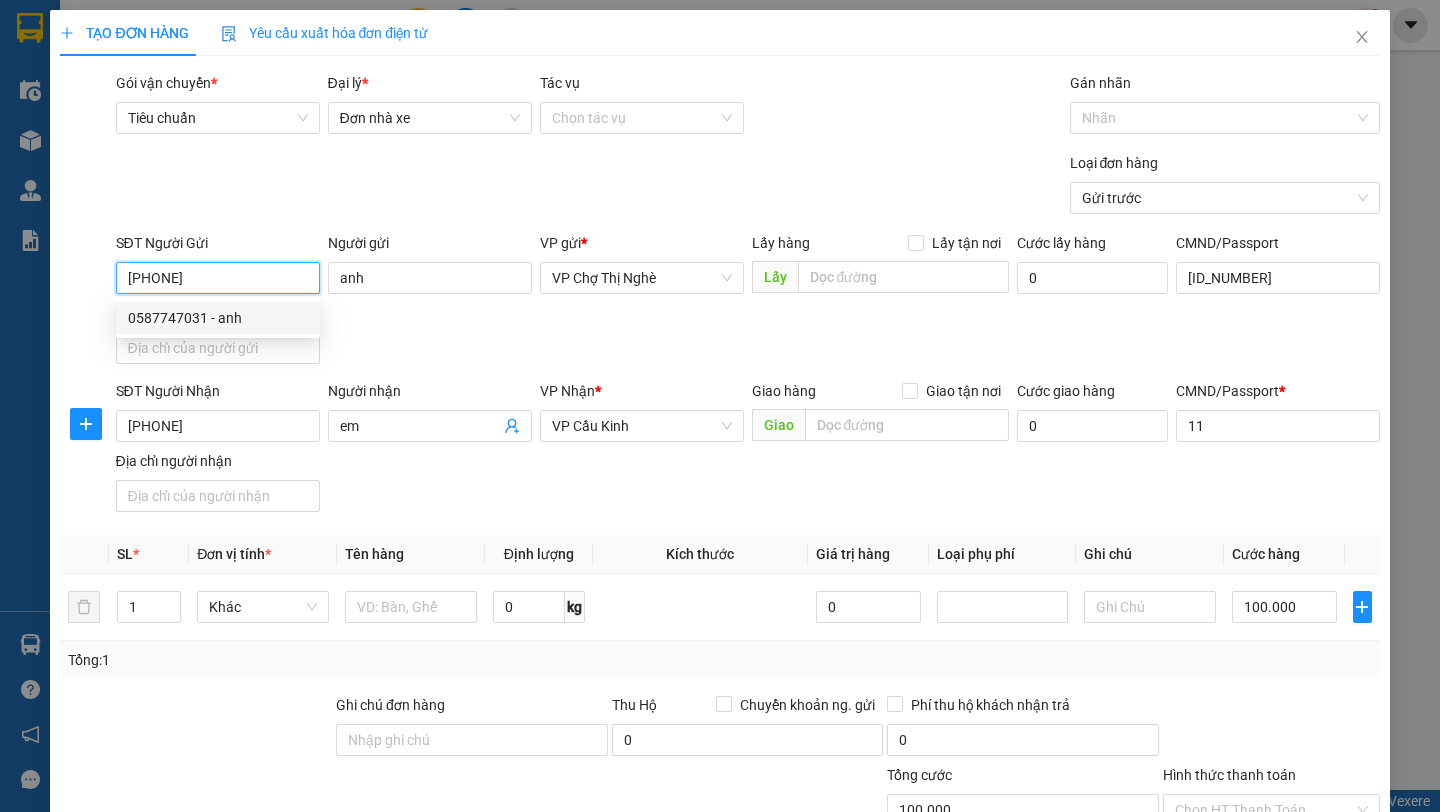 type on "30.000" 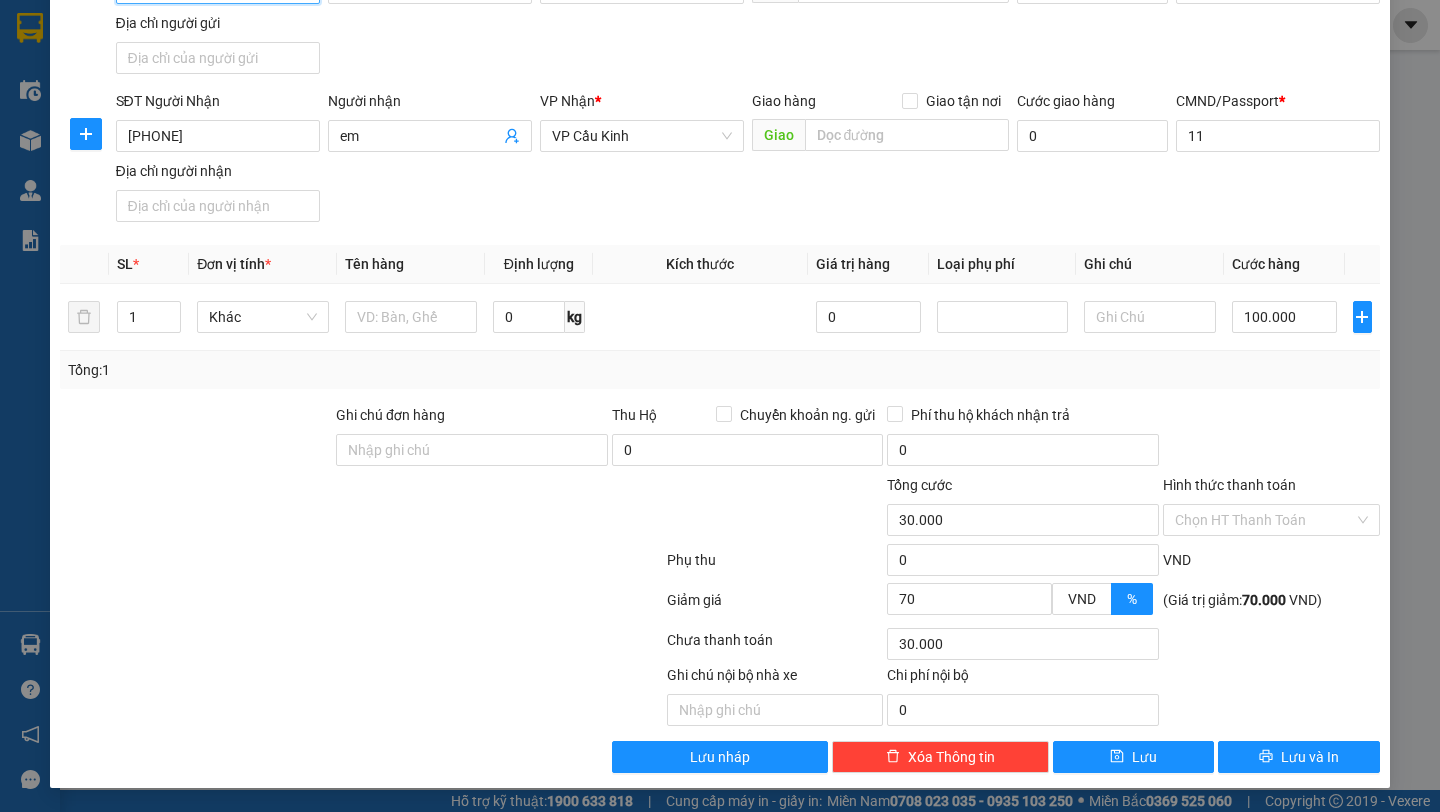 scroll, scrollTop: 0, scrollLeft: 0, axis: both 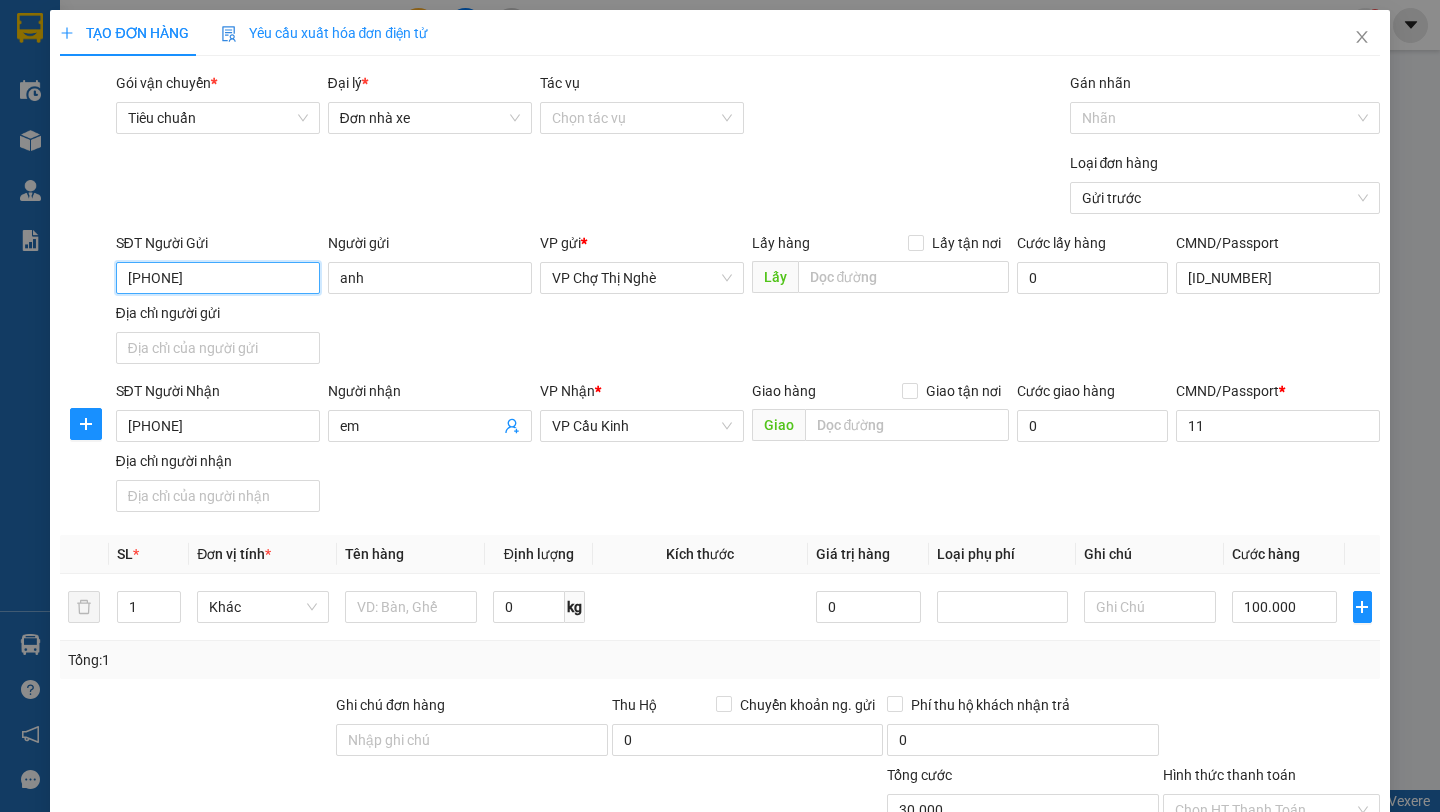 type on "[PHONE]" 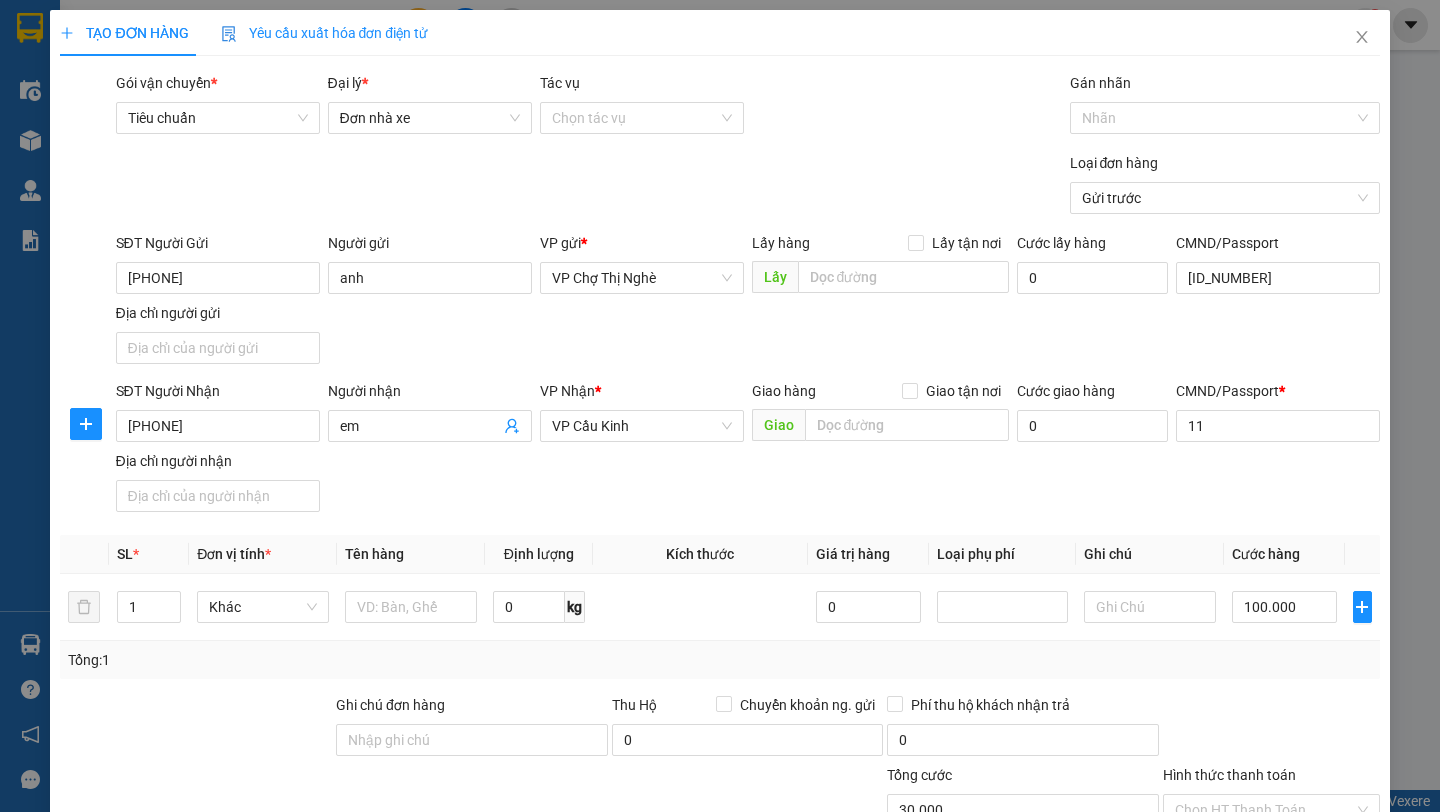 click on "Yêu cầu xuất hóa đơn điện tử" at bounding box center [325, 33] 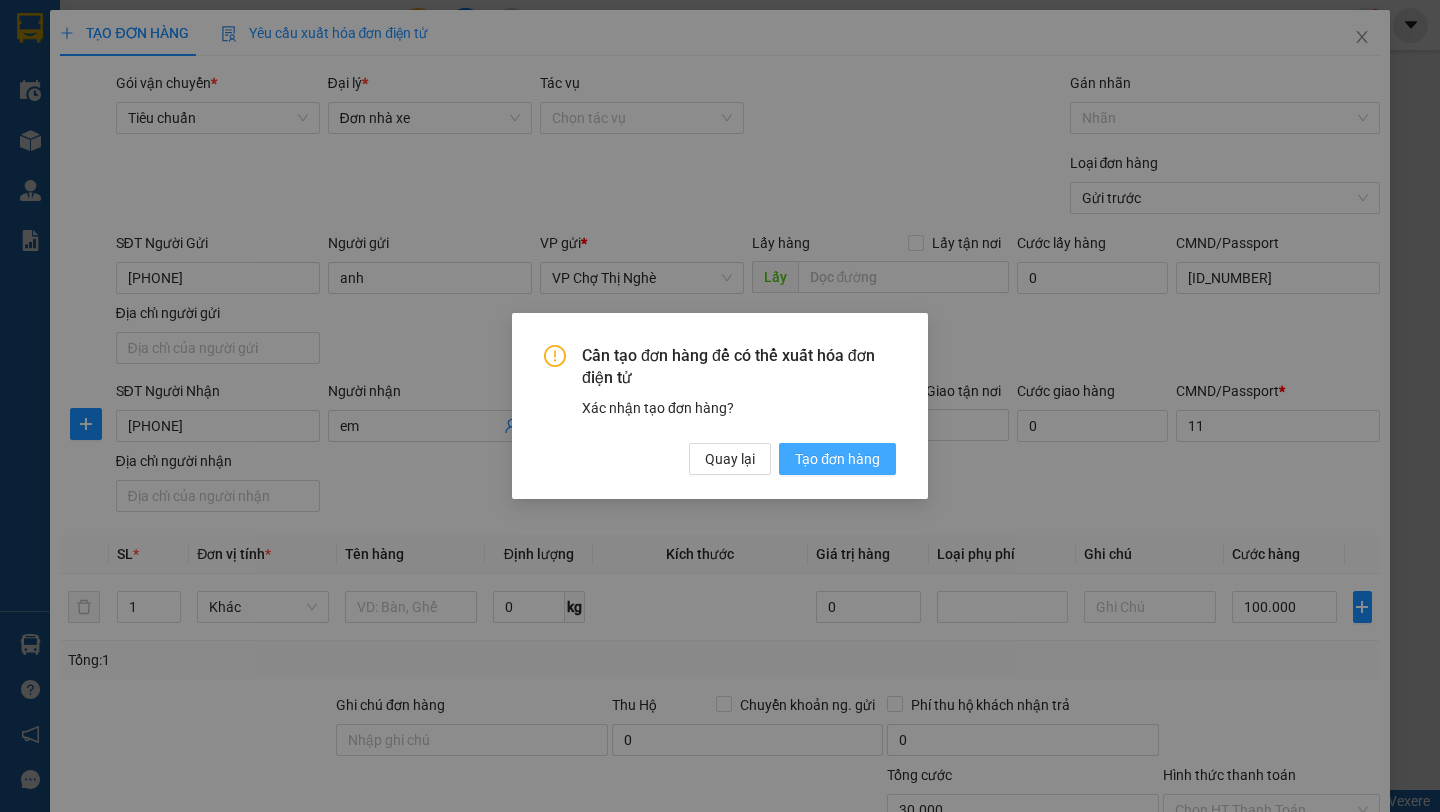 click on "Tạo đơn hàng" at bounding box center (837, 459) 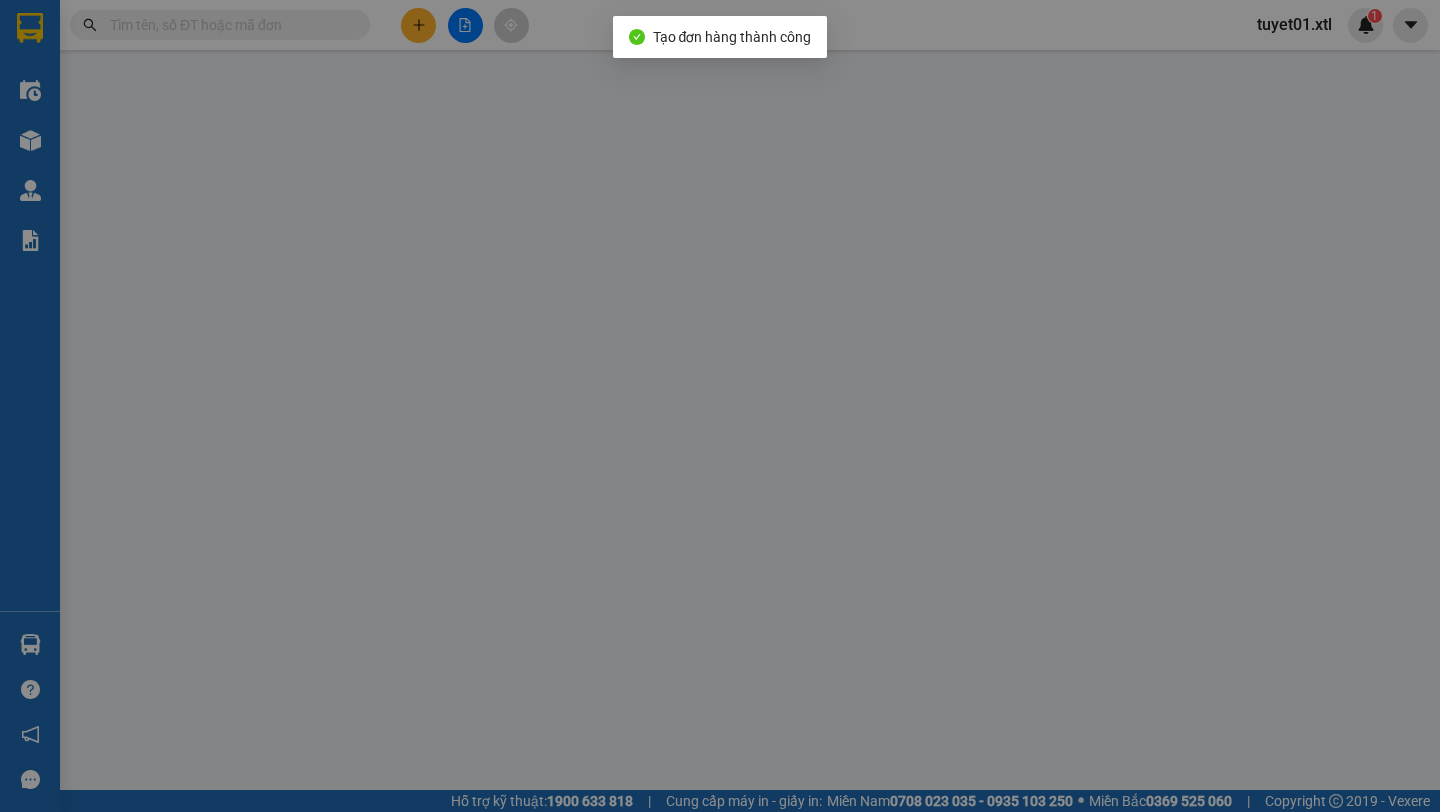 type on "anh" 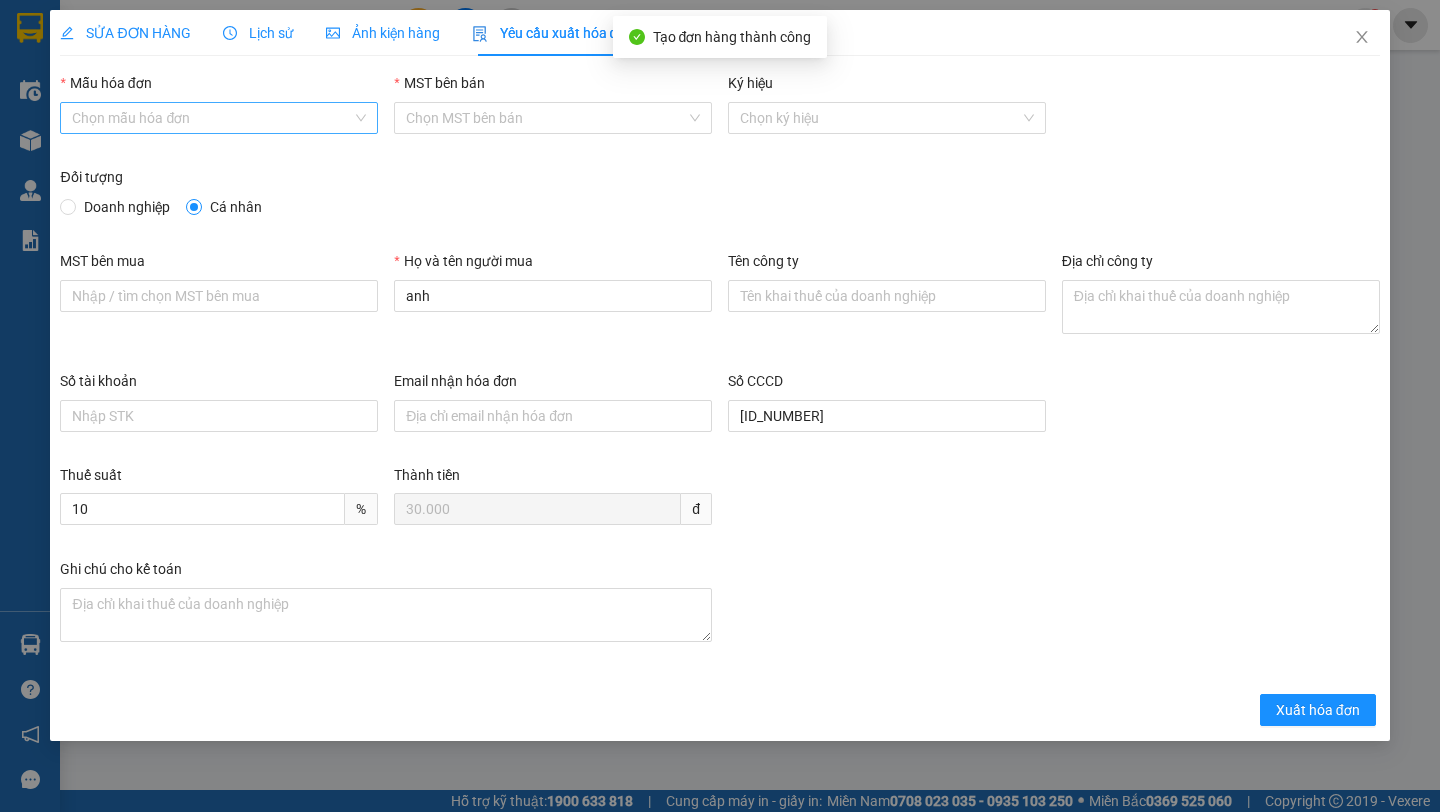 click on "Mẫu hóa đơn" at bounding box center (212, 118) 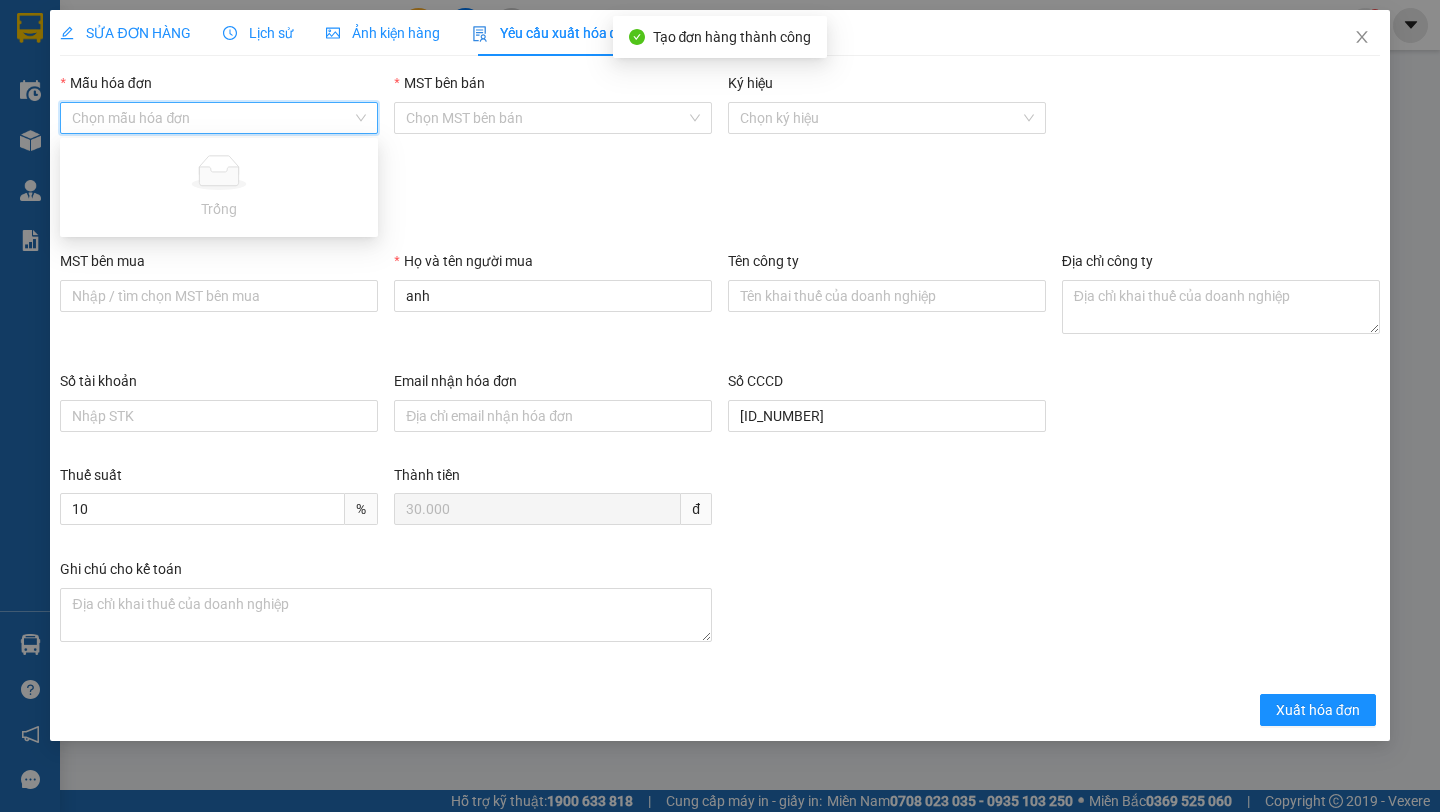 click on "Đối tượng" at bounding box center [719, 181] 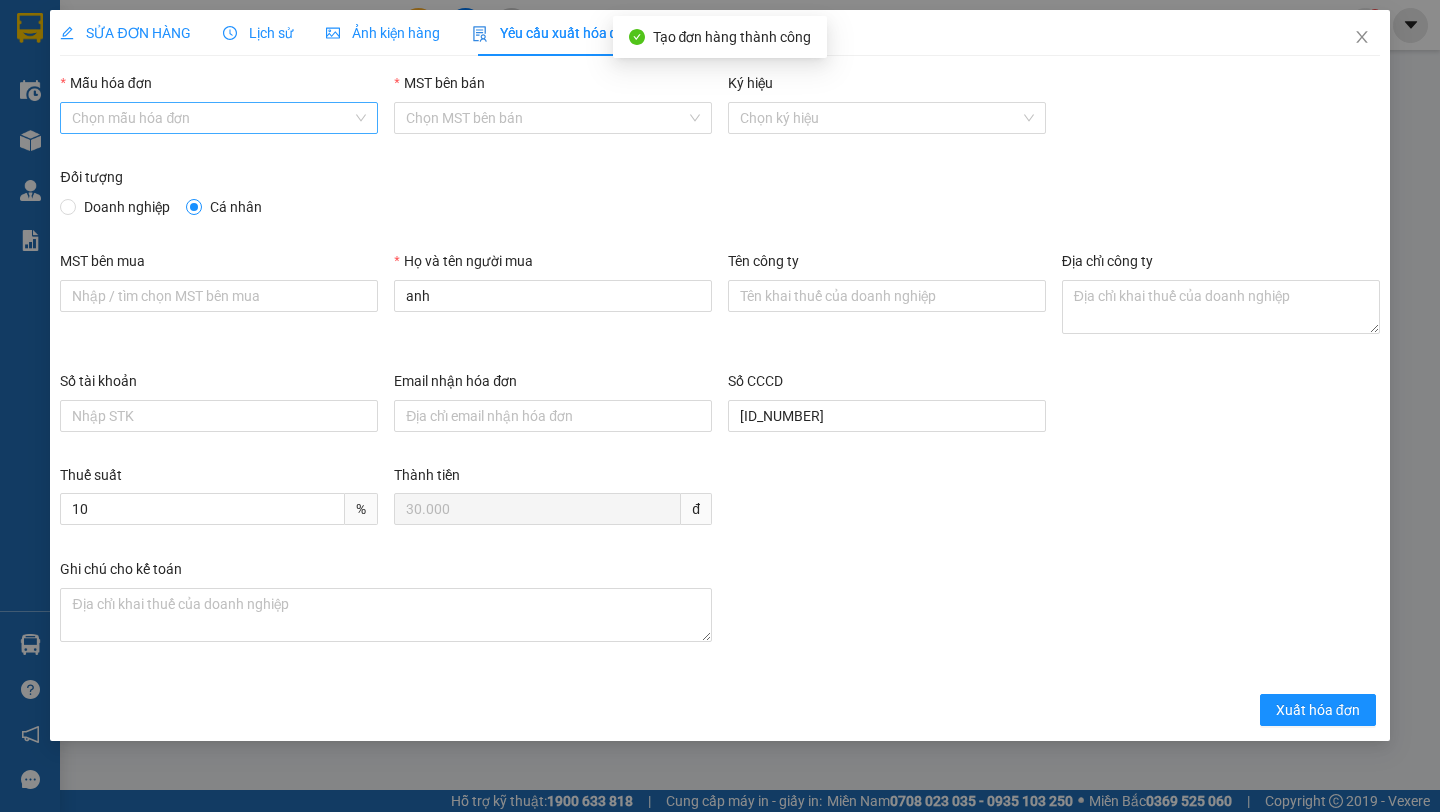 click on "Mẫu hóa đơn" at bounding box center (212, 118) 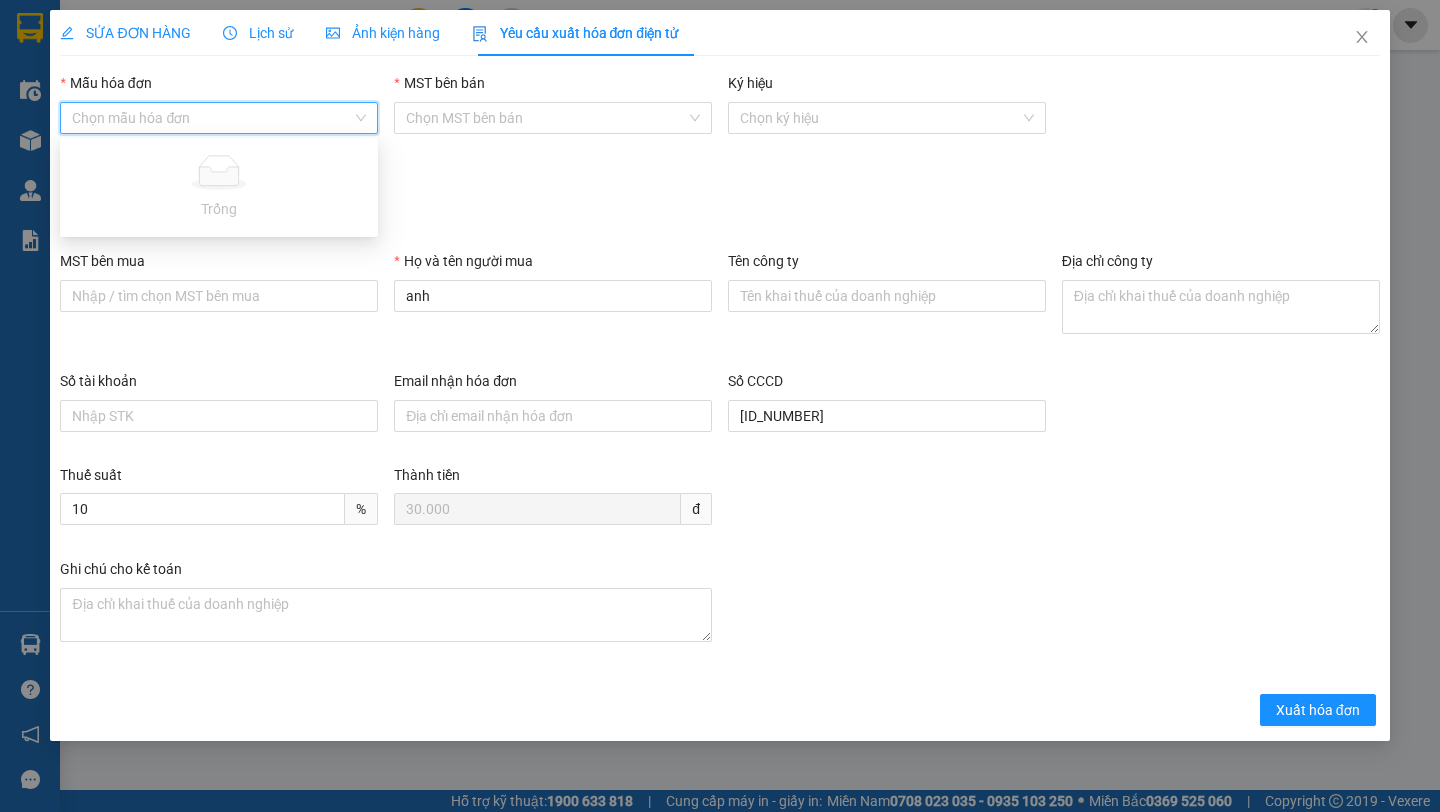 click on "MST bên bán Chọn MST bên bán" at bounding box center (553, 119) 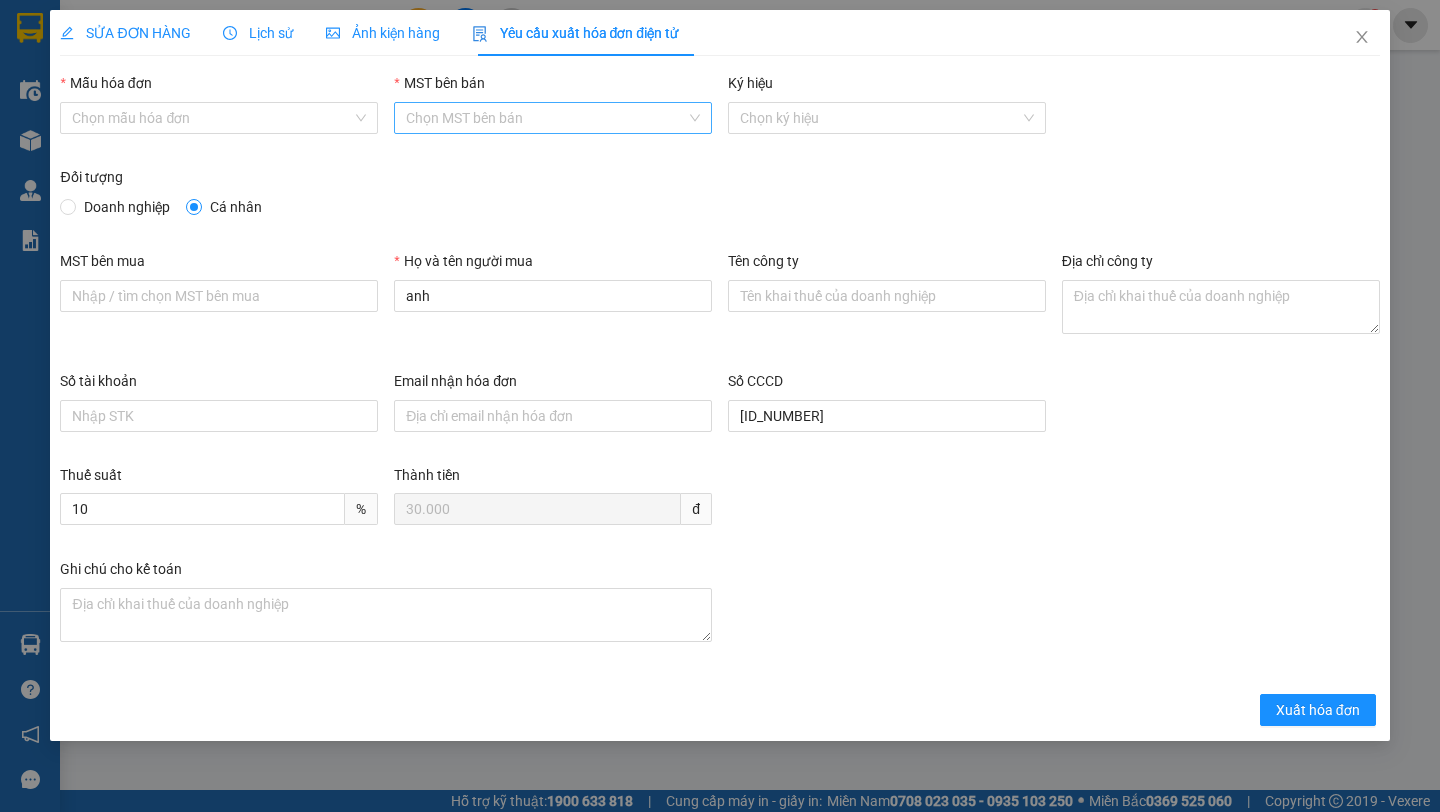 click on "MST bên bán" at bounding box center [546, 118] 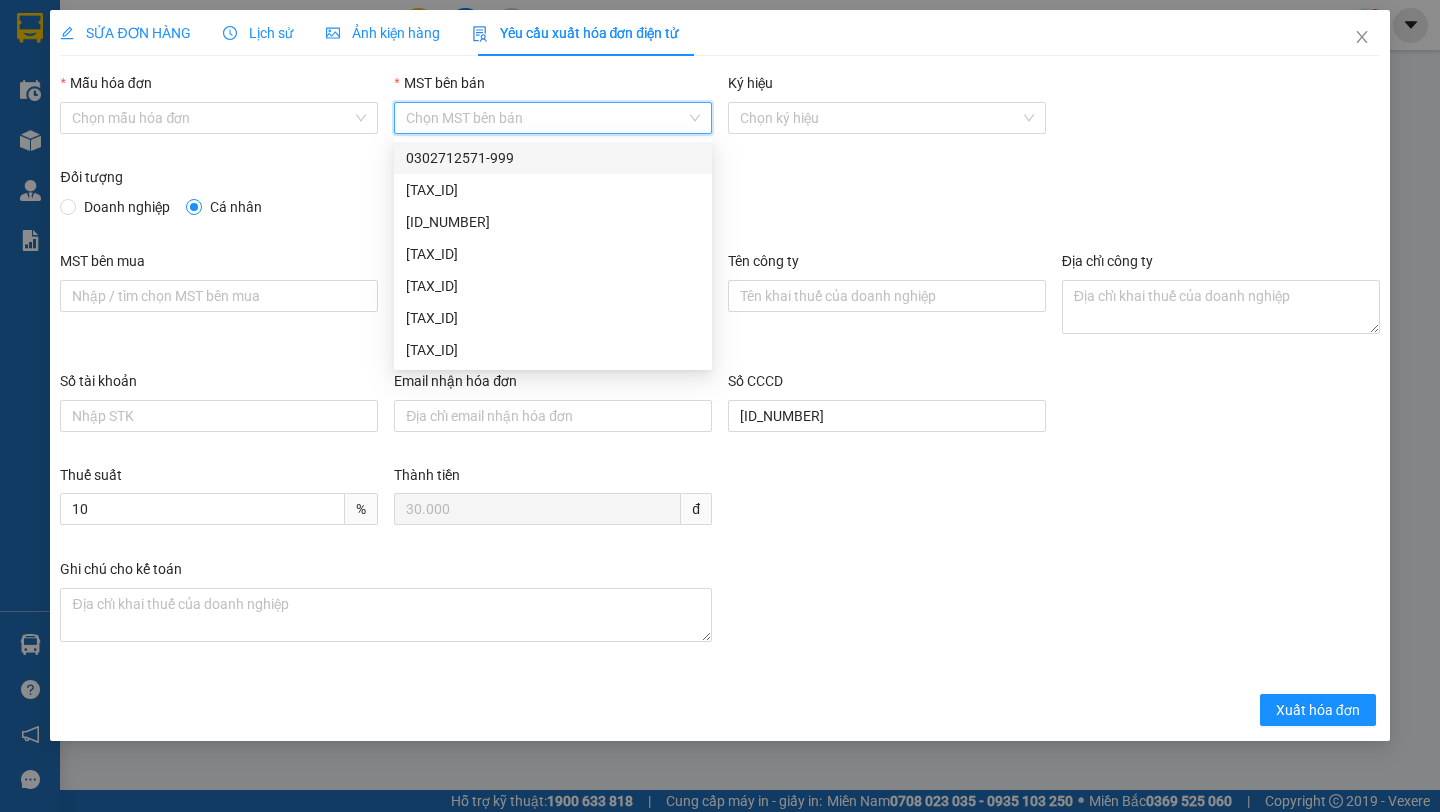 click on "0302712571-999" at bounding box center [553, 158] 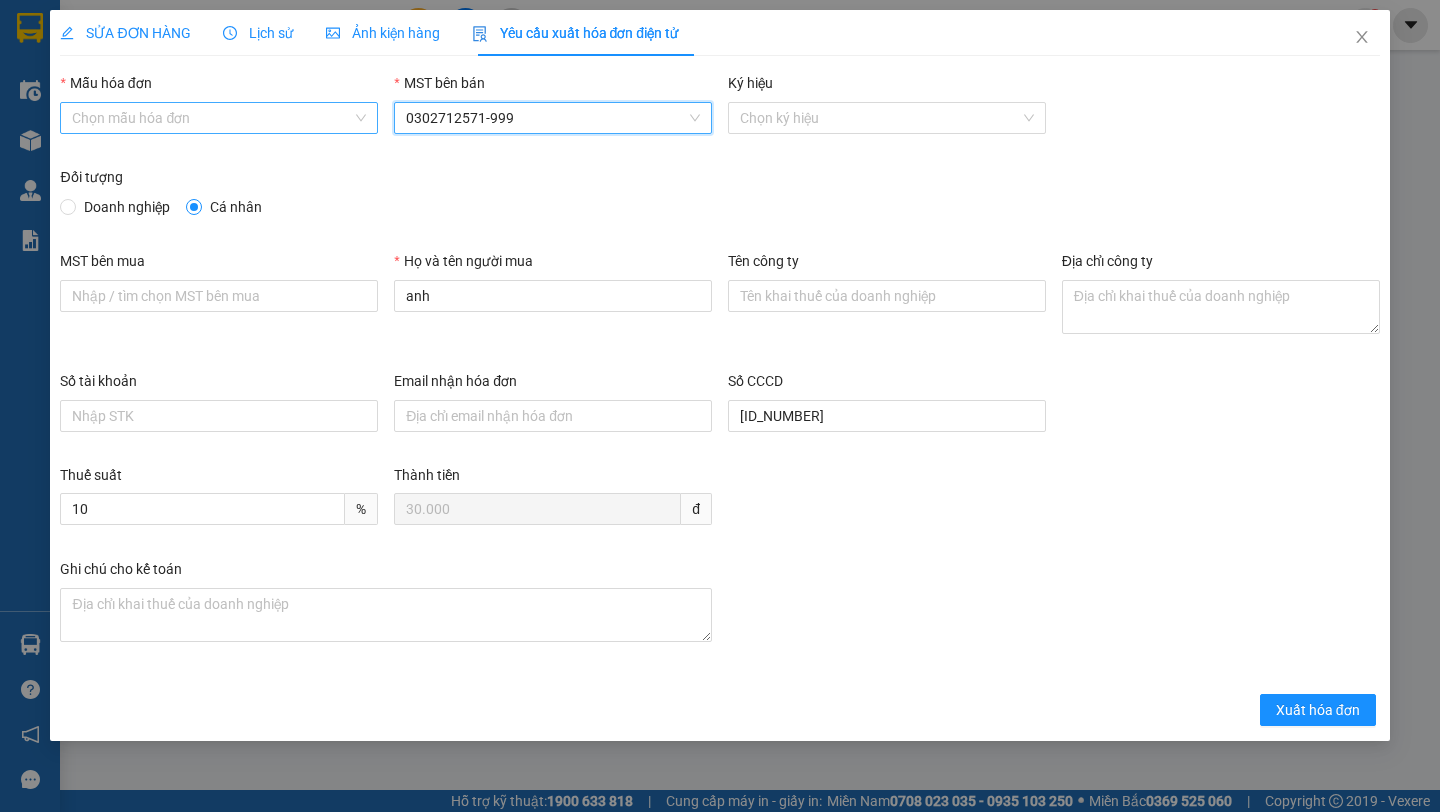 click on "Mẫu hóa đơn" at bounding box center (212, 118) 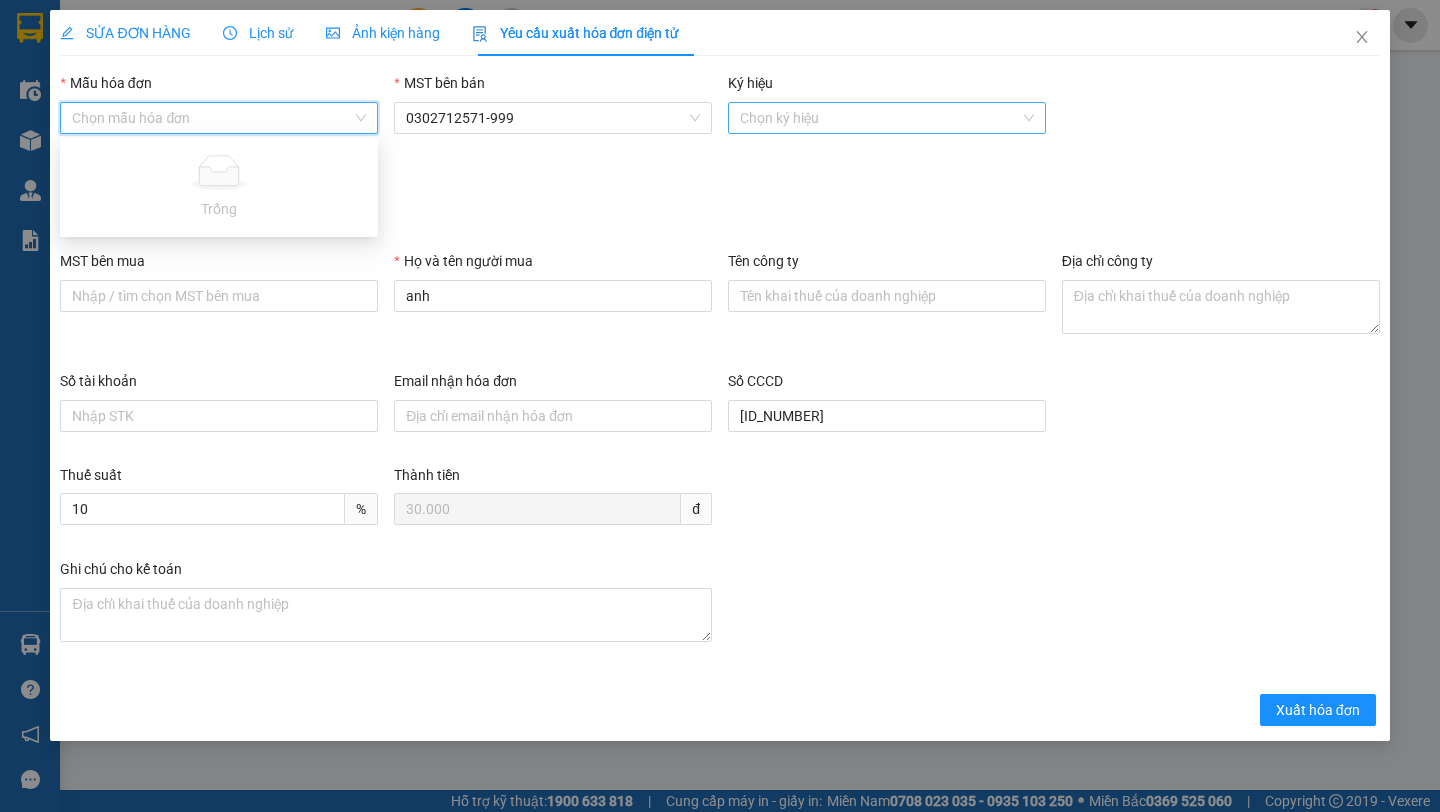 click on "Ký hiệu" at bounding box center (880, 118) 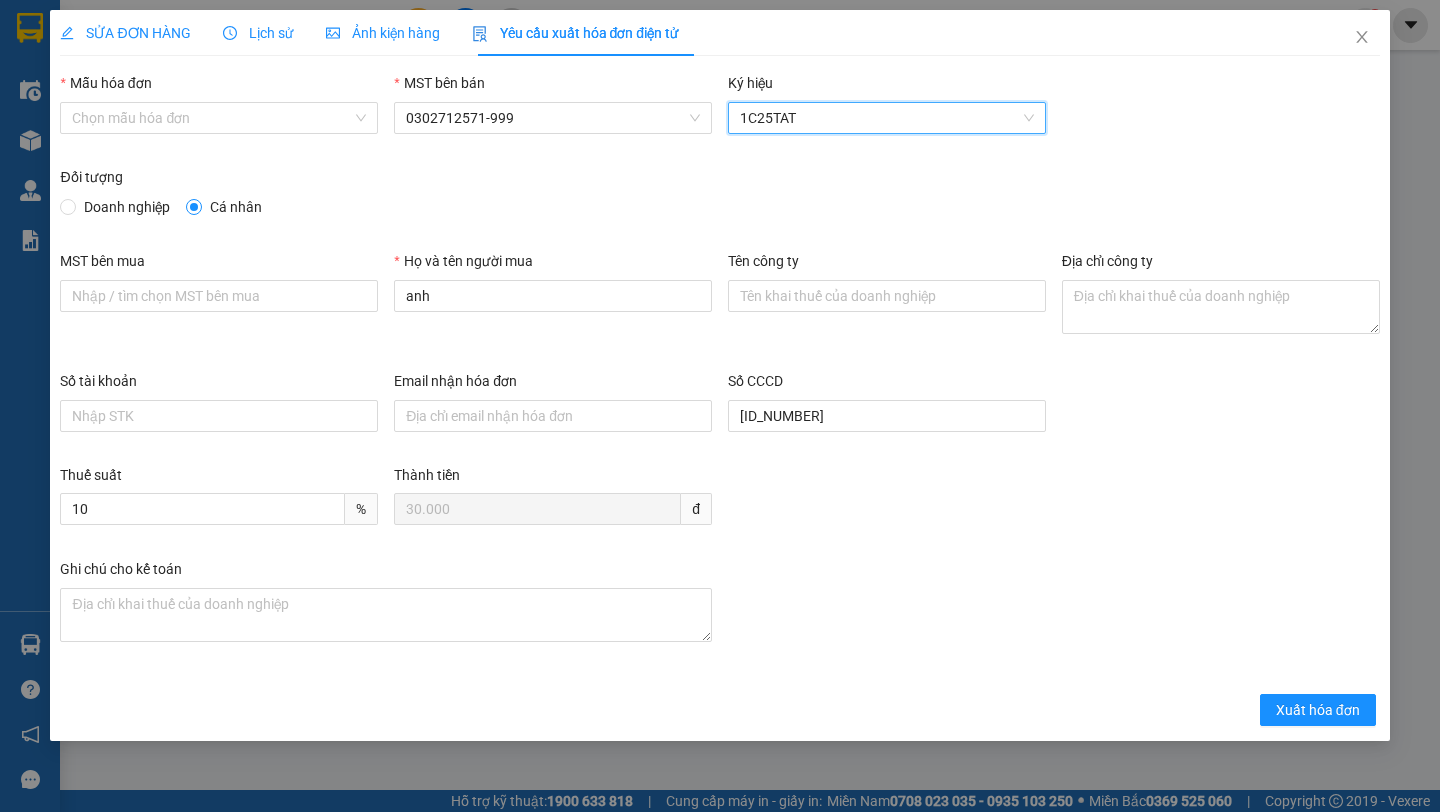click on "SỬA ĐƠN HÀNG" at bounding box center (125, 33) 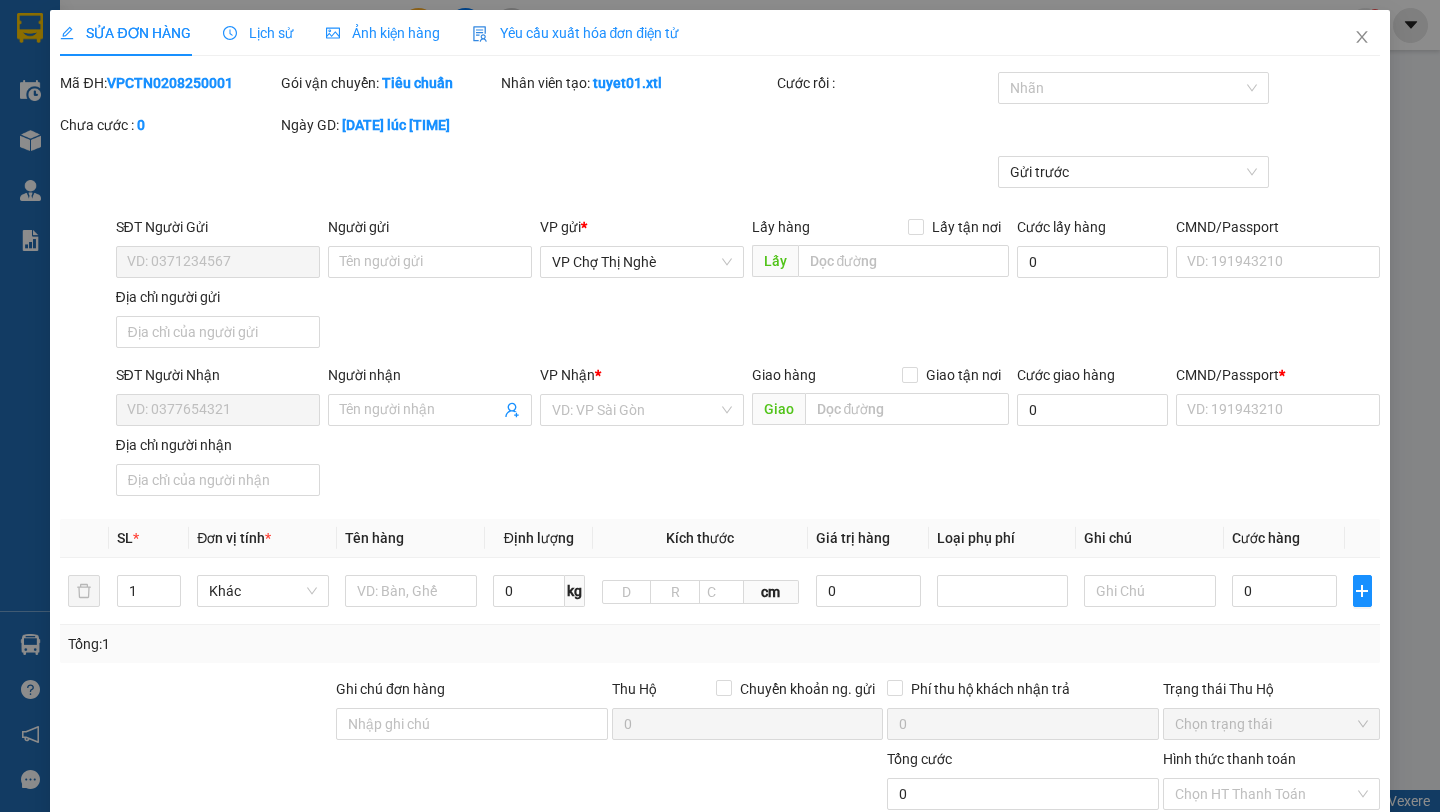 type on "[PHONE]" 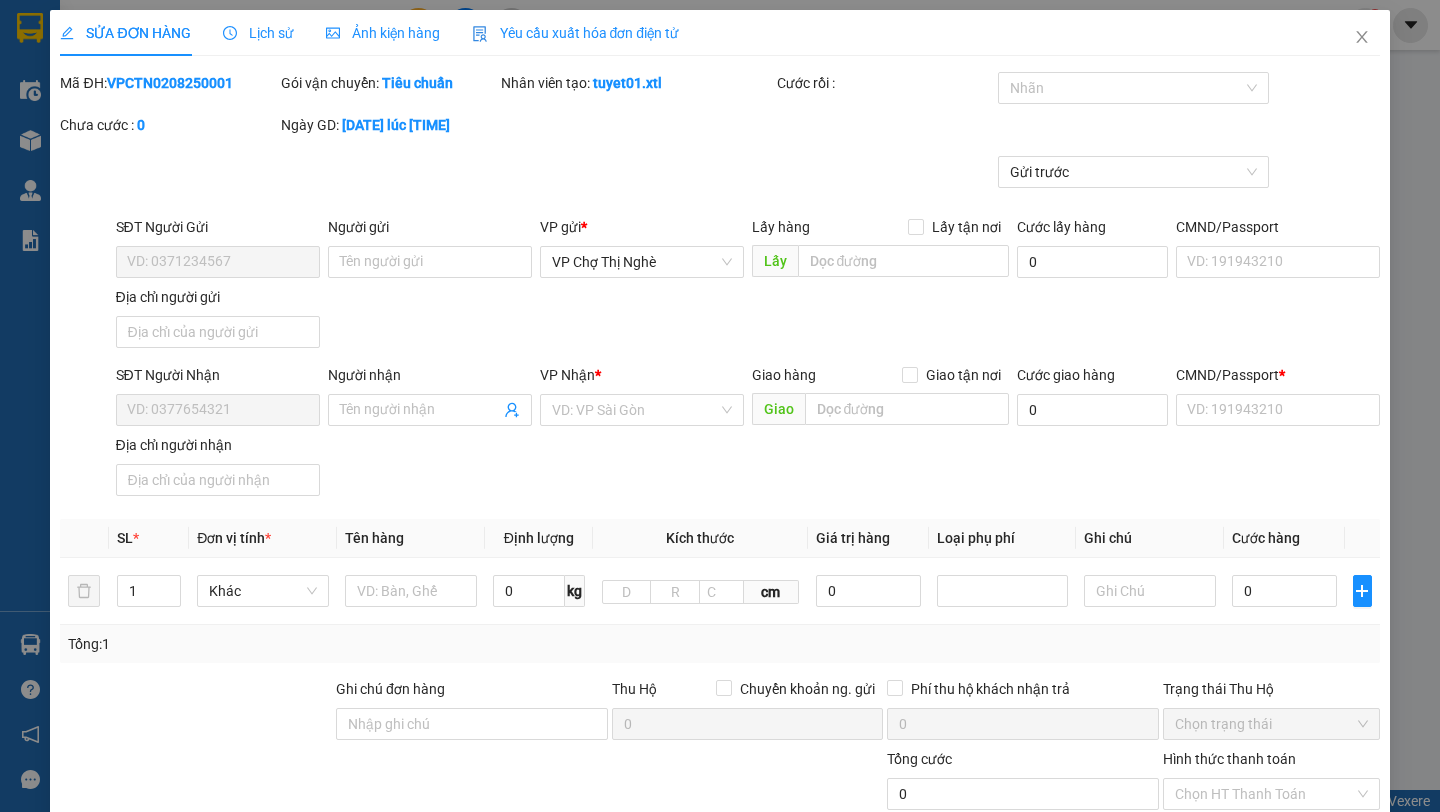type on "anh" 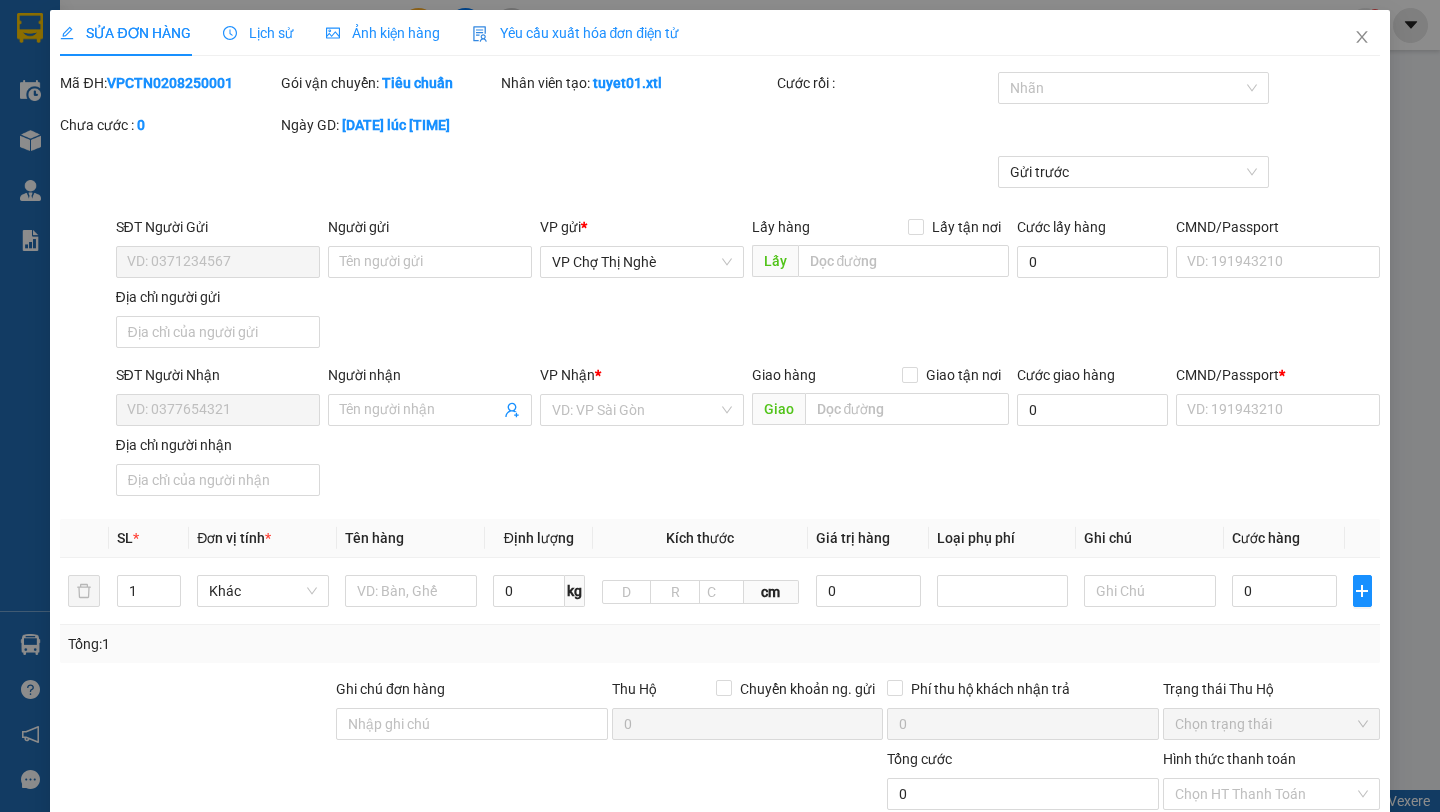 type on "[PHONE]" 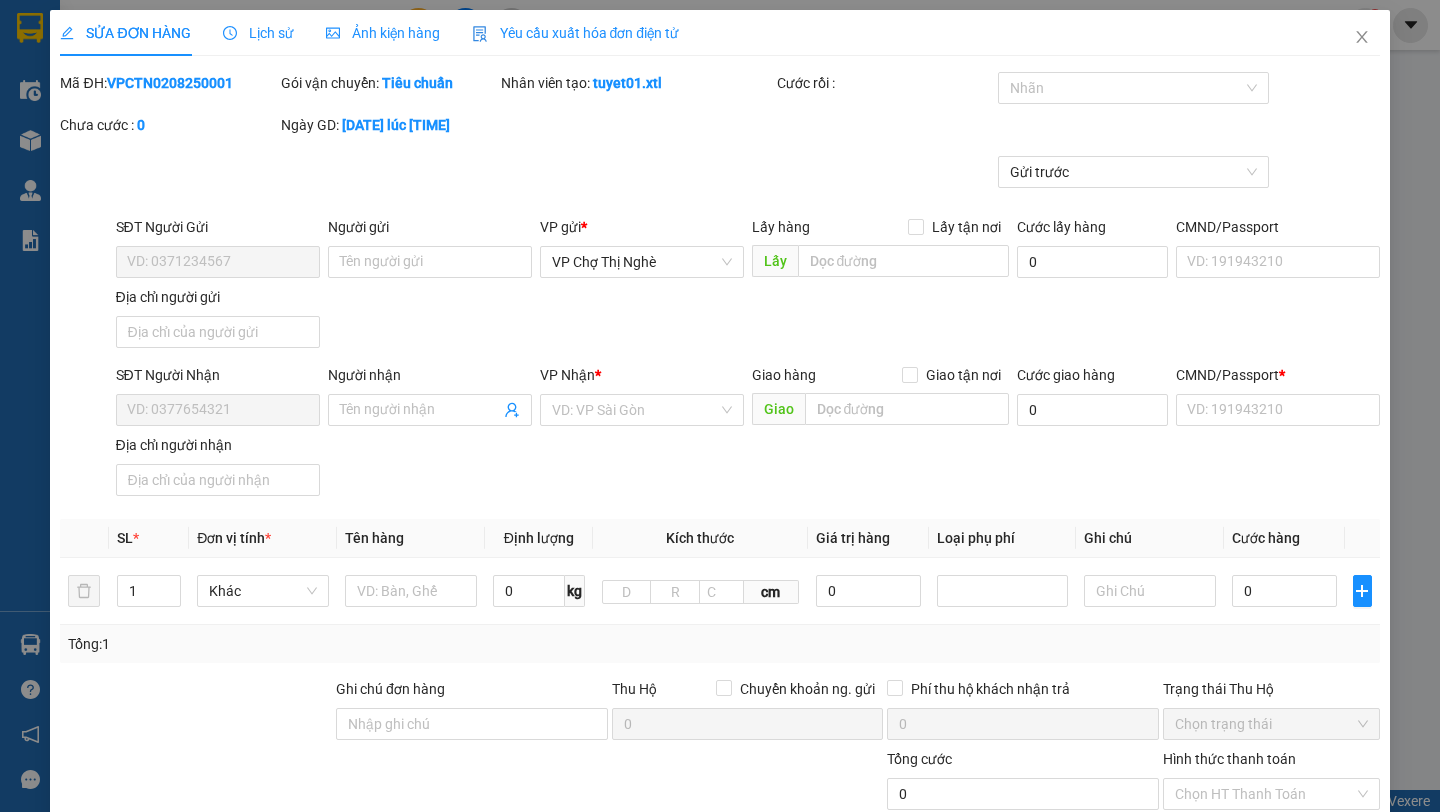 type on "11" 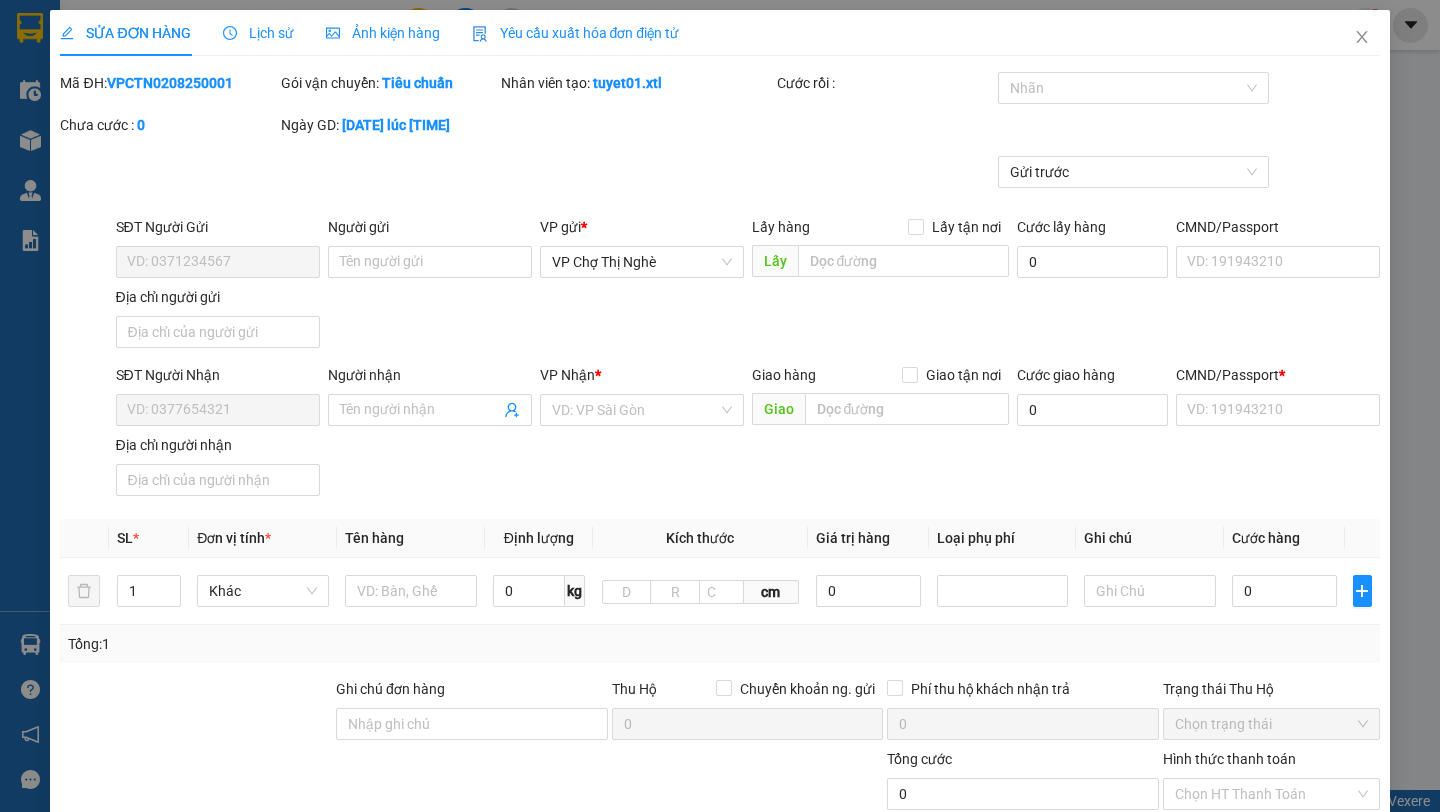 type on "30.000" 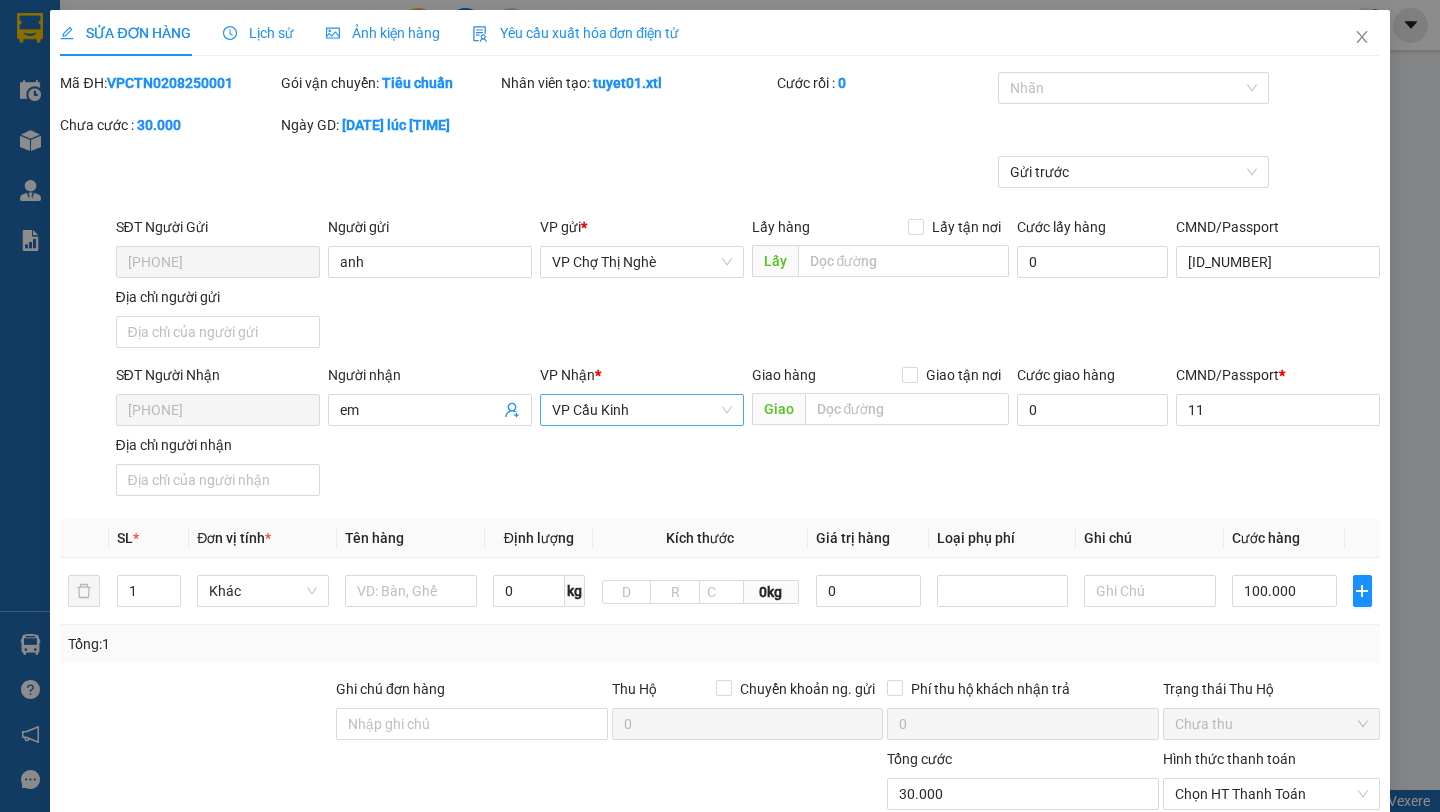click on "VP Cầu Kinh" at bounding box center (642, 410) 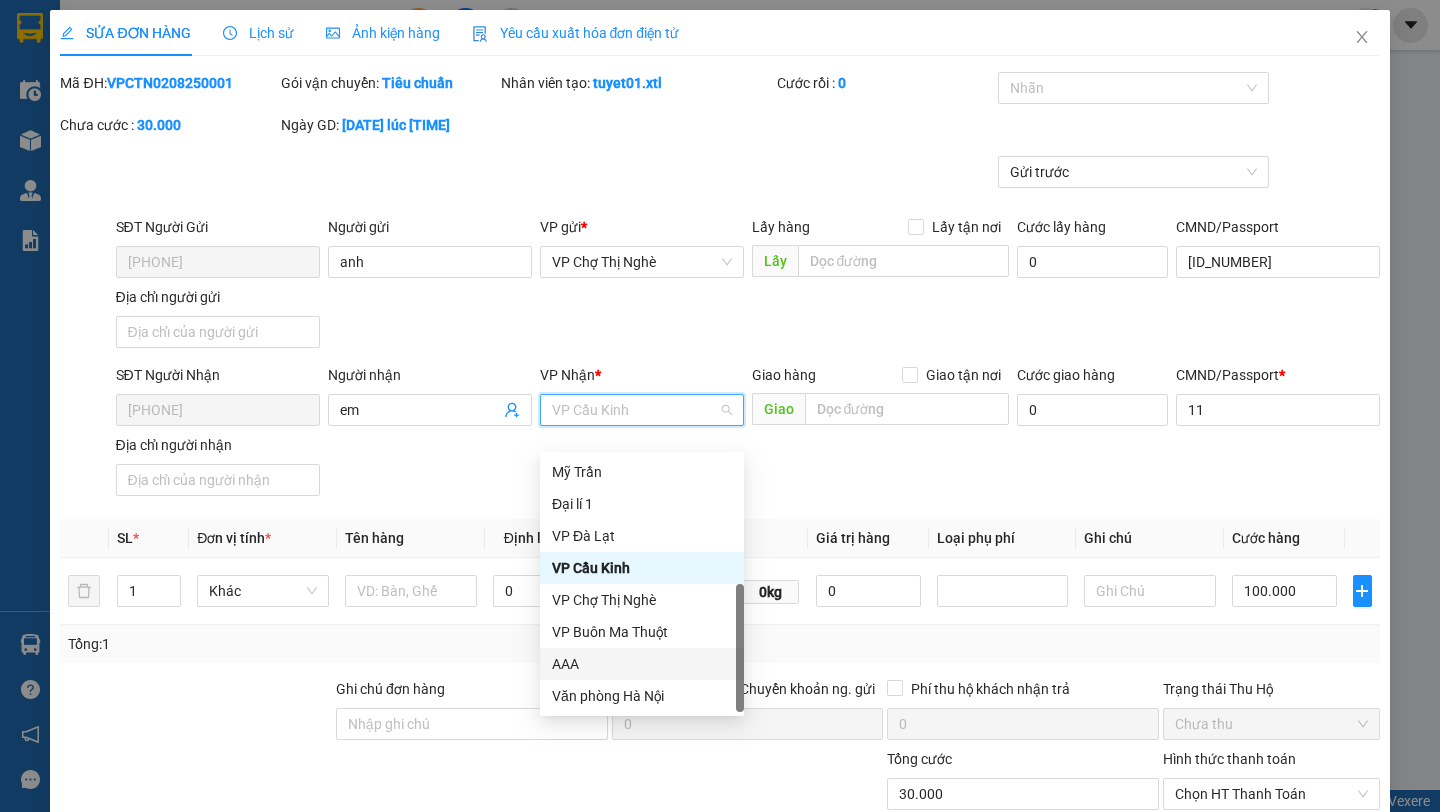 scroll, scrollTop: 0, scrollLeft: 0, axis: both 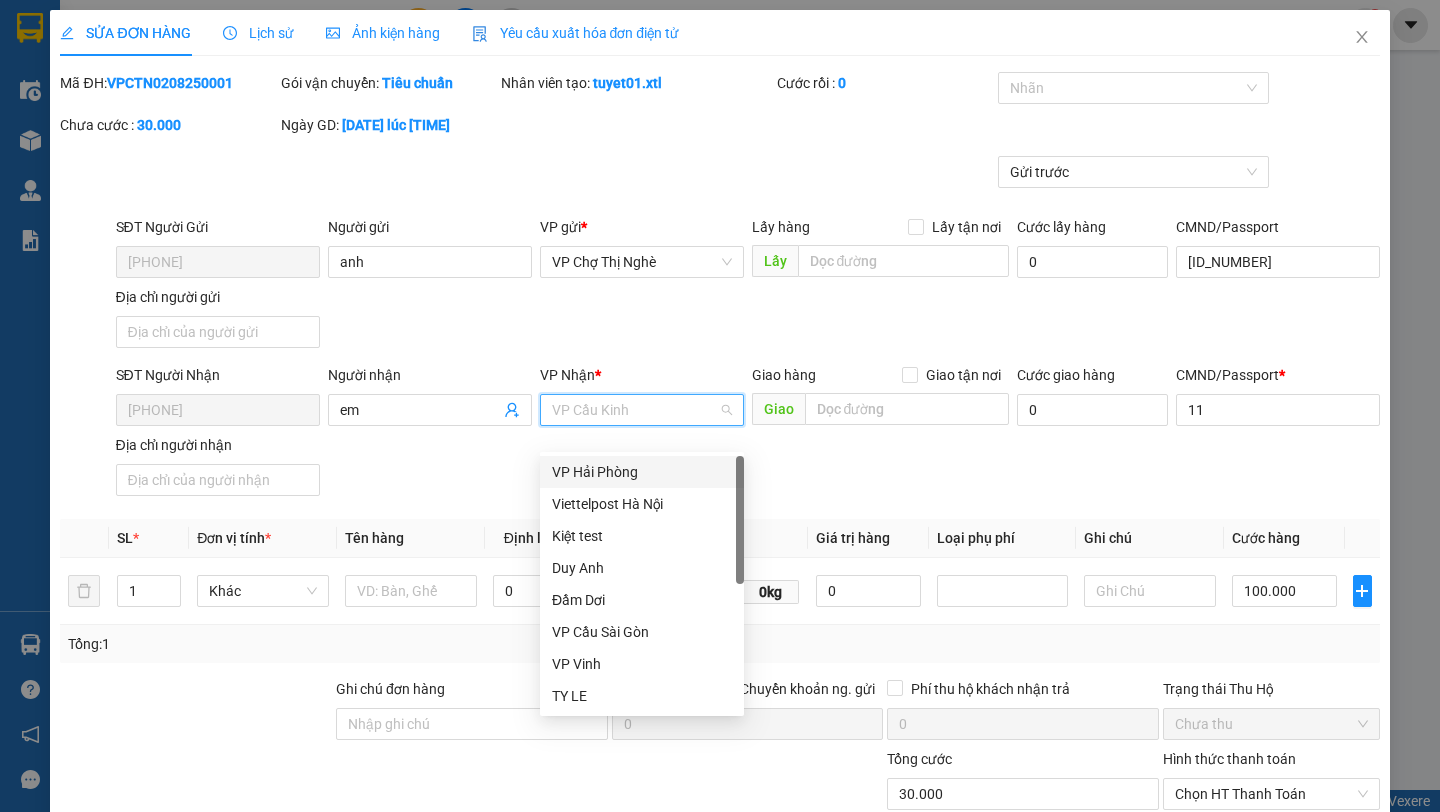 click on "VP Hải Phòng" at bounding box center [642, 472] 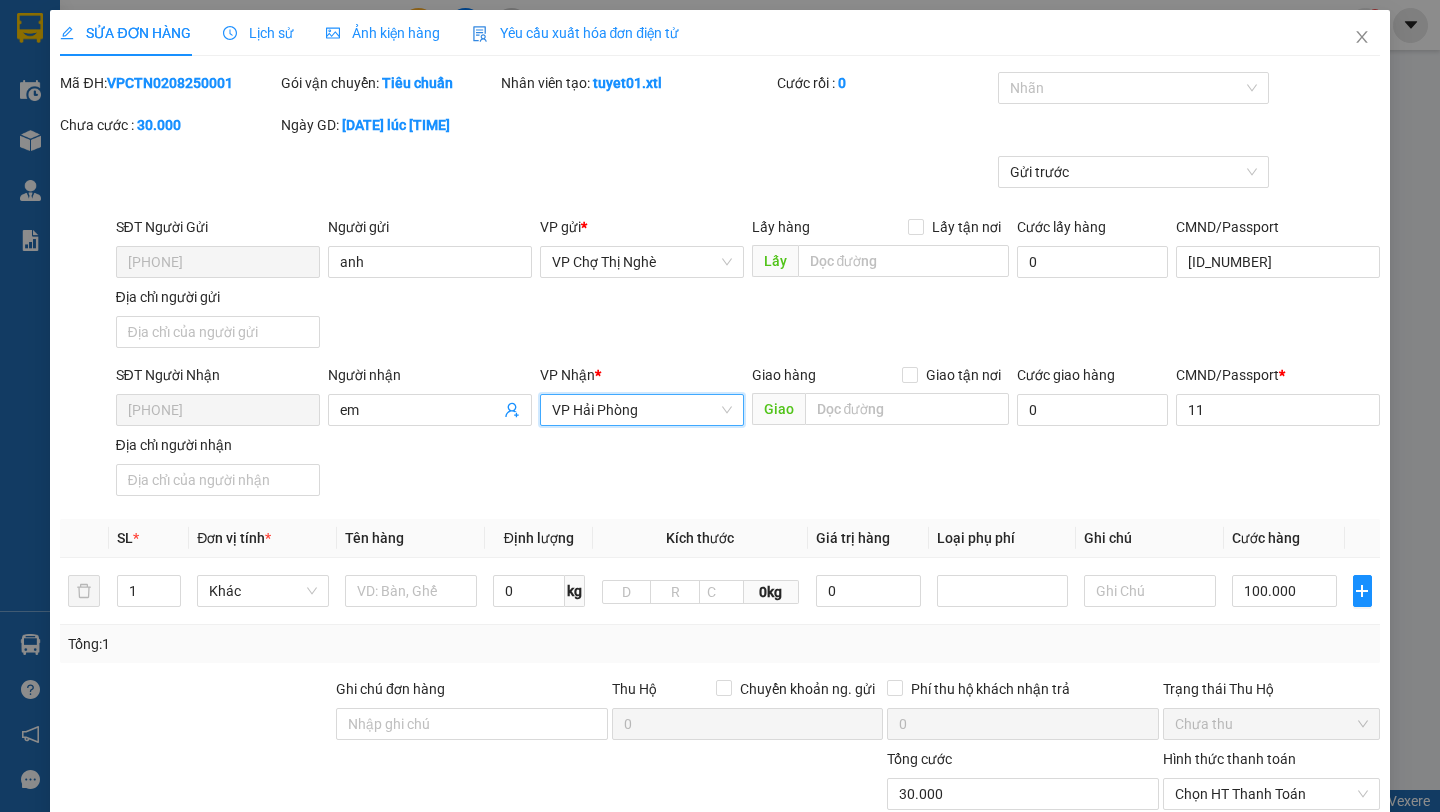 click on "Lịch sử" at bounding box center (258, 33) 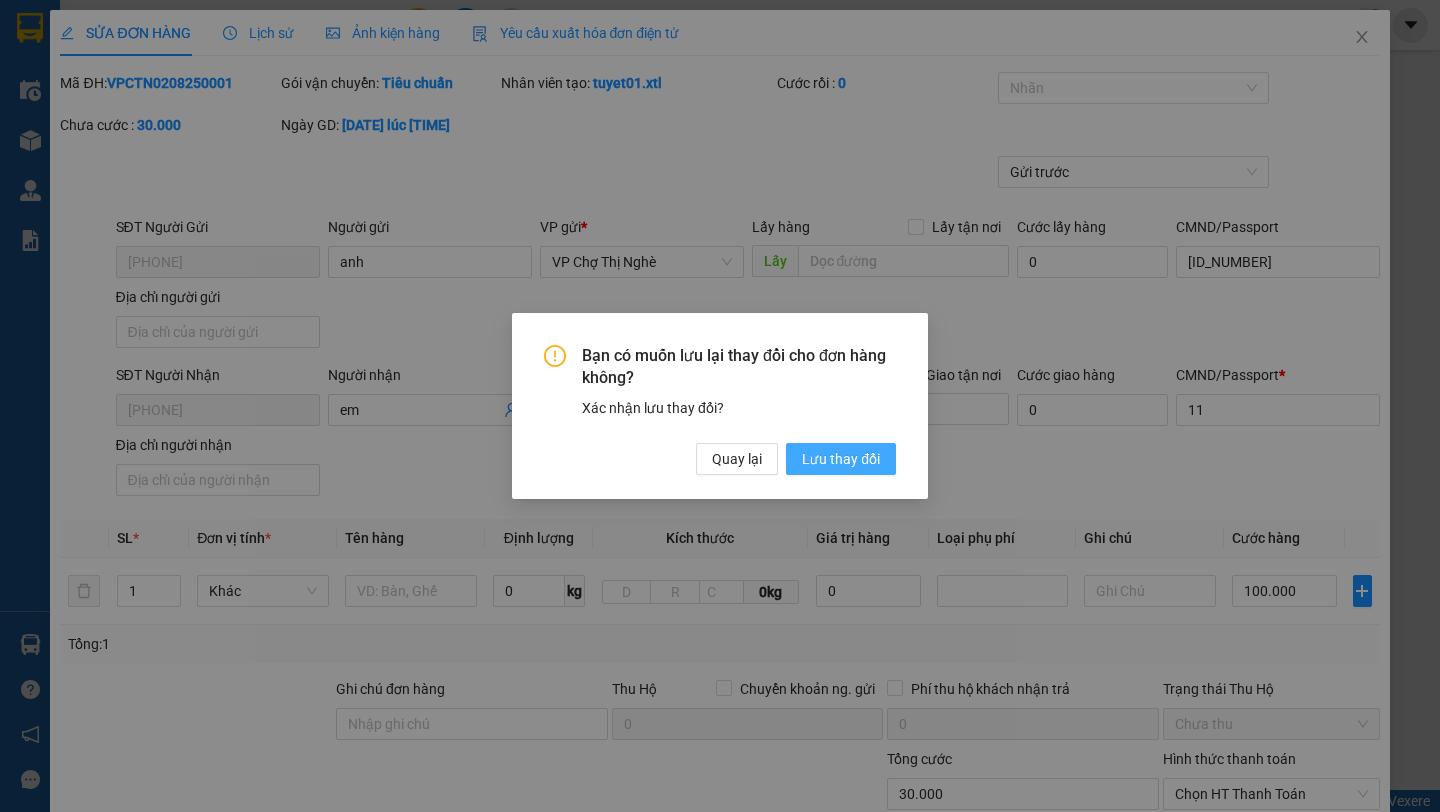 click on "Lưu thay đổi" at bounding box center (841, 459) 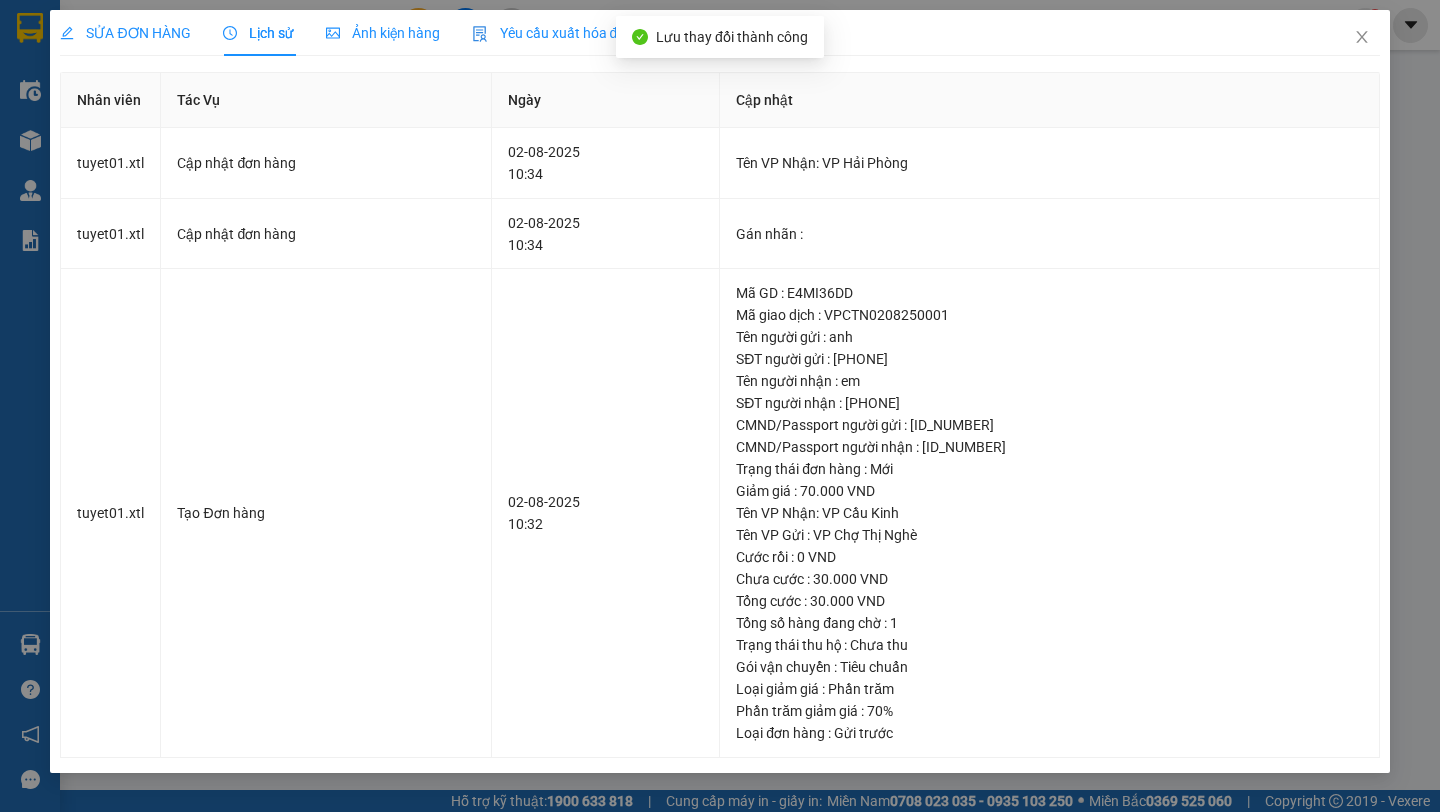 click on "Yêu cầu xuất hóa đơn điện tử" at bounding box center [576, 33] 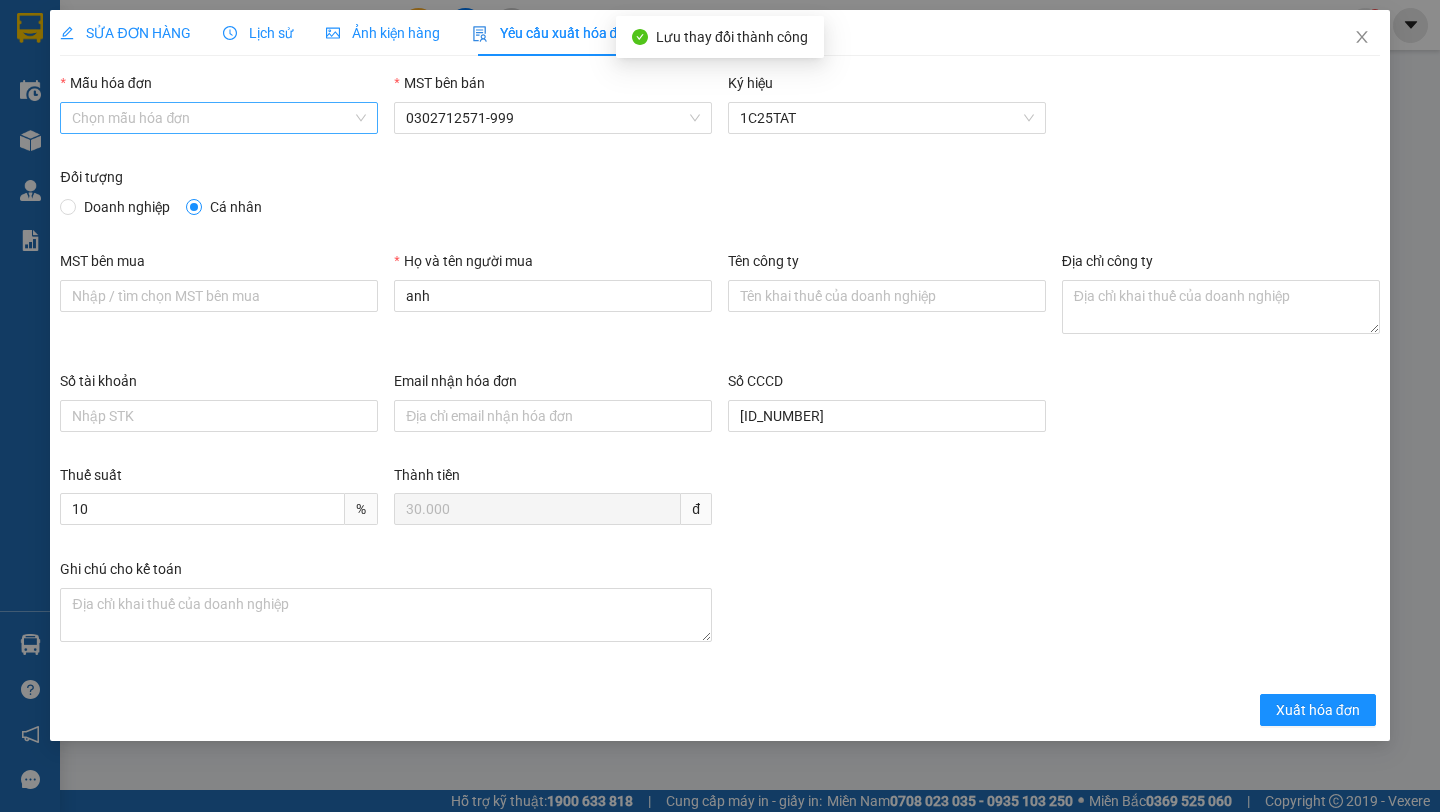 click on "Mẫu hóa đơn" at bounding box center (212, 118) 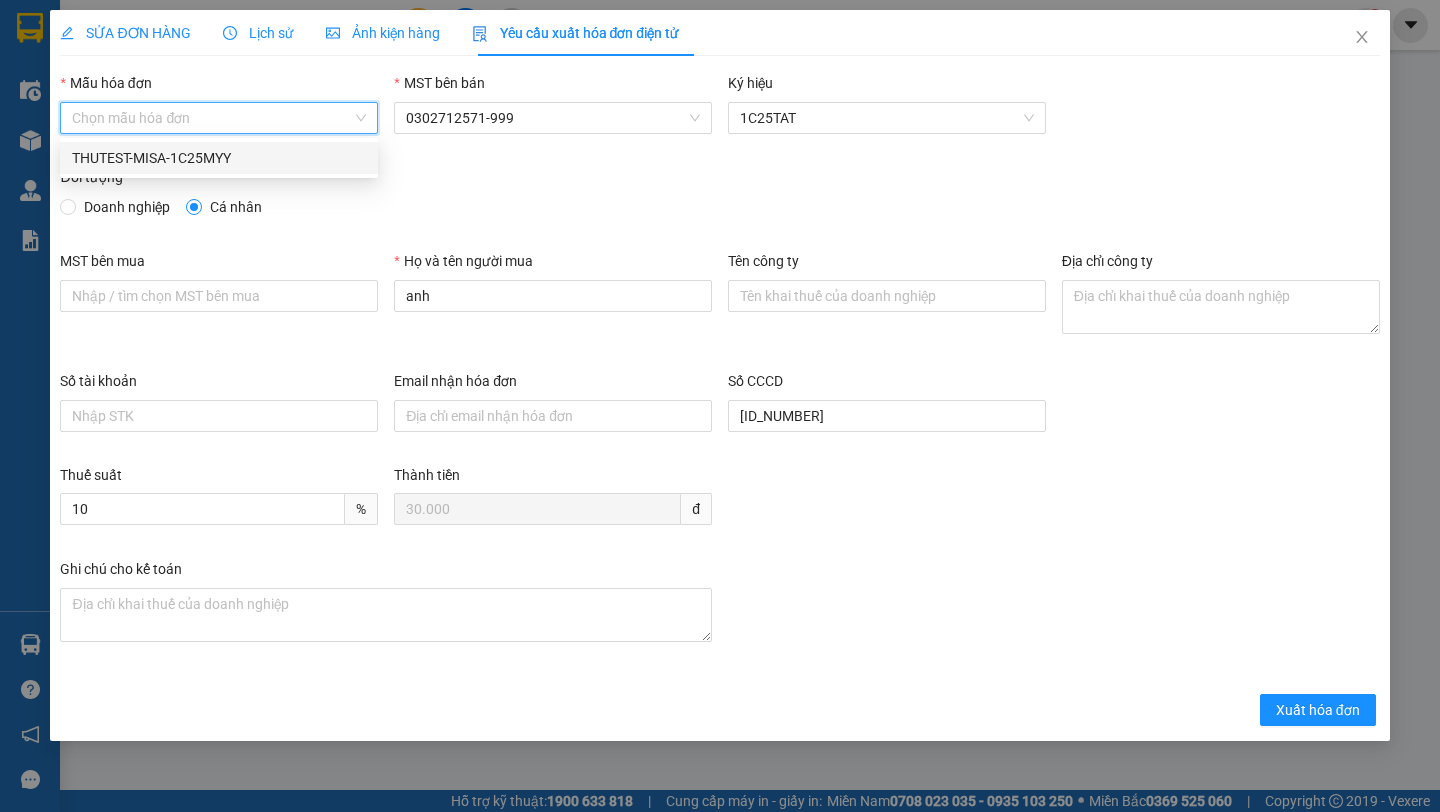 click on "THUTEST-MISA-1C25MYY" at bounding box center [219, 158] 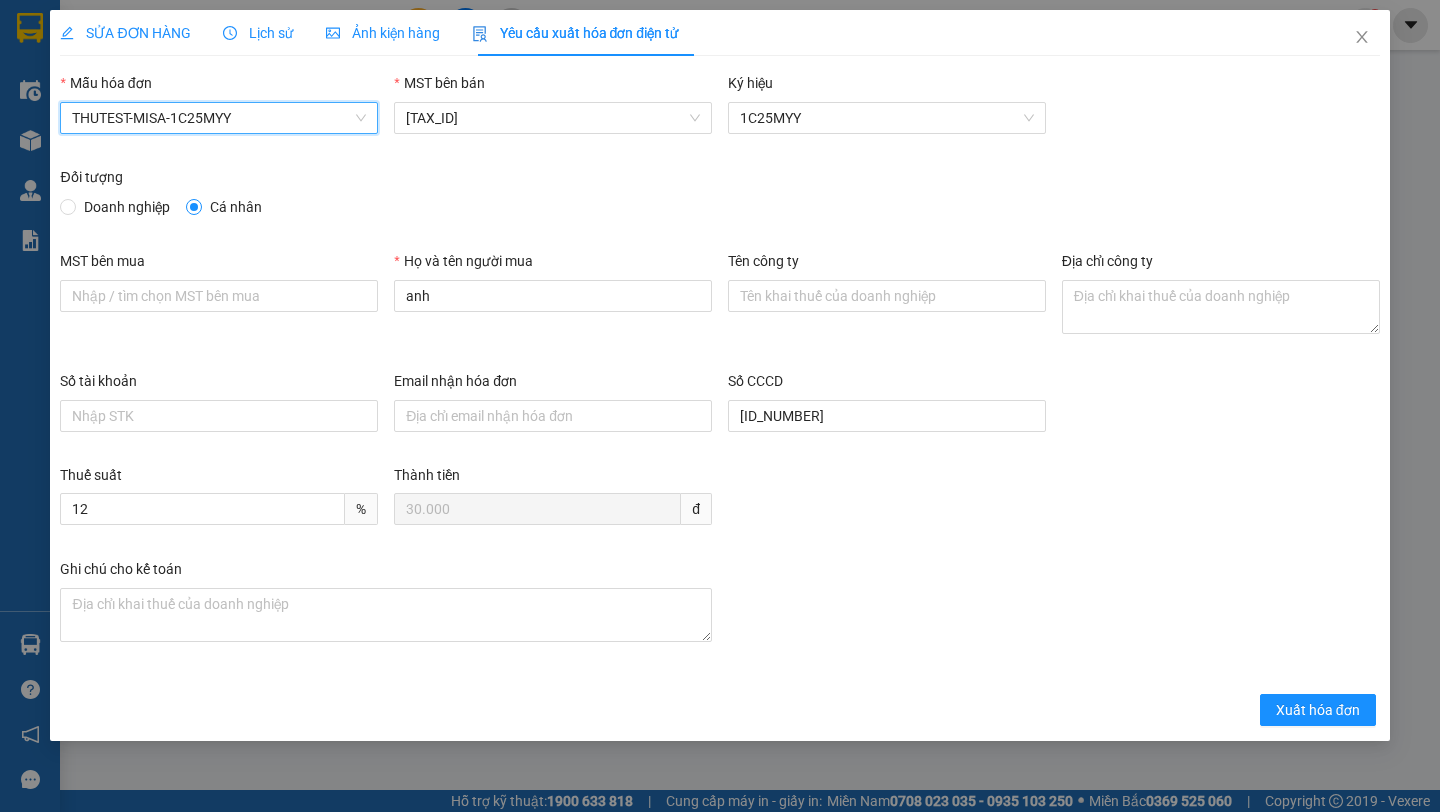 click on "Đối tượng" at bounding box center (719, 181) 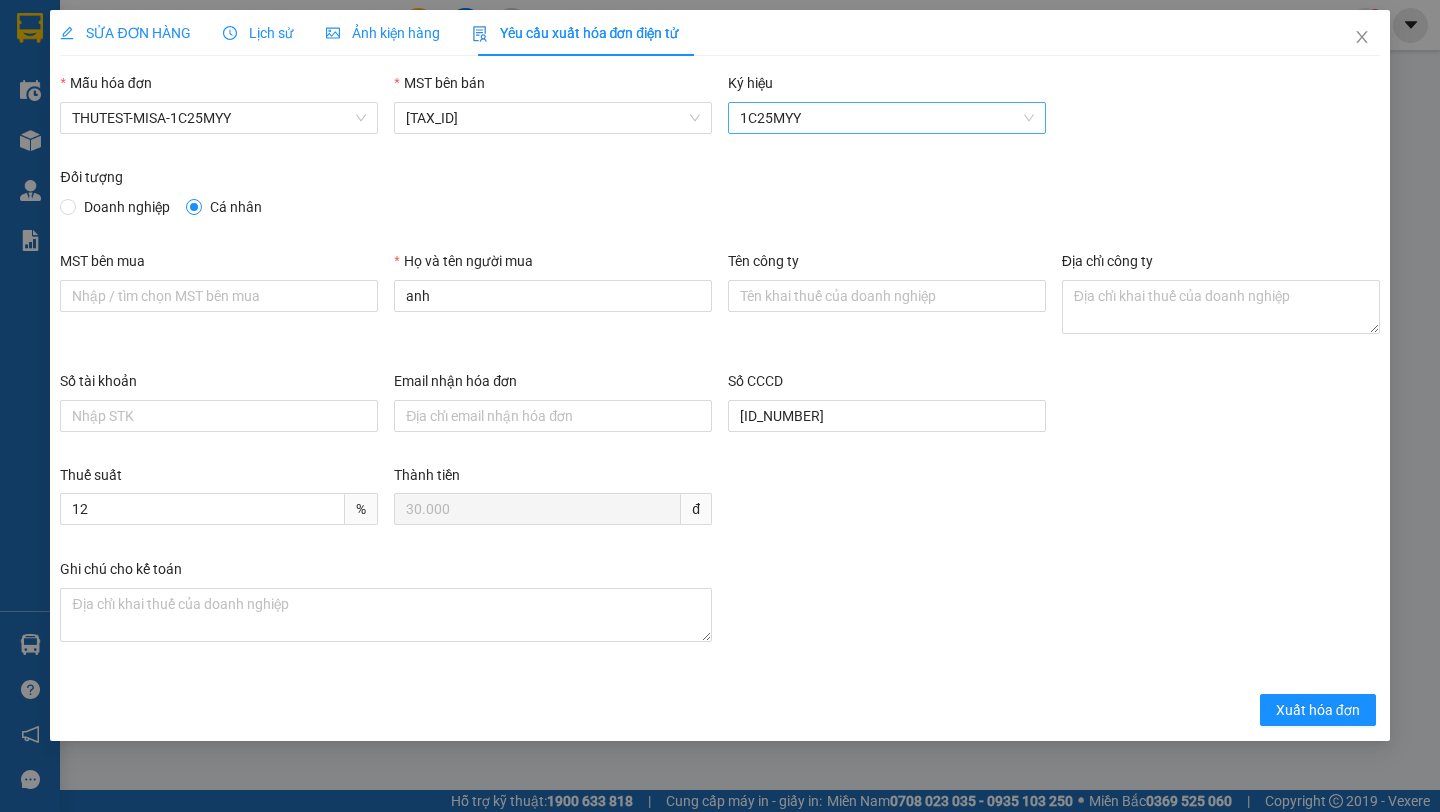 click on "1C25MYY" at bounding box center [887, 118] 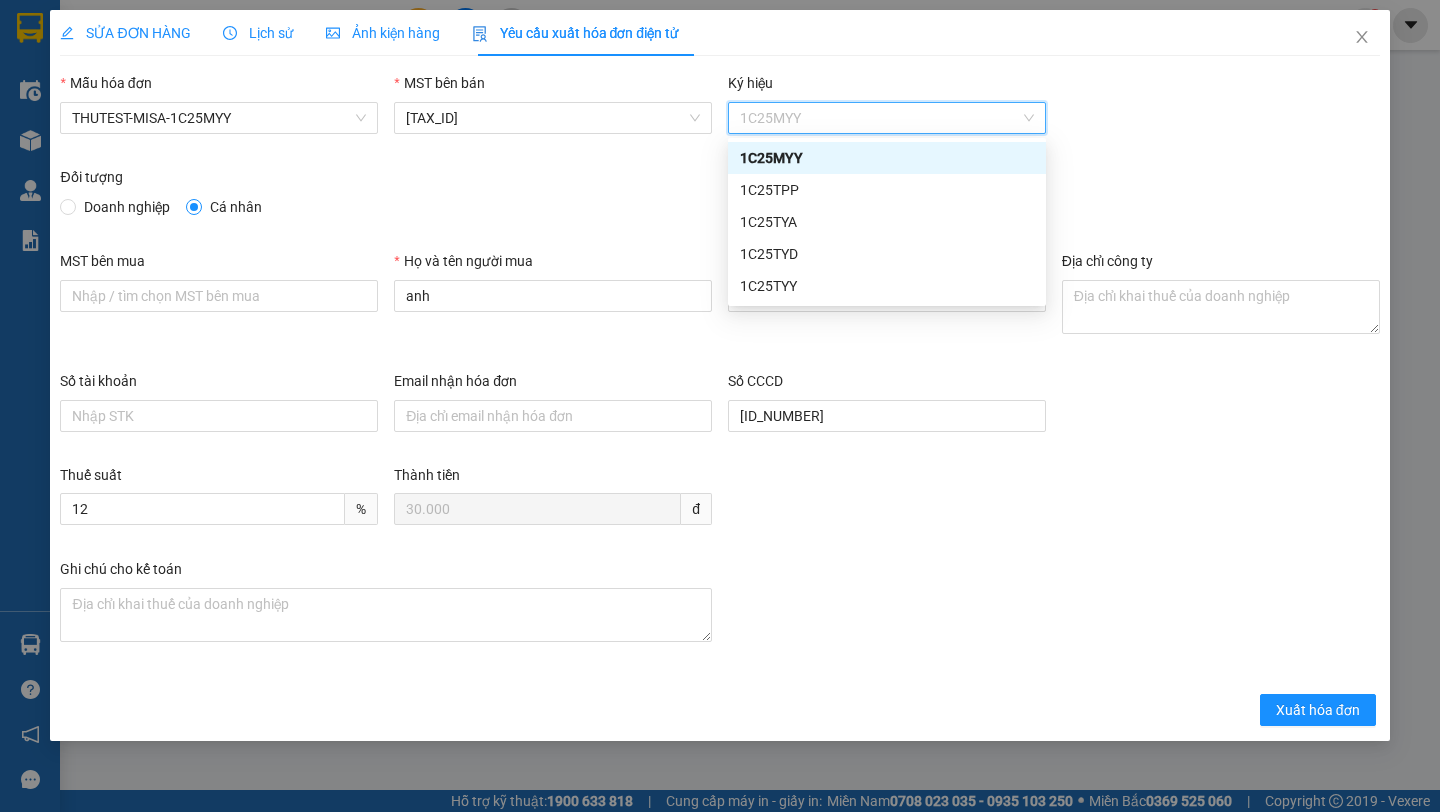 click on "Đối tượng" at bounding box center (719, 181) 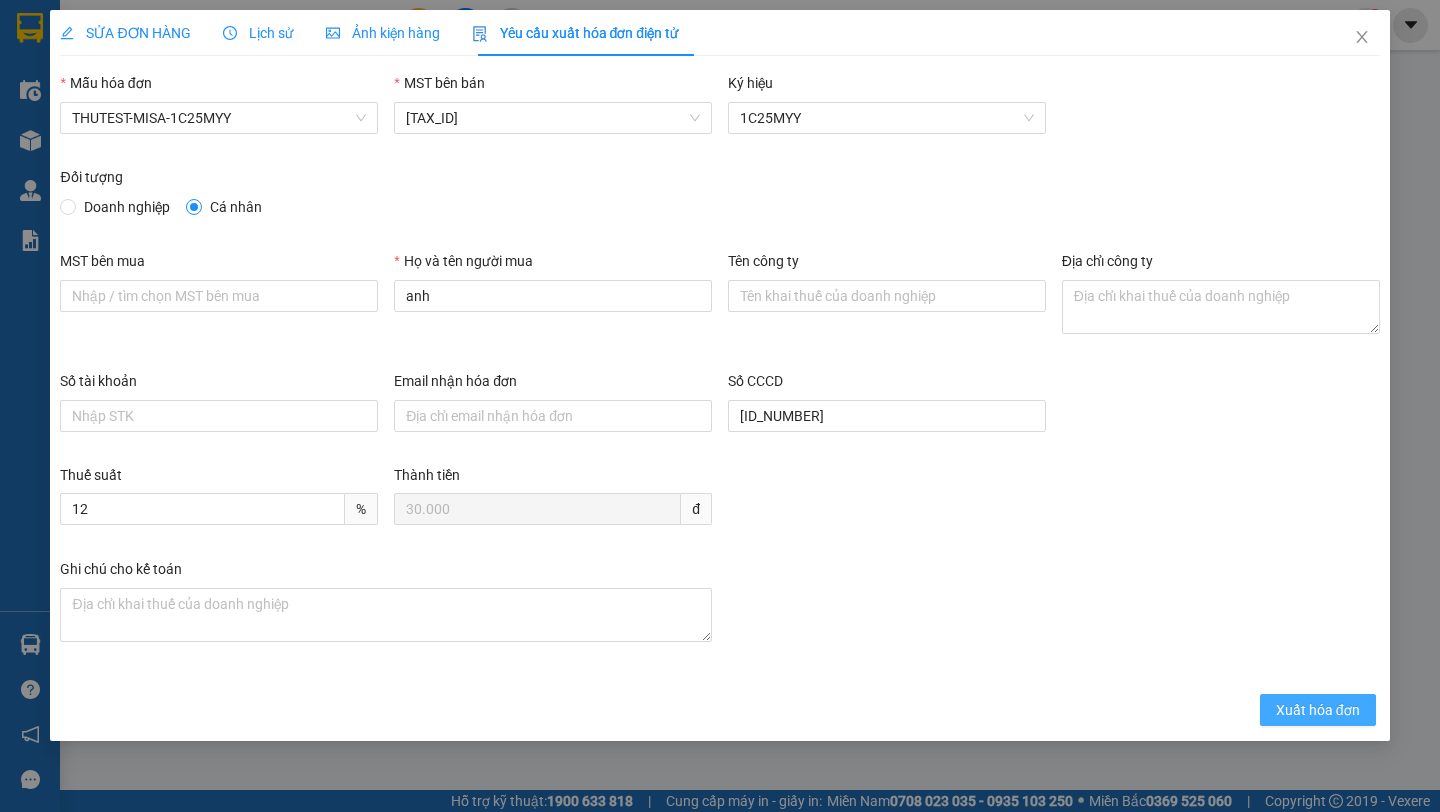 click on "Xuất hóa đơn" at bounding box center [1318, 710] 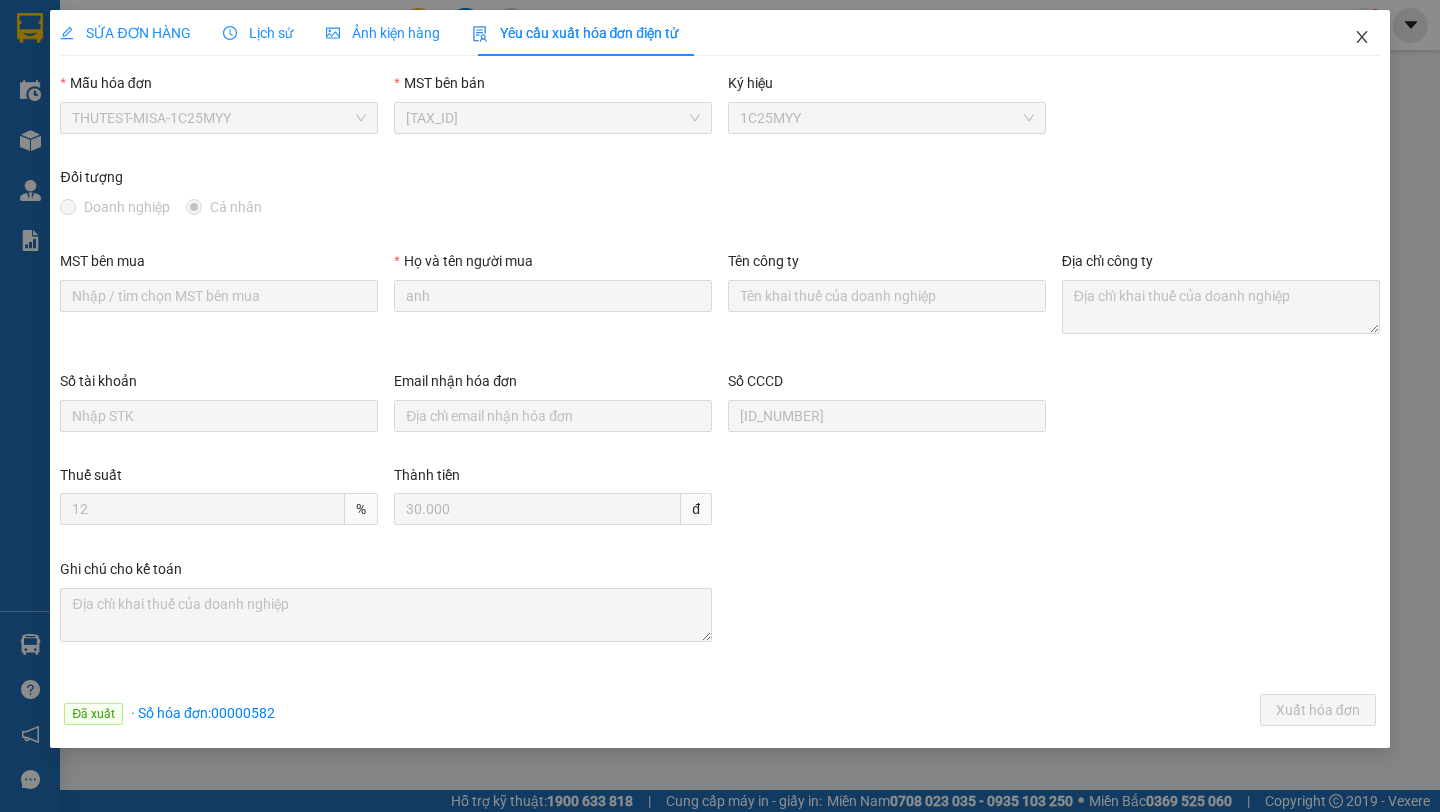 click at bounding box center (1362, 38) 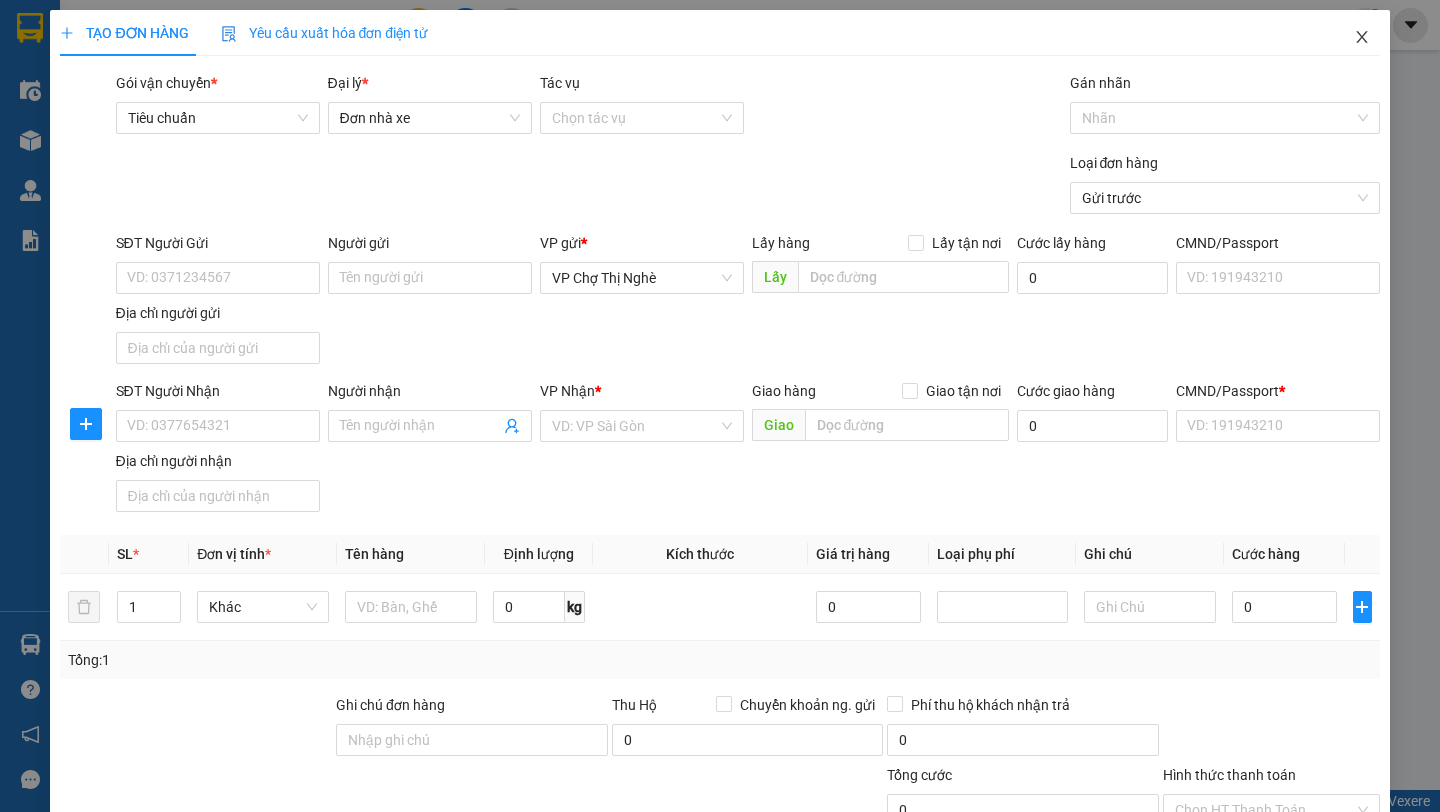click 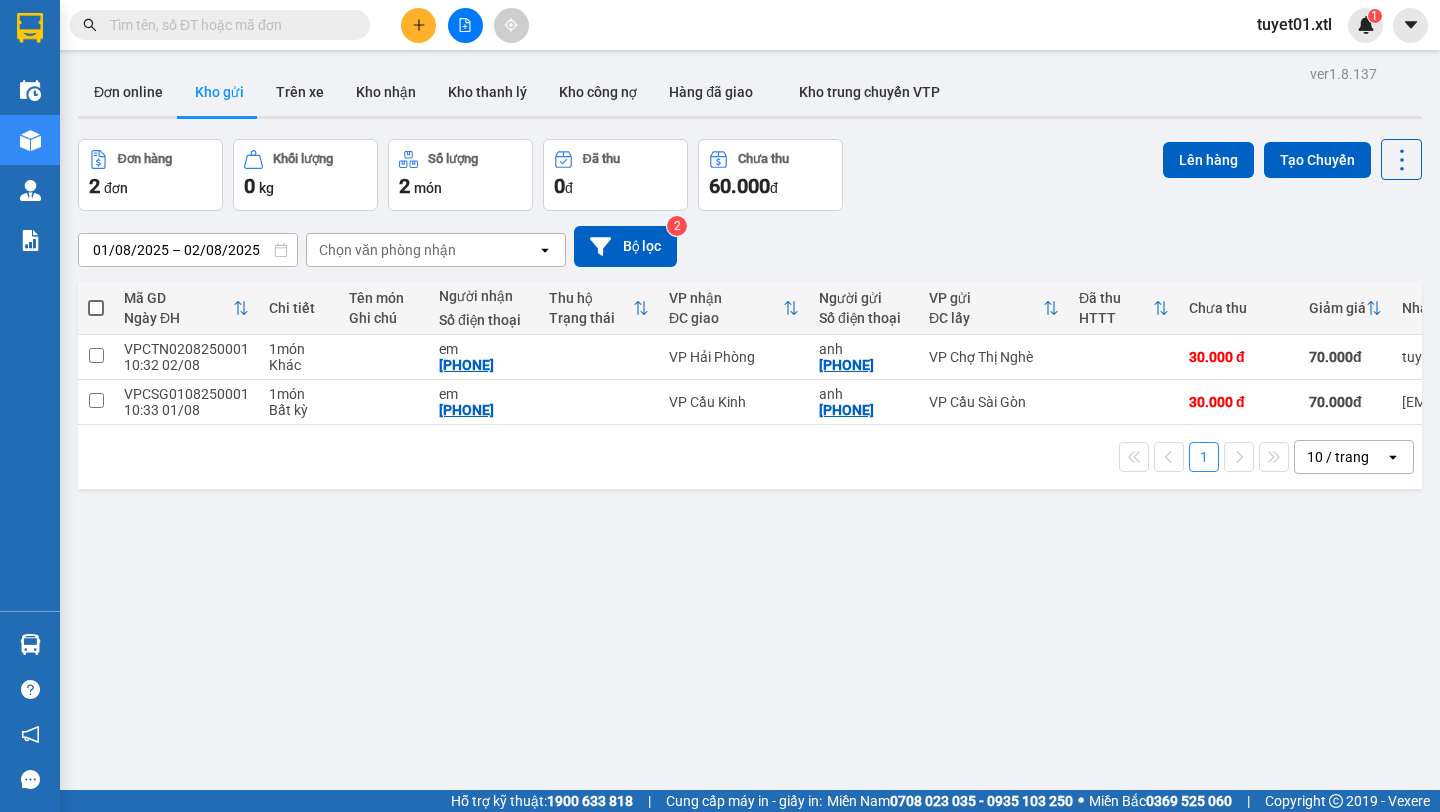 click on "tuyet01.xtl" at bounding box center [1294, 24] 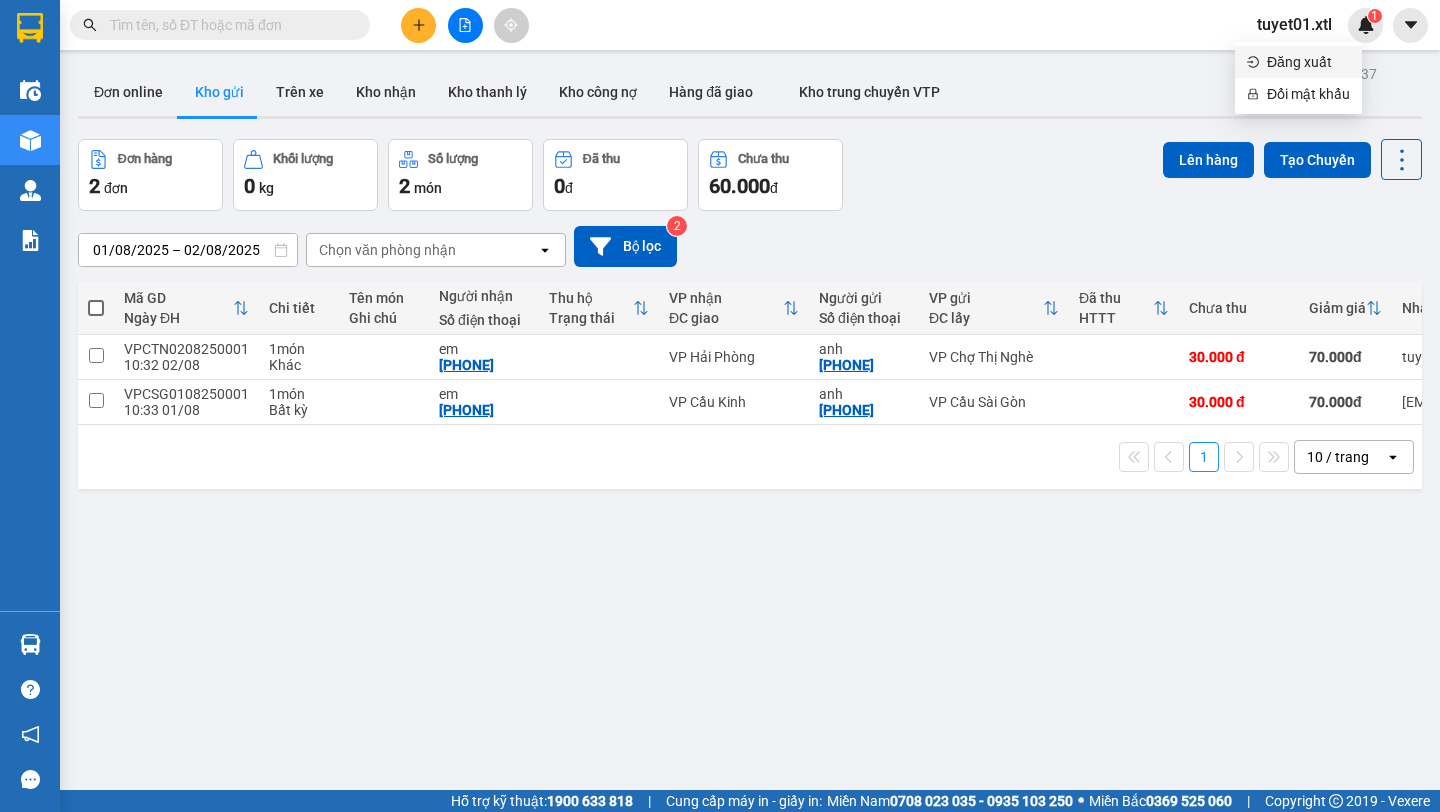 click on "Đăng xuất" at bounding box center (1308, 62) 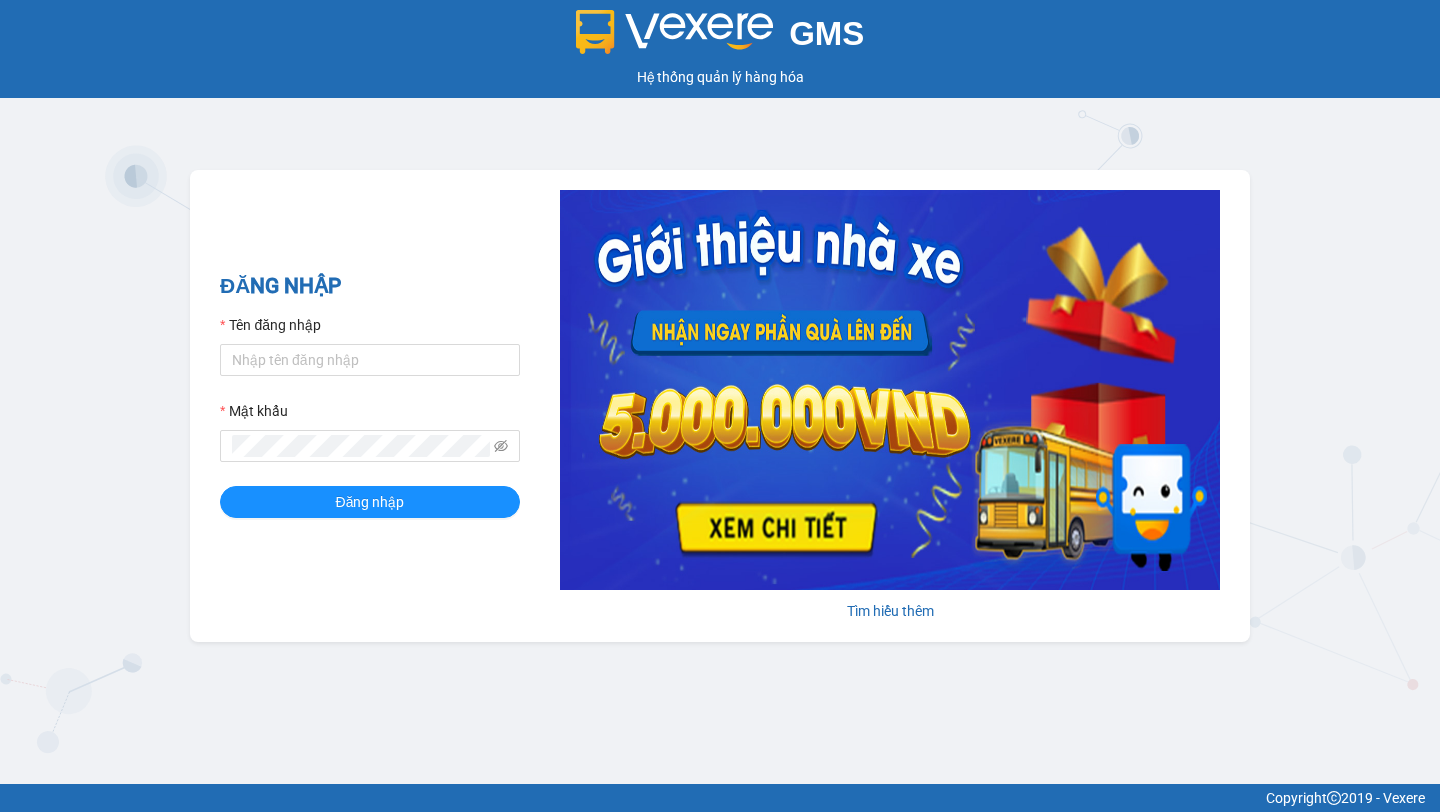 scroll, scrollTop: 0, scrollLeft: 0, axis: both 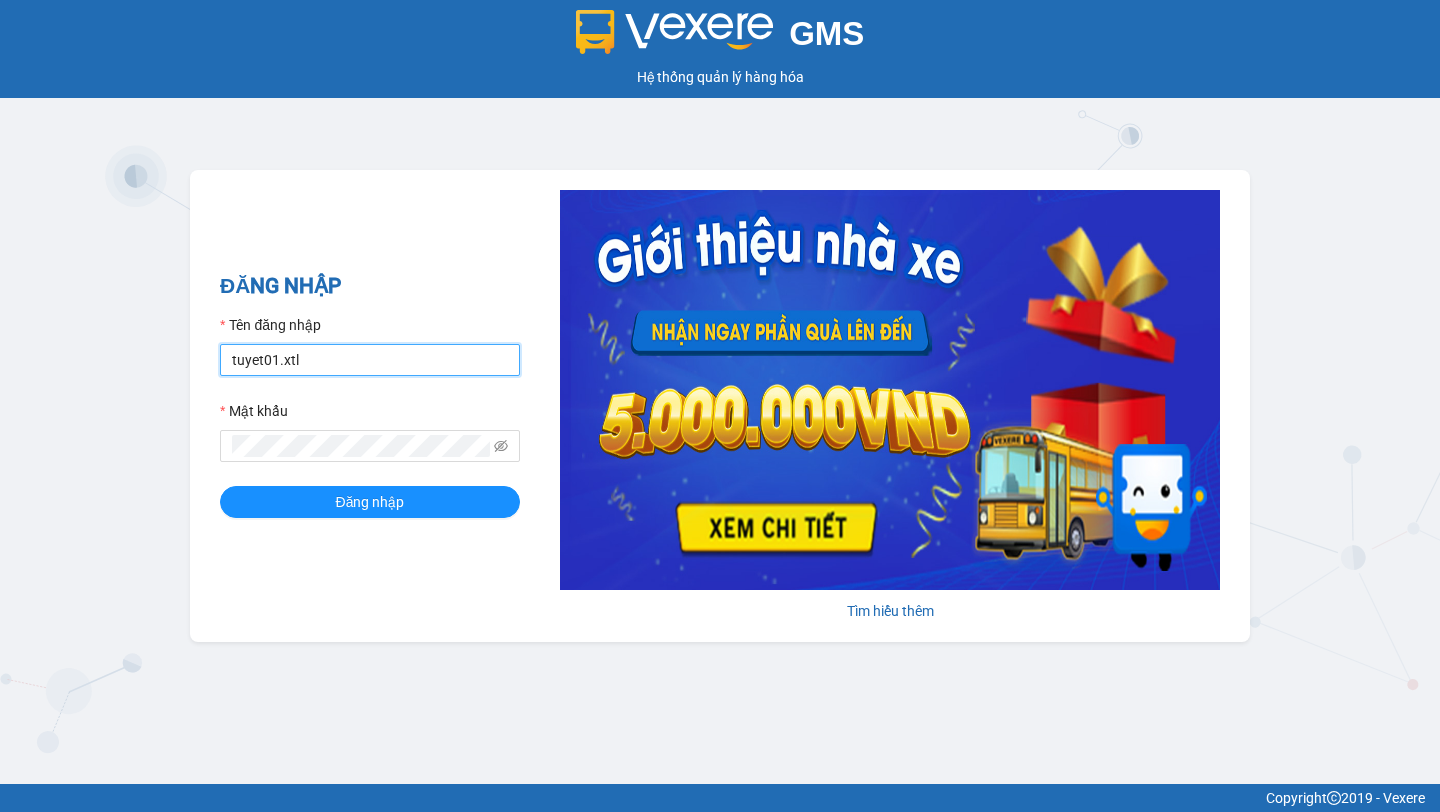 click on "tuyet01.xtl" at bounding box center (370, 360) 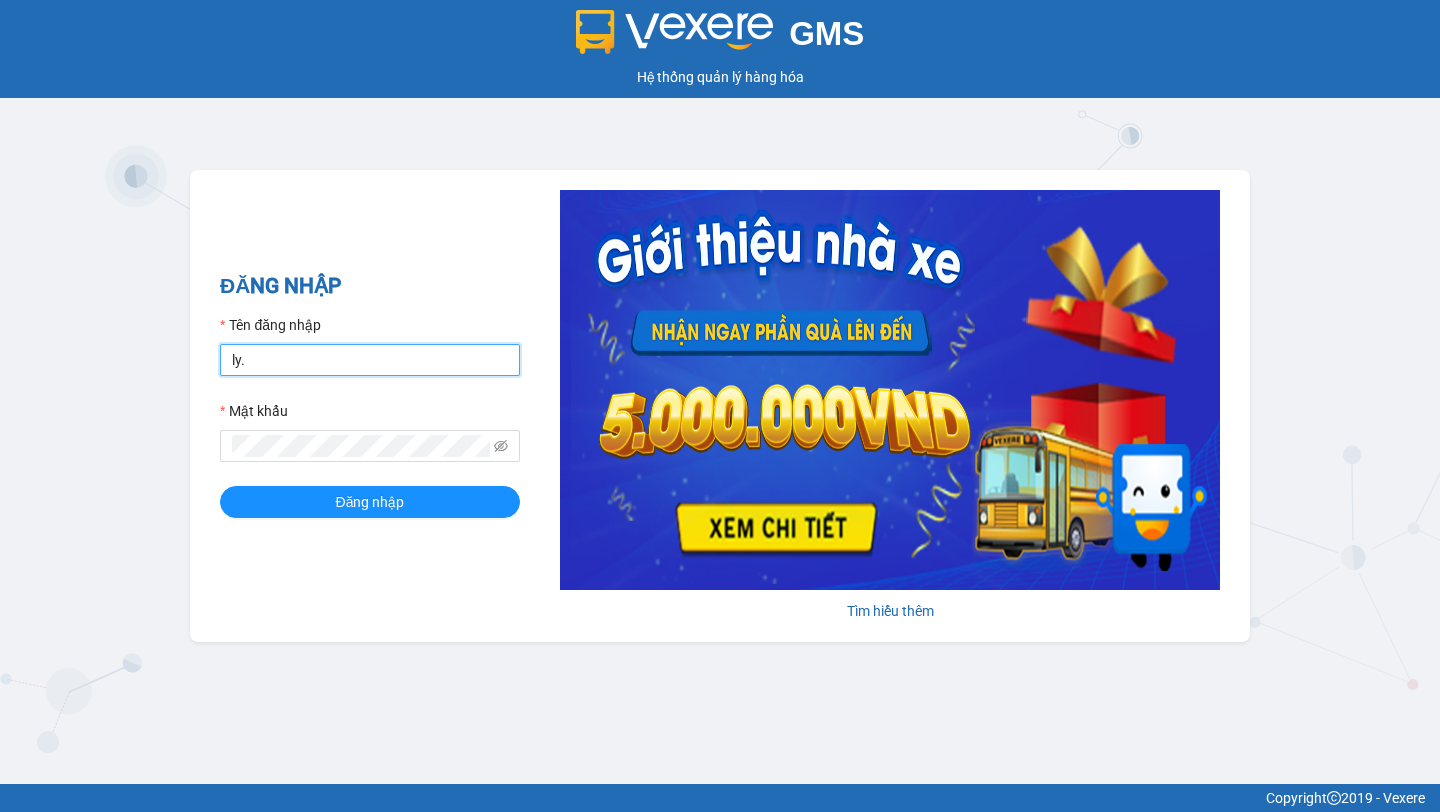 type on "ly.xtl" 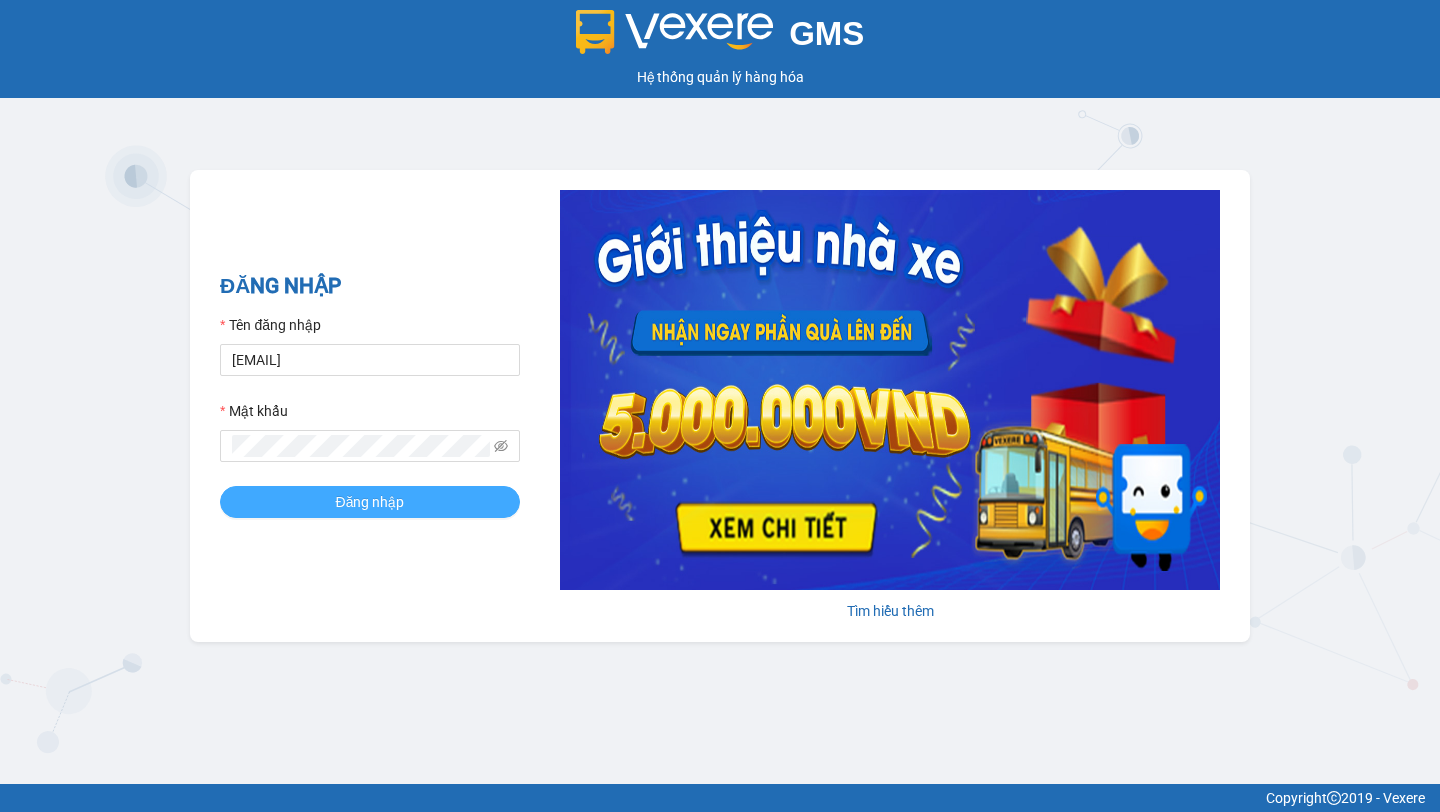 click on "Đăng nhập" at bounding box center (370, 502) 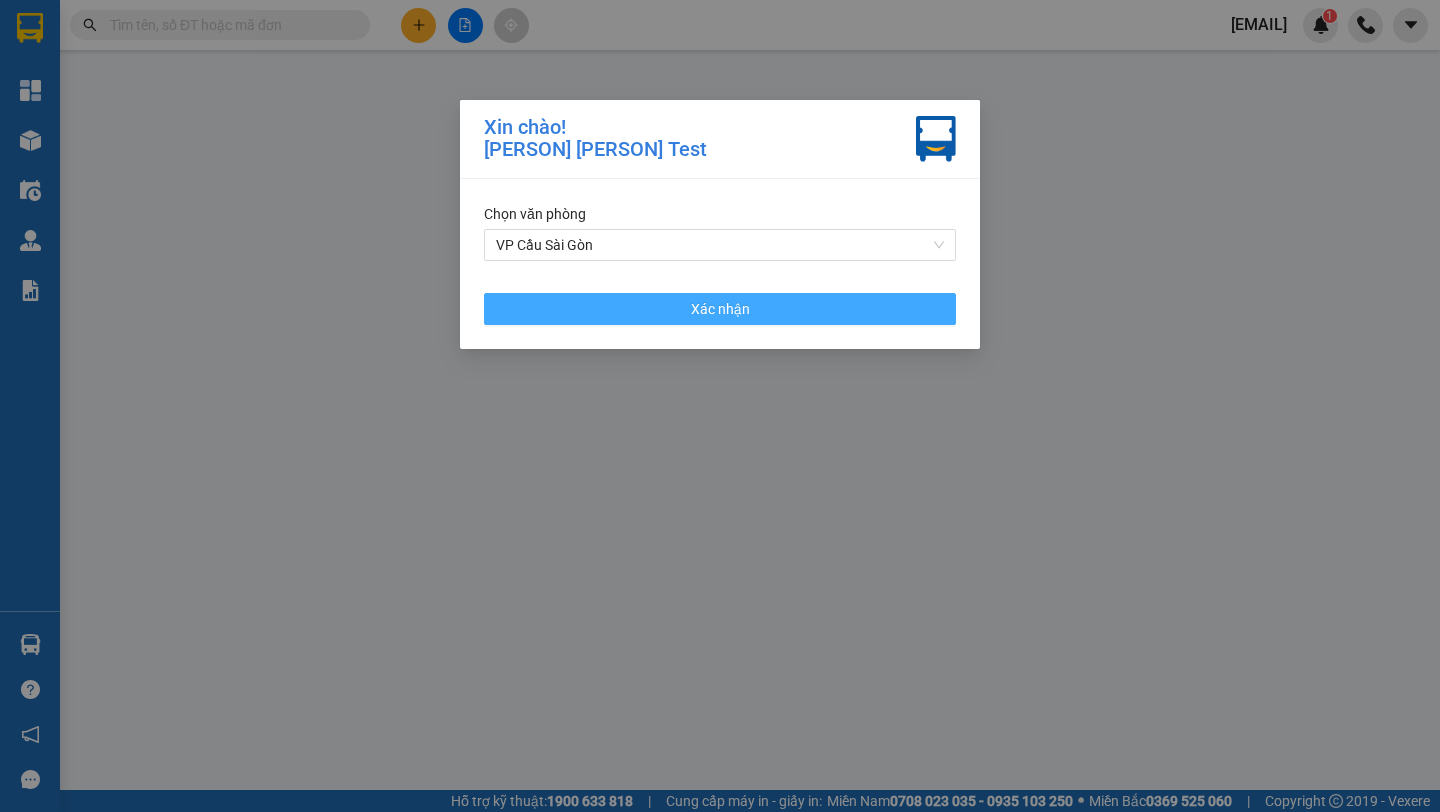 click on "Xác nhận" at bounding box center [720, 309] 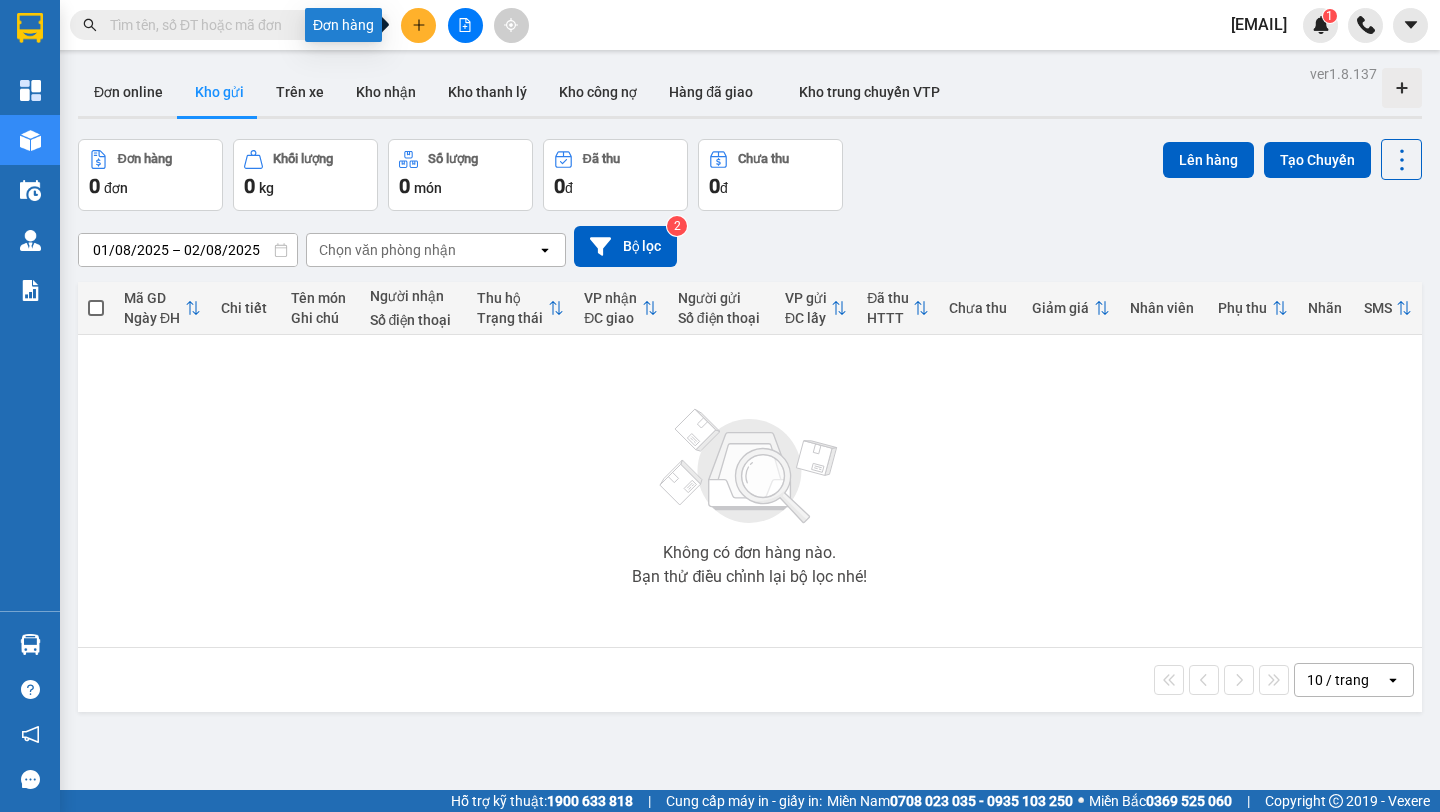 click at bounding box center [418, 25] 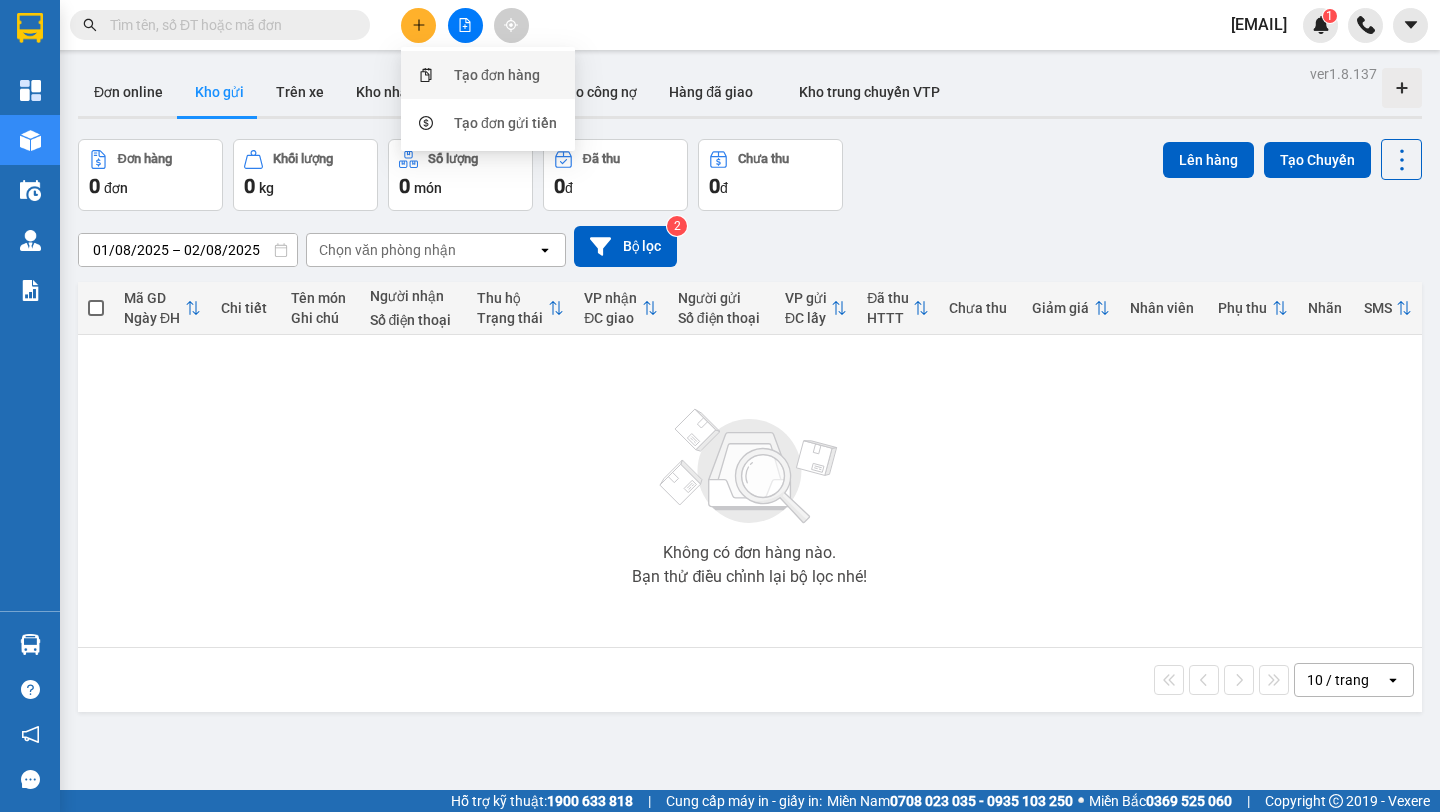 click on "Tạo đơn hàng" at bounding box center (488, 75) 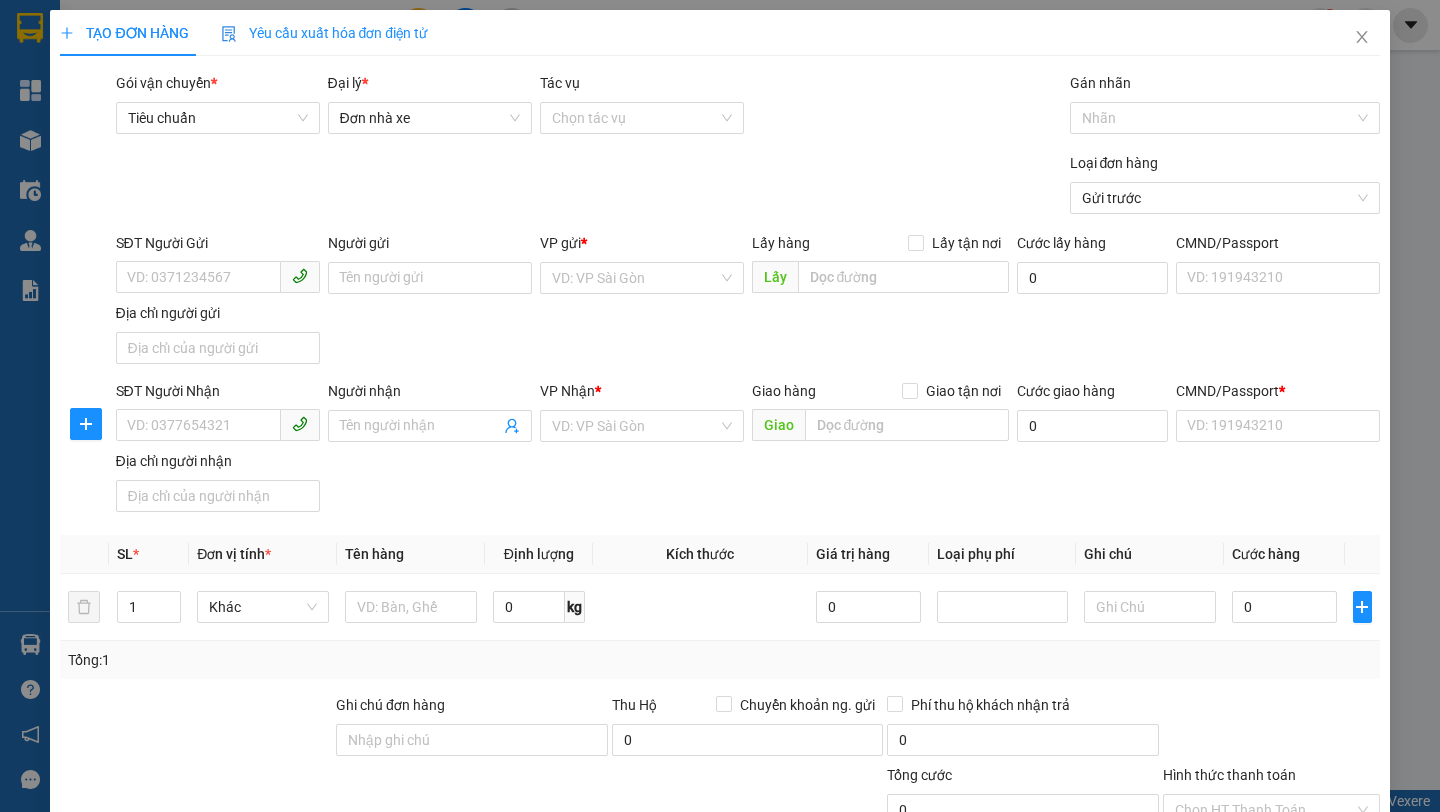 click on "VP gửi  * VD: VP Sài Gòn" at bounding box center (642, 267) 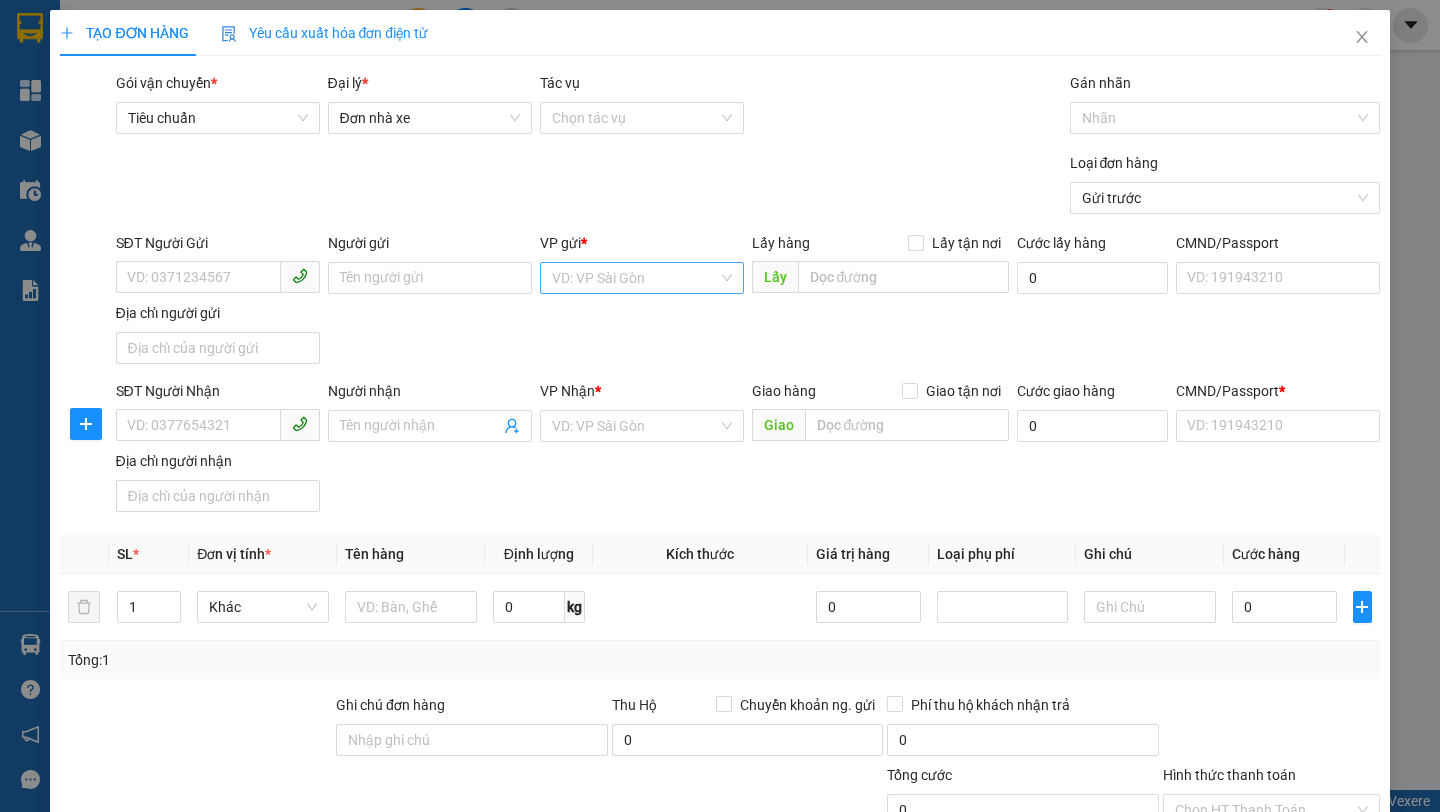 click at bounding box center [635, 278] 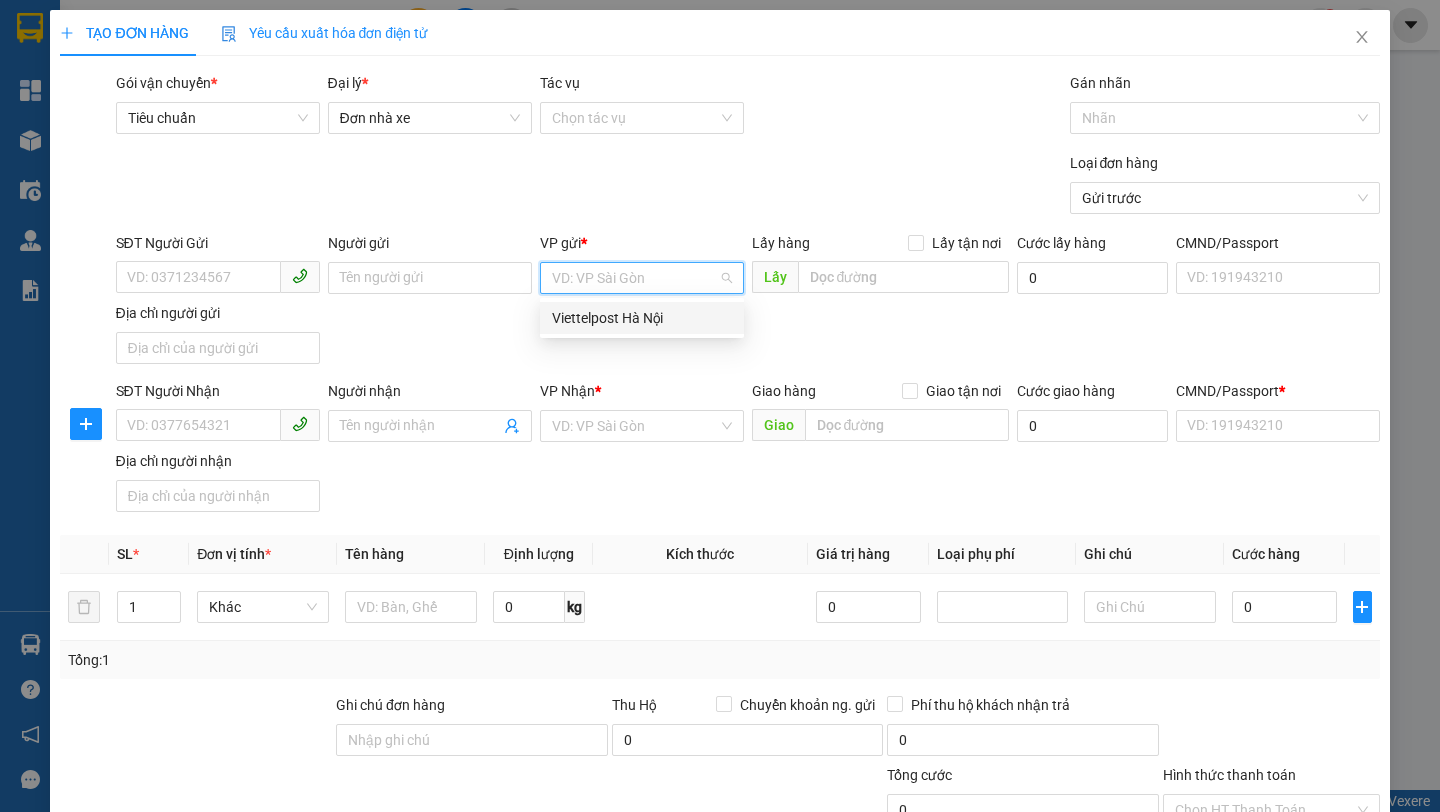 click on "[COMPANY] [LOCATION]" at bounding box center (642, 318) 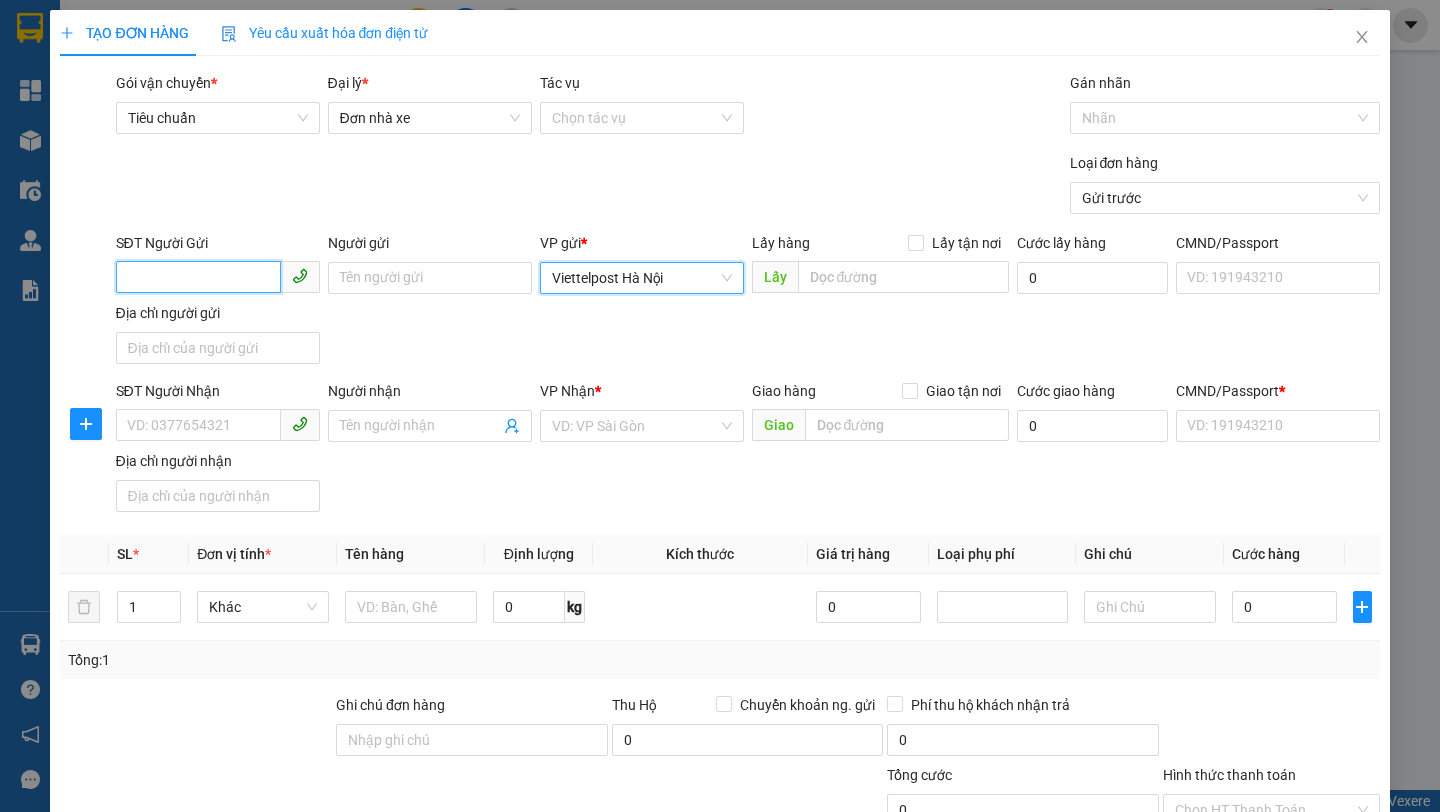 click on "SĐT Người Gửi" at bounding box center (198, 277) 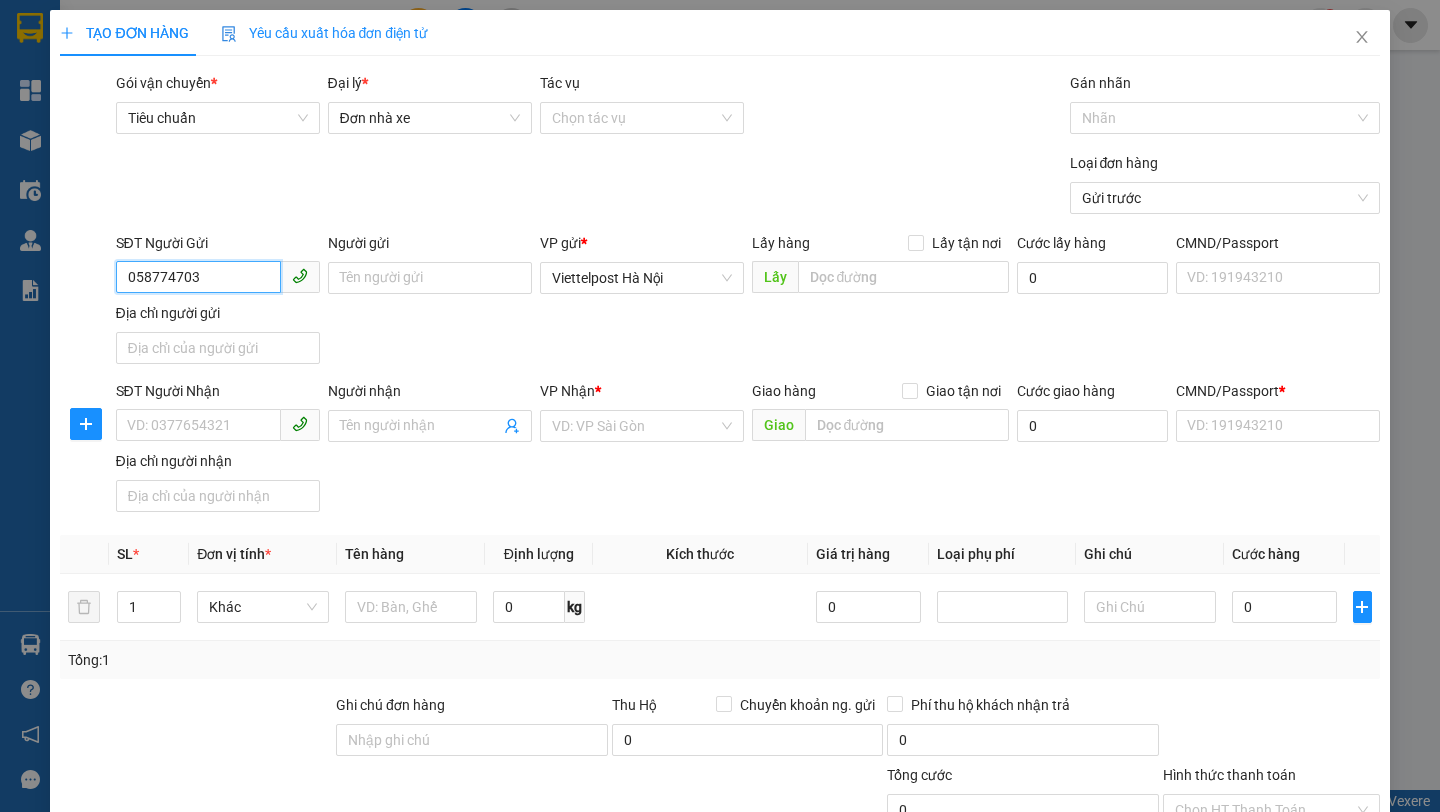type on "[PHONE]" 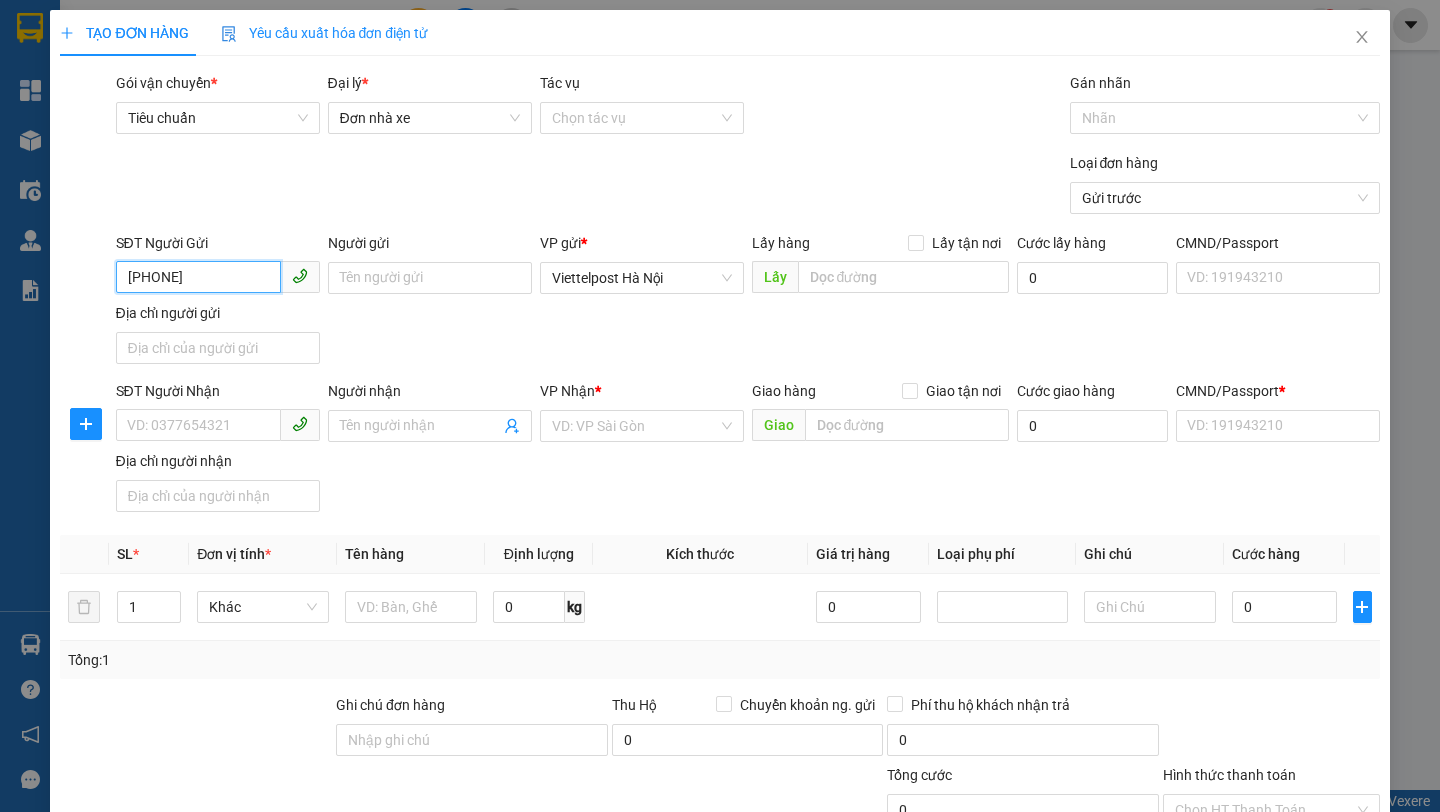 click on "[PHONE]" at bounding box center (198, 277) 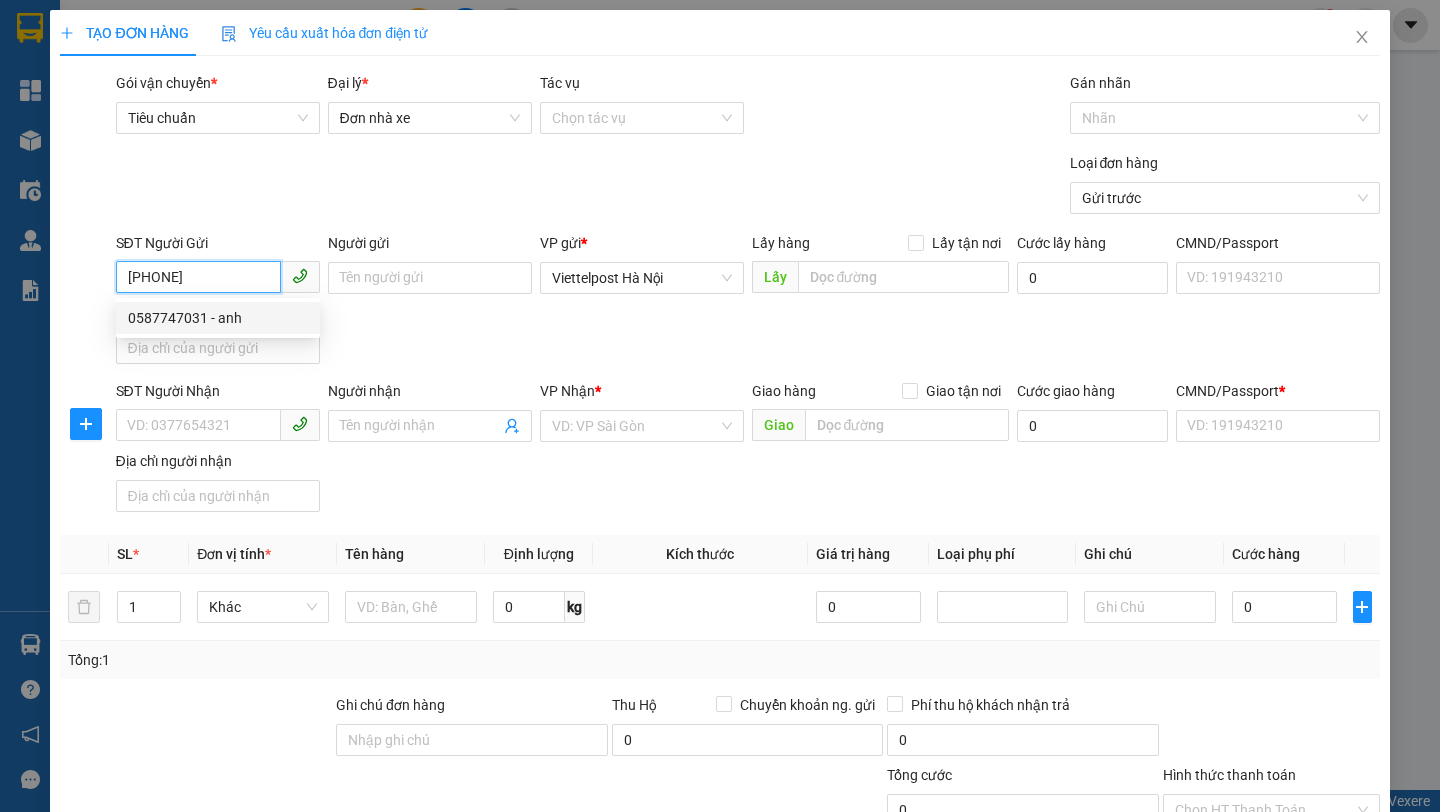 click on "0587747031 - anh" at bounding box center (218, 318) 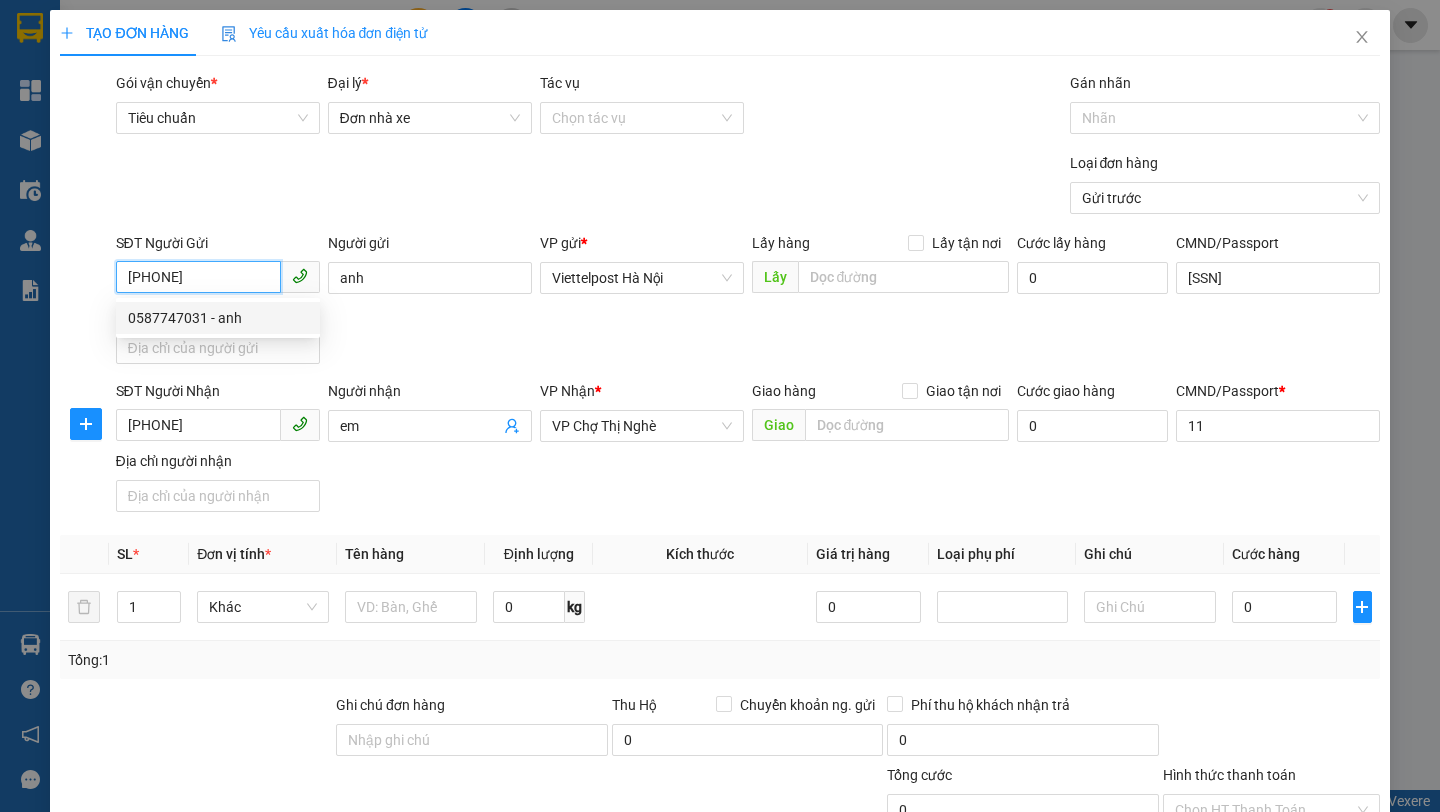 type on "100.000" 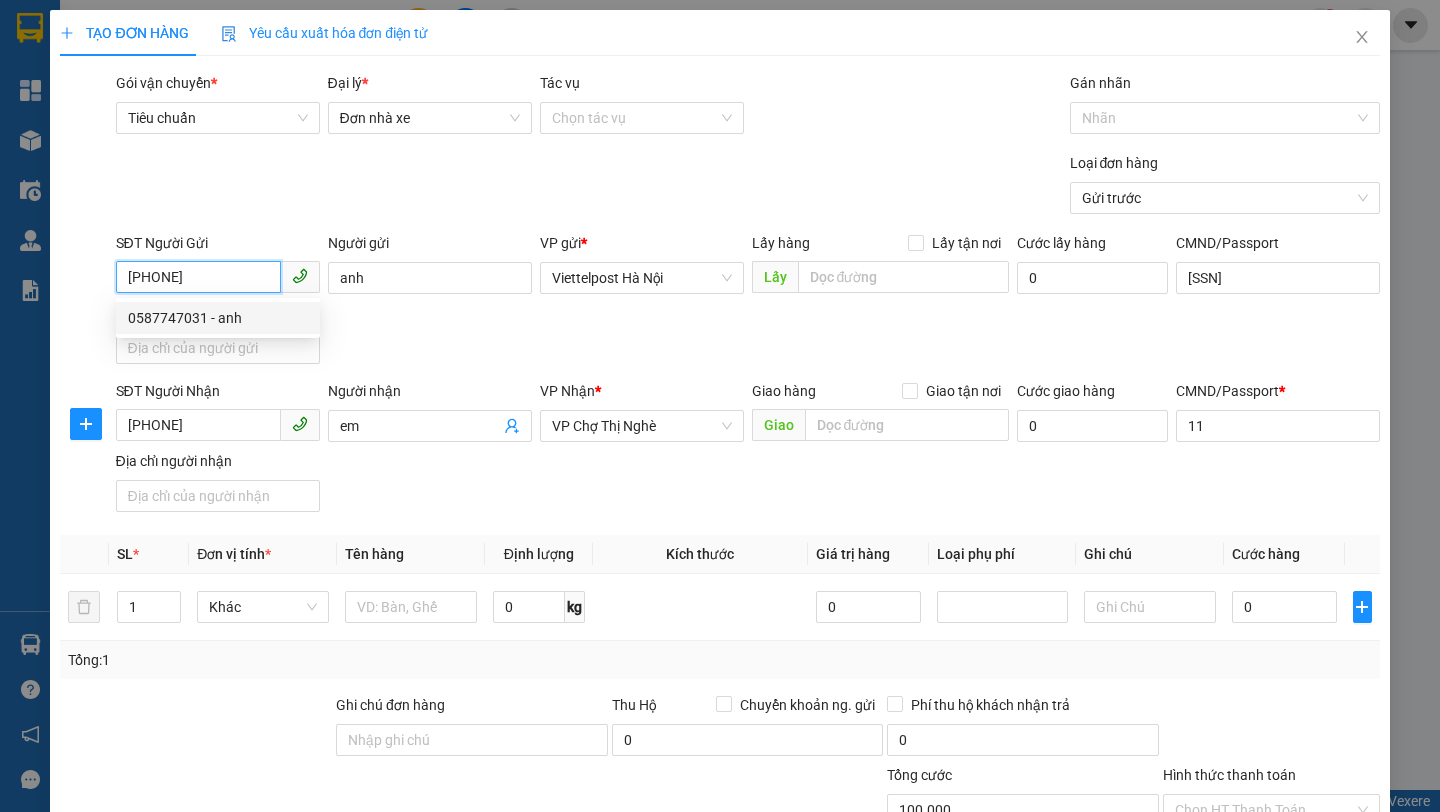 type on "30.000" 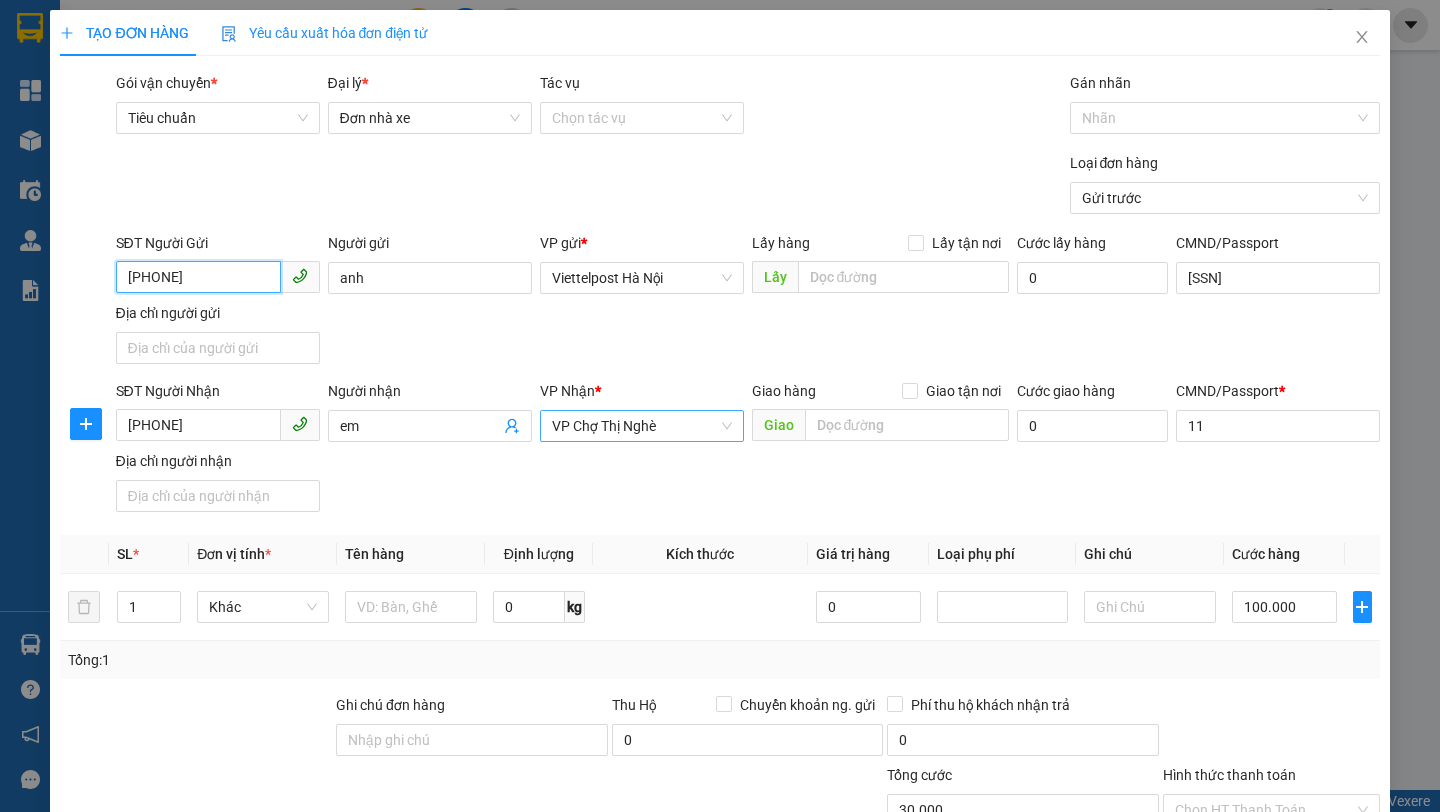 click on "VP [LOCATION]" at bounding box center [642, 426] 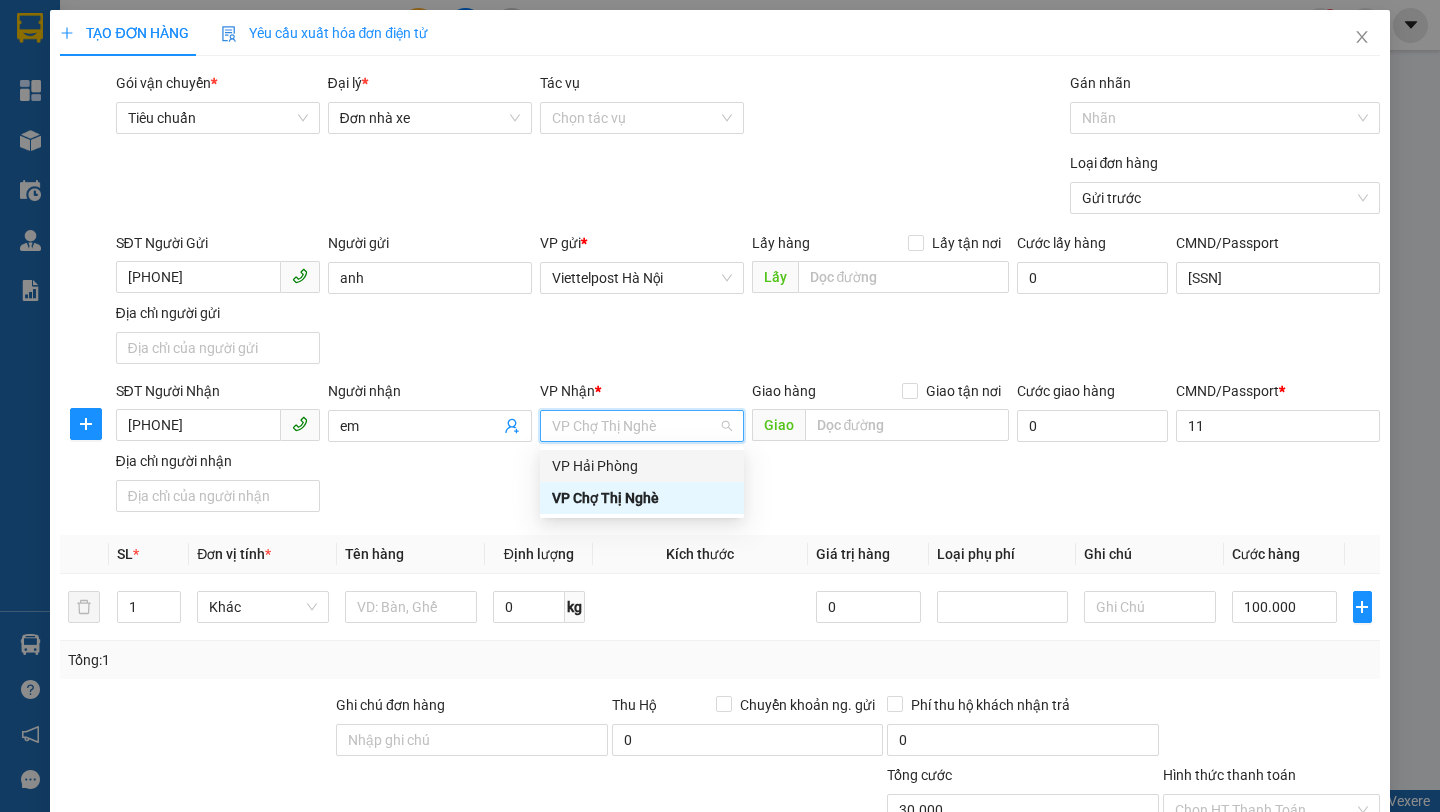 click on "VP Hải Phòng" at bounding box center [642, 466] 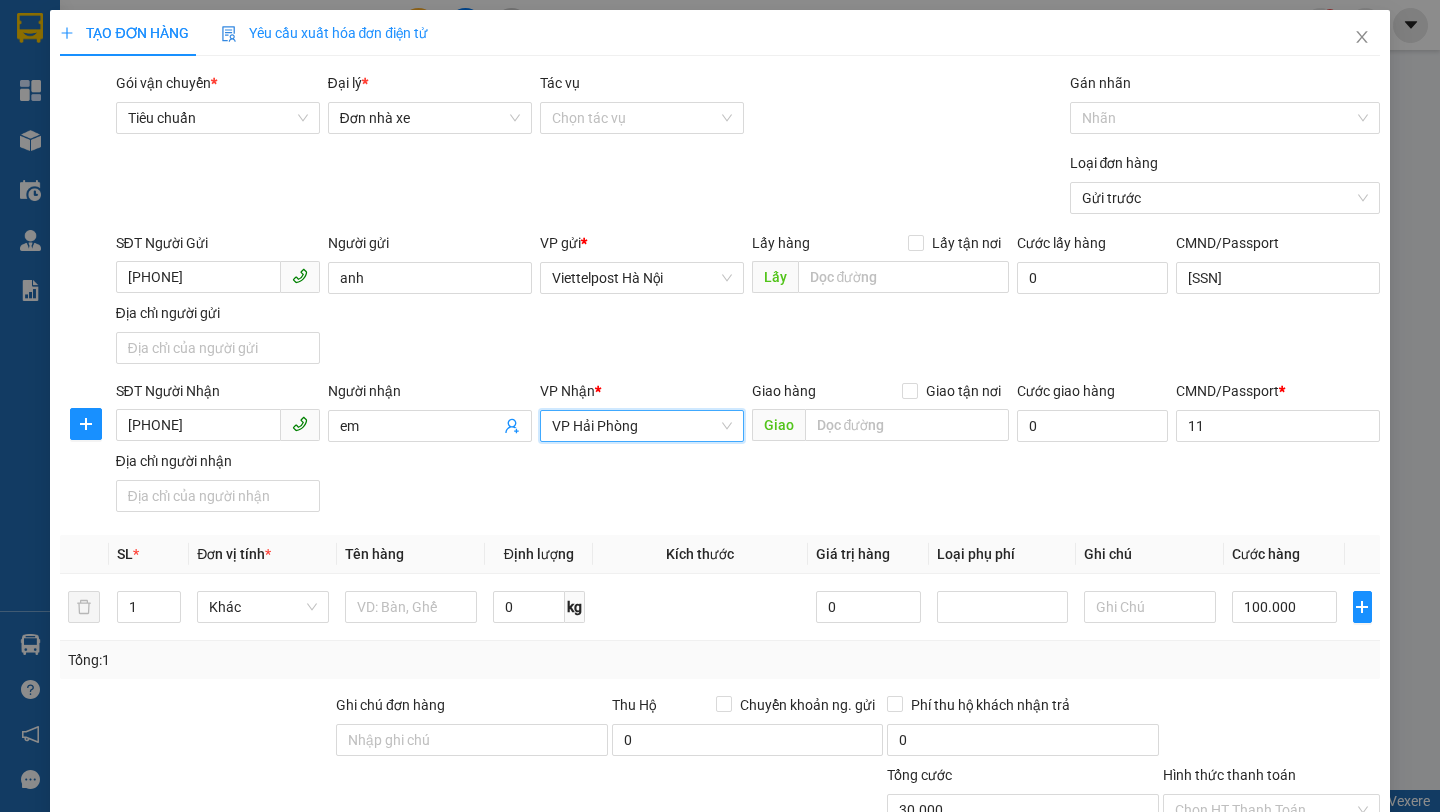 click on "Yêu cầu xuất hóa đơn điện tử" at bounding box center [325, 33] 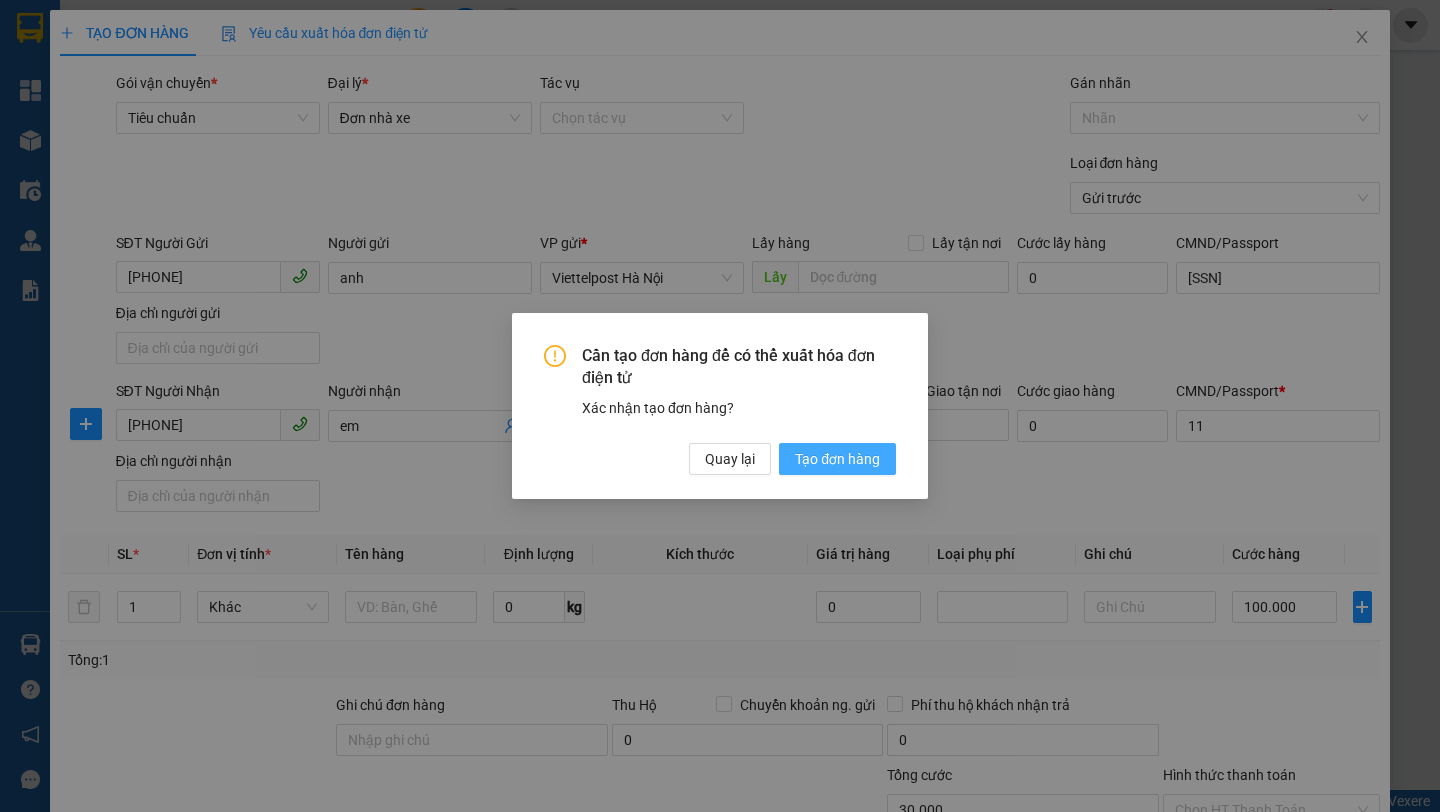 click on "Tạo đơn hàng" at bounding box center (837, 459) 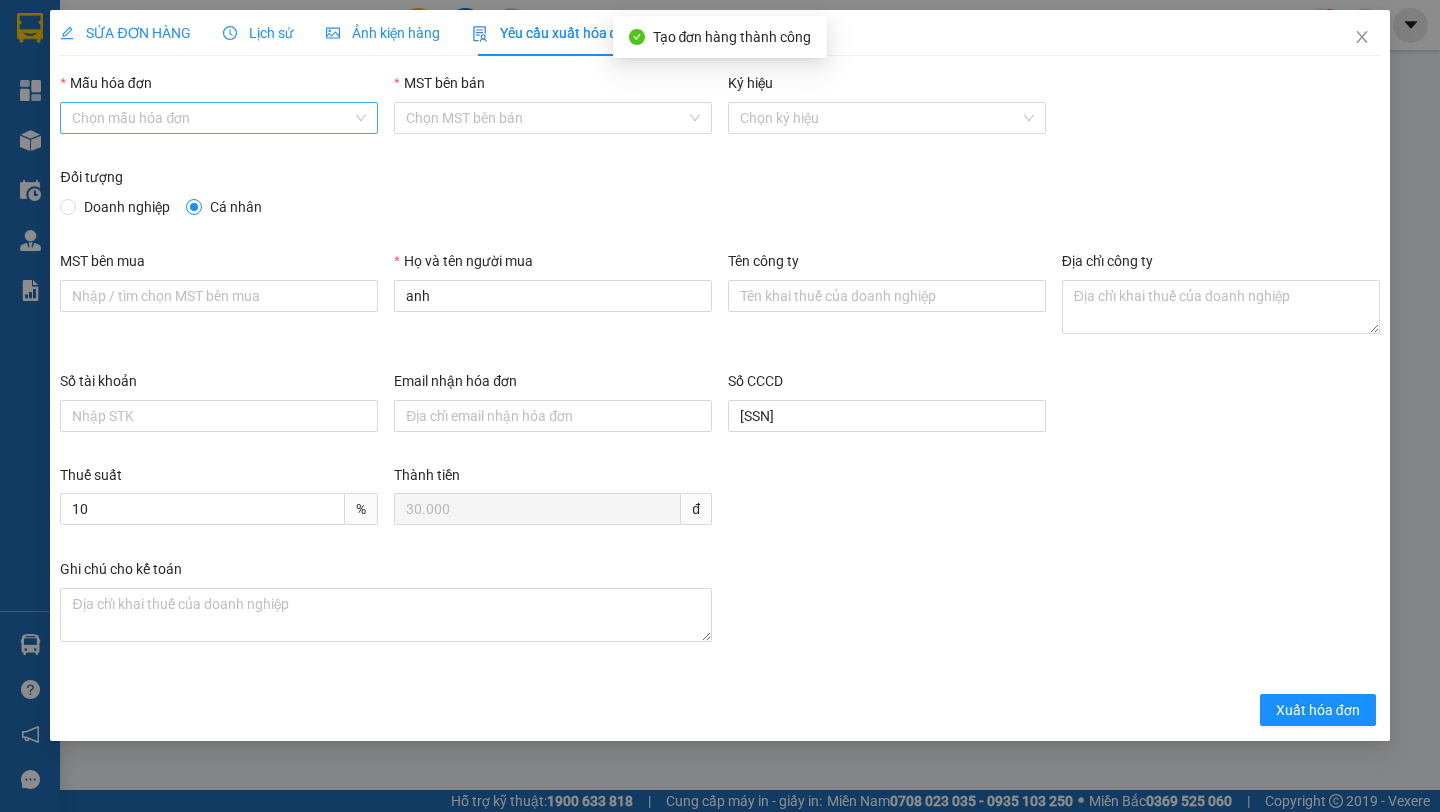click on "Mẫu hóa đơn" at bounding box center (212, 118) 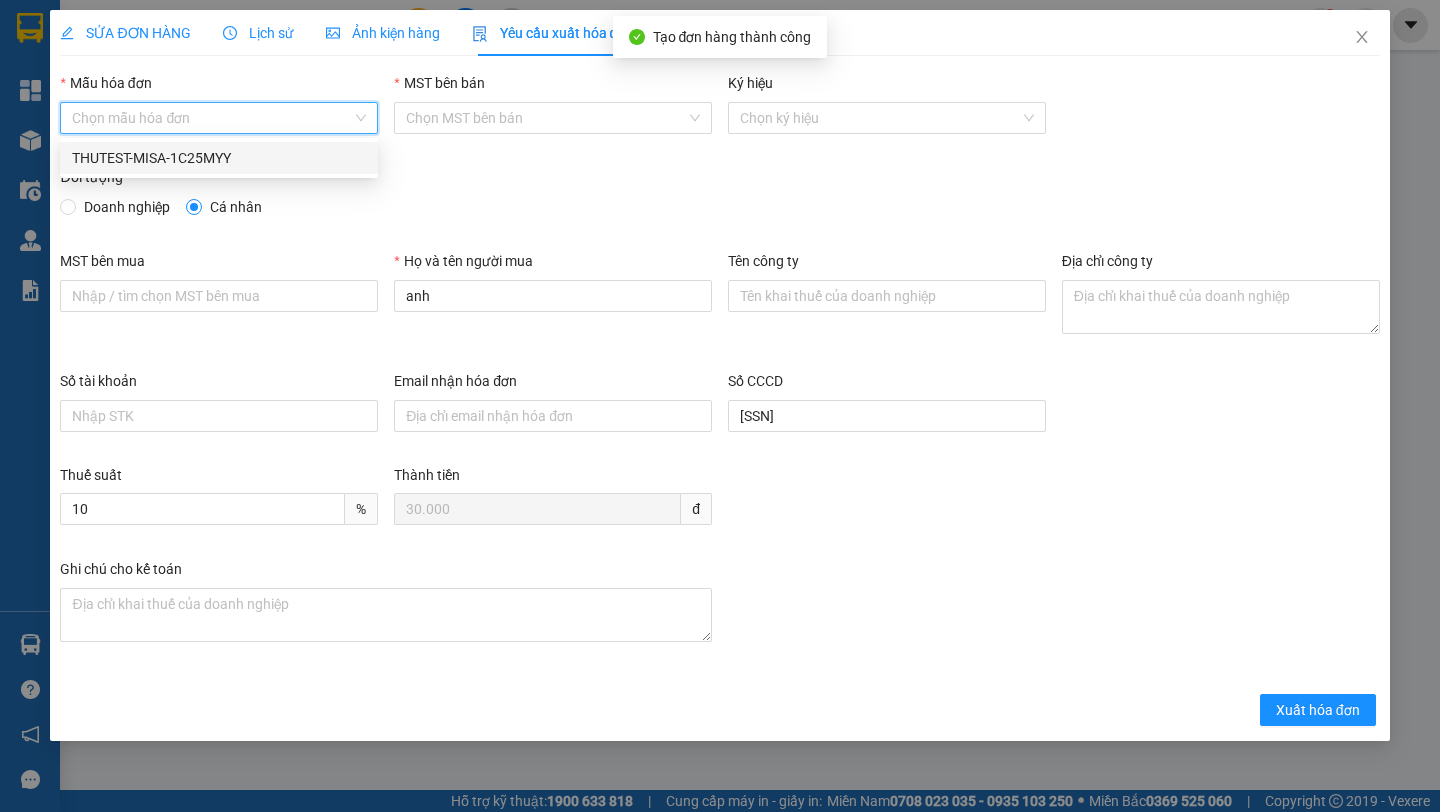 click on "THUTEST-MISA-1C25MYY" at bounding box center (219, 158) 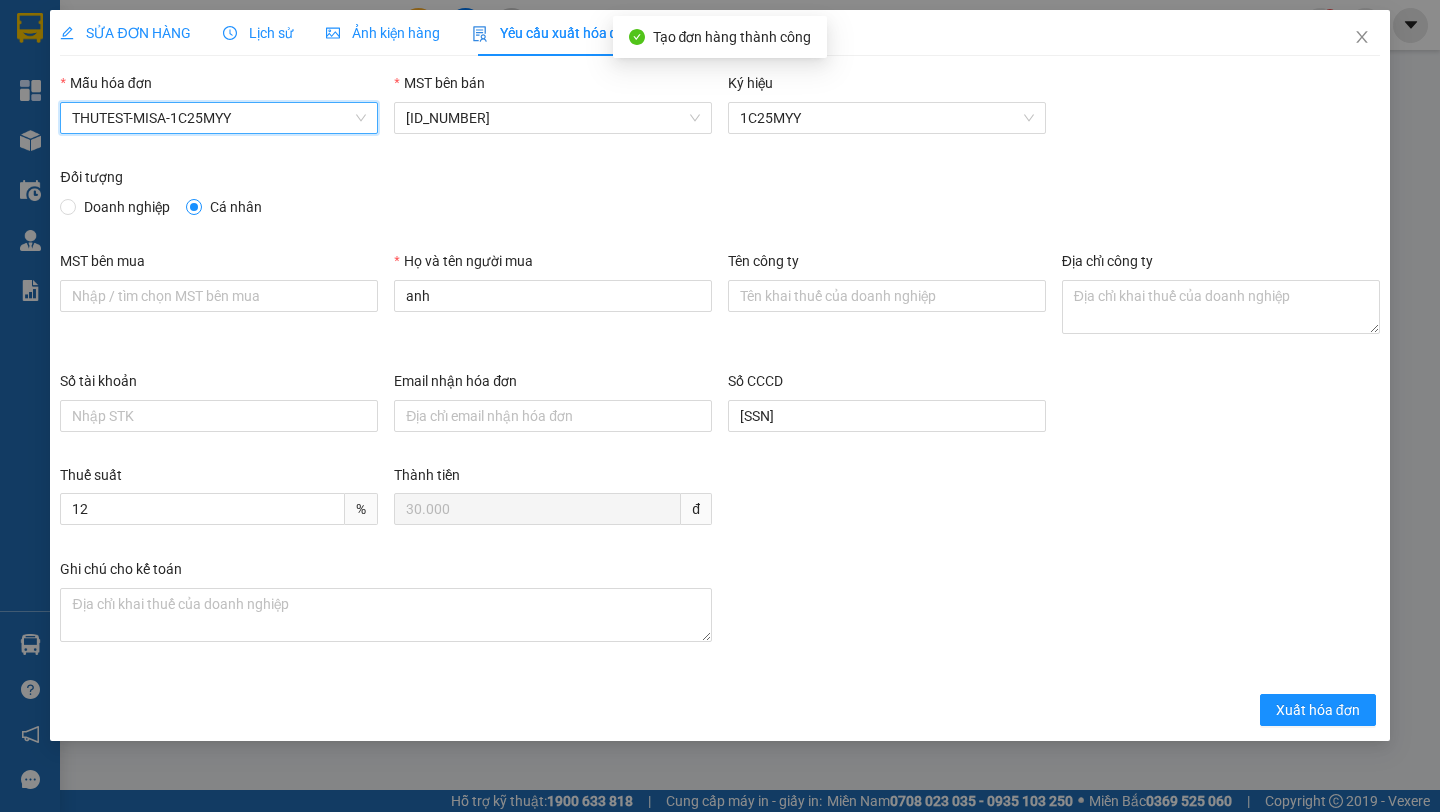 click on "Đối tượng" at bounding box center [719, 181] 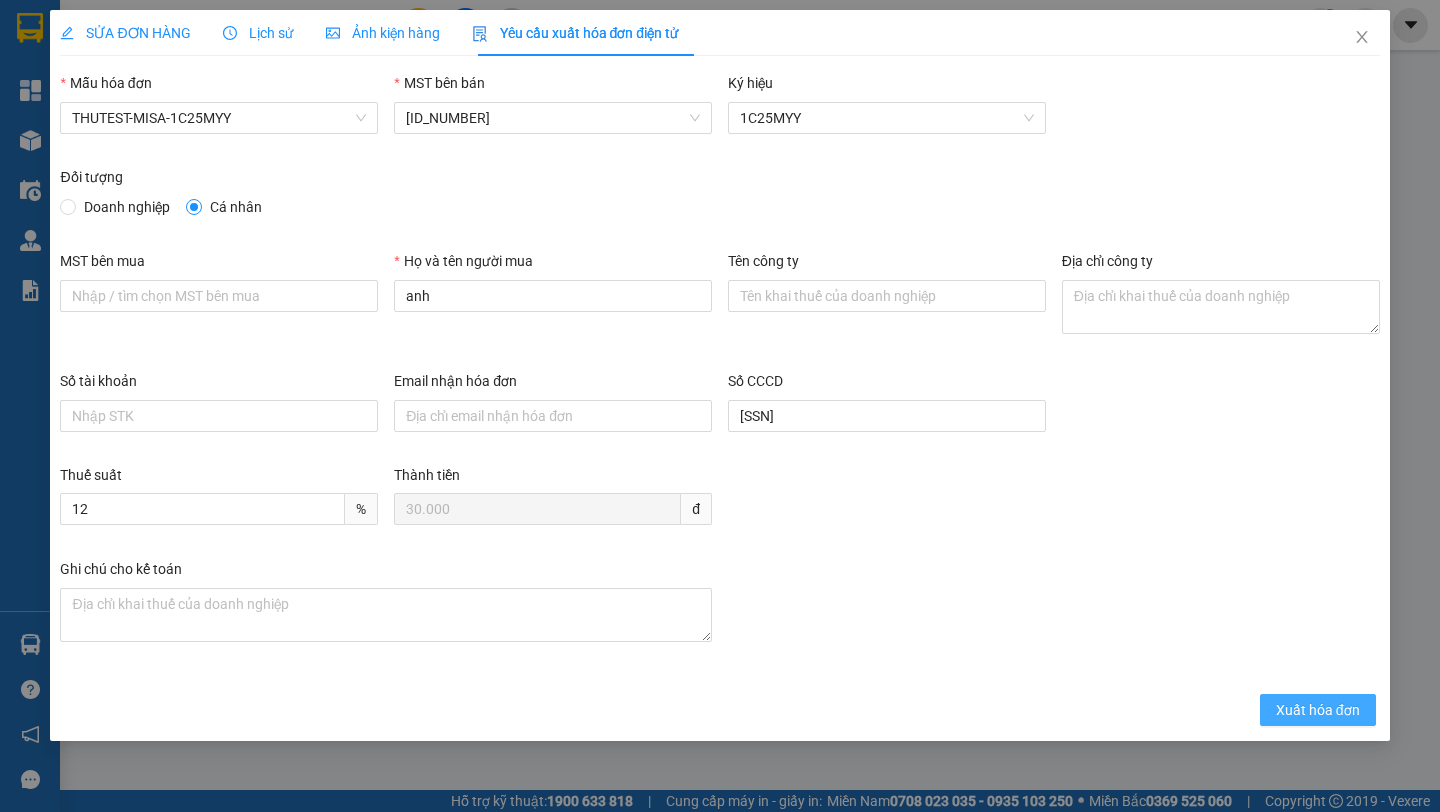 click on "Xuất hóa đơn" at bounding box center (1318, 710) 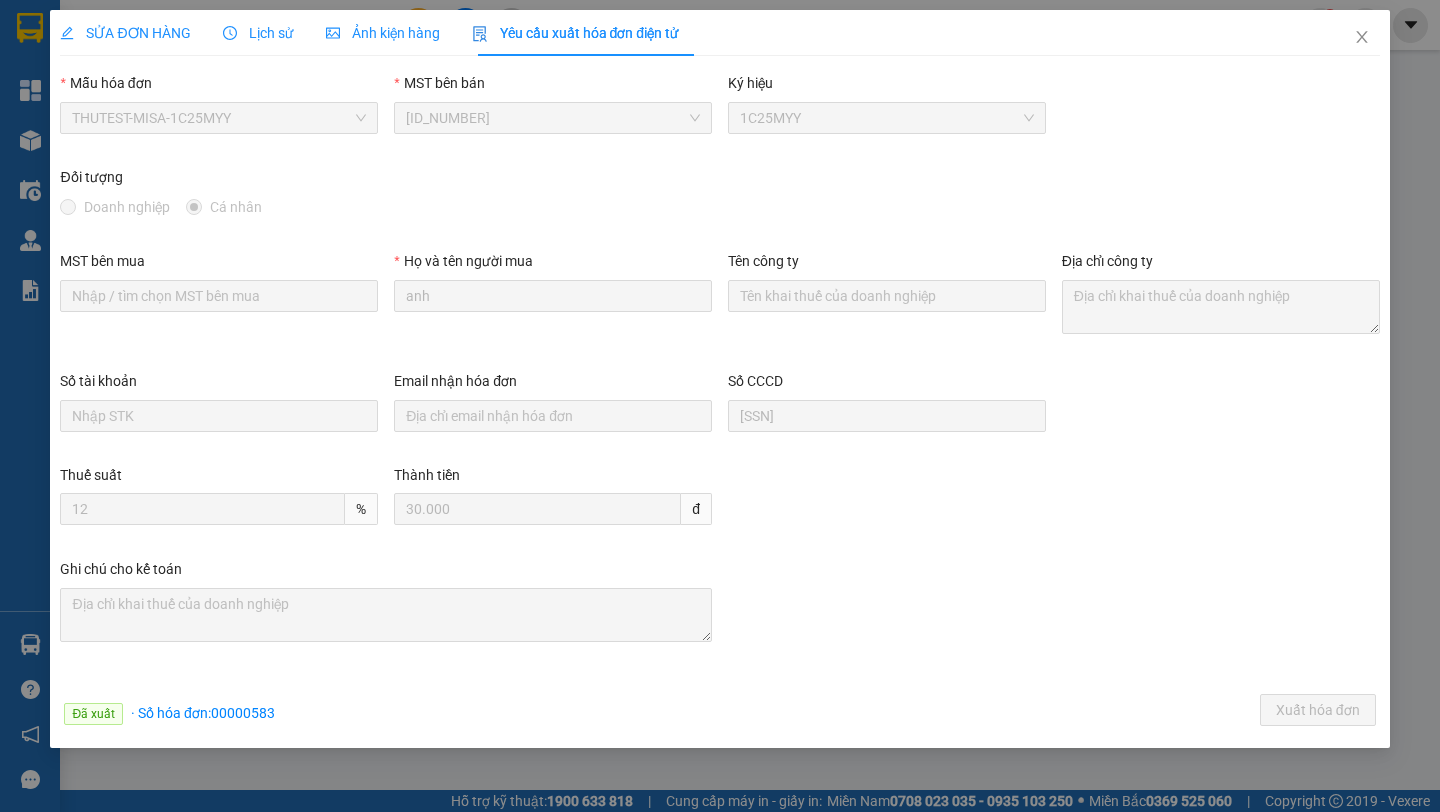 click on "SỬA ĐƠN HÀNG" at bounding box center [125, 33] 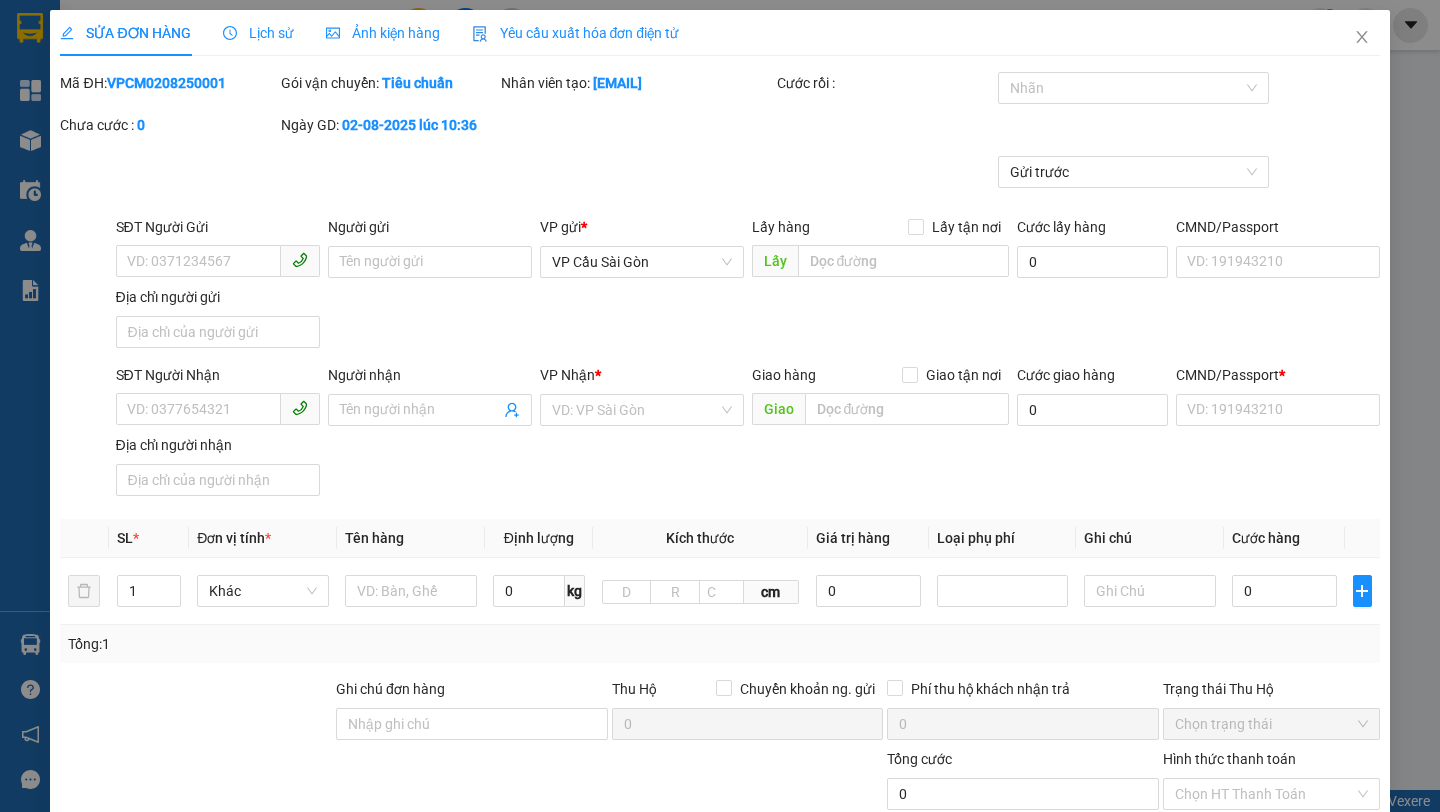 type on "[PHONE]" 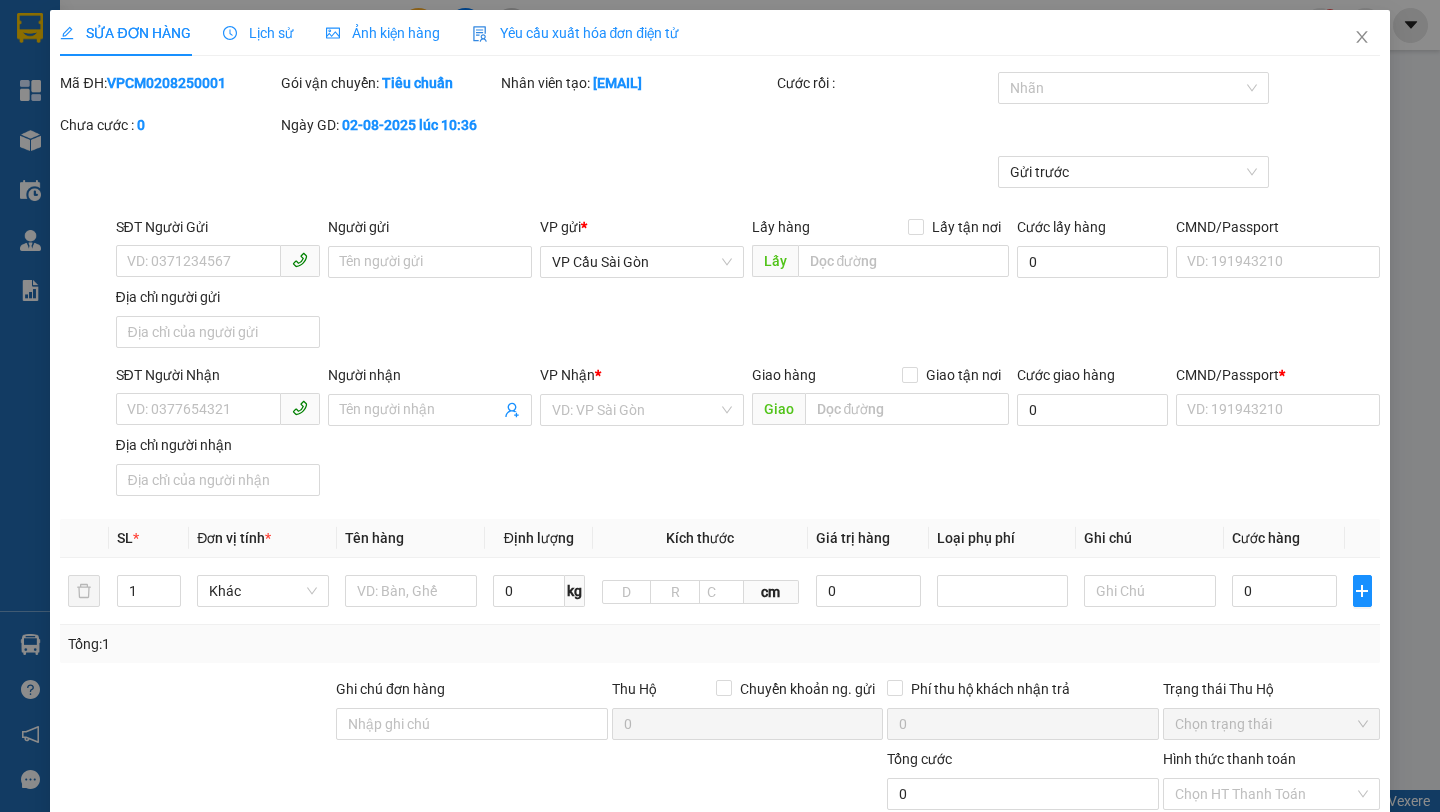 type on "anh" 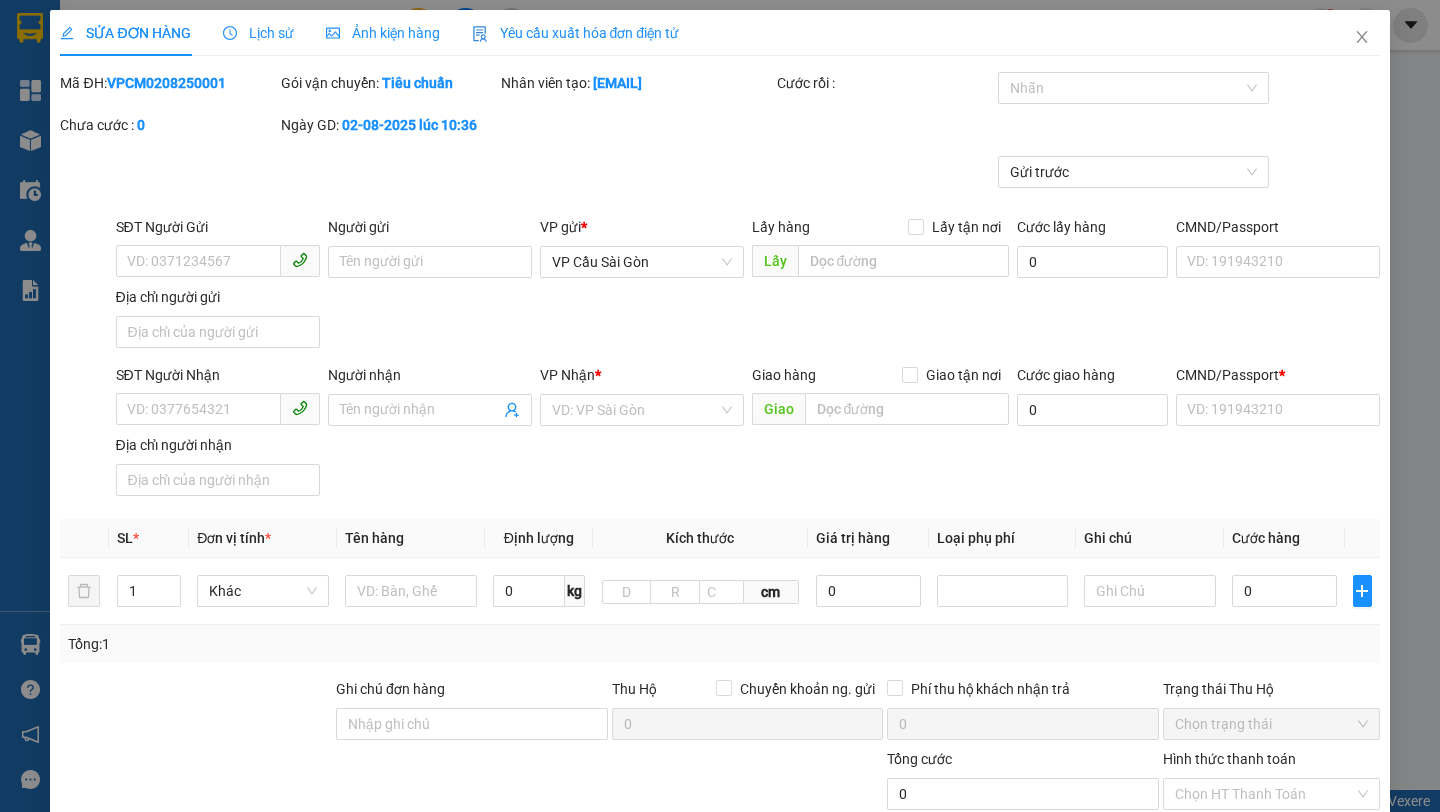 type on "70" 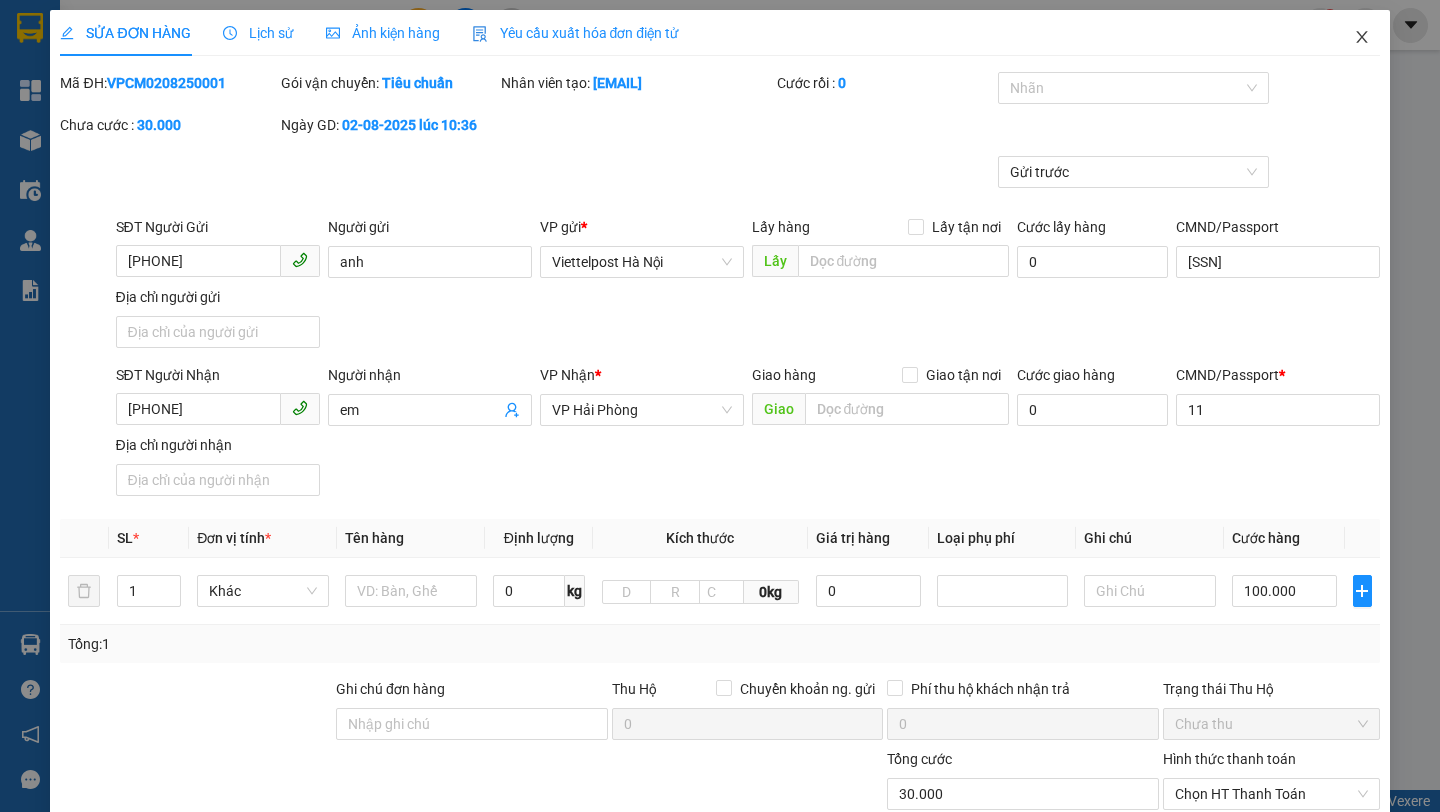 click 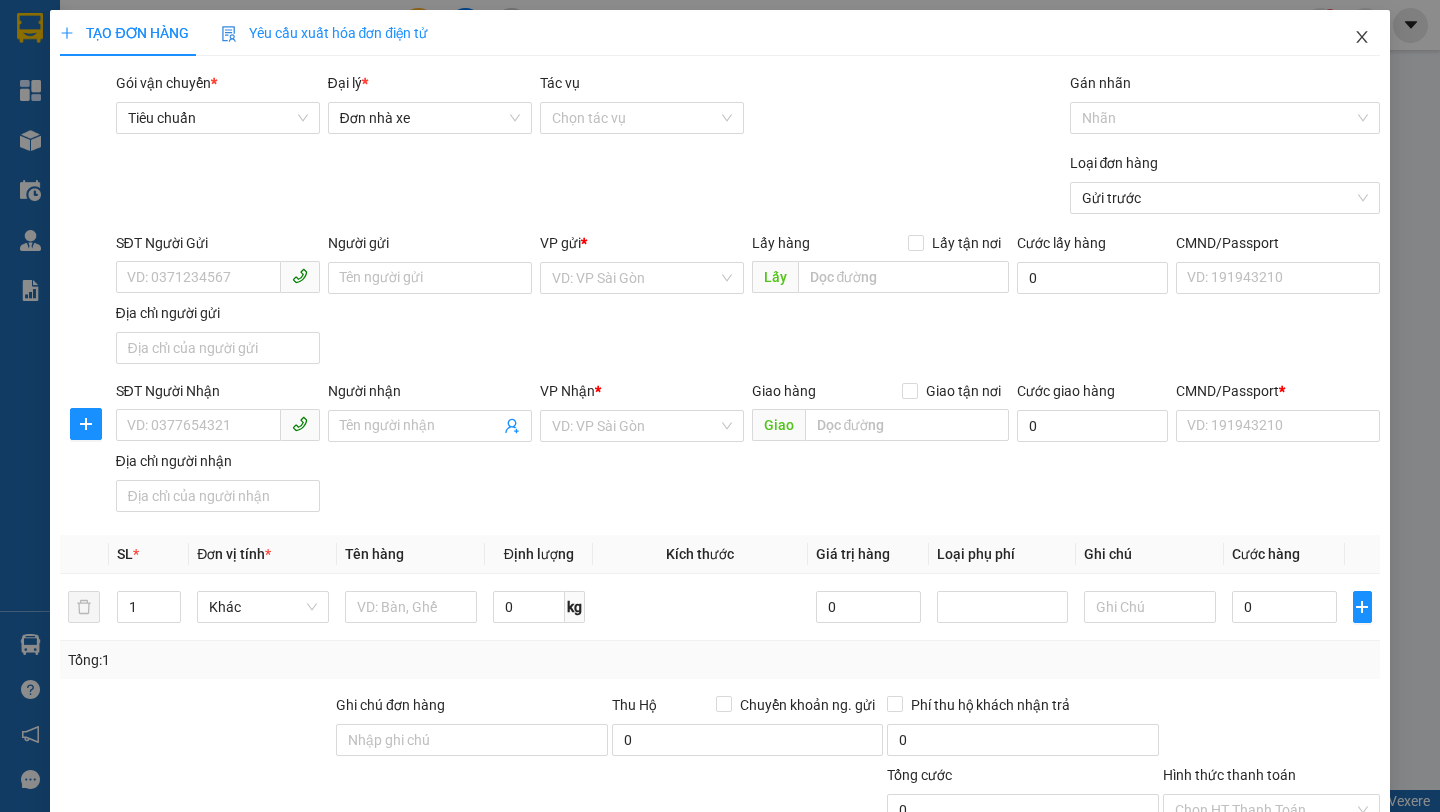 click 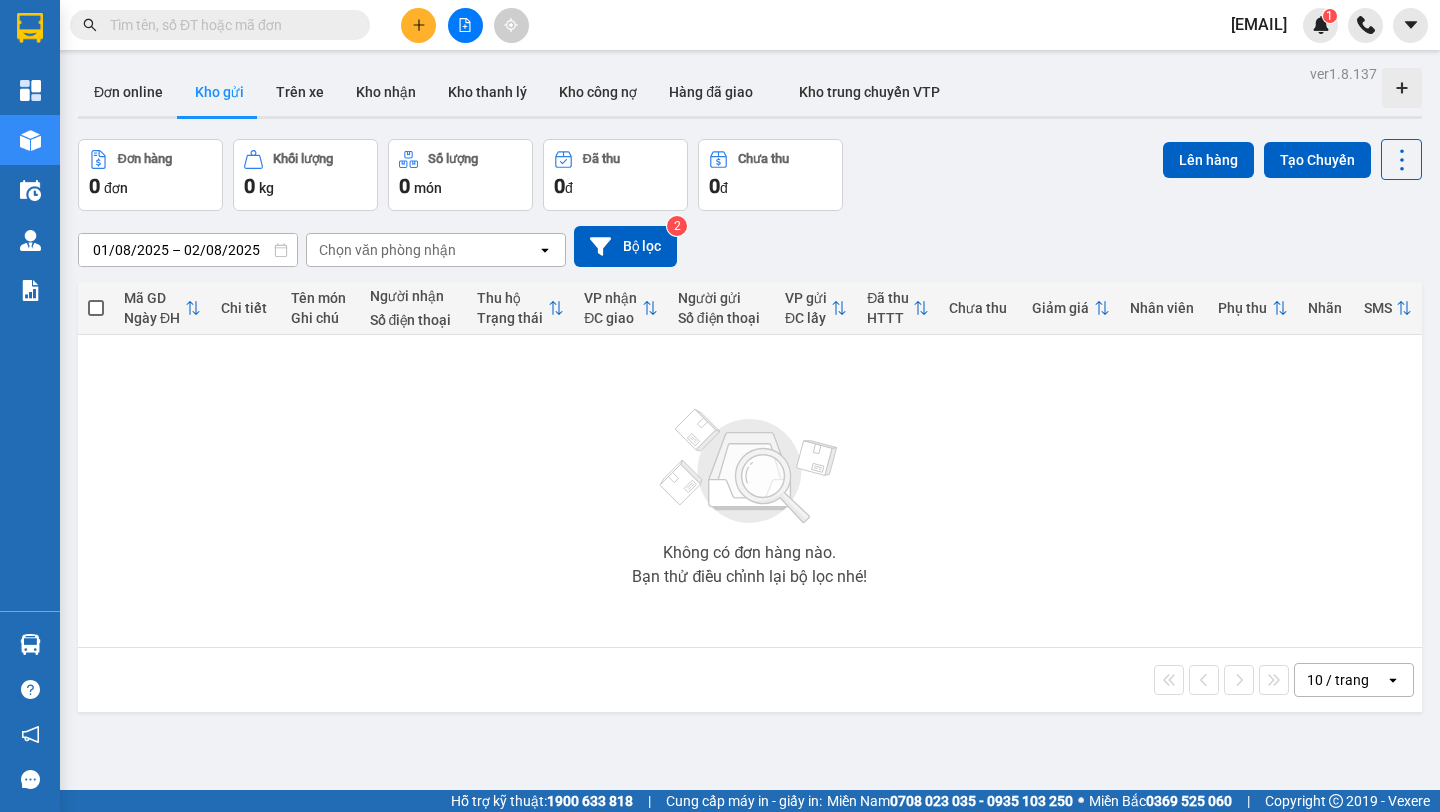 click on "[EMAIL]" at bounding box center [1259, 24] 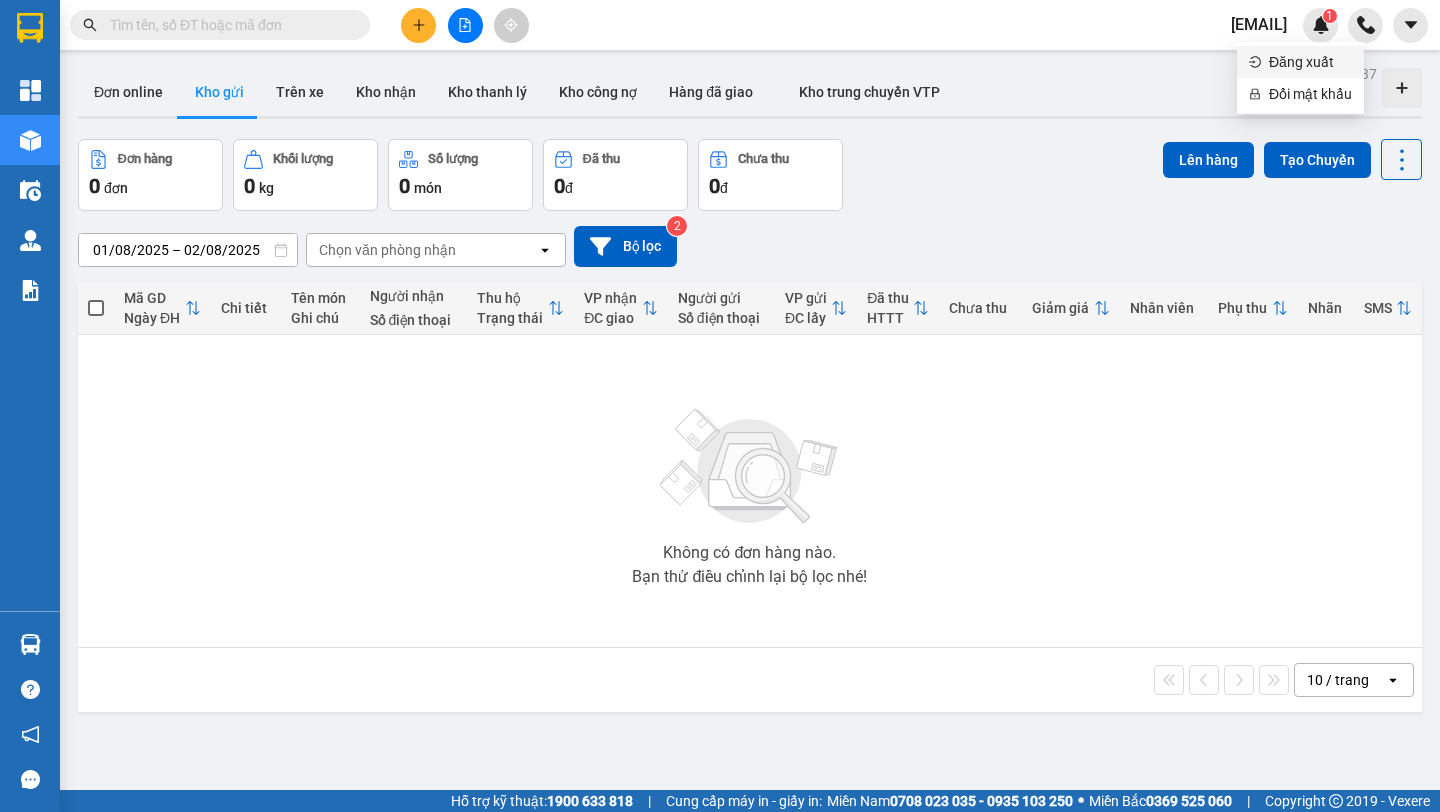 click on "Đăng xuất" at bounding box center [1300, 62] 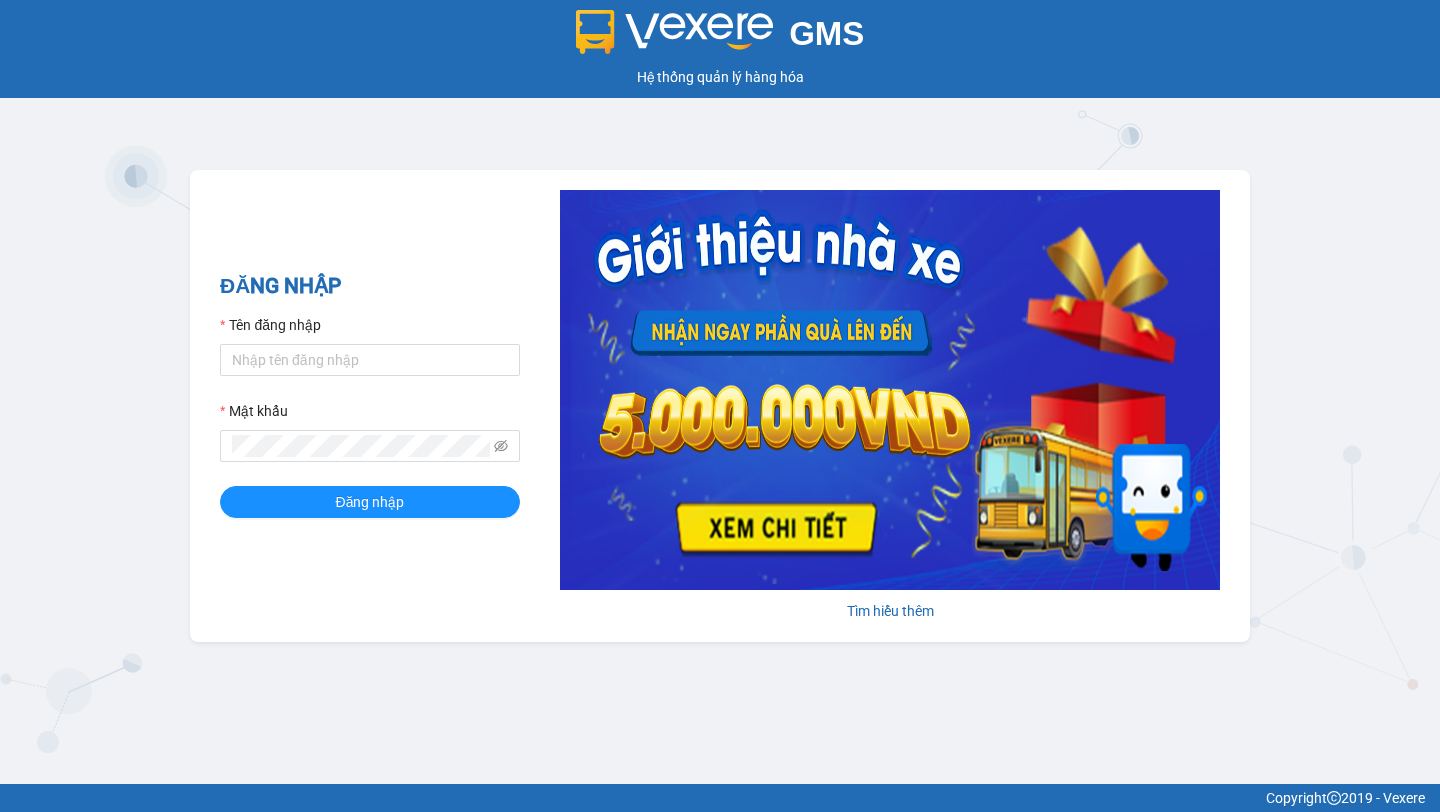 scroll, scrollTop: 0, scrollLeft: 0, axis: both 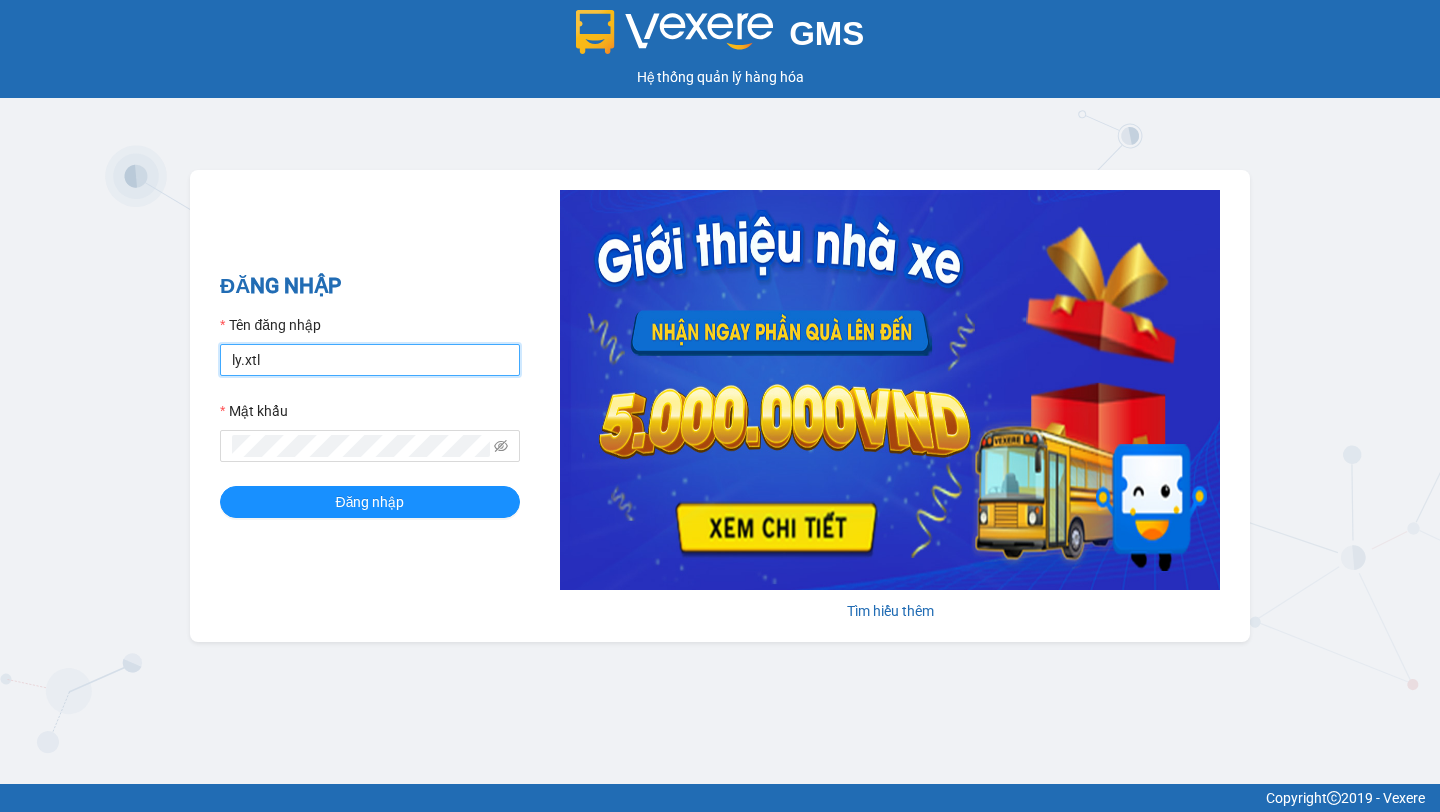 click on "ly.xtl" at bounding box center (370, 360) 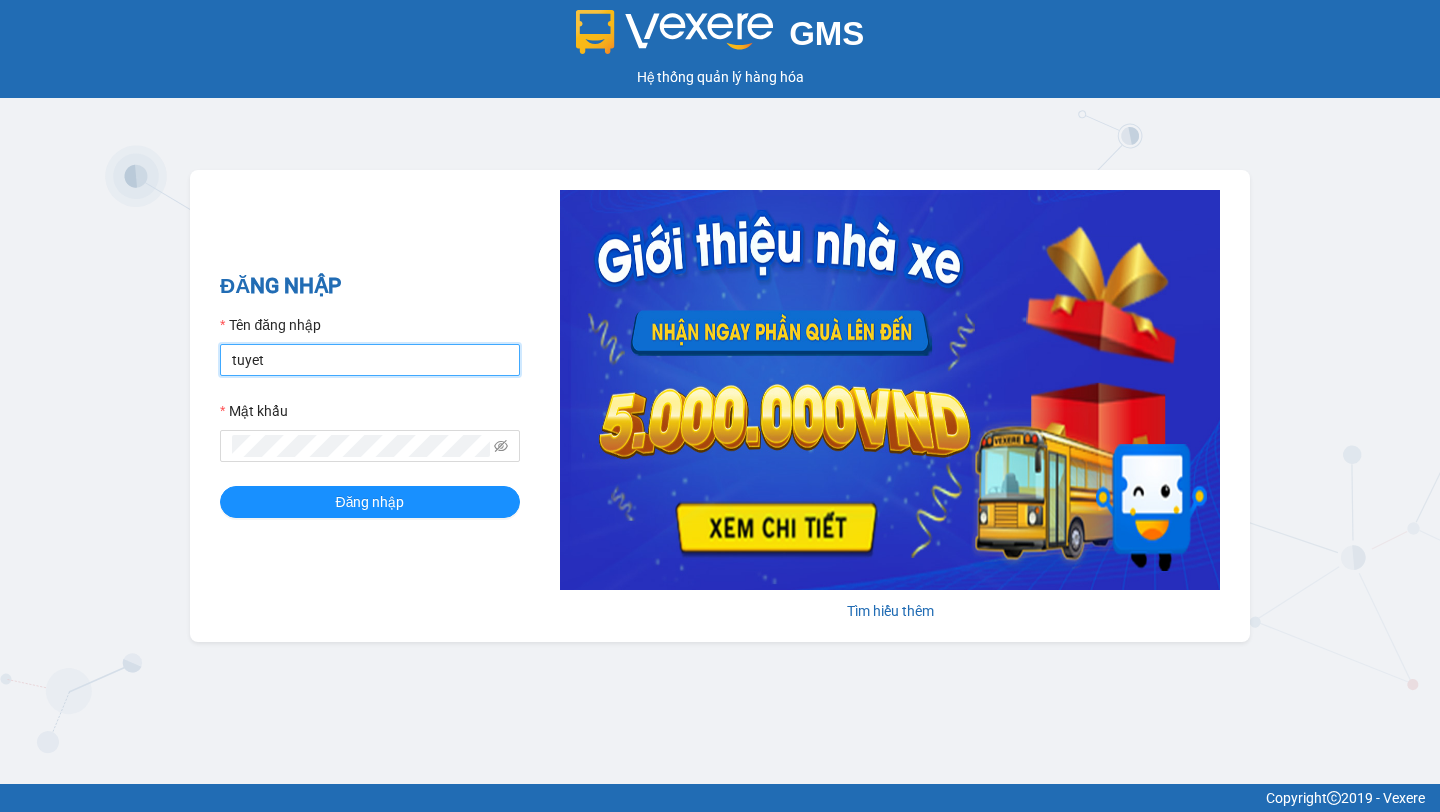 type on "tuyet01.xtl" 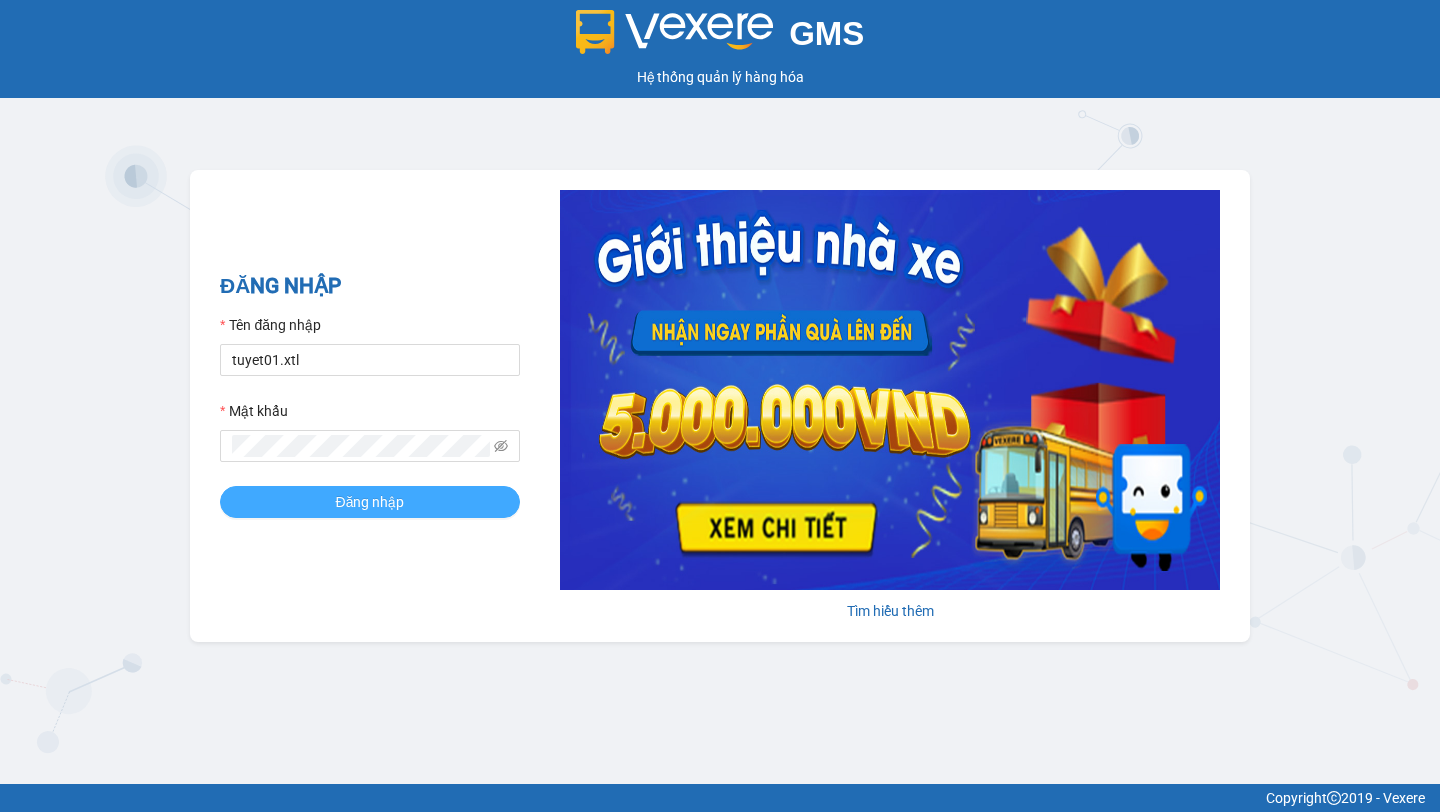 click on "Đăng nhập" at bounding box center (370, 502) 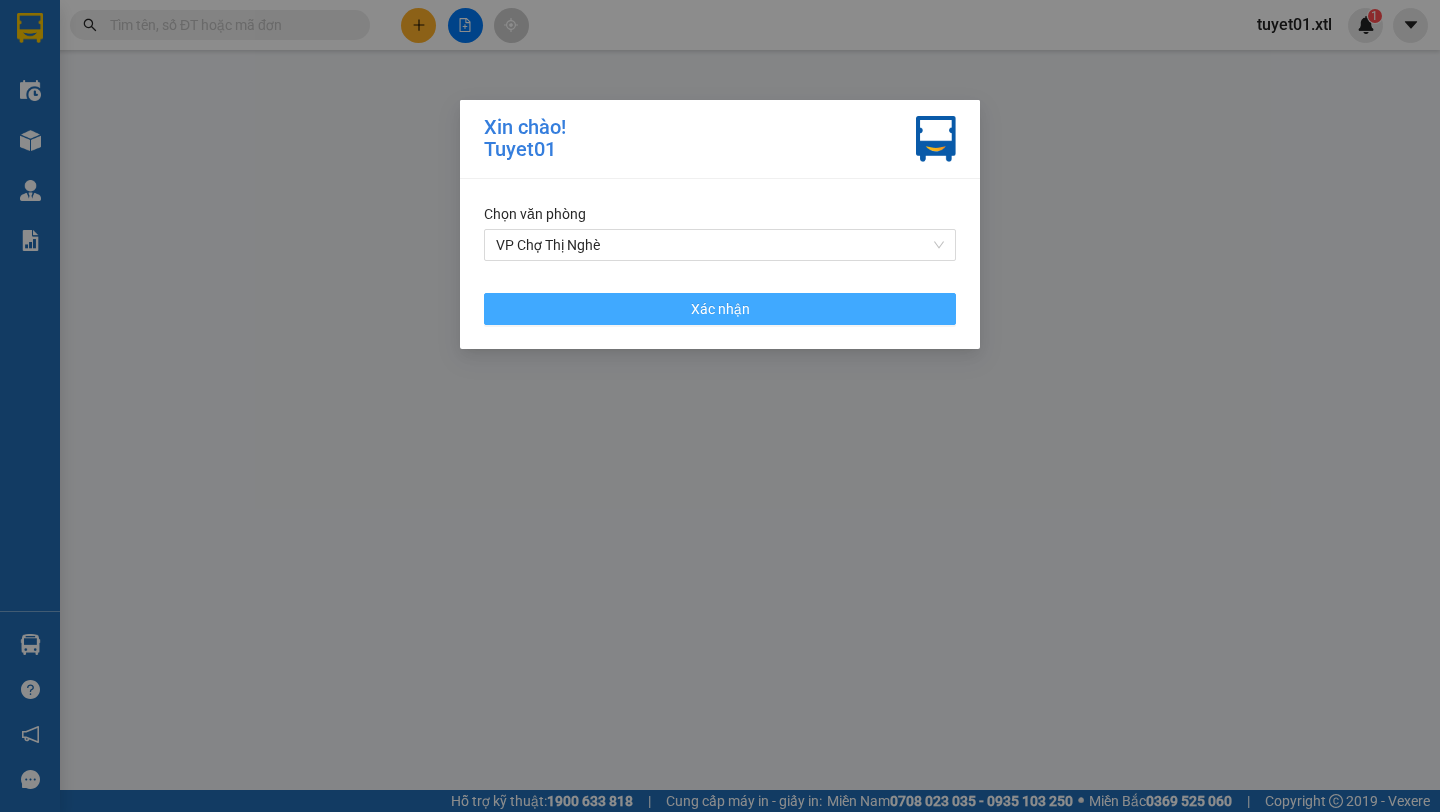 click on "Xác nhận" at bounding box center [720, 309] 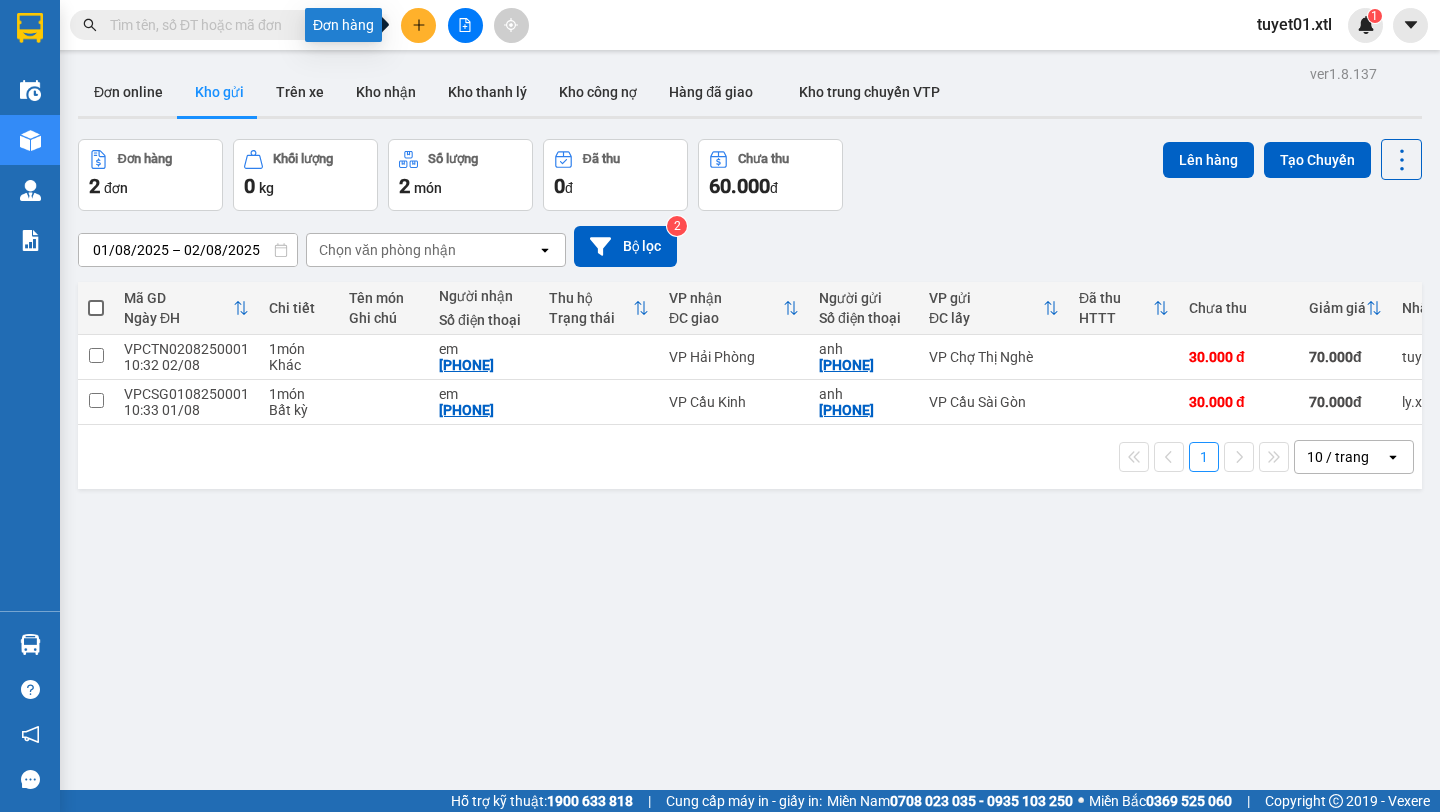 click at bounding box center (418, 25) 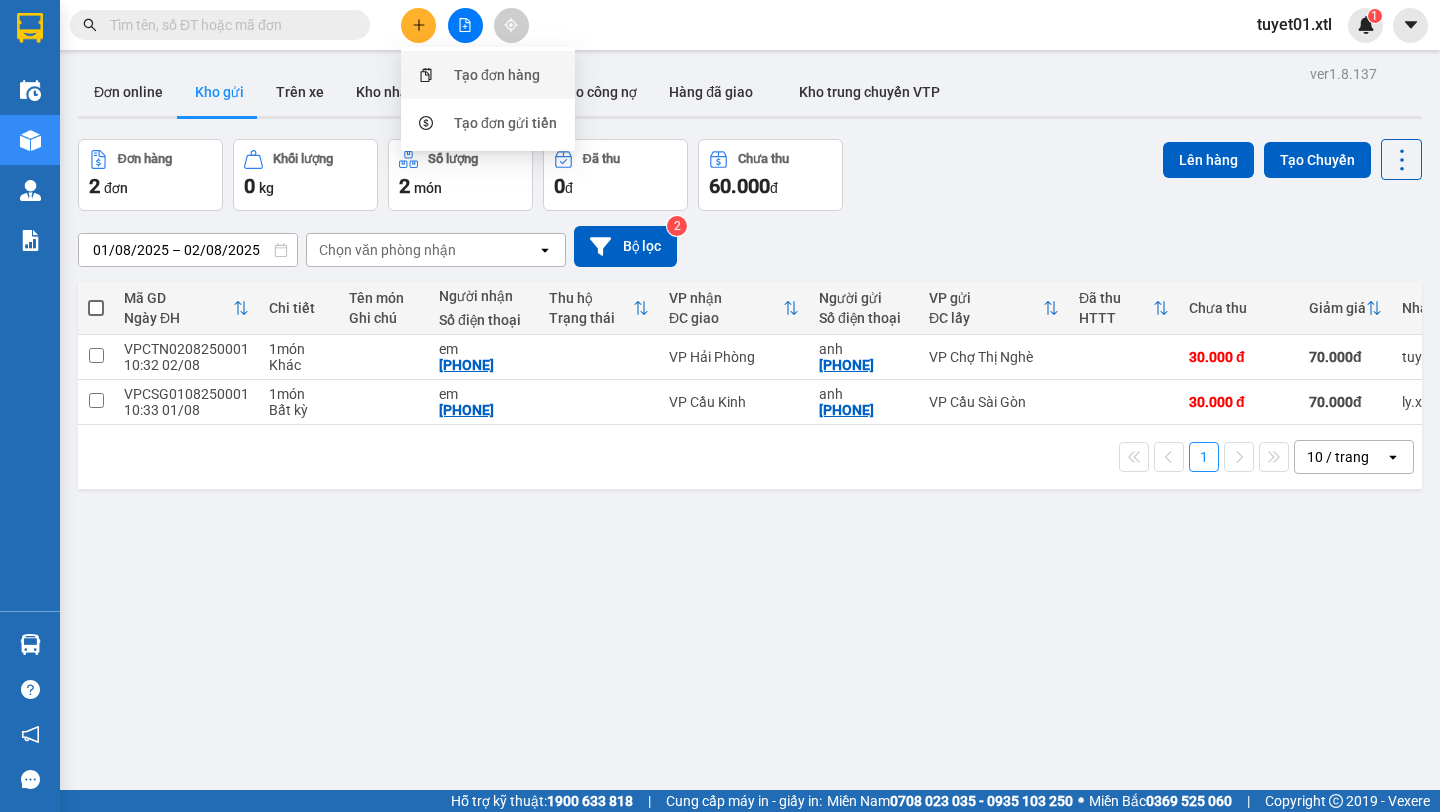 click on "Tạo đơn hàng" at bounding box center (488, 75) 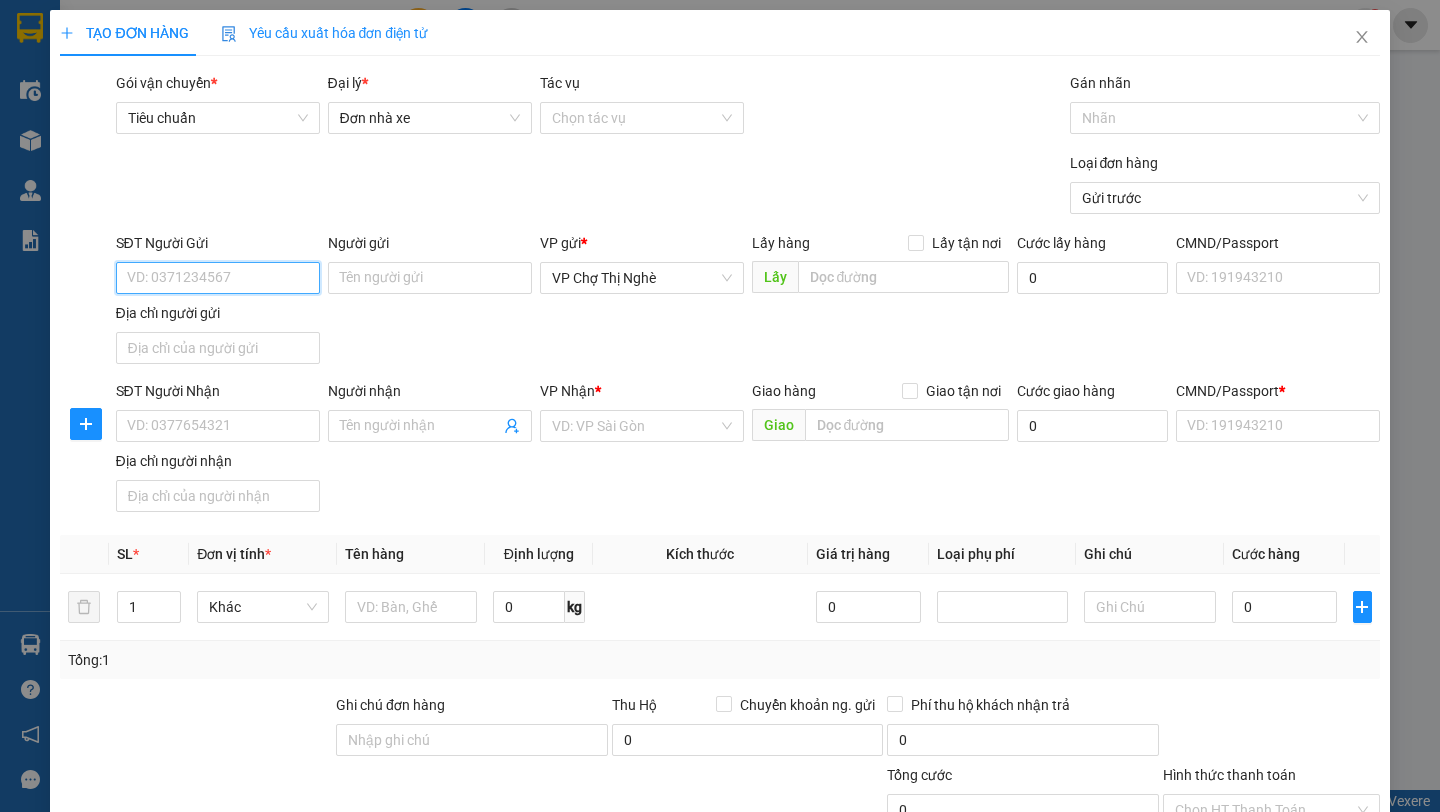 click on "SĐT Người Gửi" at bounding box center [218, 278] 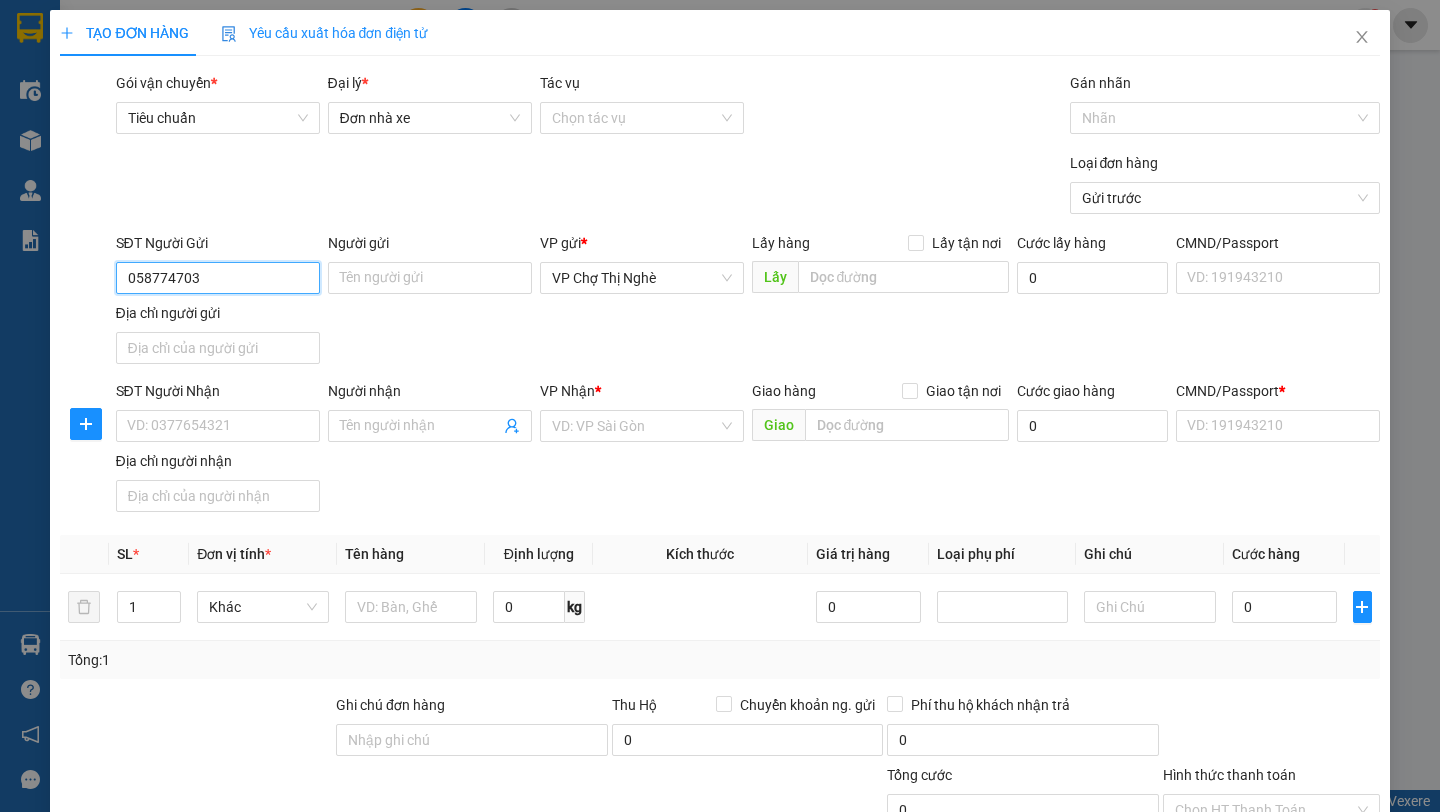 type on "[PHONE]" 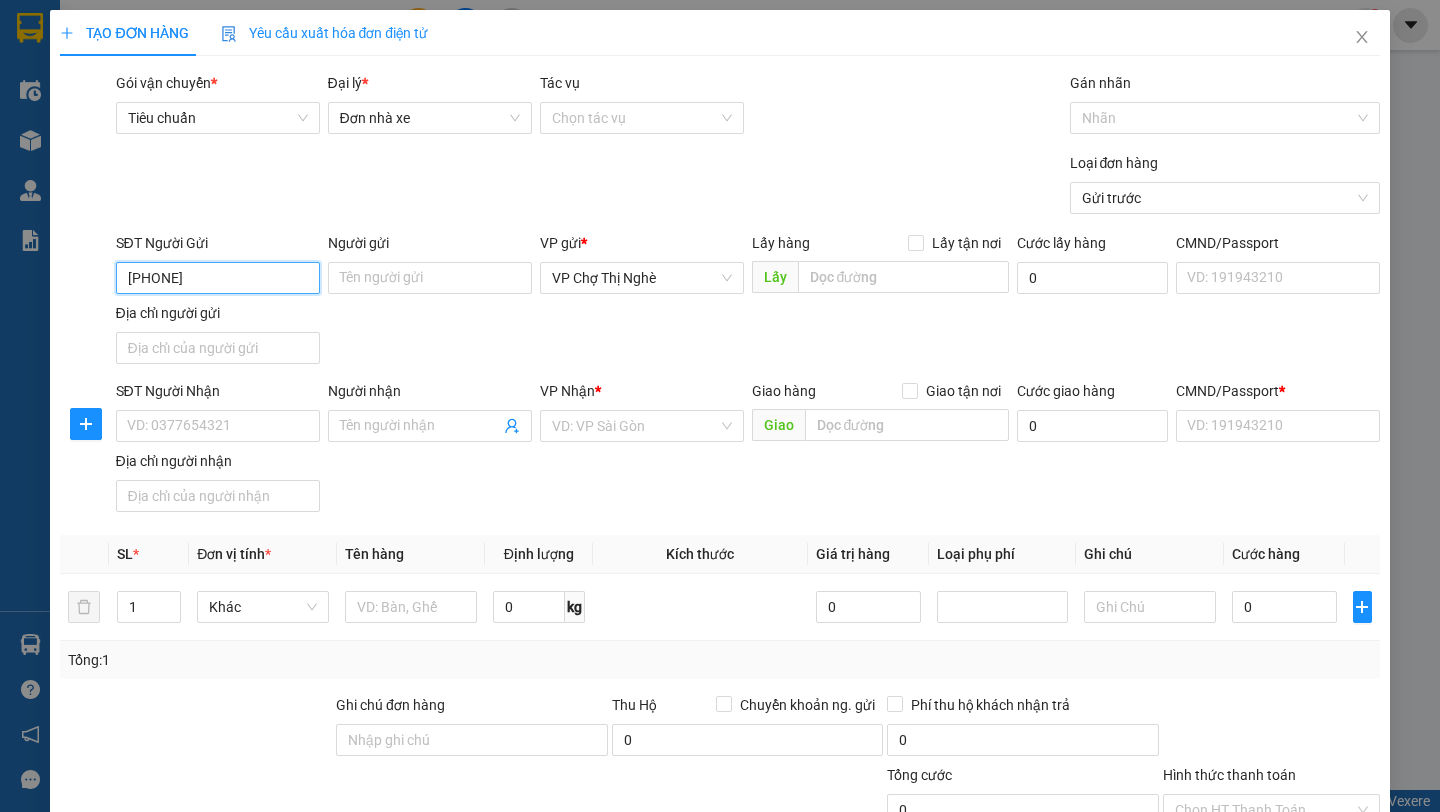 click on "[PHONE]" at bounding box center [218, 278] 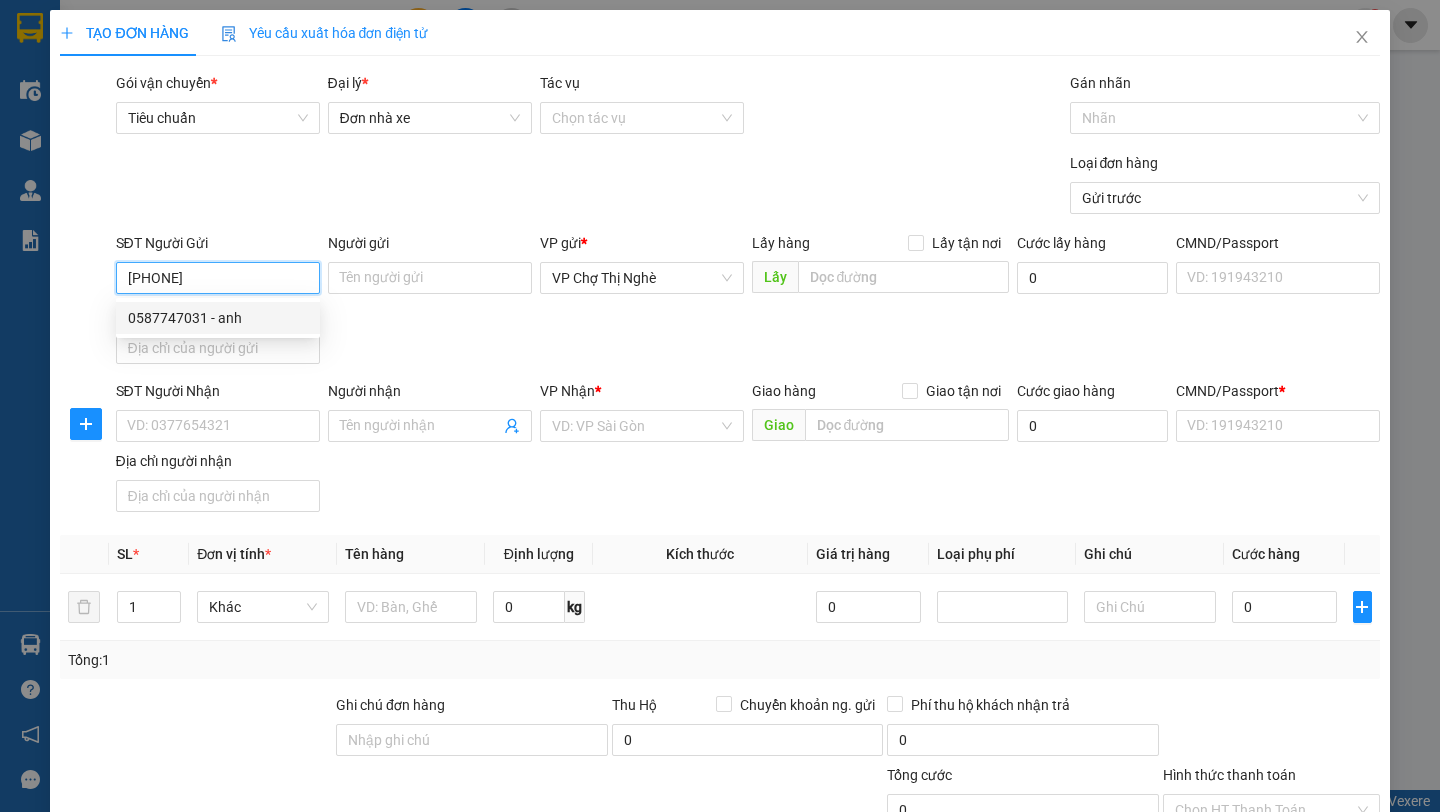 click on "0587747031 - anh" at bounding box center (218, 318) 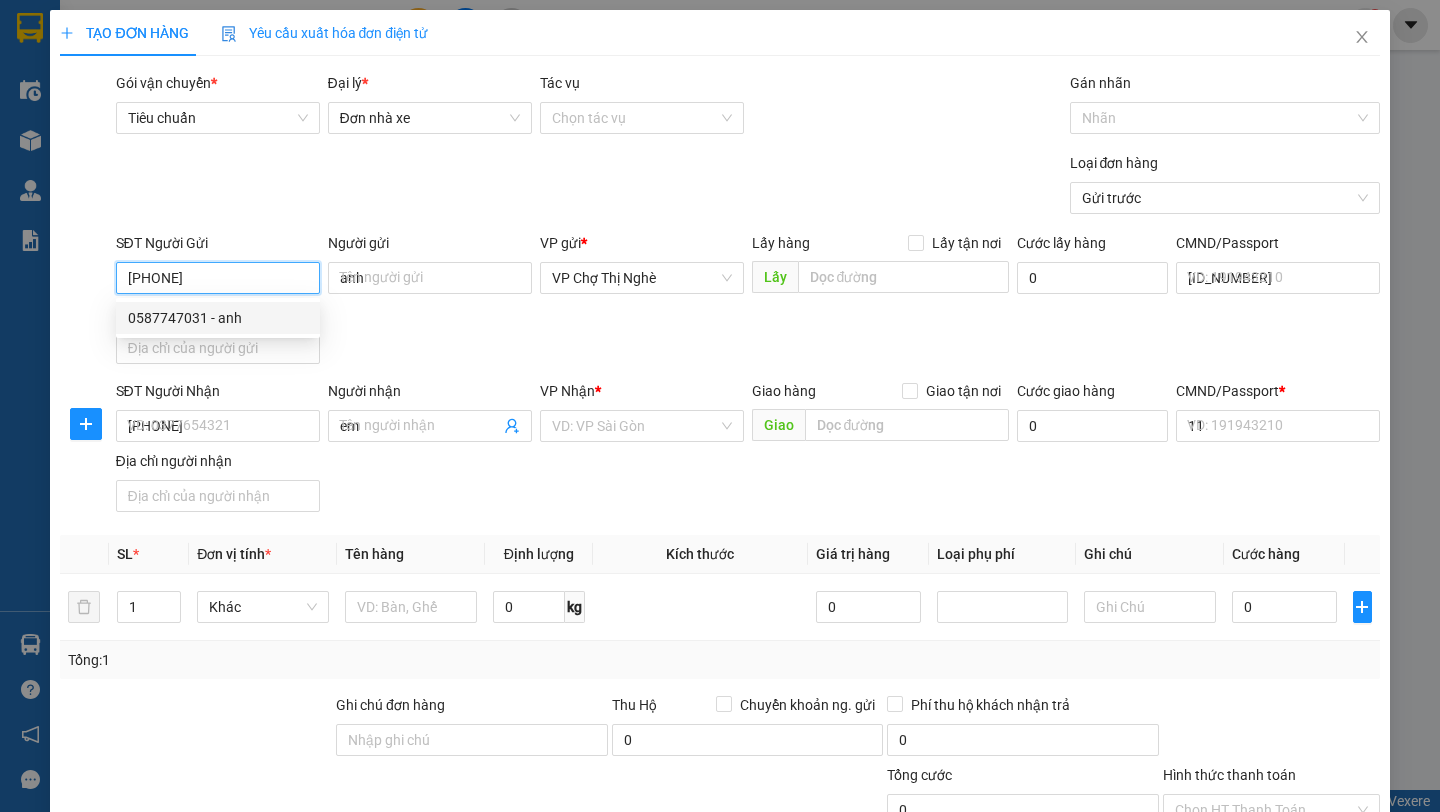 type on "100.000" 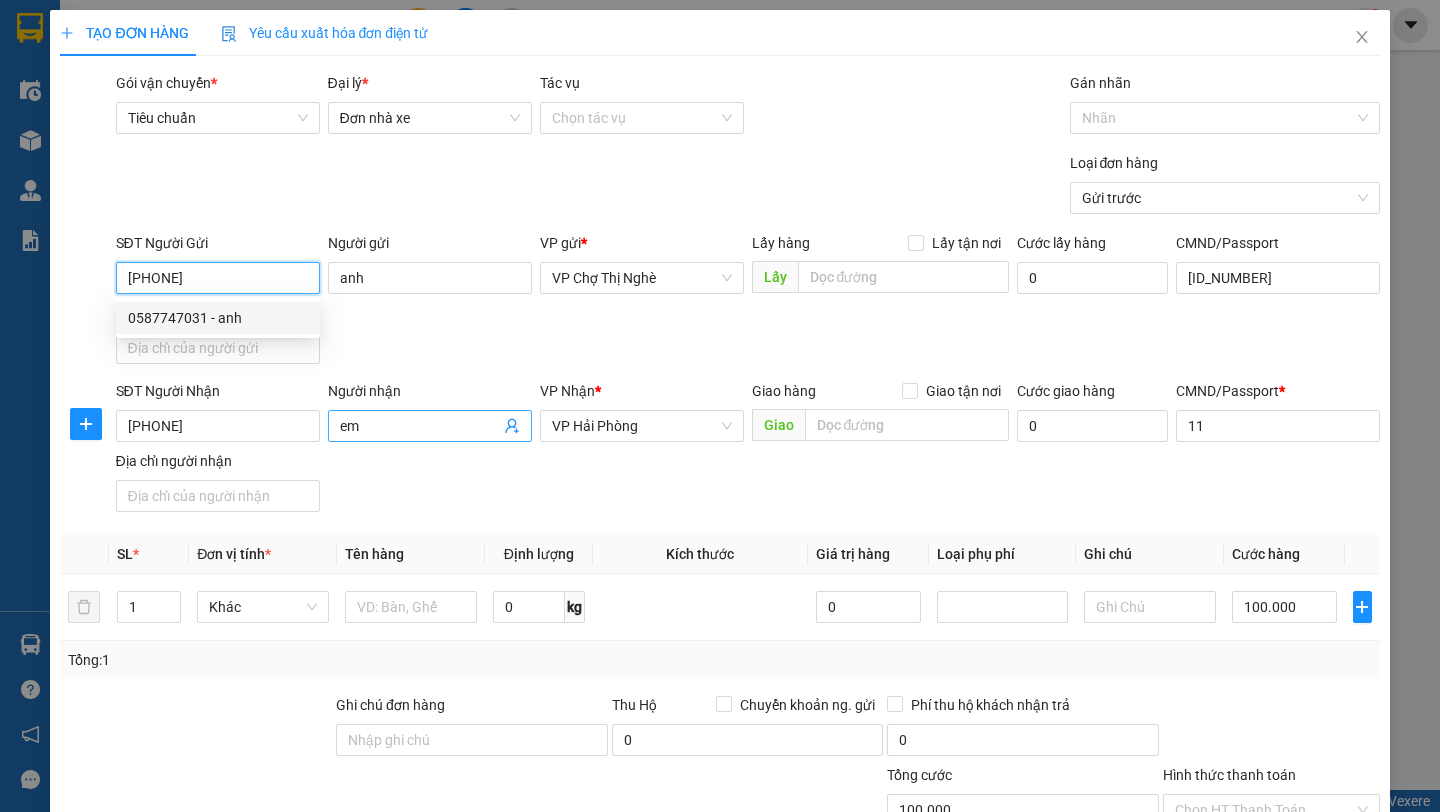 type on "30.000" 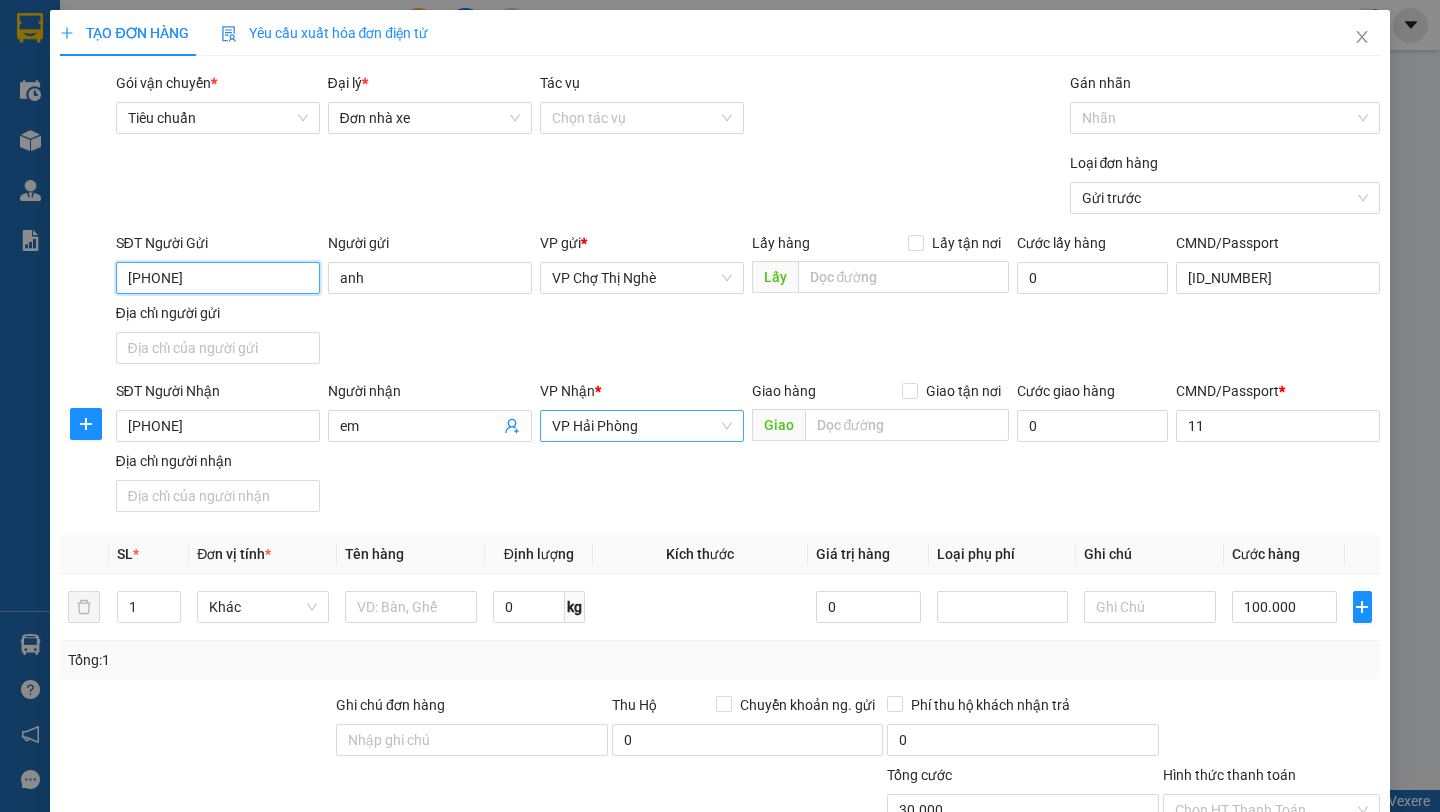 click on "VP Hải Phòng" at bounding box center [642, 426] 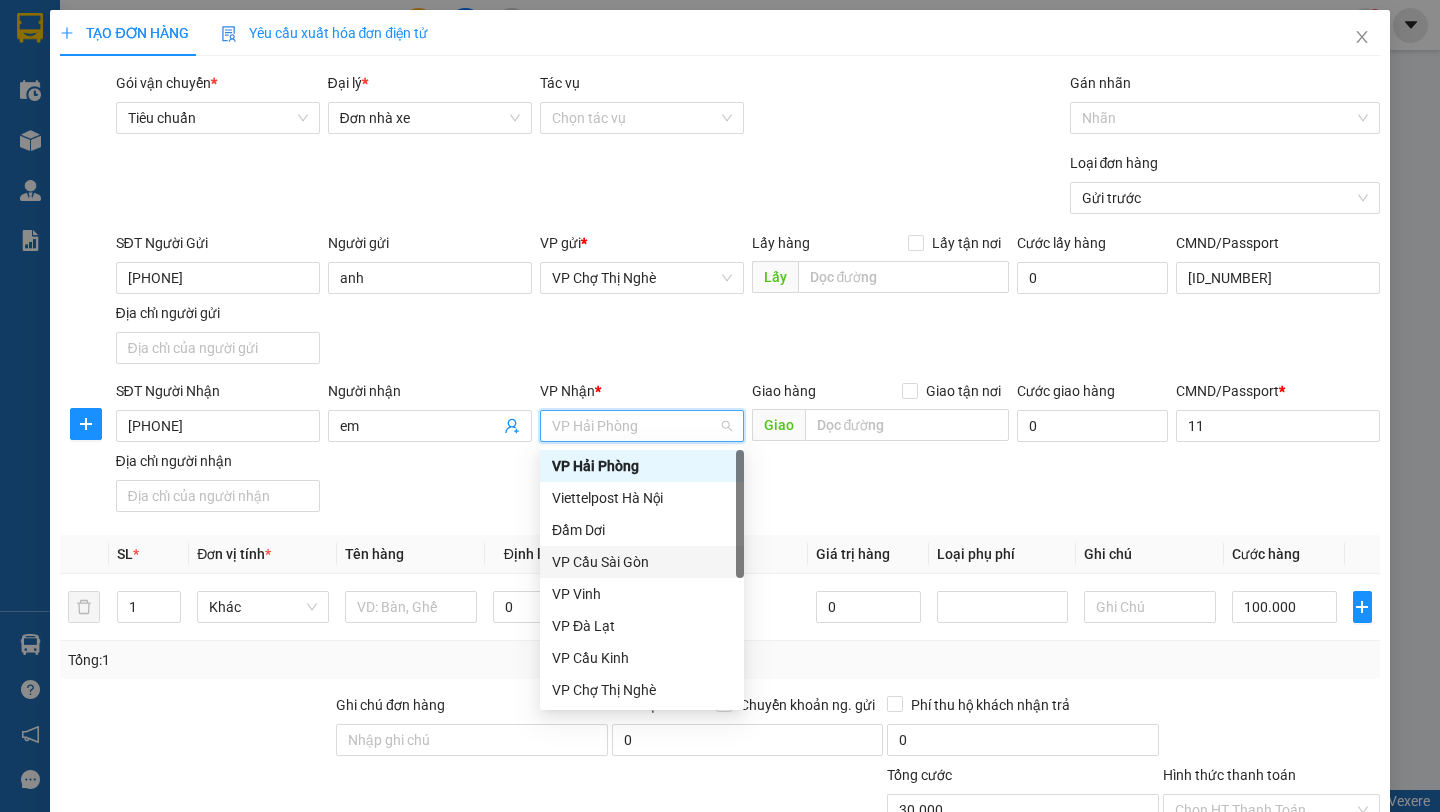scroll, scrollTop: 96, scrollLeft: 0, axis: vertical 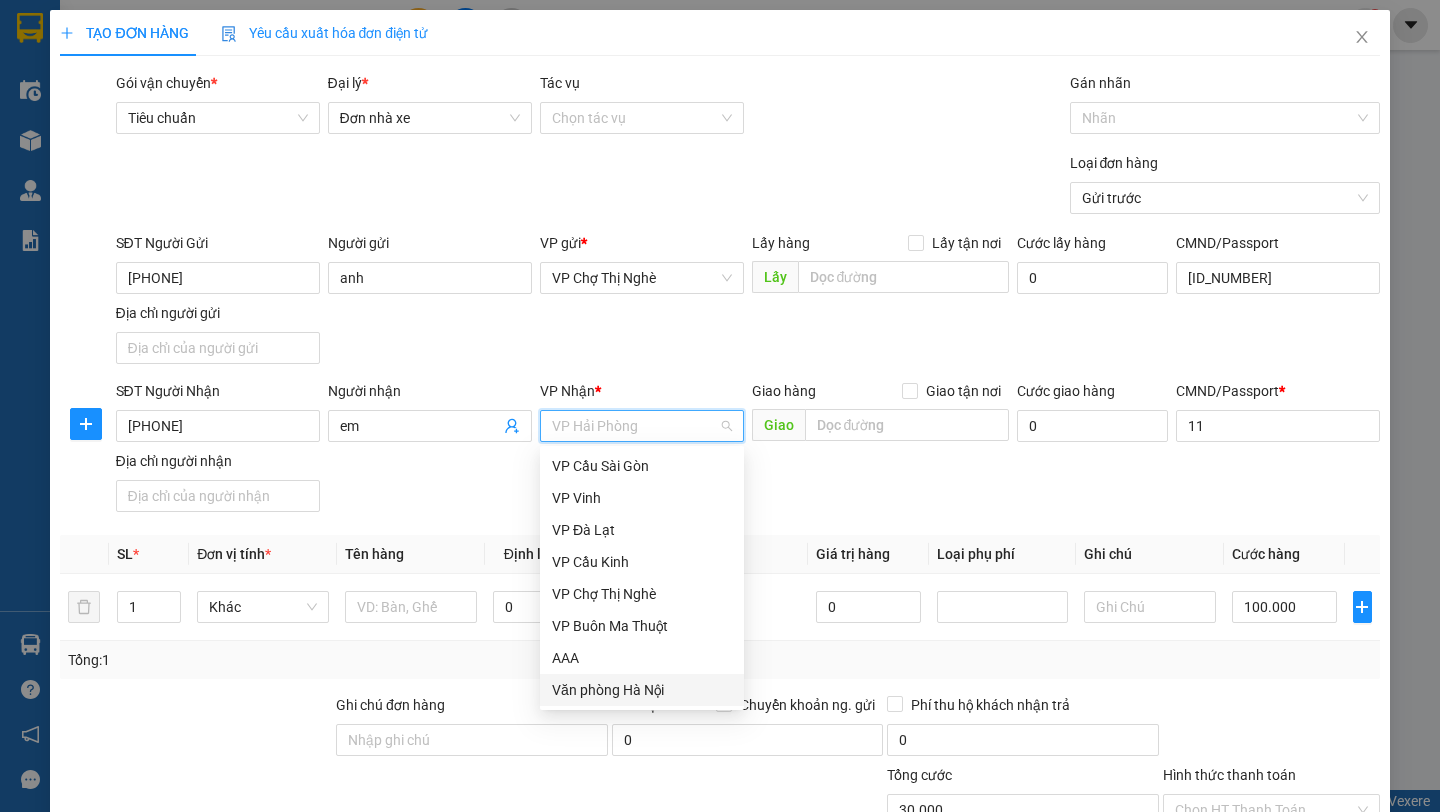 click on "Văn phòng Hà Nội" at bounding box center (642, 690) 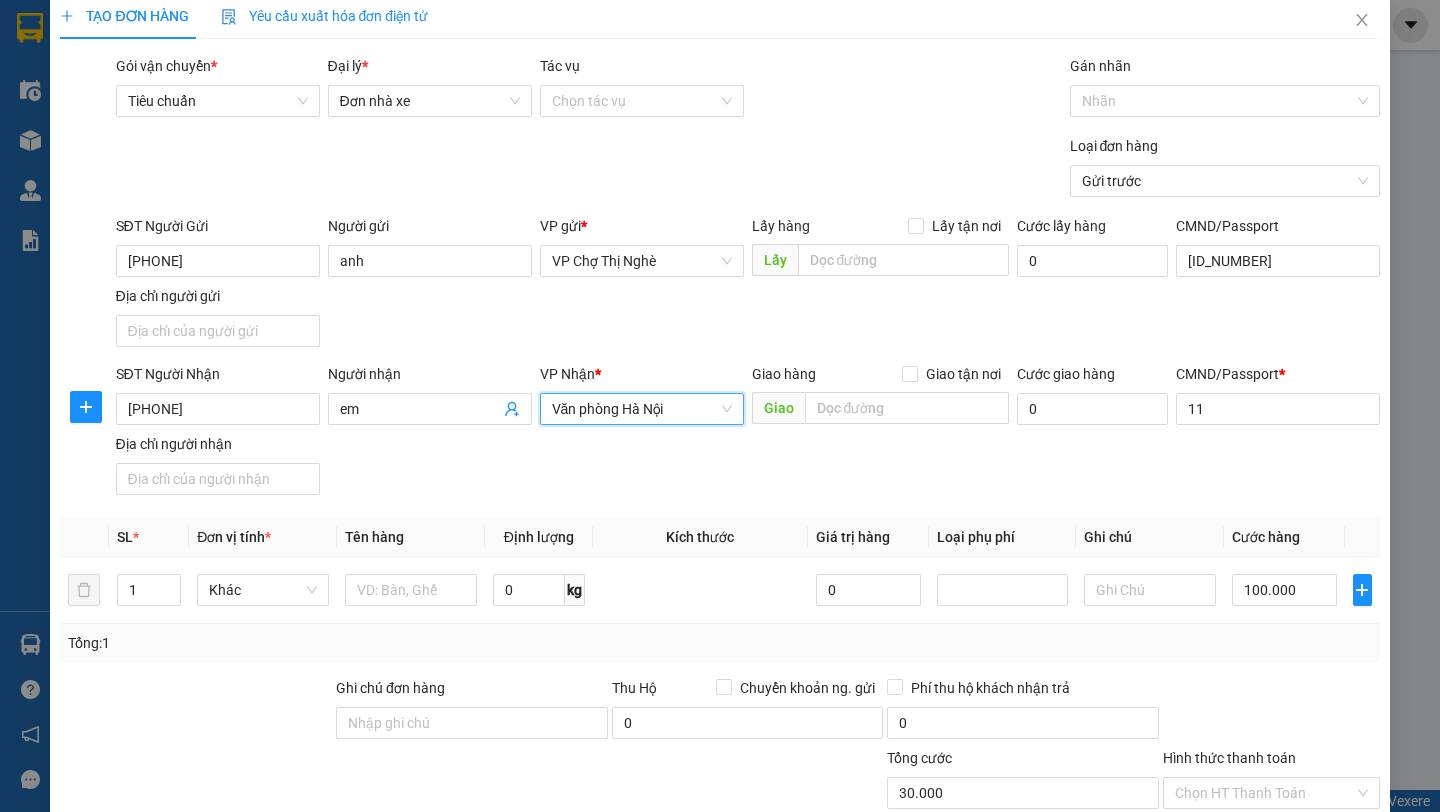 scroll, scrollTop: 0, scrollLeft: 0, axis: both 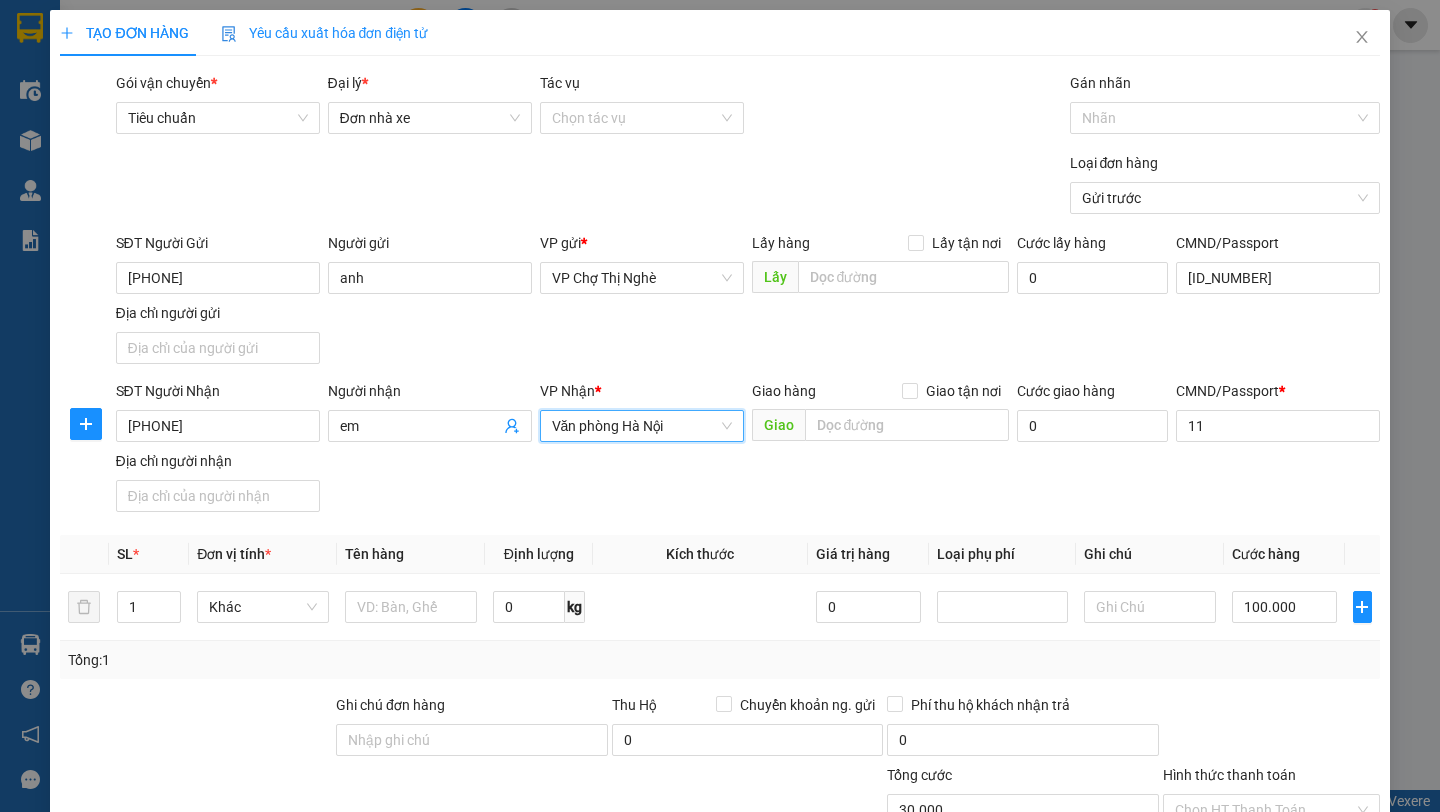 click on "Yêu cầu xuất hóa đơn điện tử" at bounding box center [325, 33] 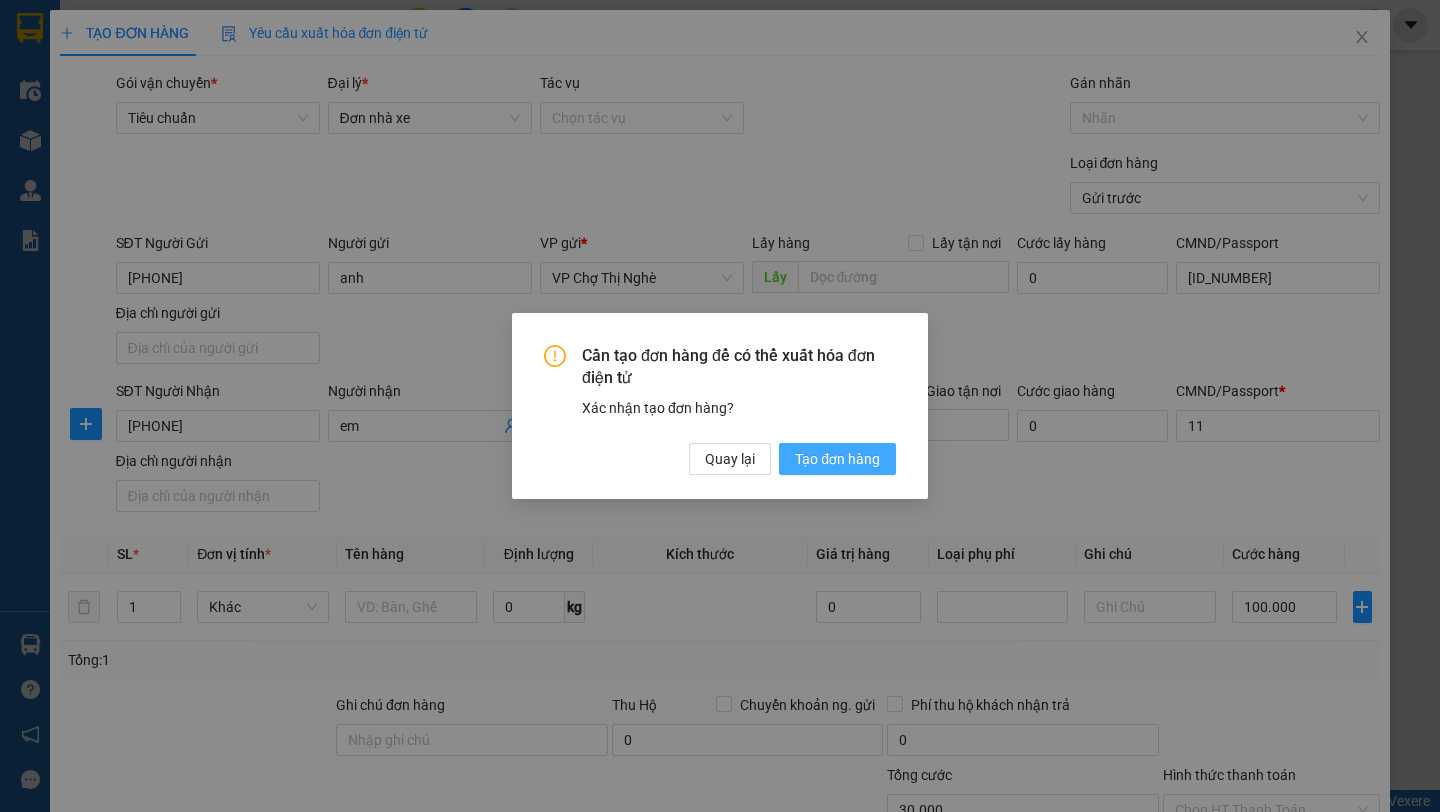 click on "Tạo đơn hàng" at bounding box center [837, 459] 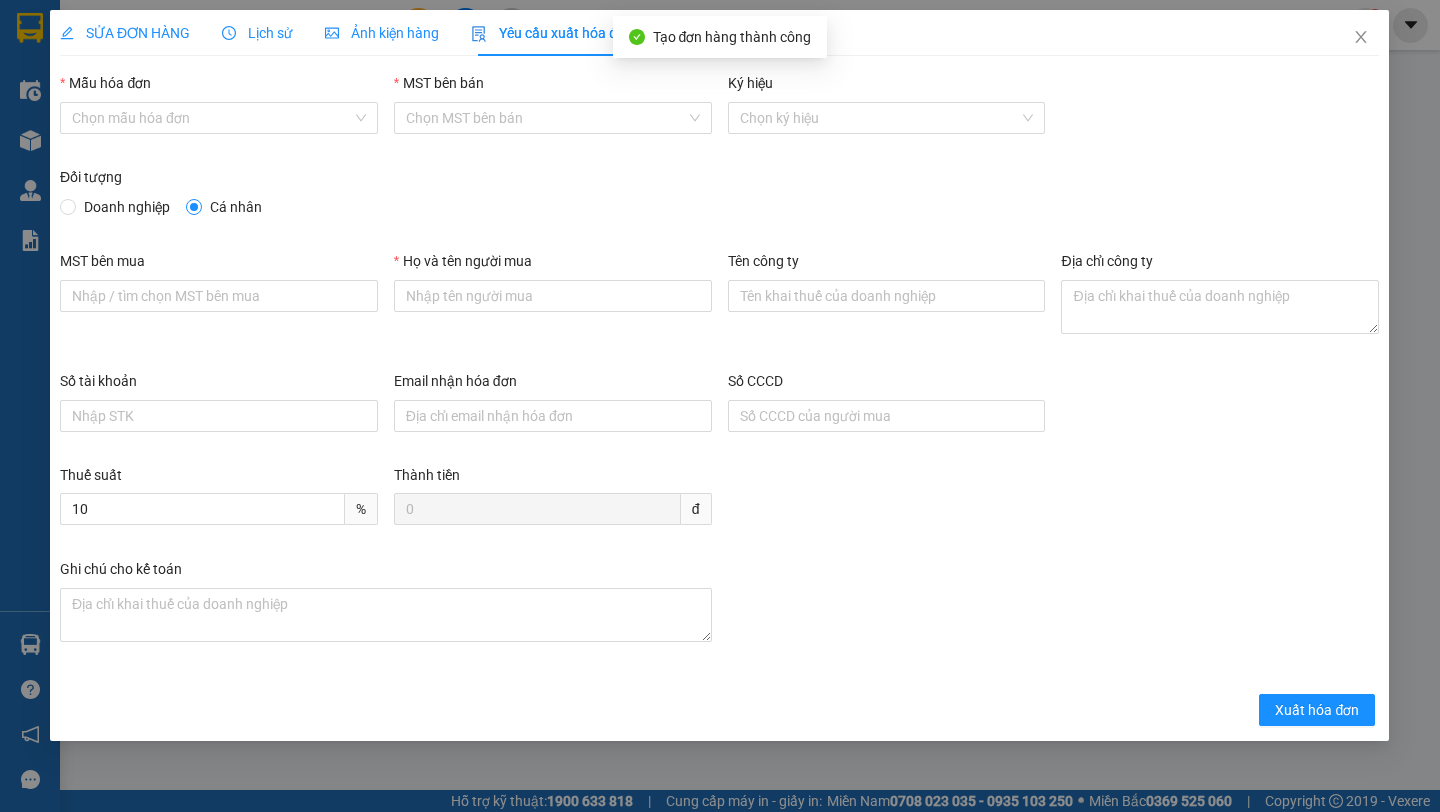 type on "anh" 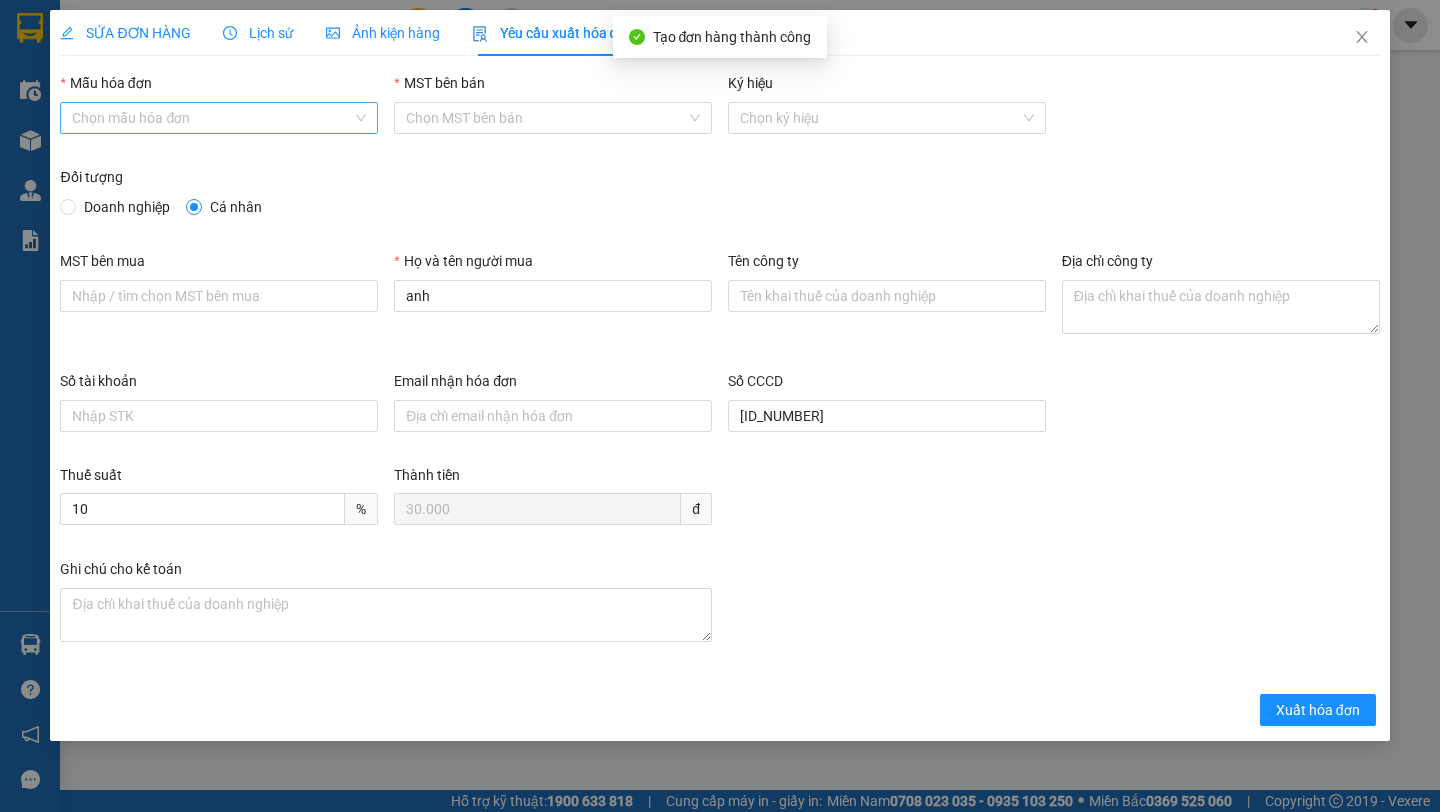 click on "Mẫu hóa đơn" at bounding box center [212, 118] 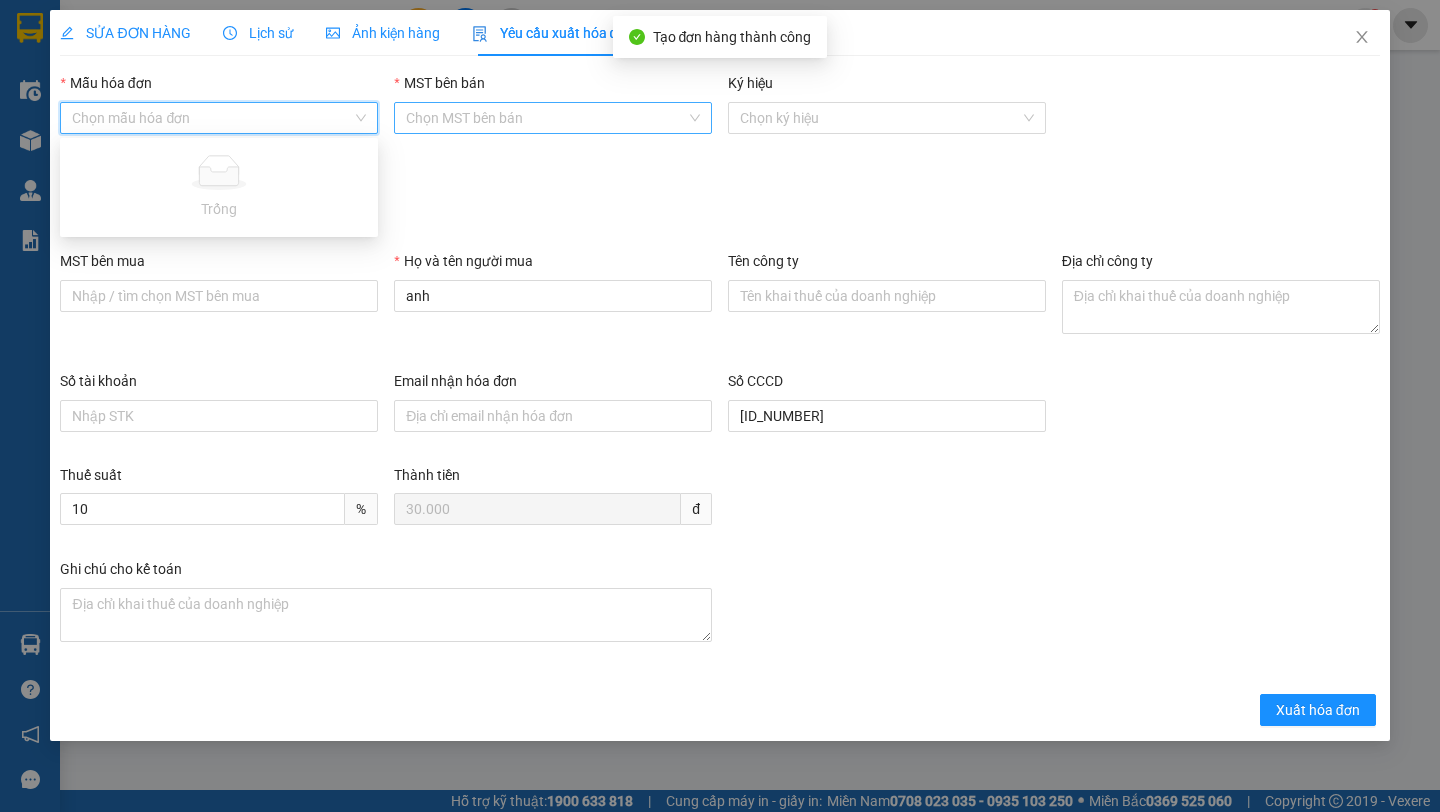 click on "MST bên bán" at bounding box center [546, 118] 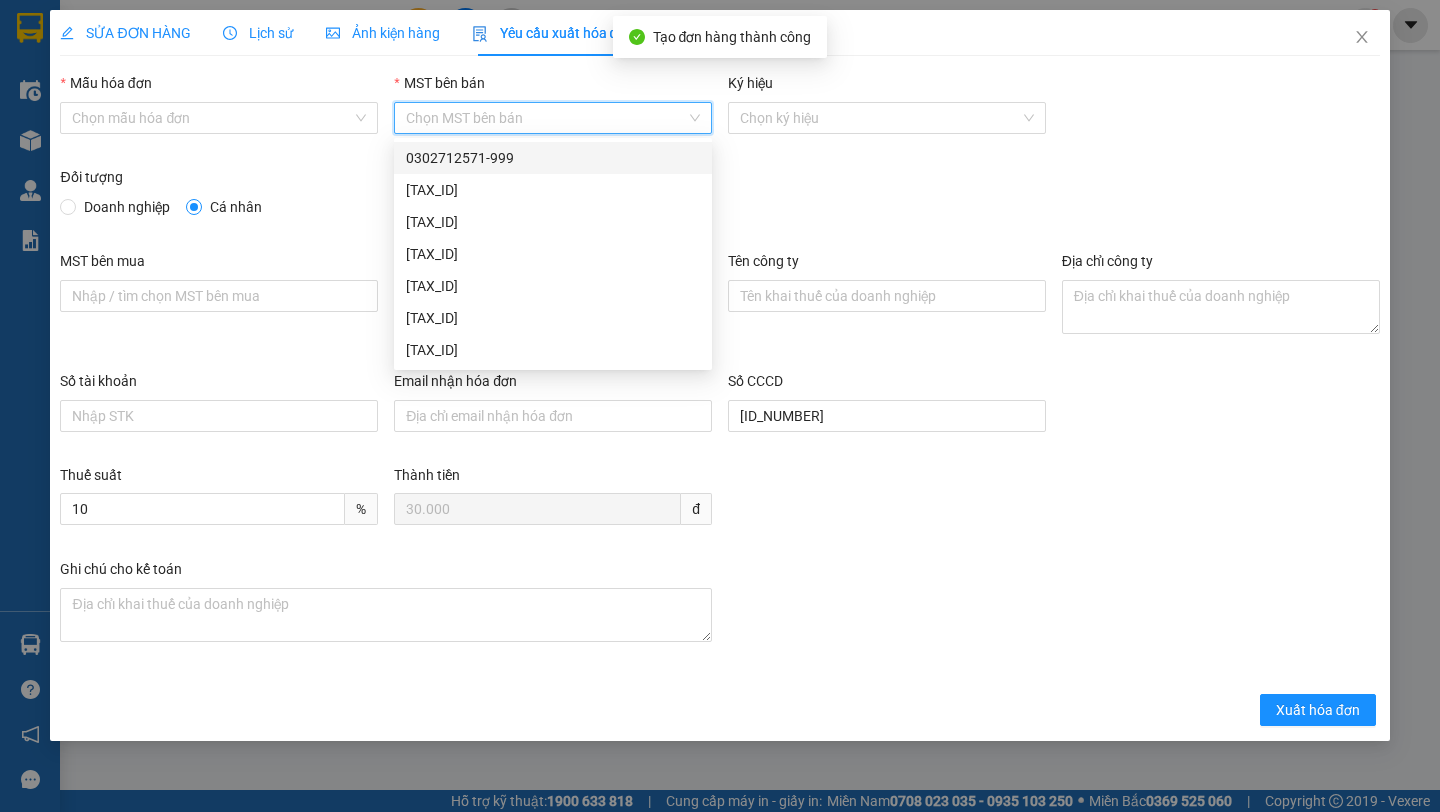 click on "0302712571-999" at bounding box center (553, 158) 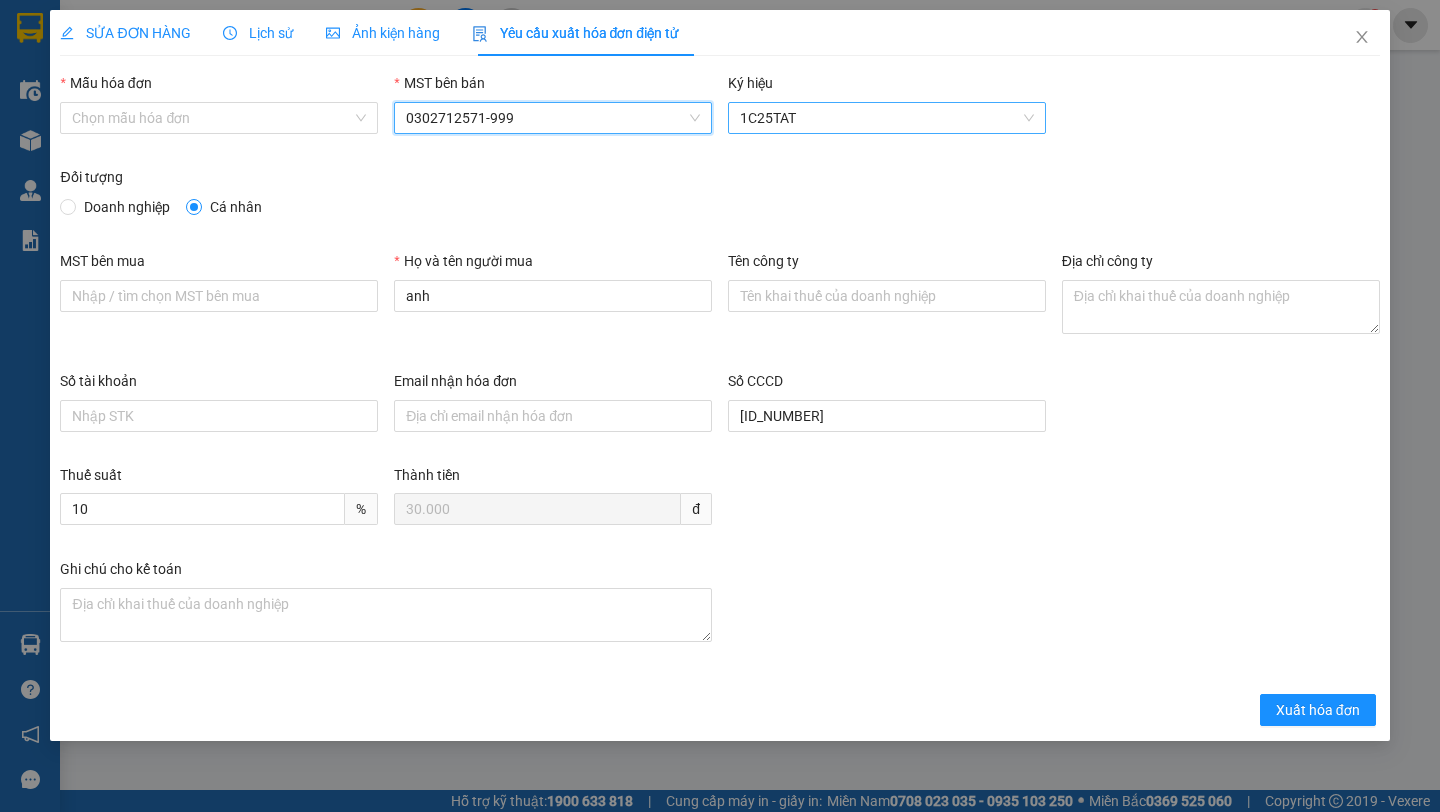 click on "1C25TAT" at bounding box center (887, 118) 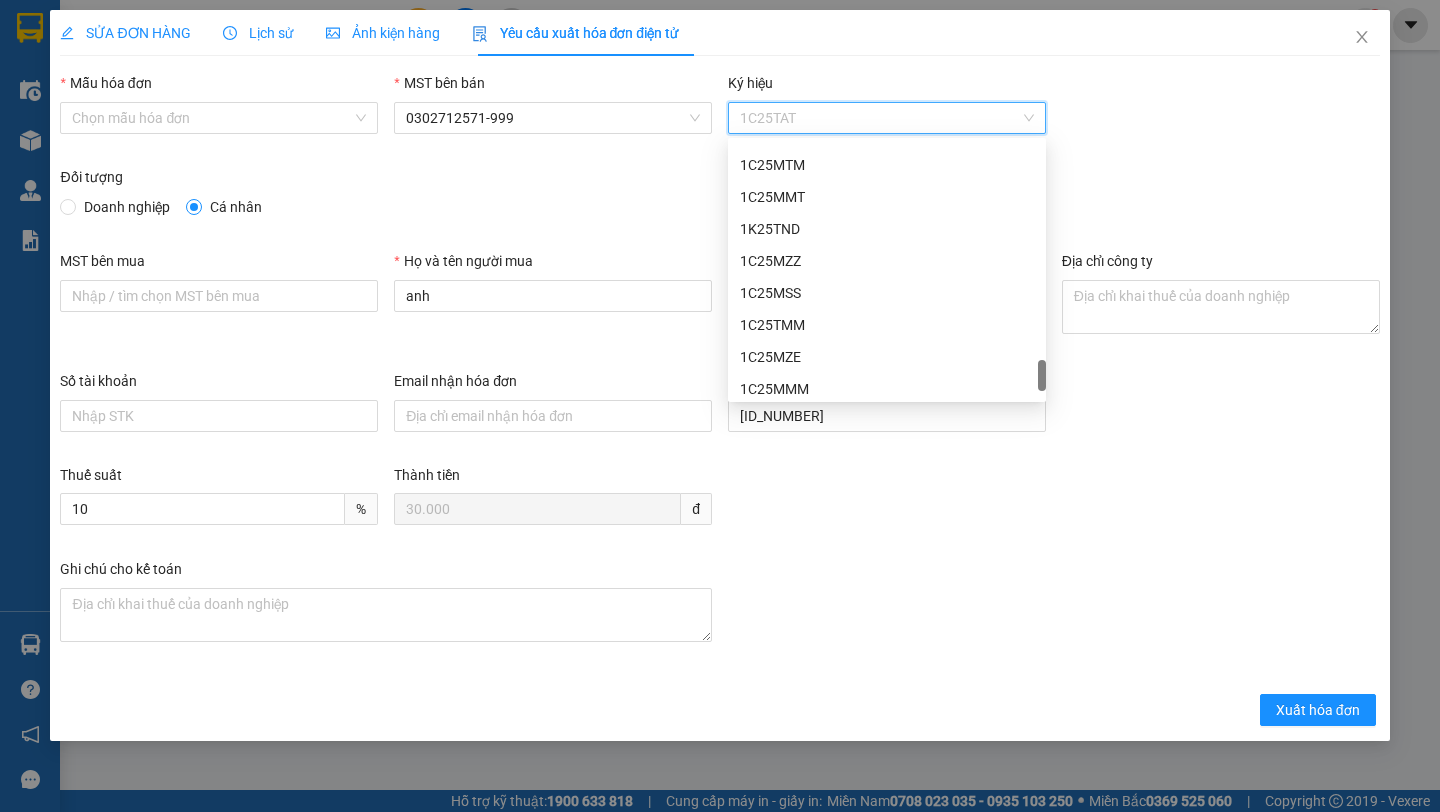 scroll, scrollTop: 2368, scrollLeft: 0, axis: vertical 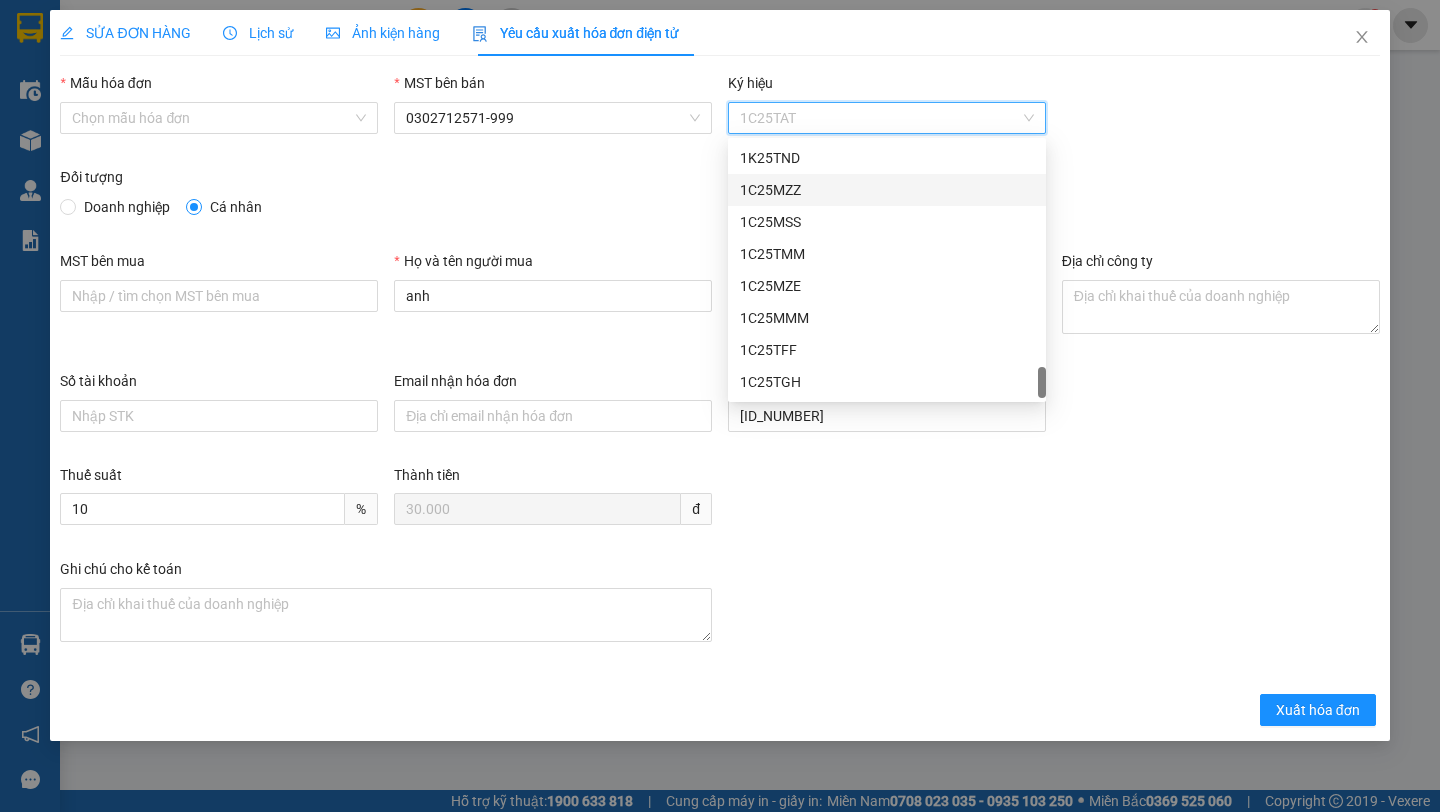 click on "Đối tượng Doanh nghiệp Cá nhân" at bounding box center (719, 208) 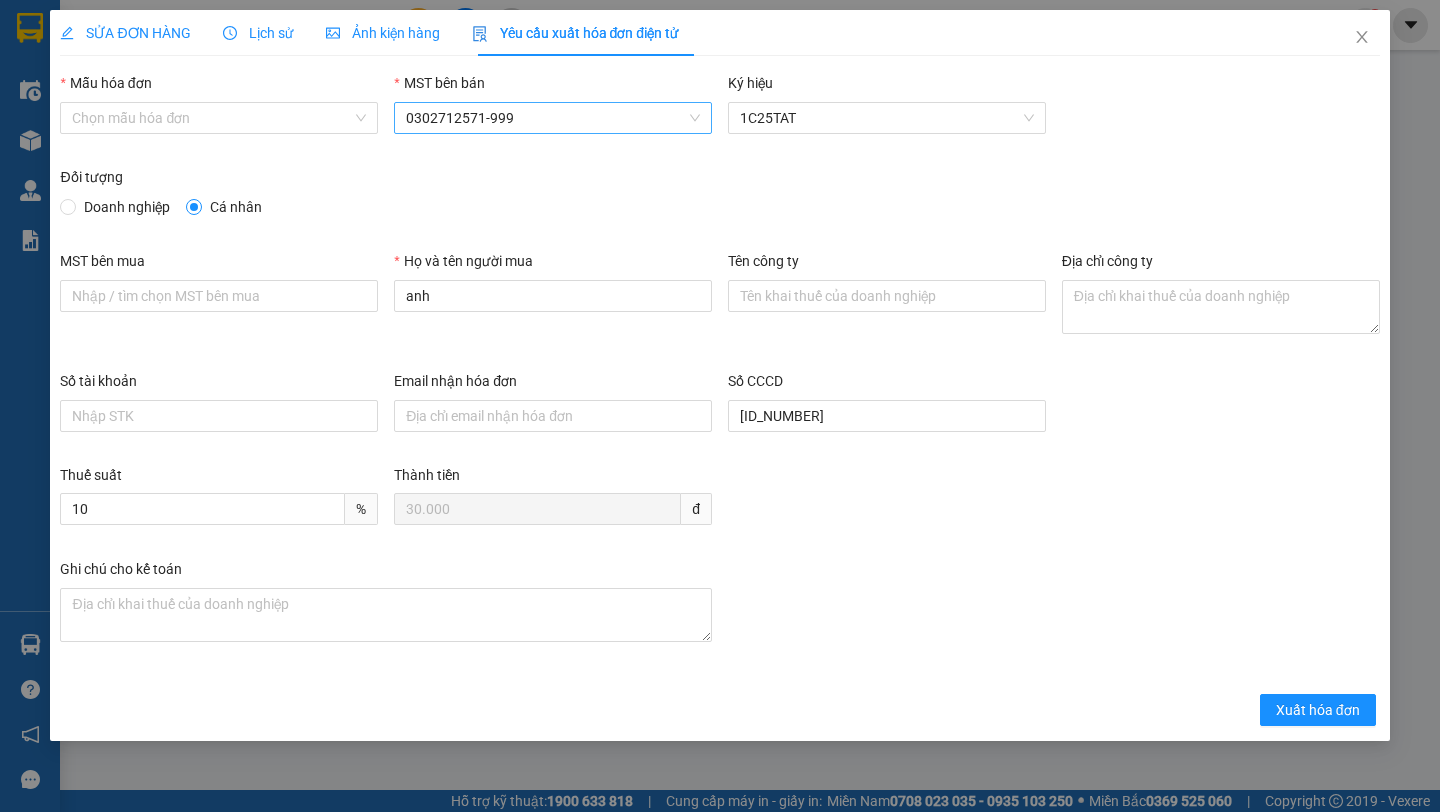 click on "0302712571-999" at bounding box center (553, 118) 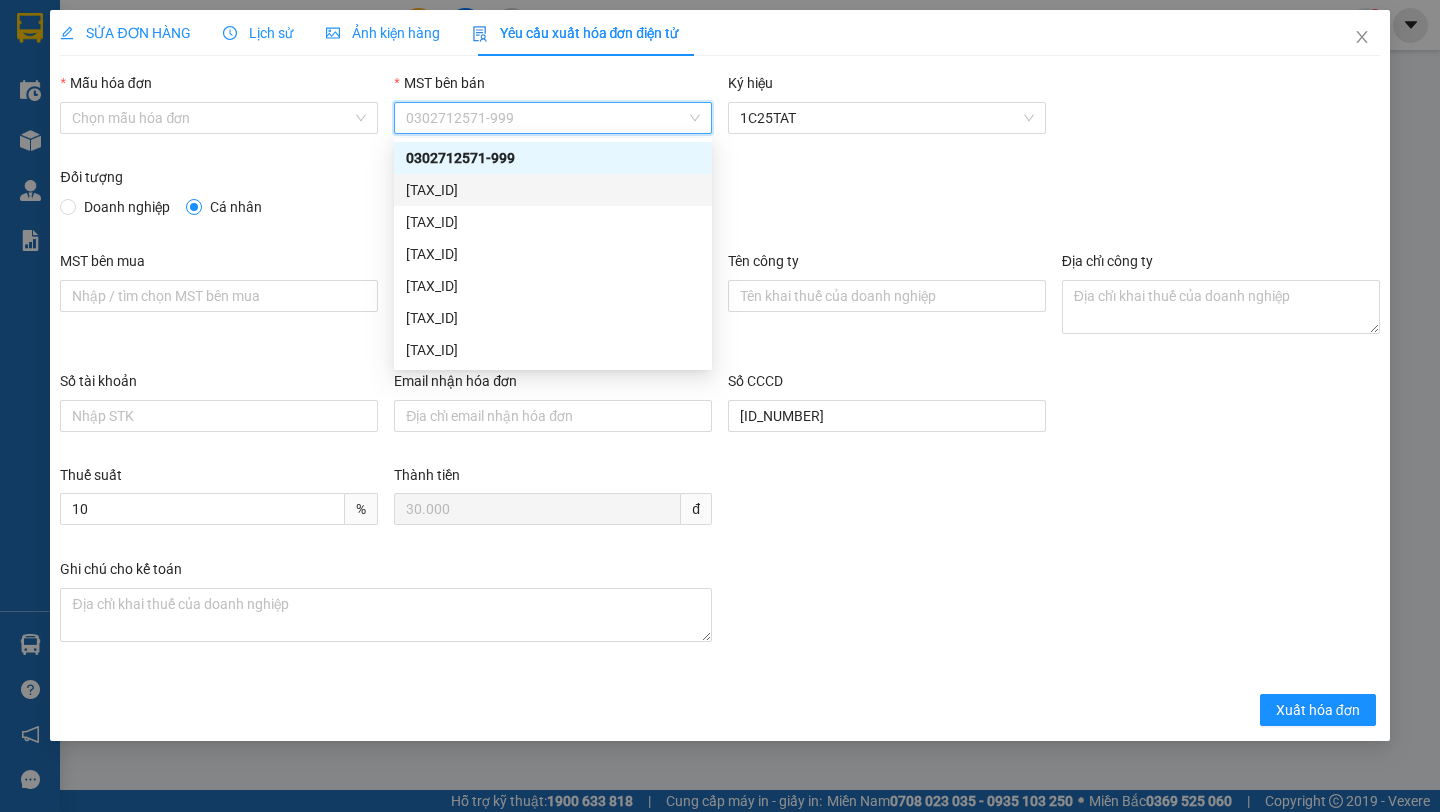 click on "0101243150-366" at bounding box center (553, 190) 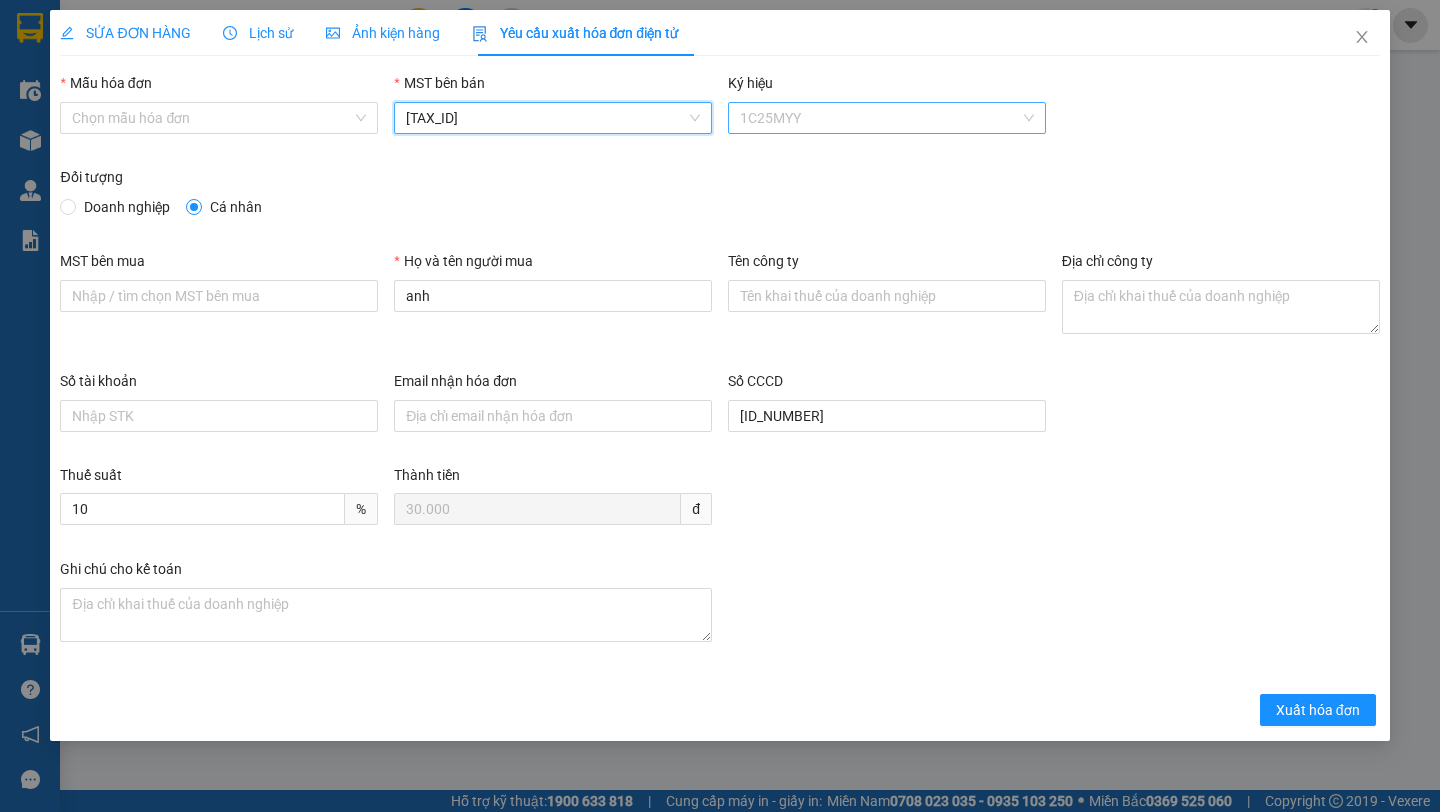 click on "1C25MYY" at bounding box center [887, 118] 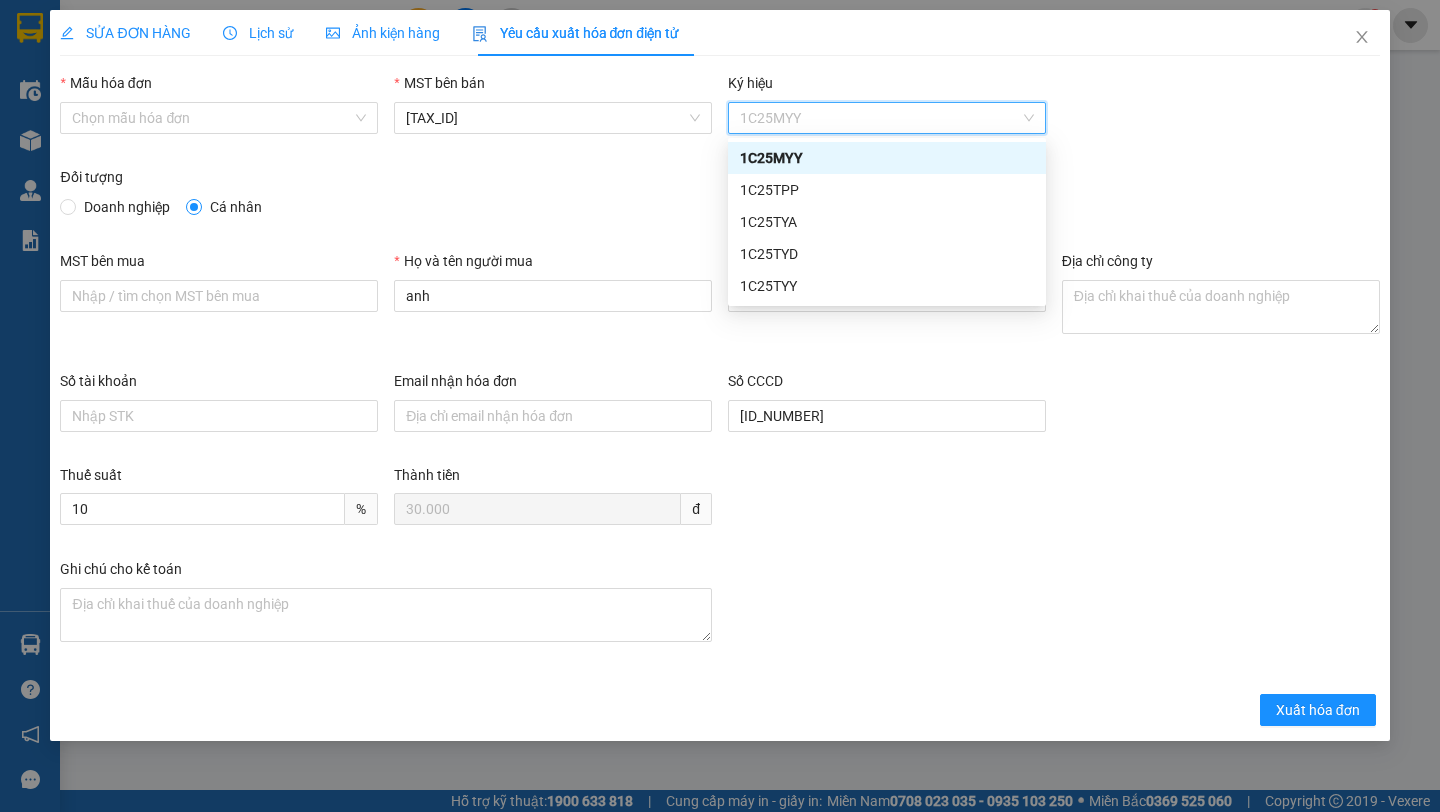 click on "1C25MYY" at bounding box center [887, 158] 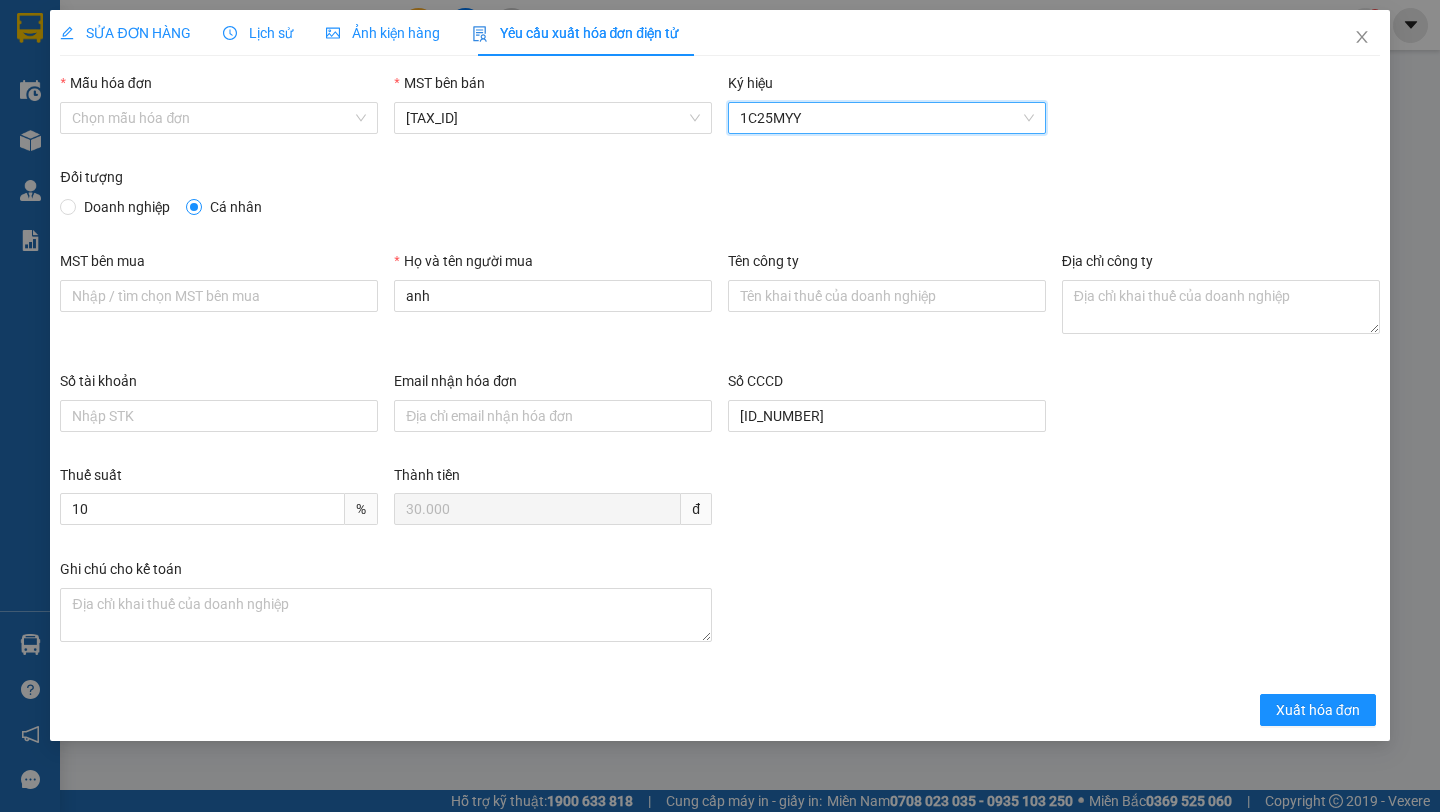 click on "Đối tượng Doanh nghiệp Cá nhân" at bounding box center [719, 196] 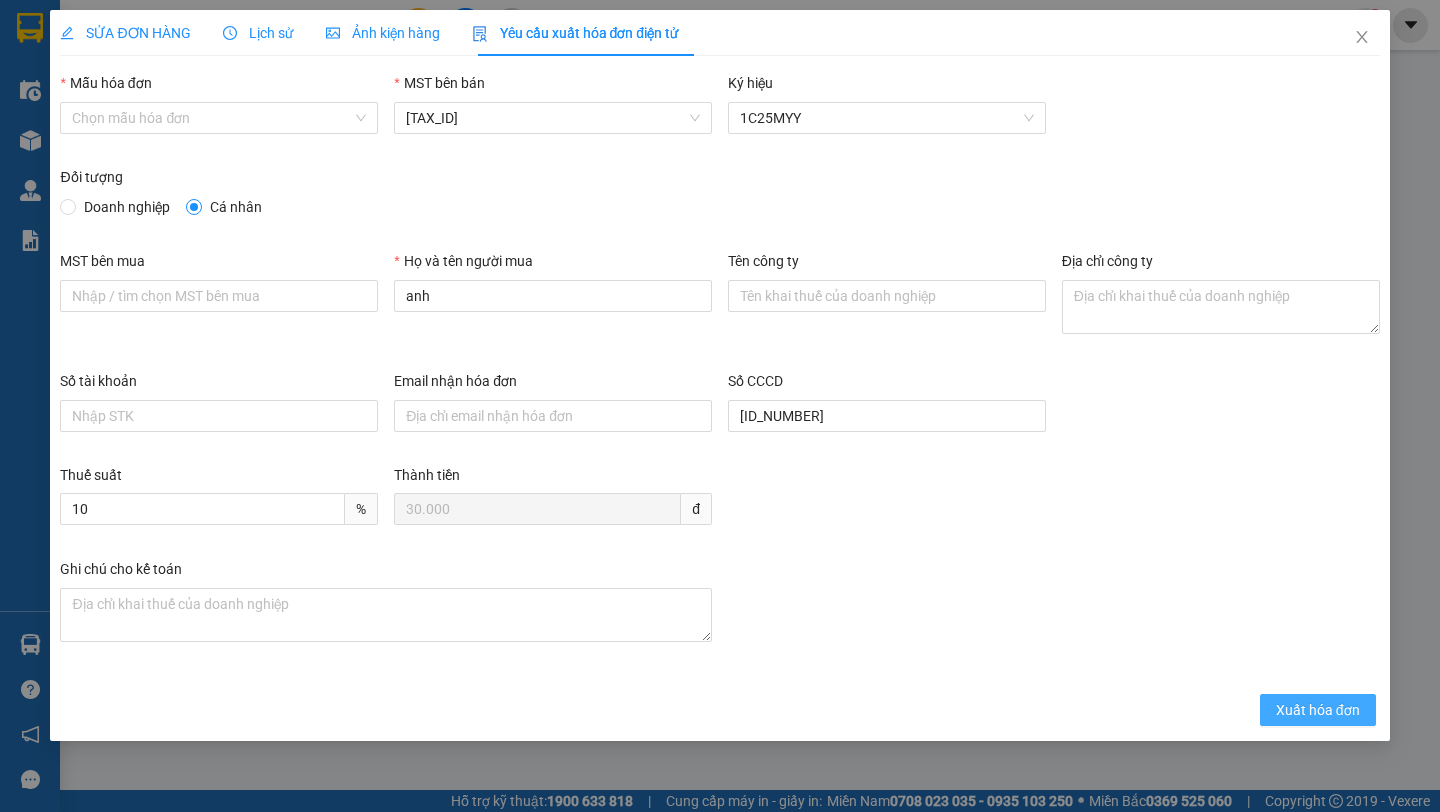 click on "Xuất hóa đơn" at bounding box center [1318, 710] 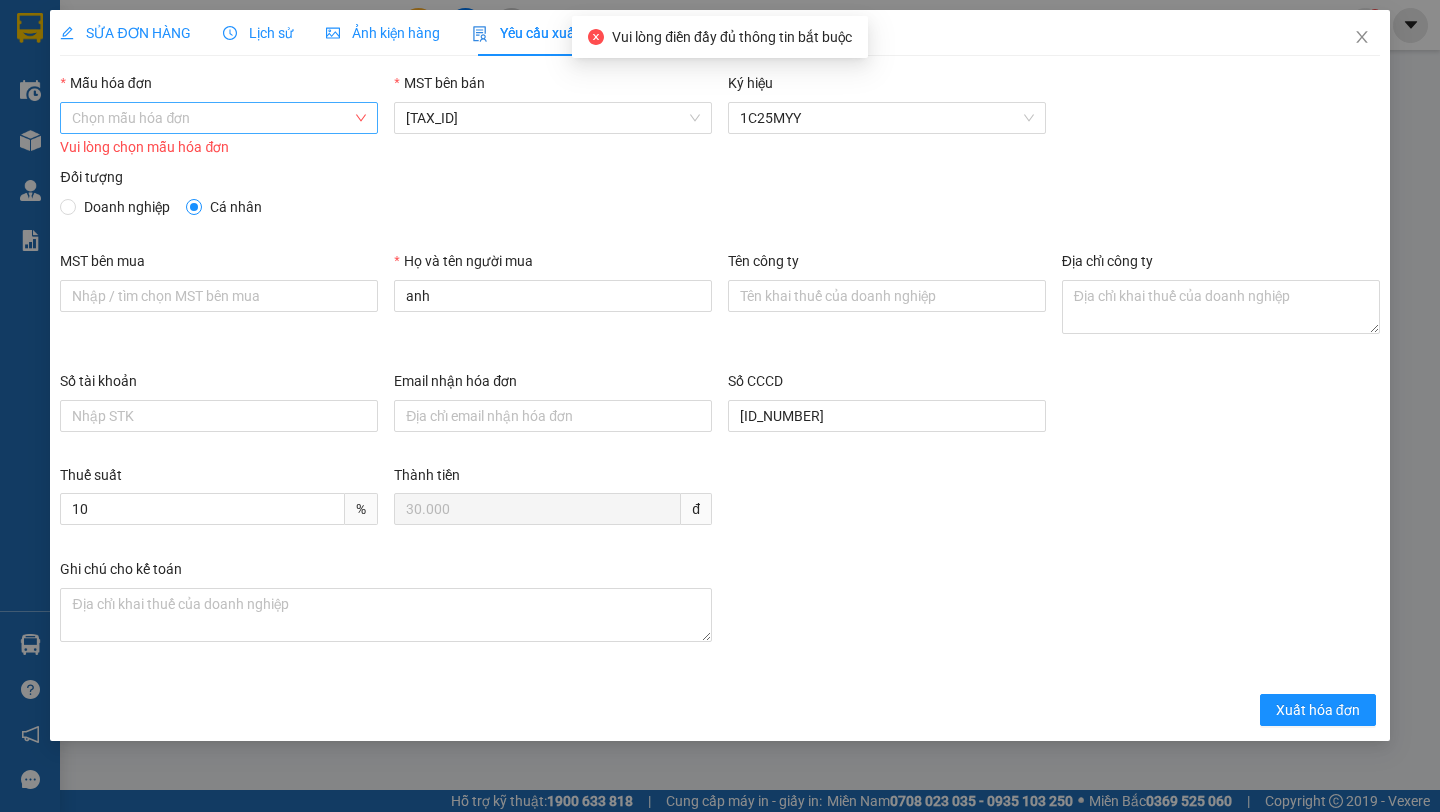 click on "Mẫu hóa đơn" at bounding box center [212, 118] 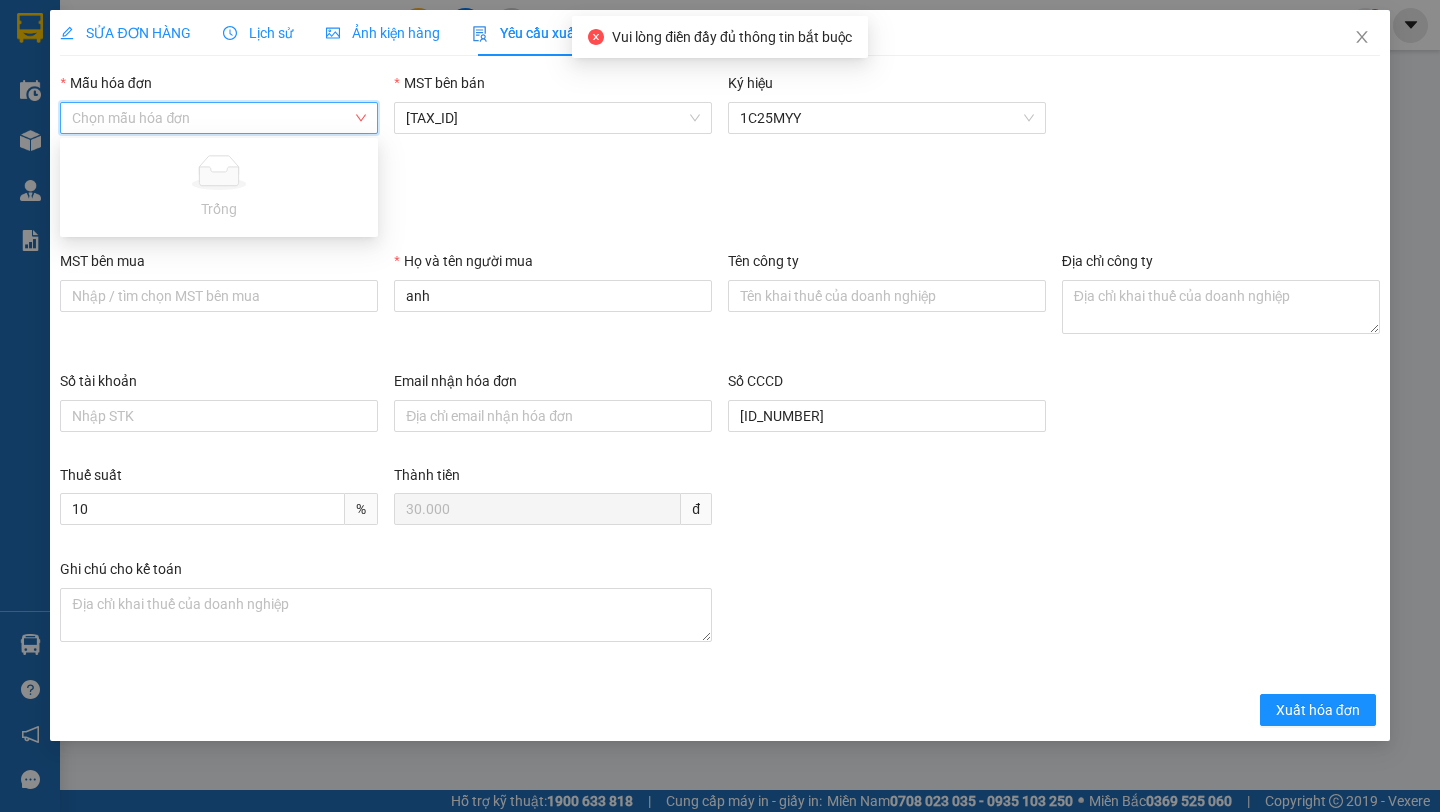 click on "Đối tượng" at bounding box center [719, 181] 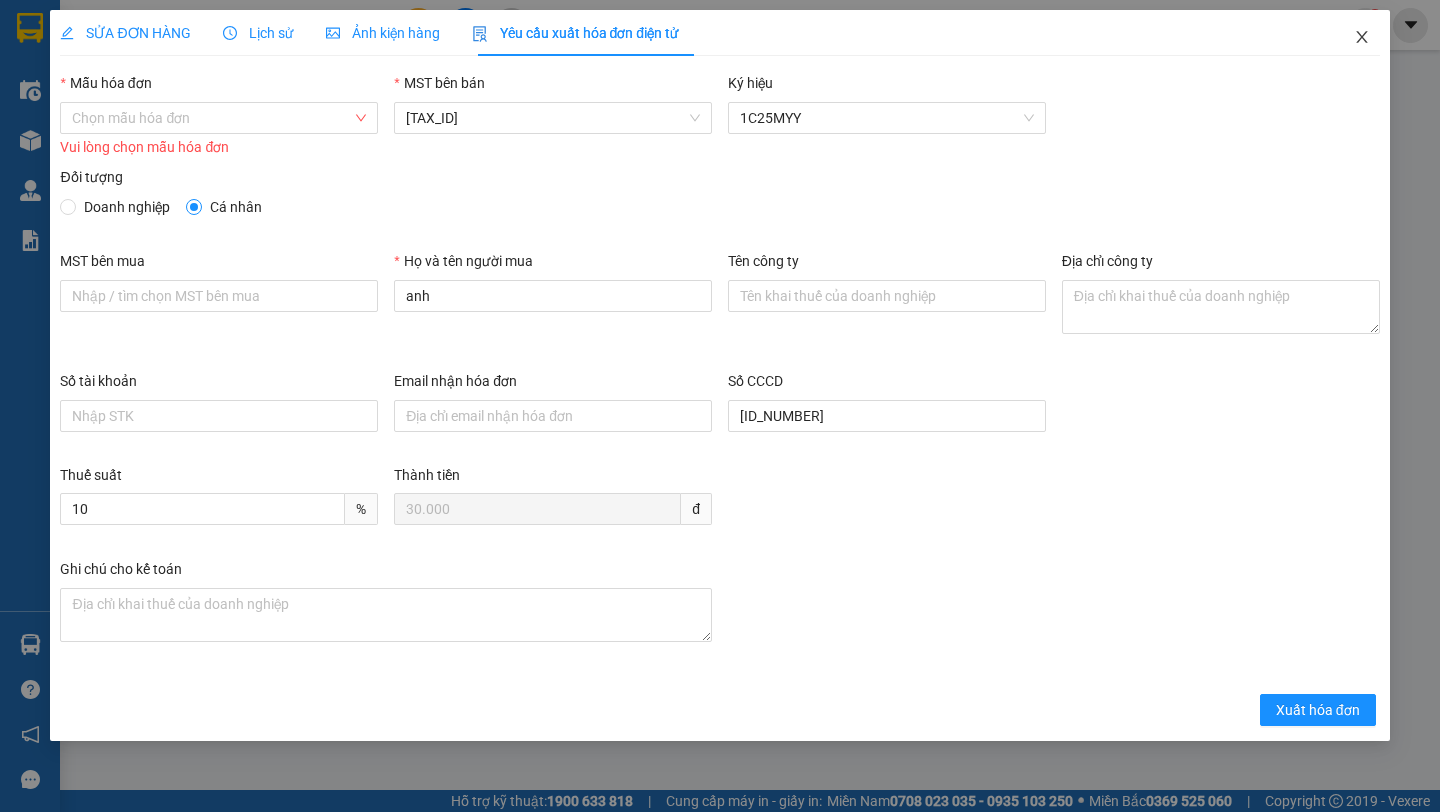 click 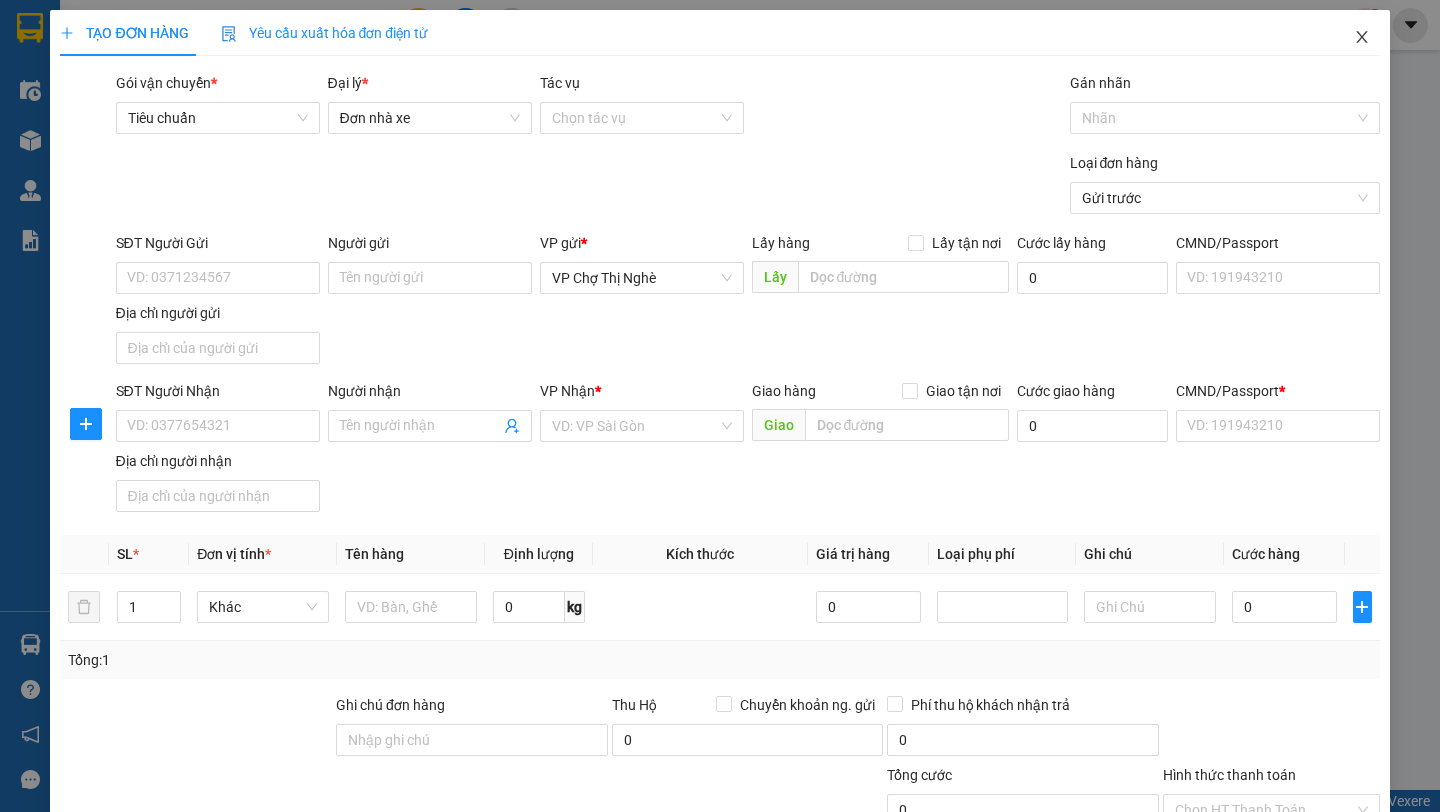 click 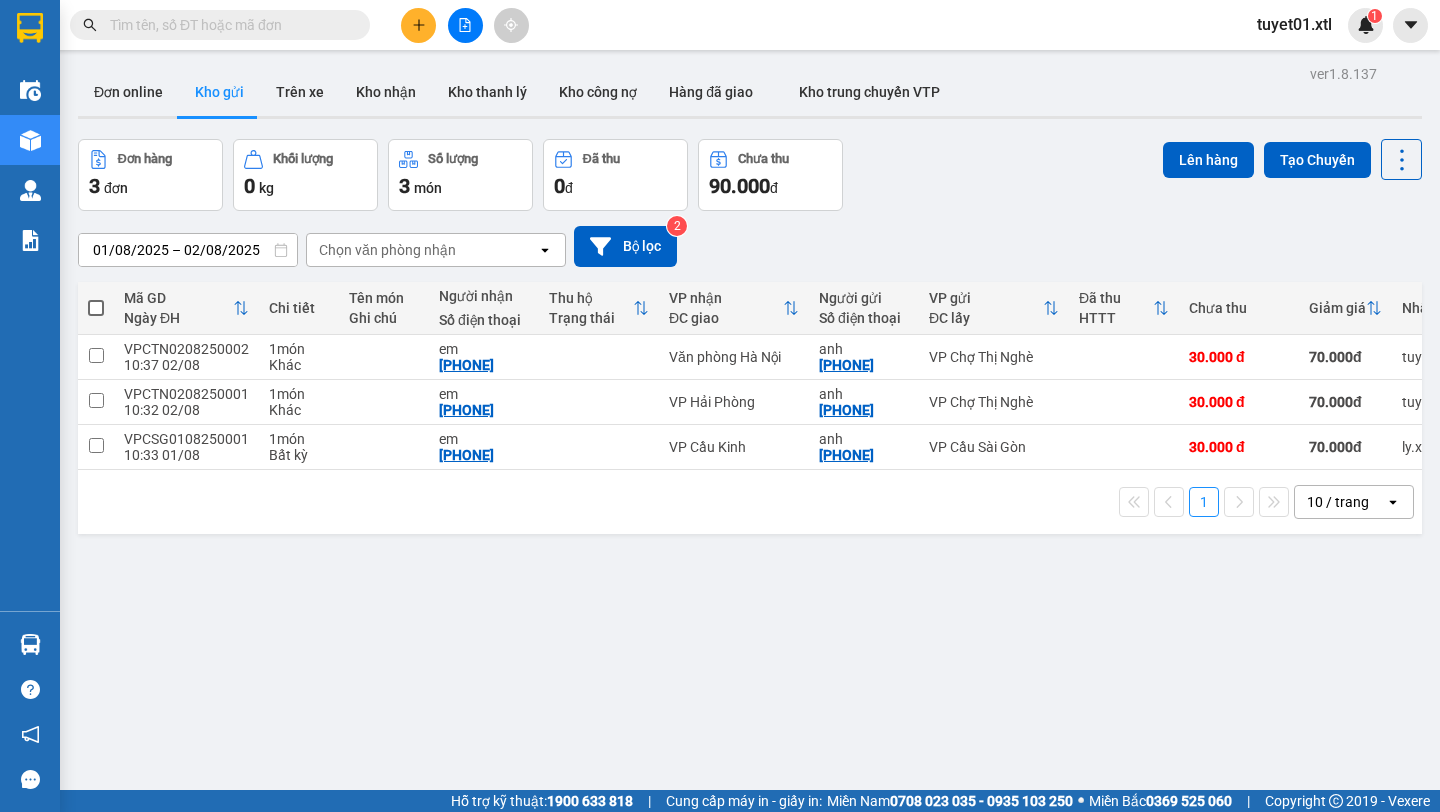 click on "tuyet01.xtl" at bounding box center [1294, 24] 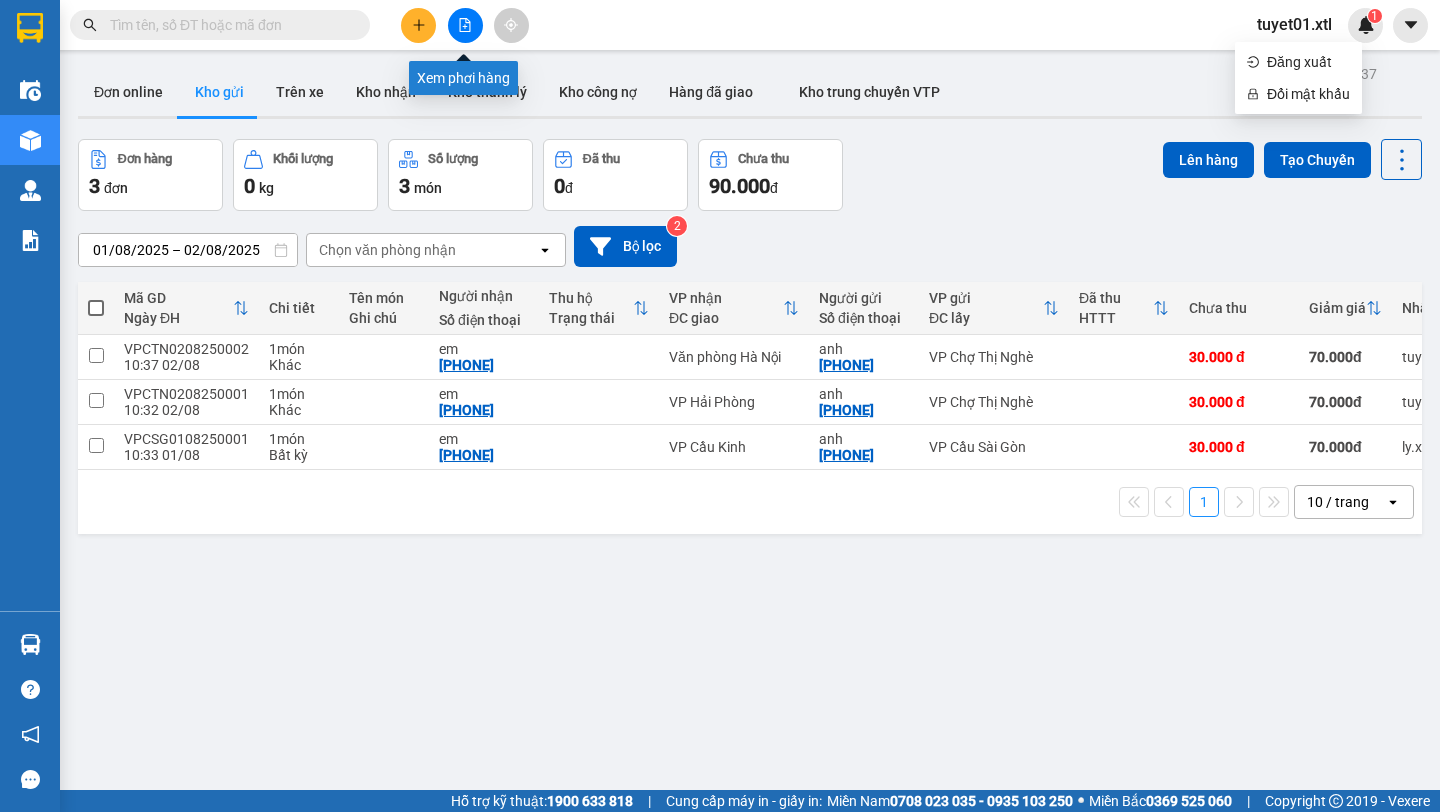 click at bounding box center [418, 25] 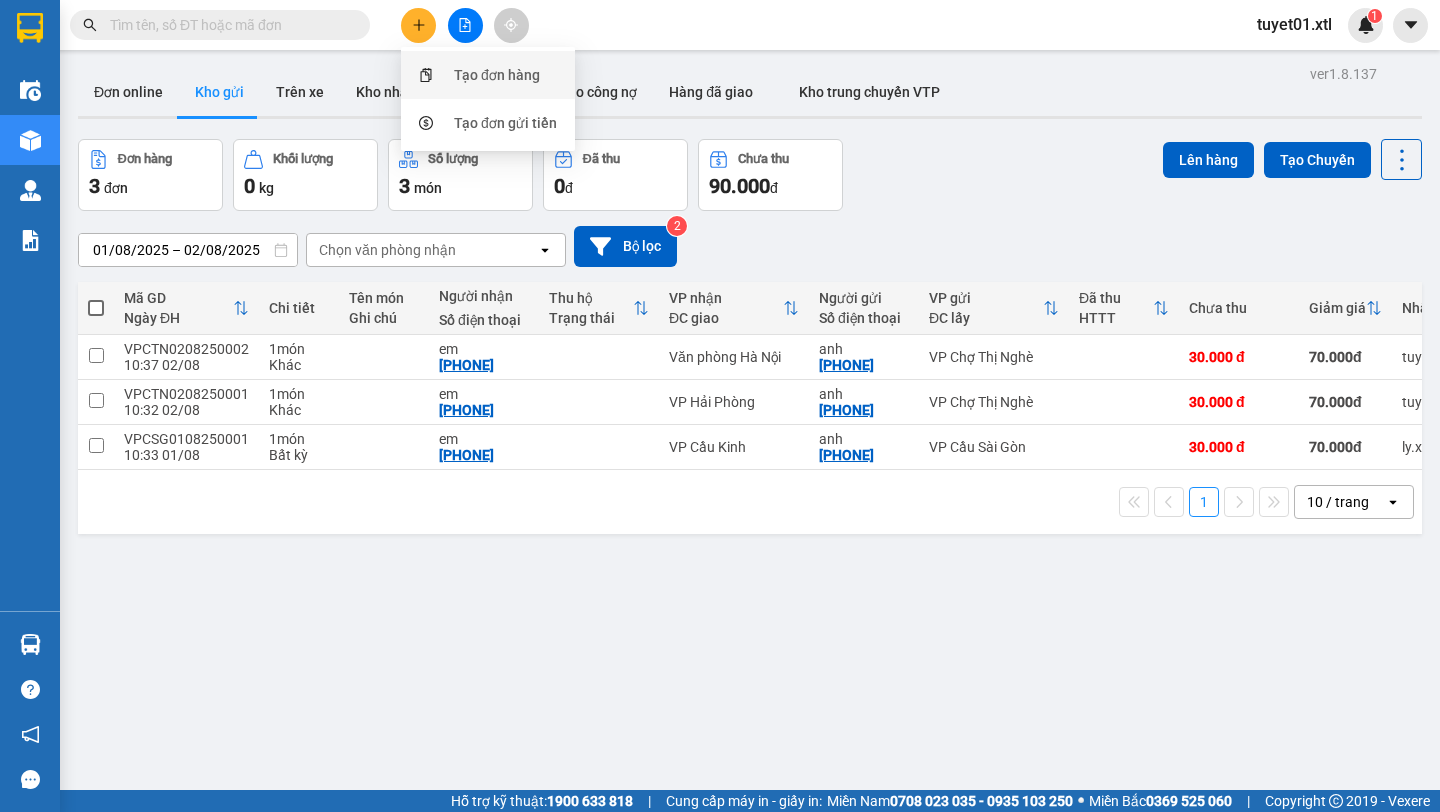 click on "Tạo đơn hàng" at bounding box center (497, 75) 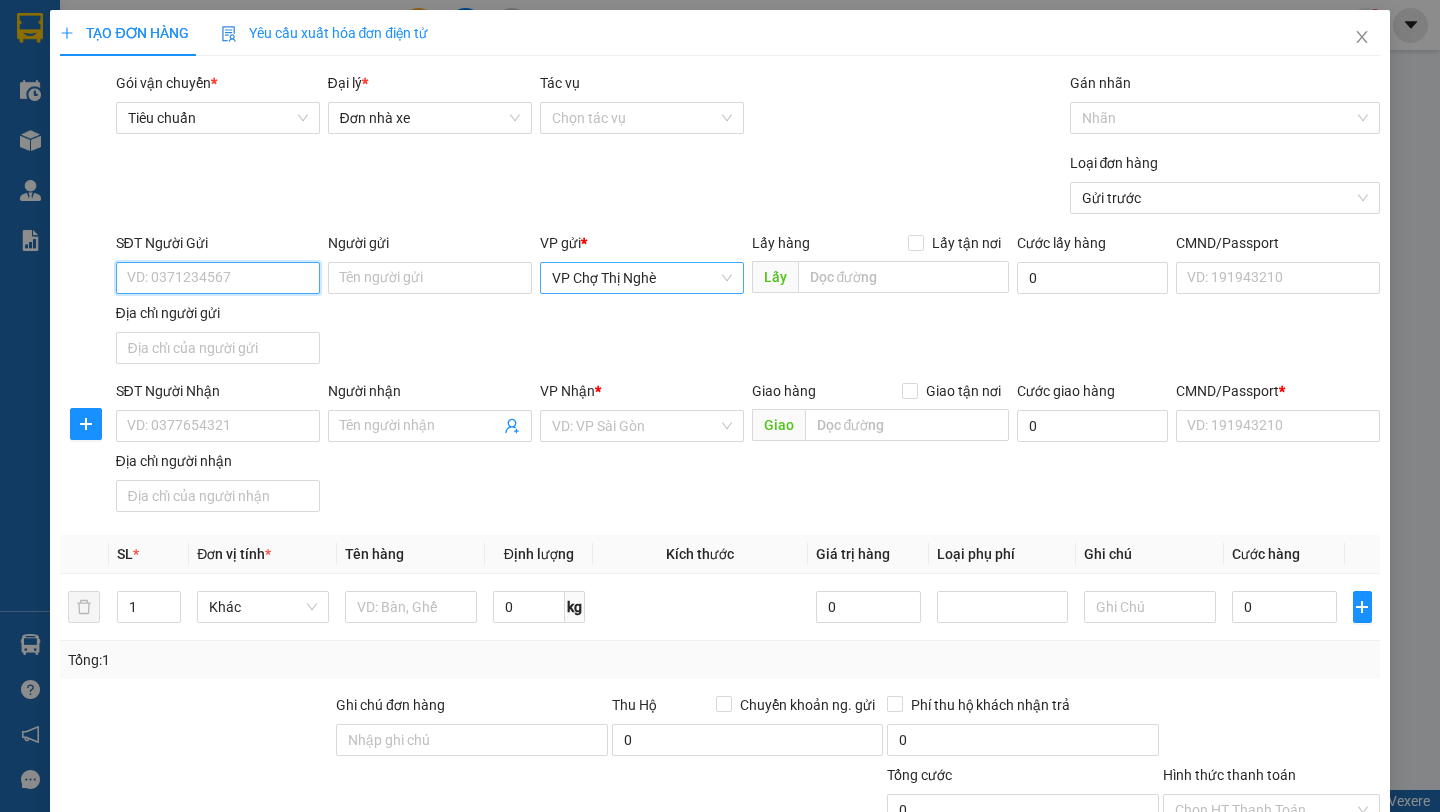 click on "VP Chợ Thị Nghè" at bounding box center [642, 278] 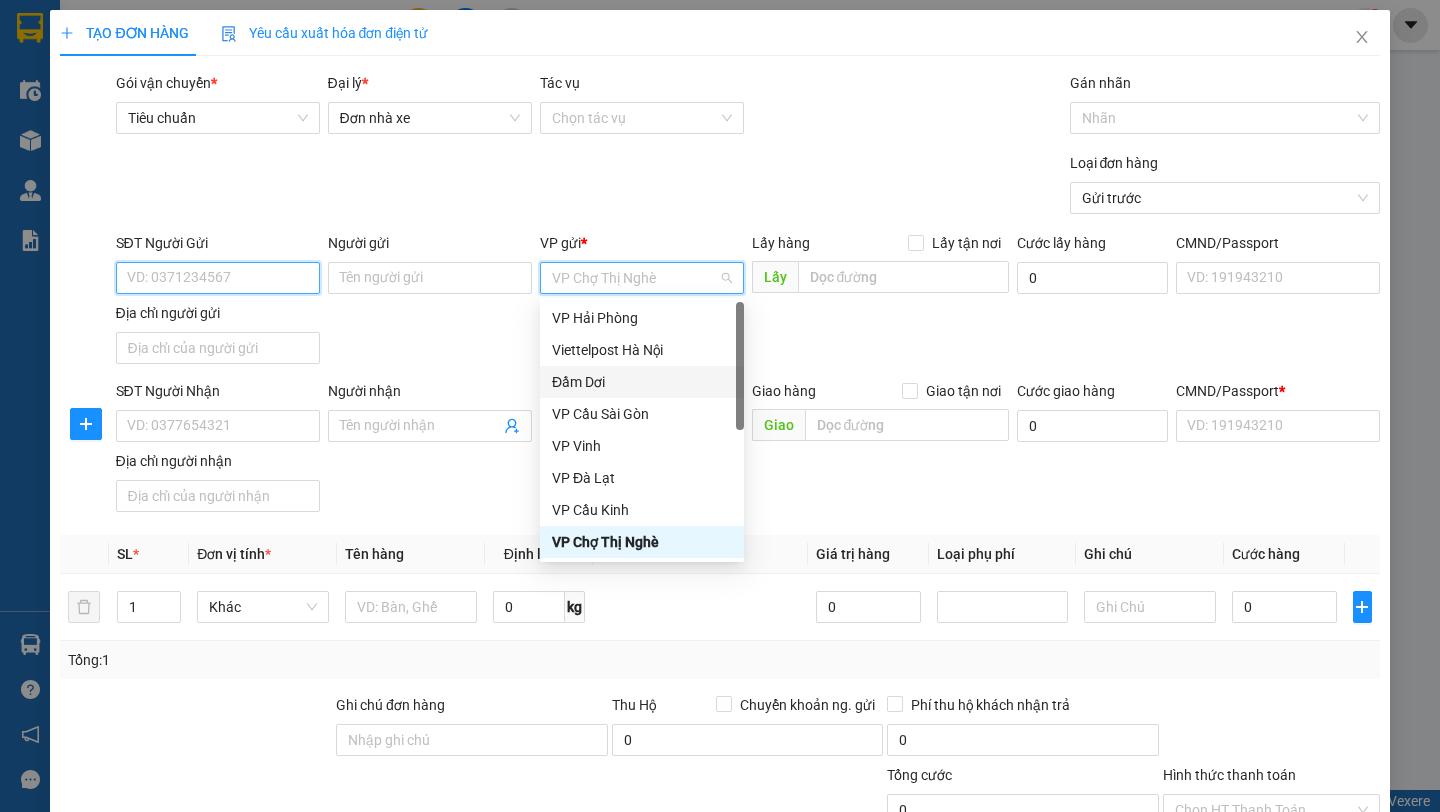 click on "SĐT Người Gửi" at bounding box center [218, 278] 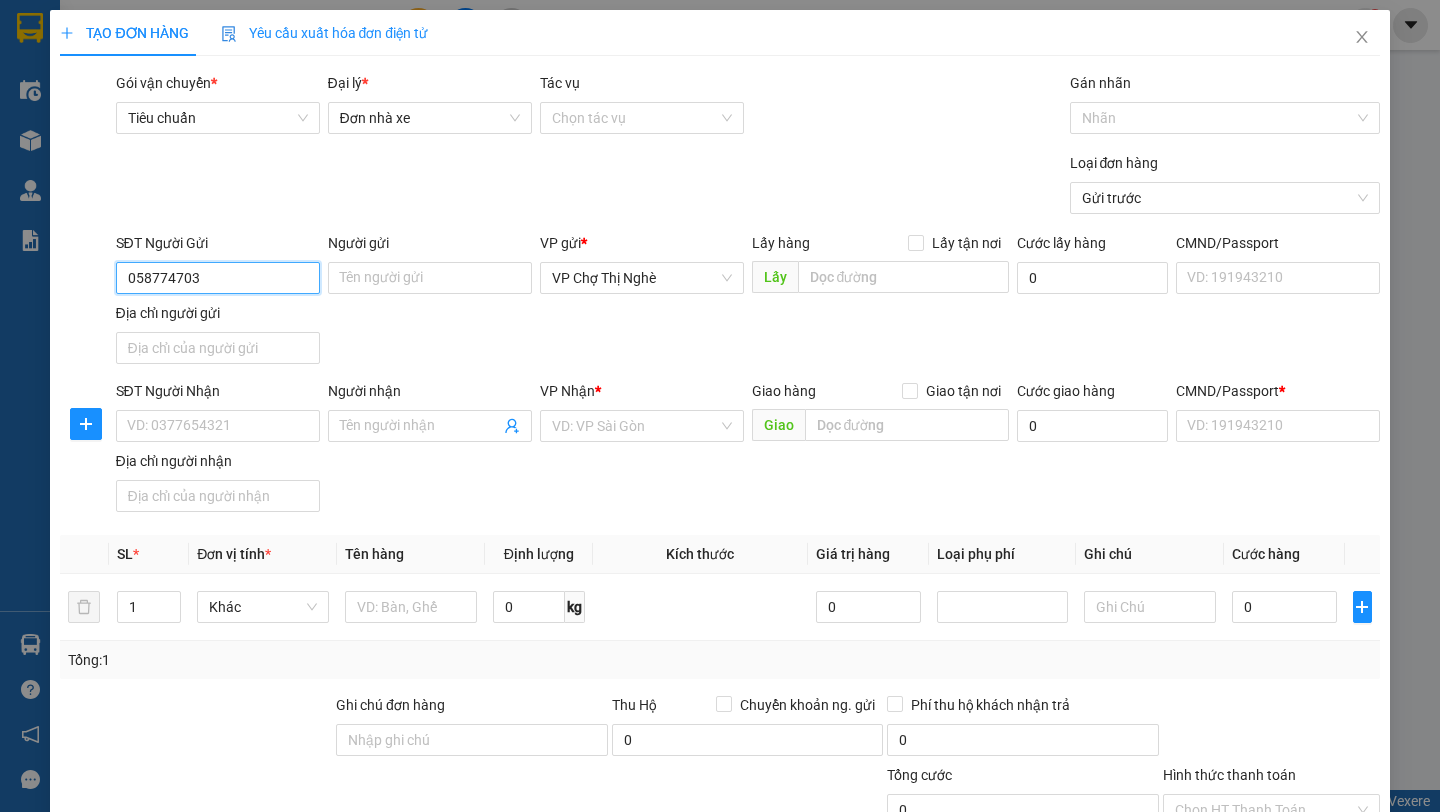 type on "[PHONE]" 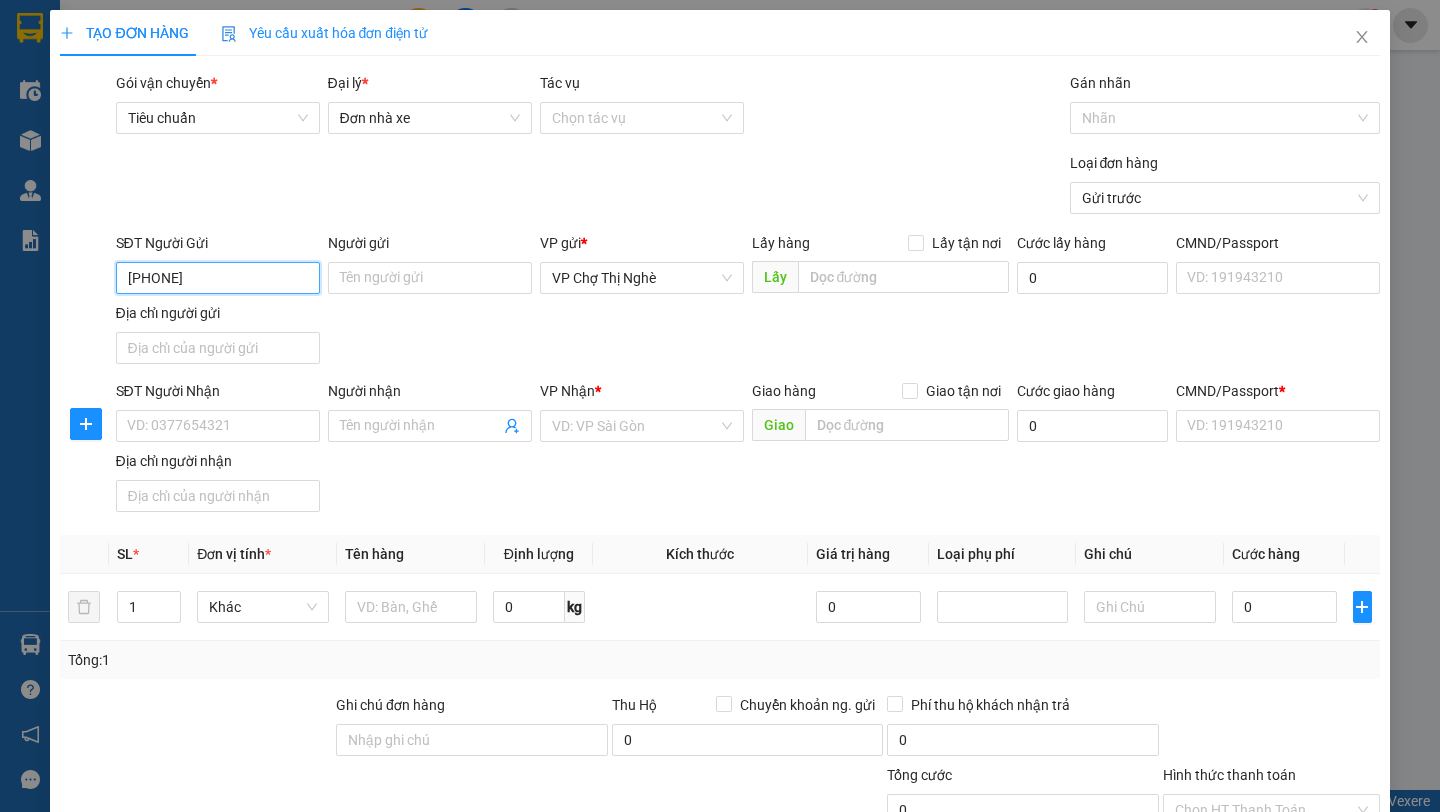 click on "[PHONE]" at bounding box center (218, 278) 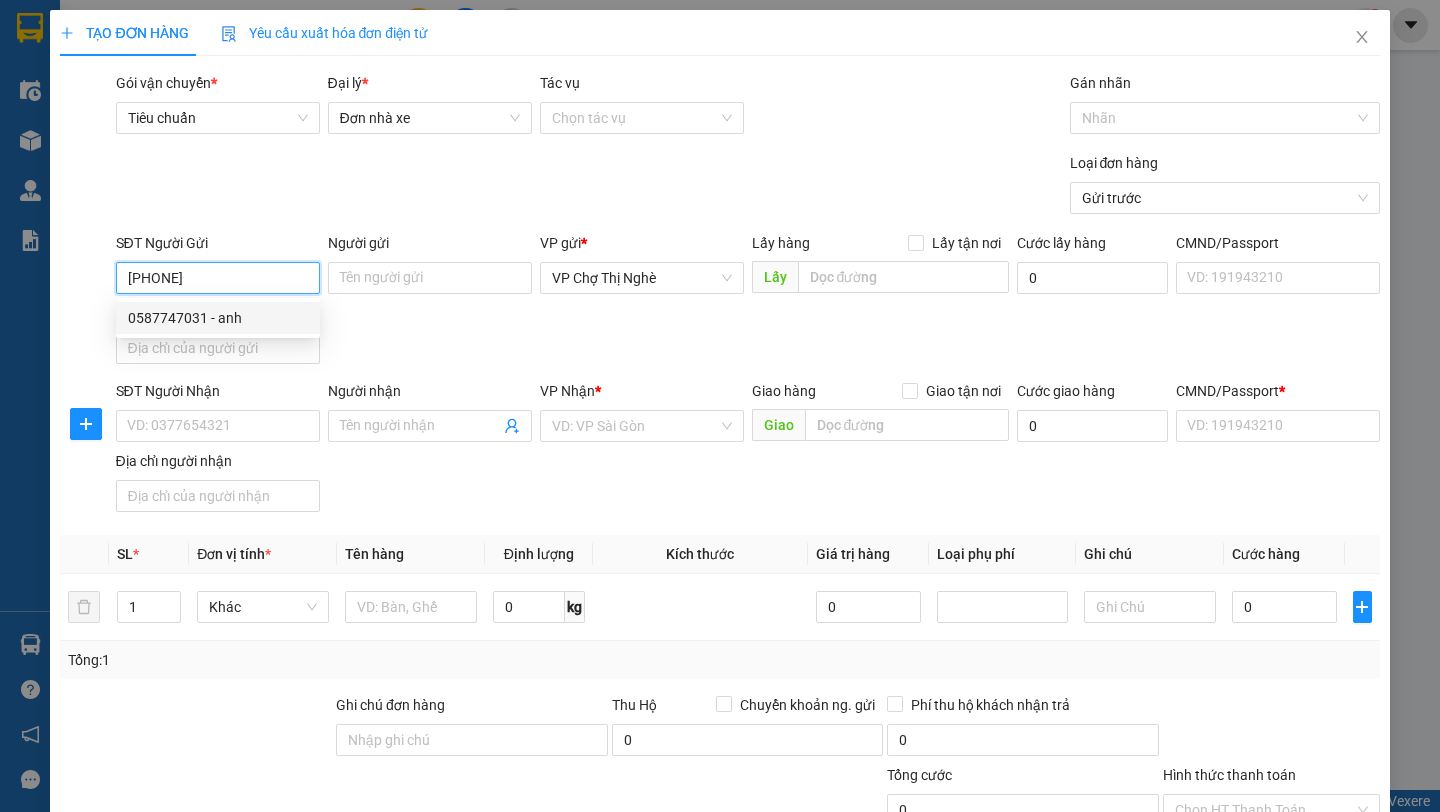 click on "0587747031 - anh" at bounding box center [218, 318] 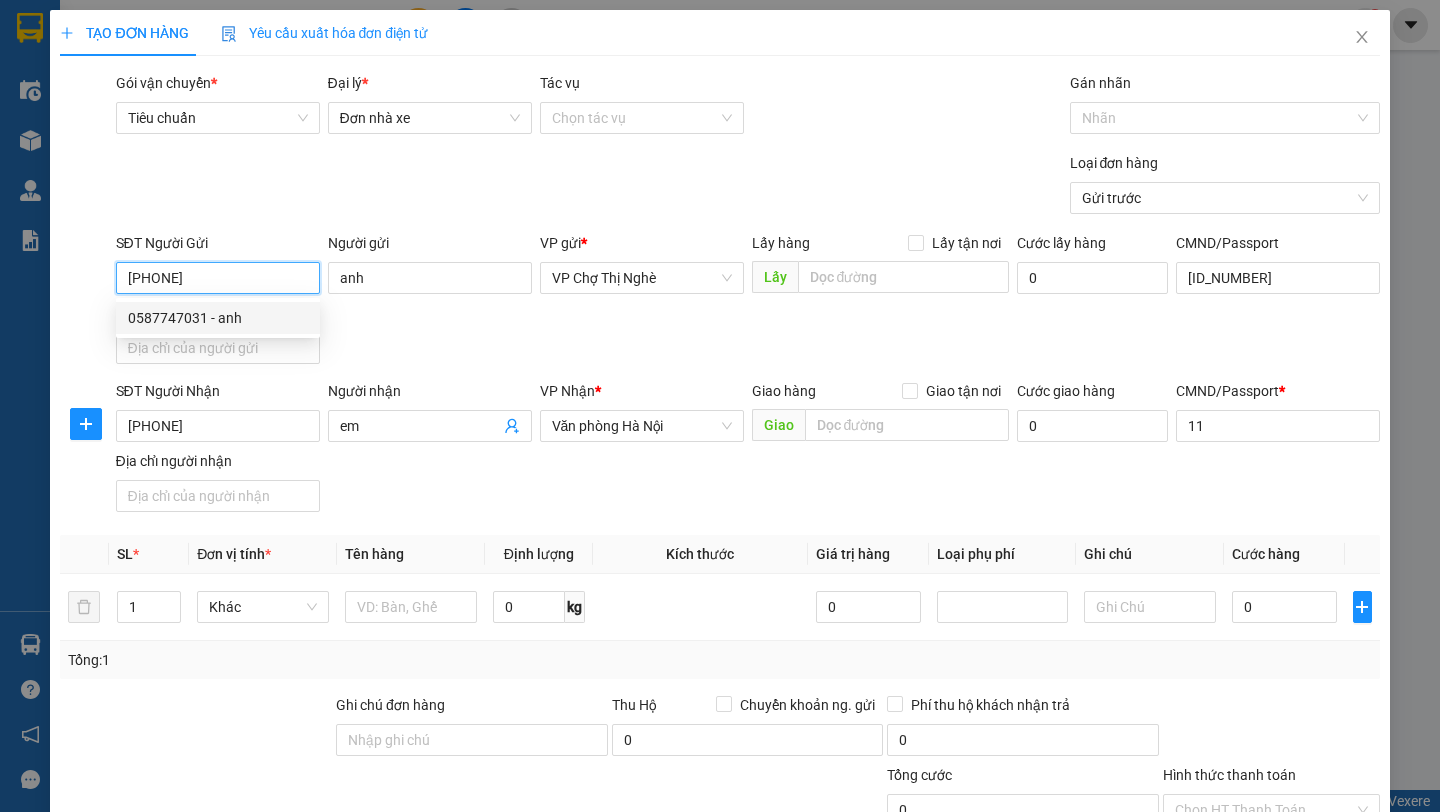 type on "100.000" 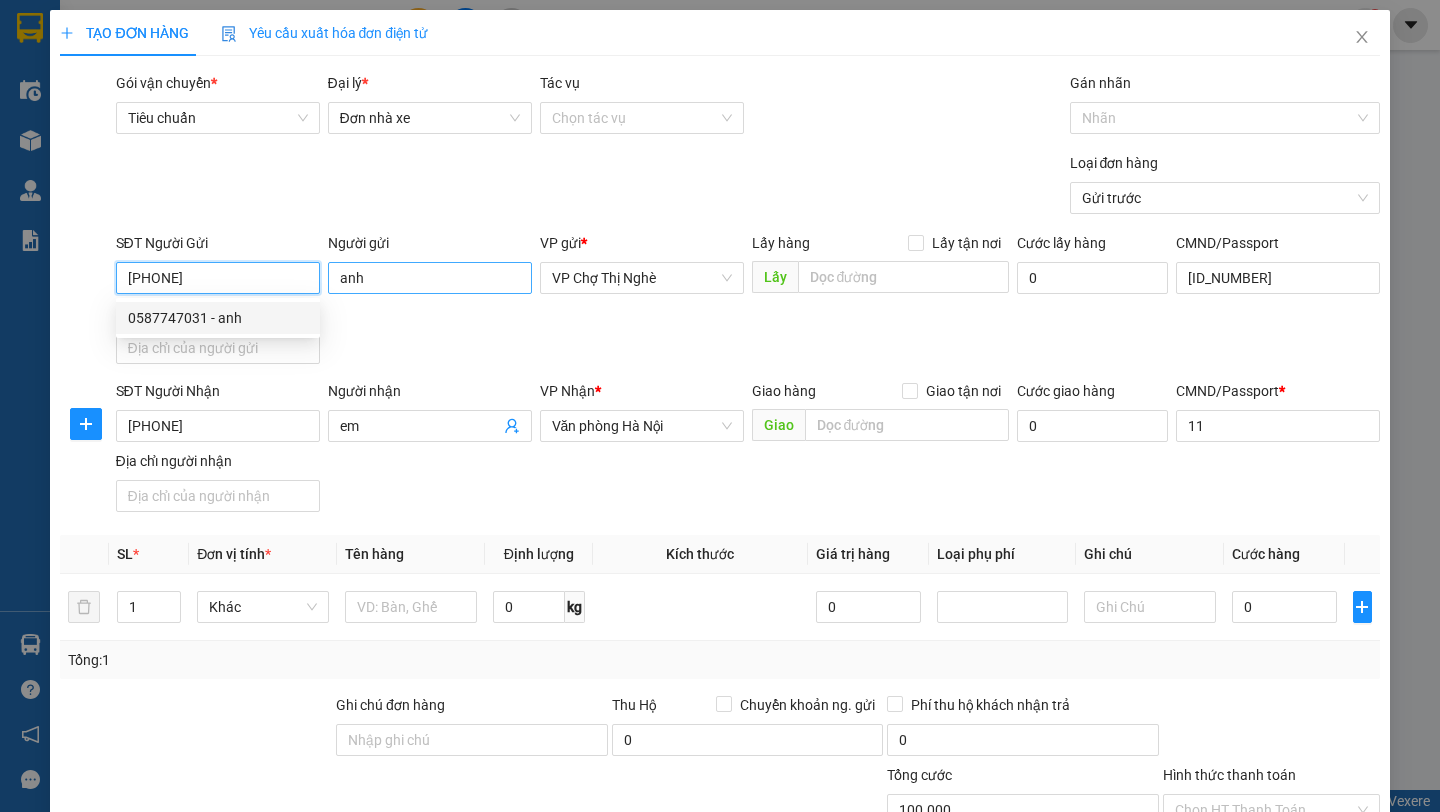type on "30.000" 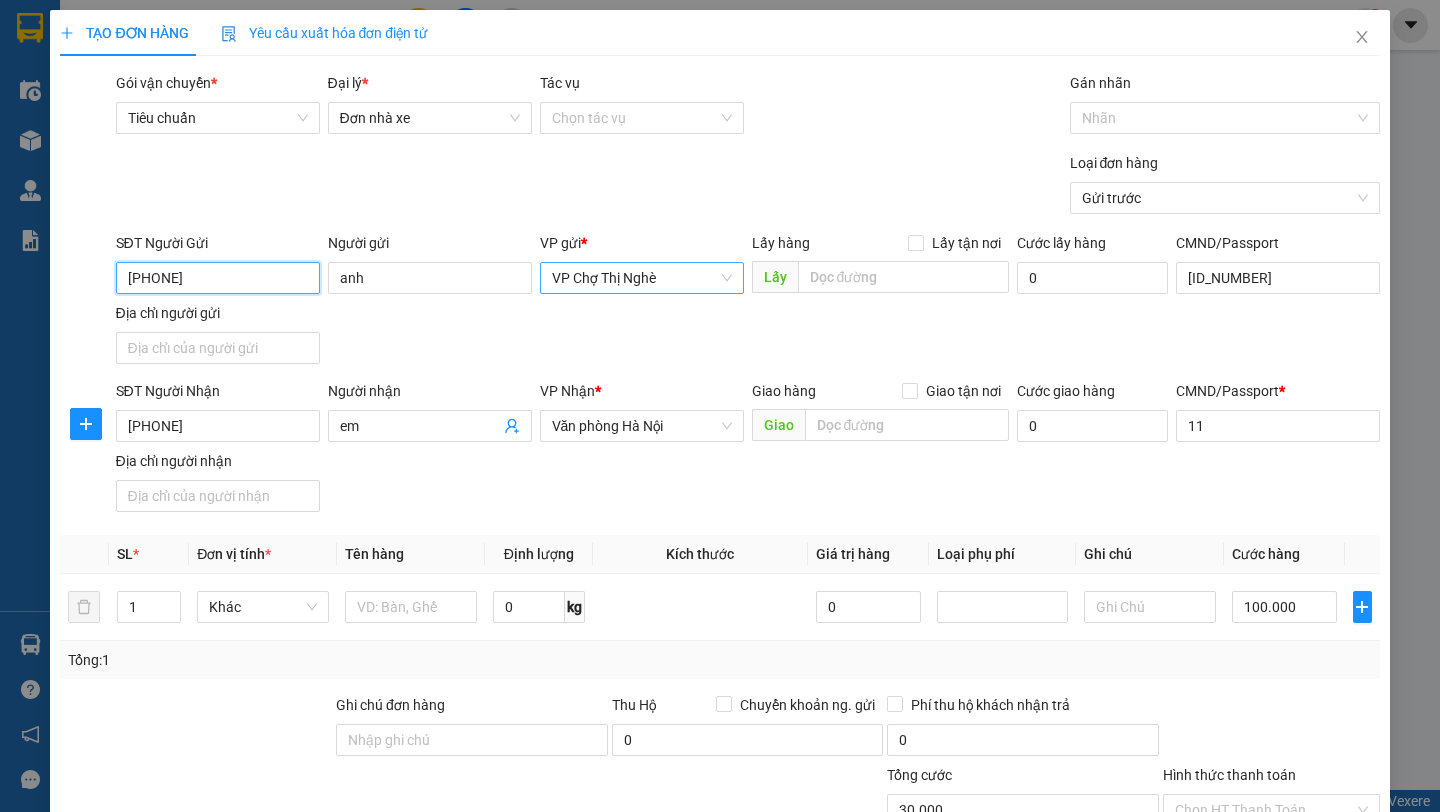 click on "VP Chợ Thị Nghè" at bounding box center [642, 278] 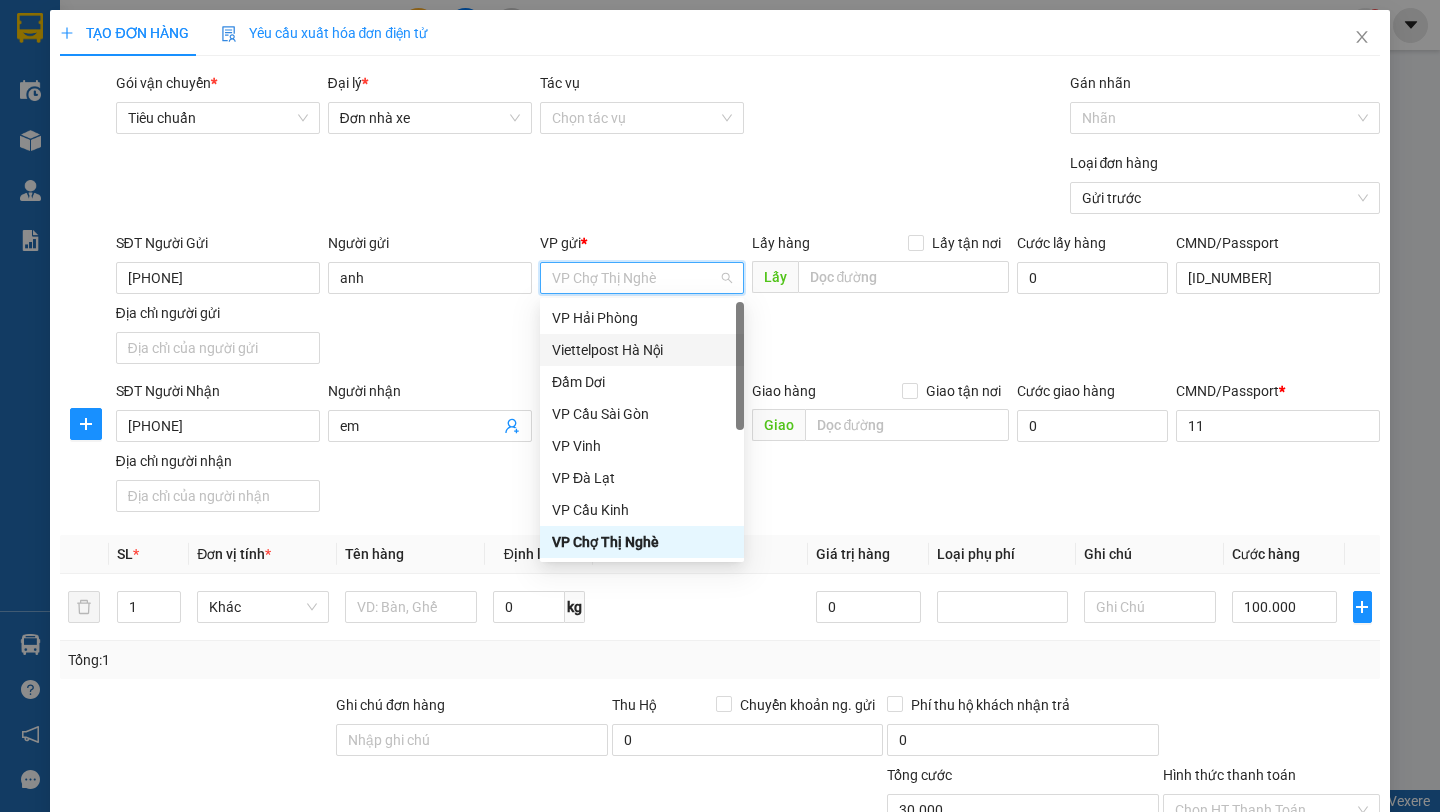 click on "Viettelpost Hà Nội" at bounding box center (642, 350) 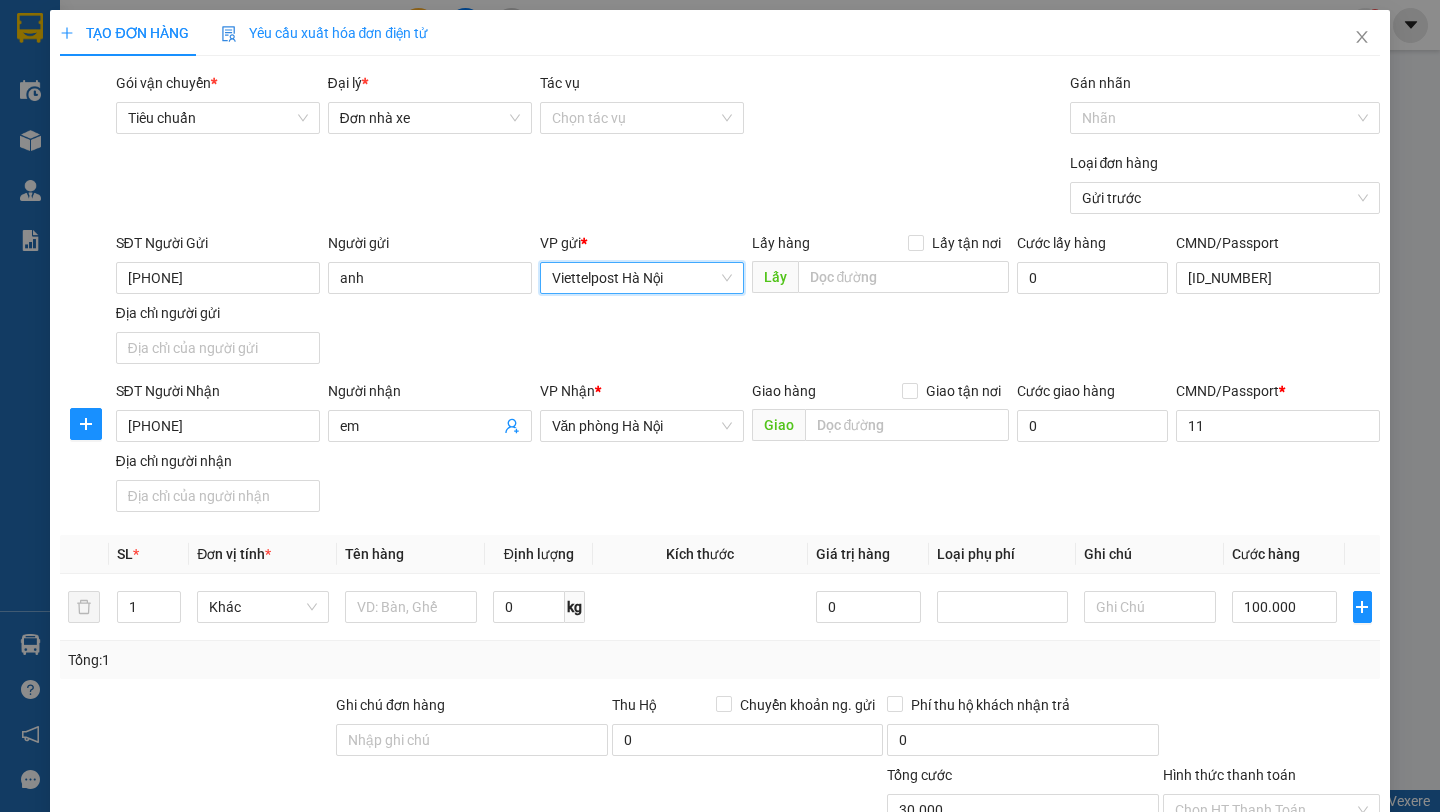 click on "Yêu cầu xuất hóa đơn điện tử" at bounding box center [325, 33] 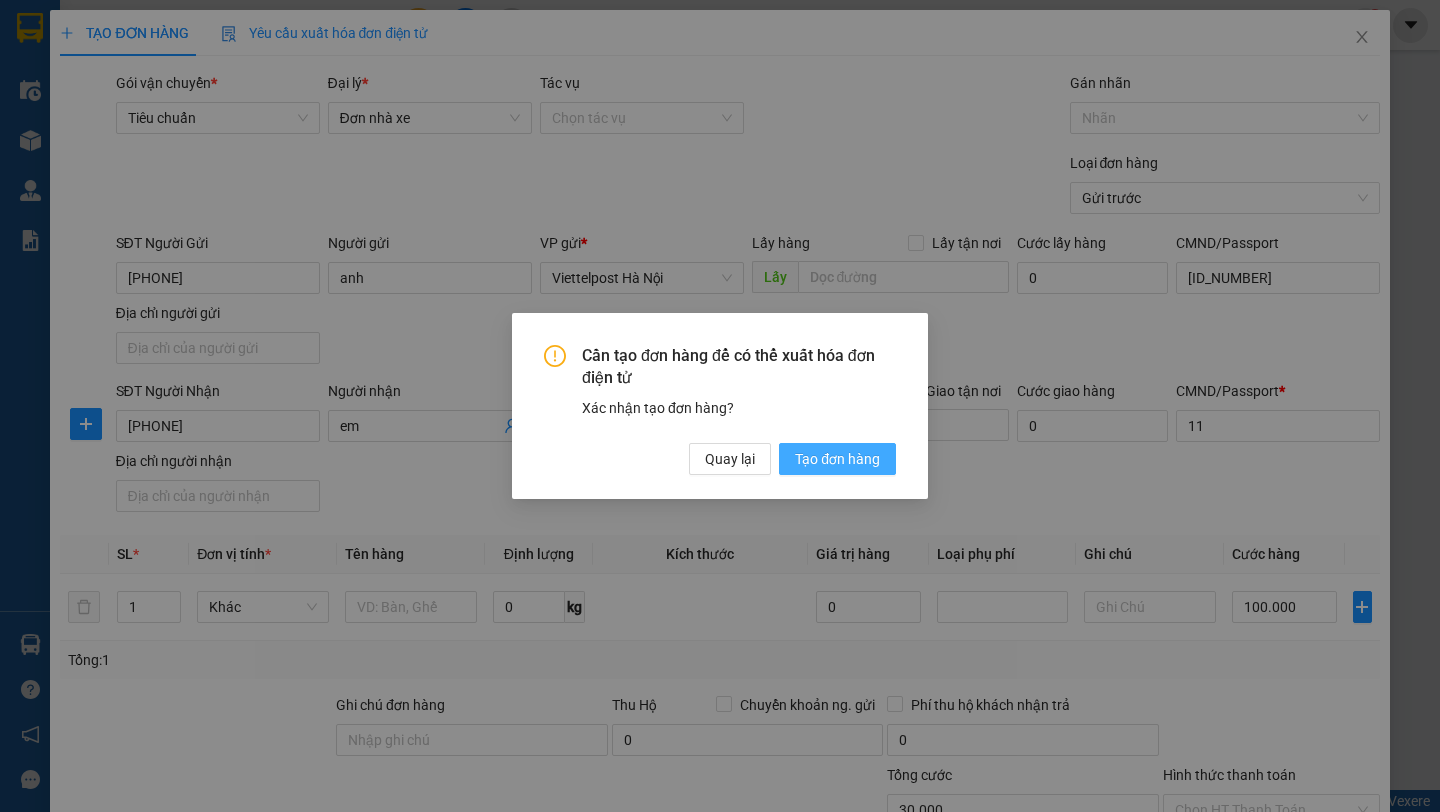 click on "Tạo đơn hàng" at bounding box center (837, 459) 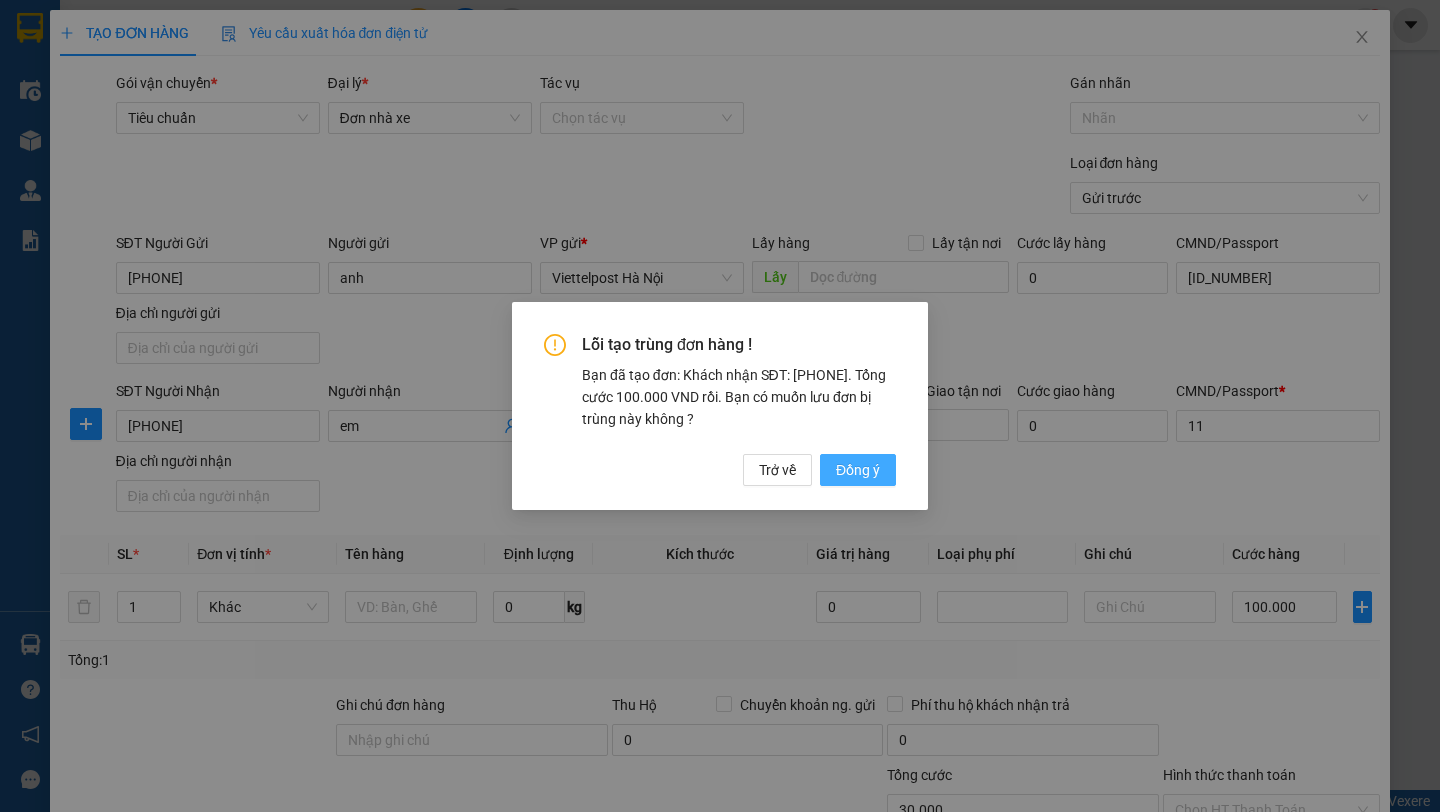 click on "Đồng ý" at bounding box center (858, 470) 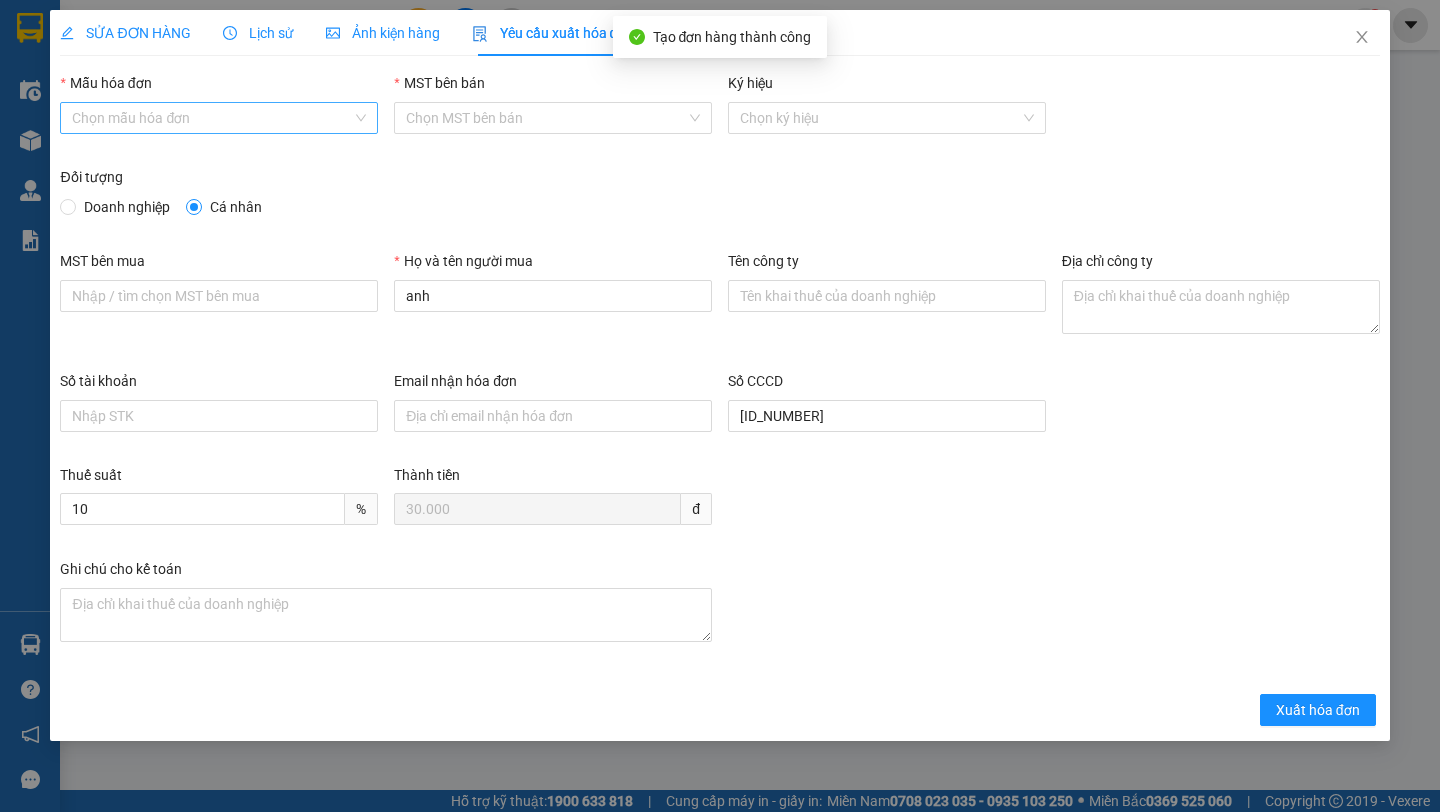 click on "Mẫu hóa đơn" at bounding box center (212, 118) 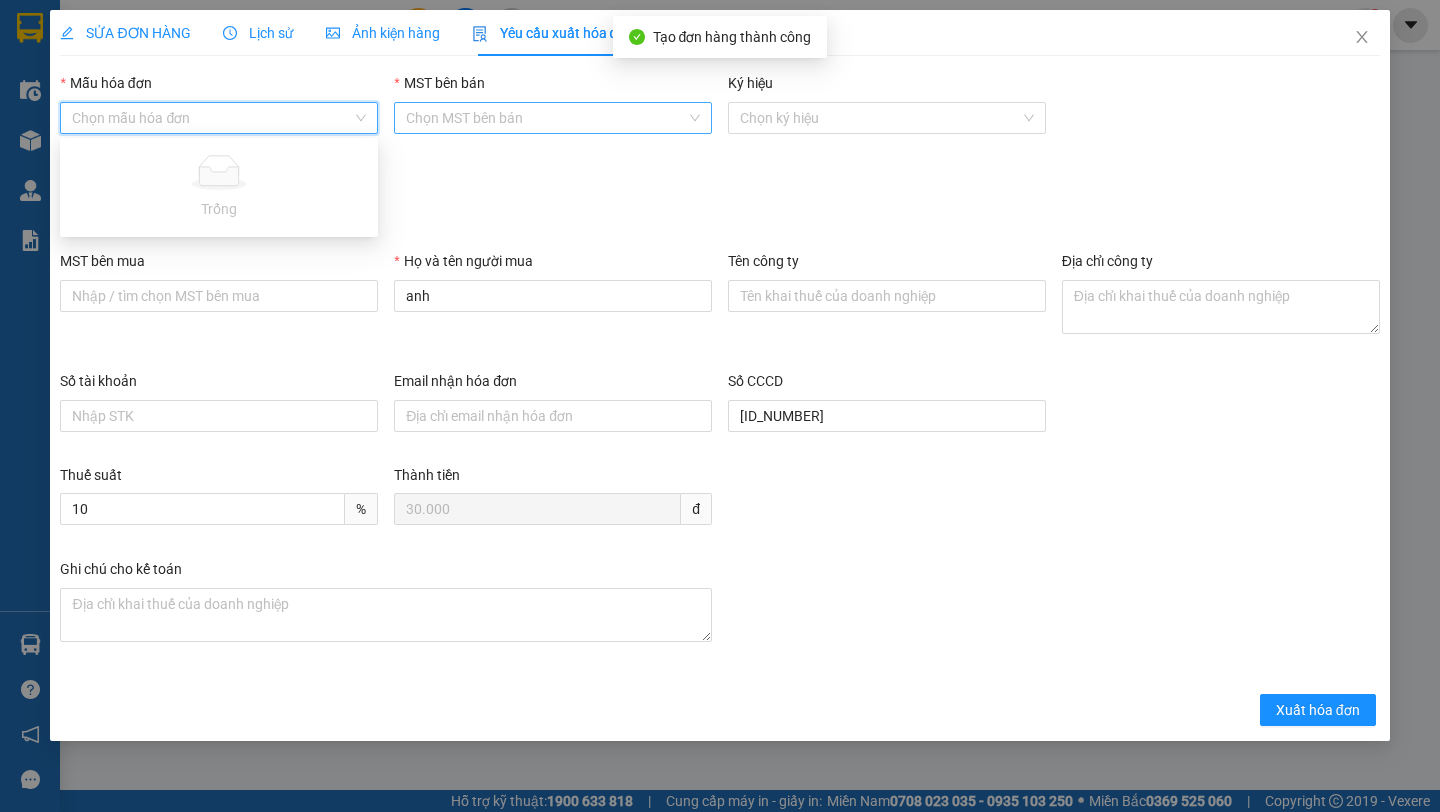 click on "MST bên bán" at bounding box center (546, 118) 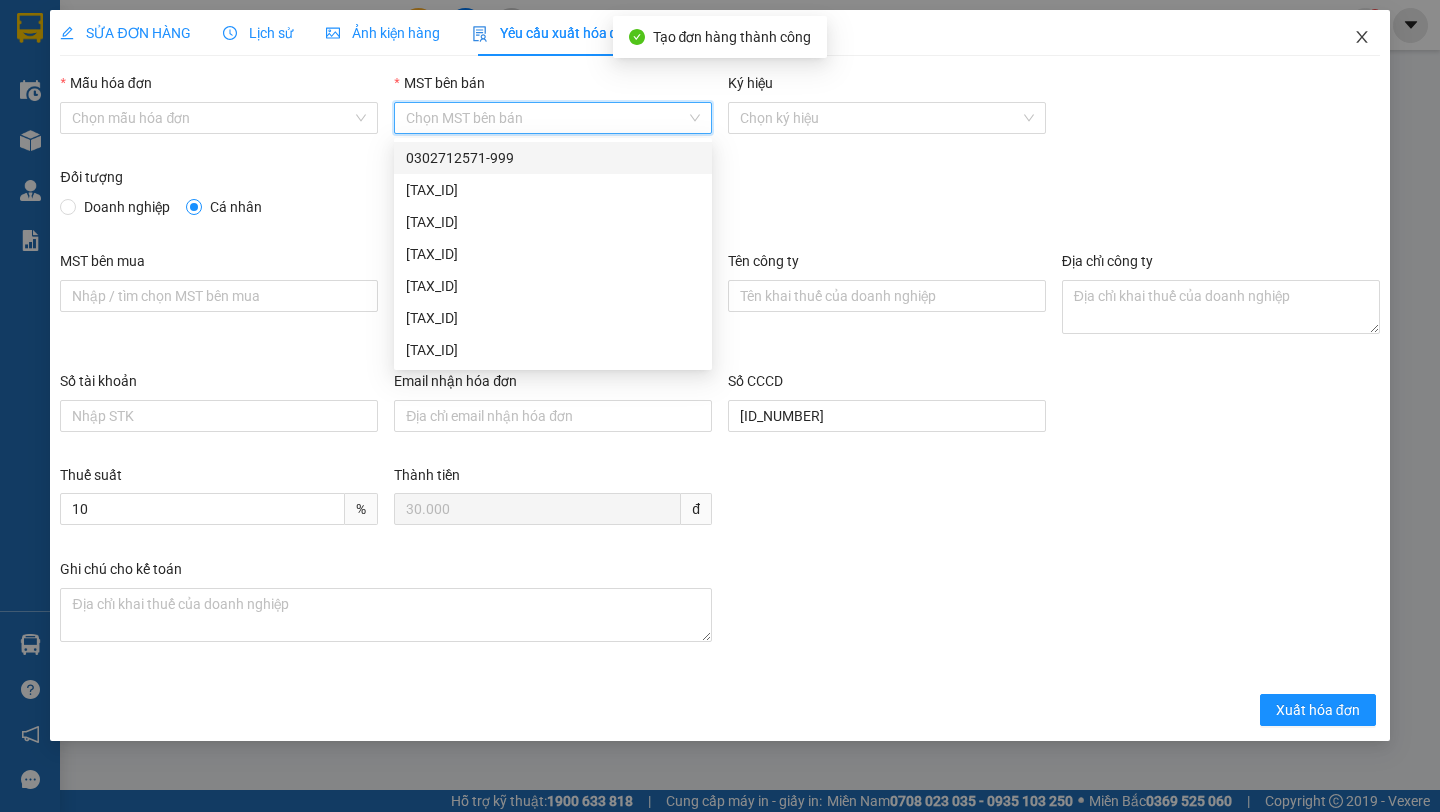click at bounding box center (1362, 38) 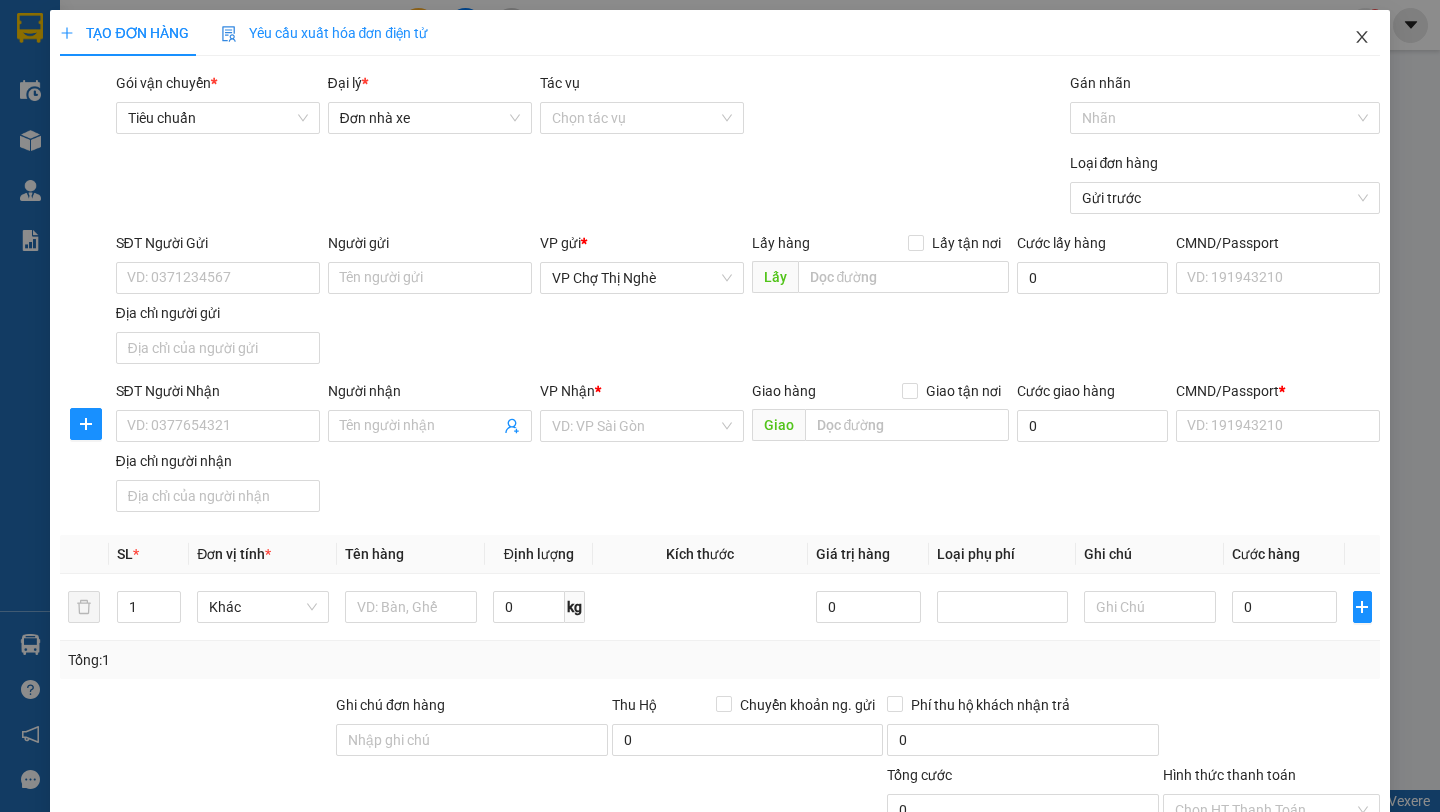 click 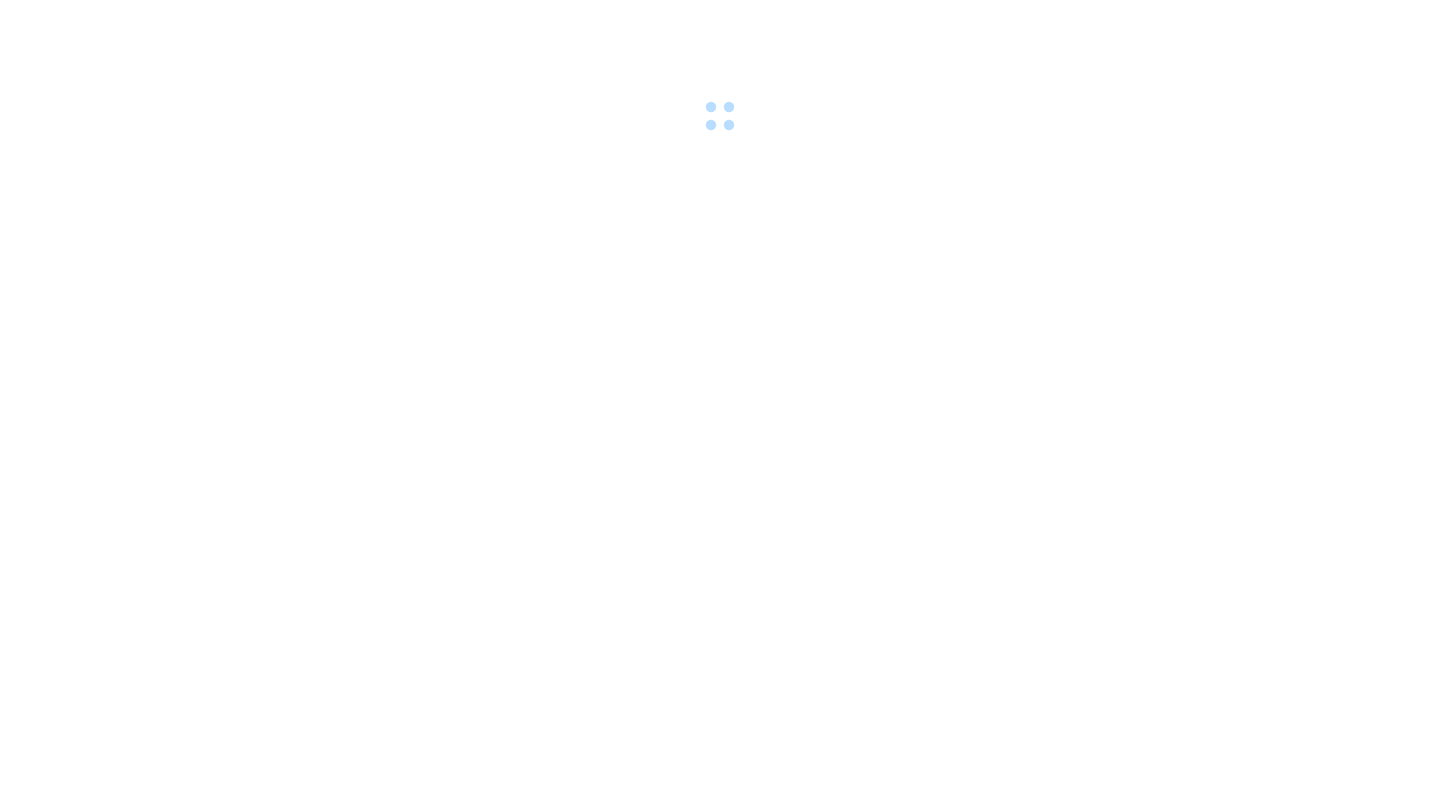 scroll, scrollTop: 0, scrollLeft: 0, axis: both 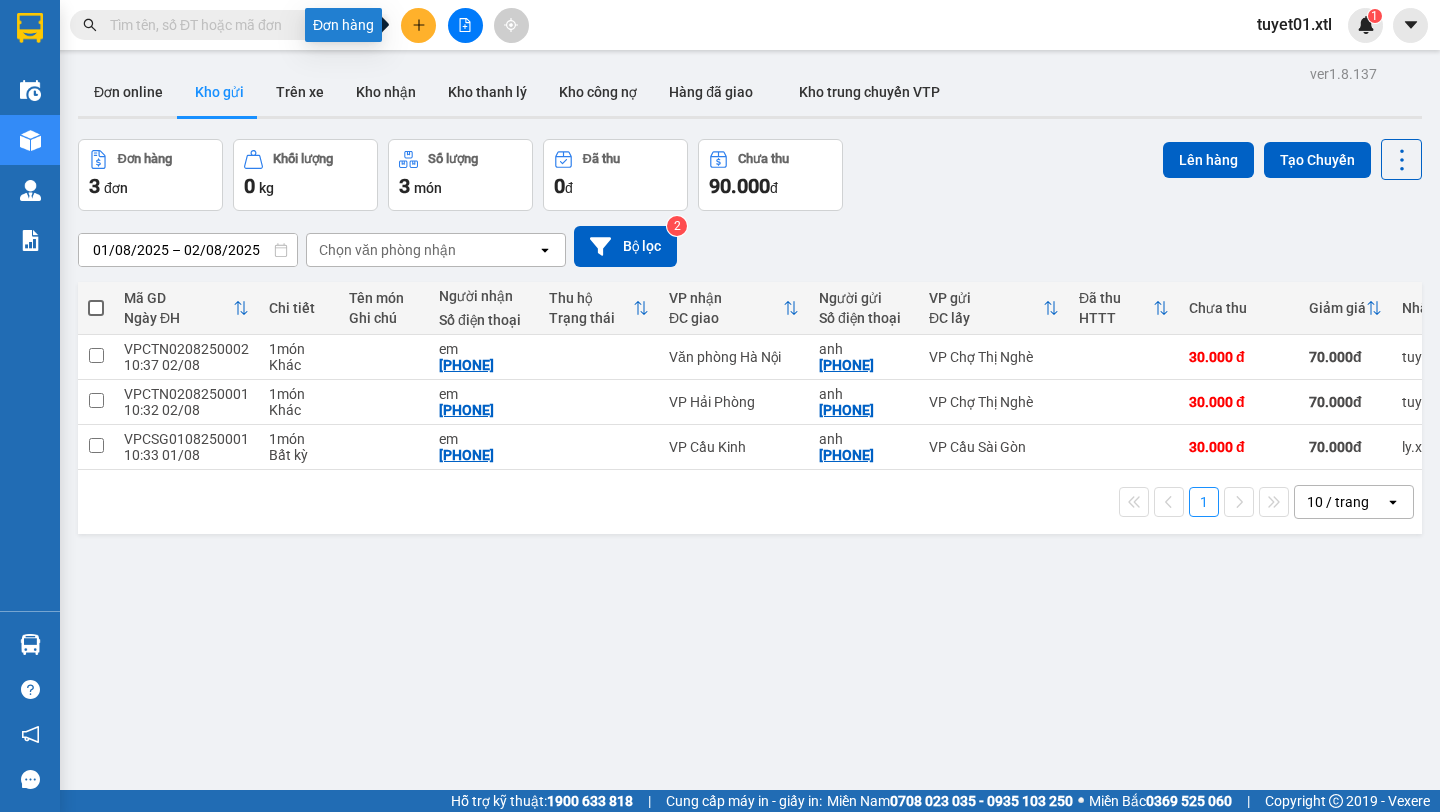 click at bounding box center (418, 25) 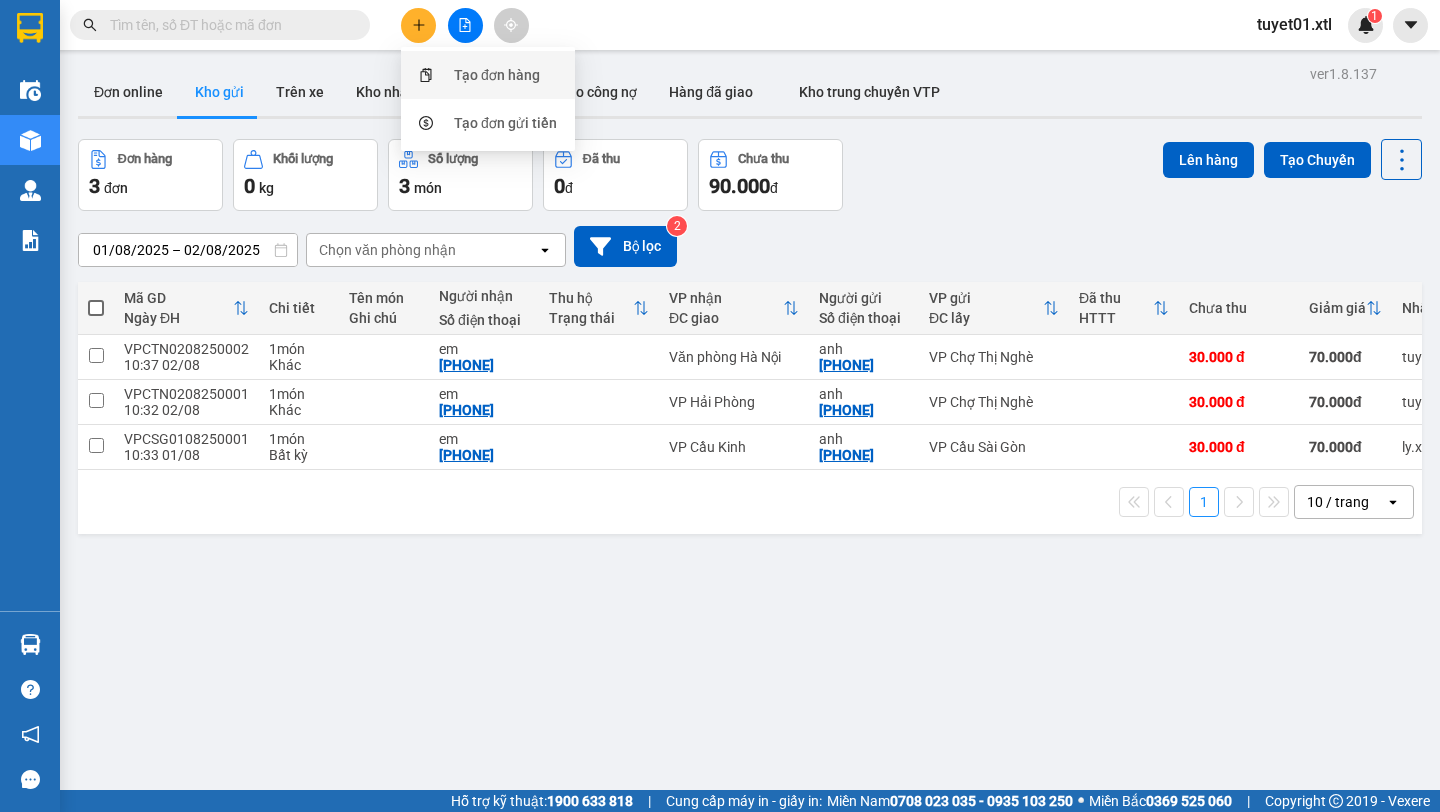 click on "Tạo đơn hàng" at bounding box center (488, 75) 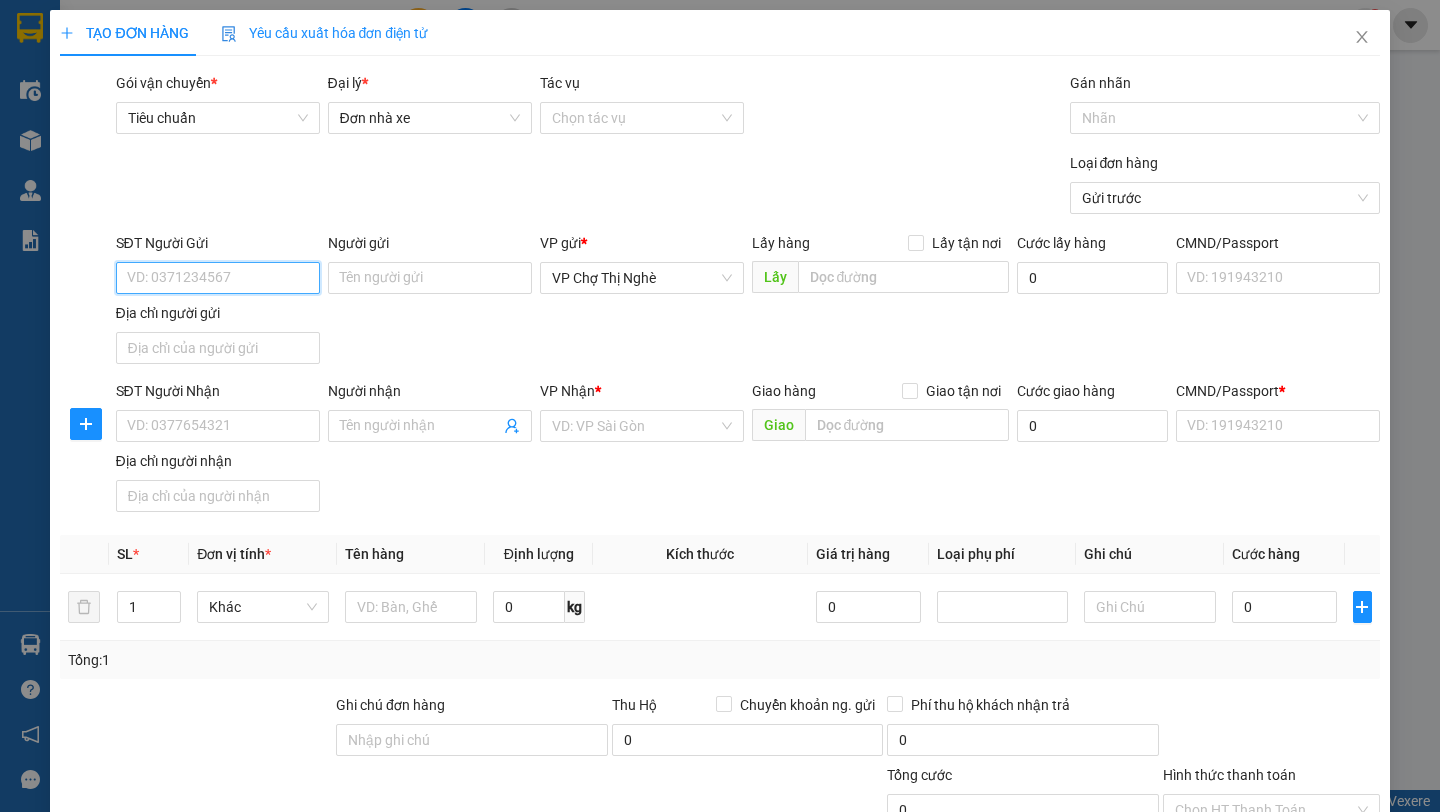 click on "SĐT Người Gửi" at bounding box center (218, 278) 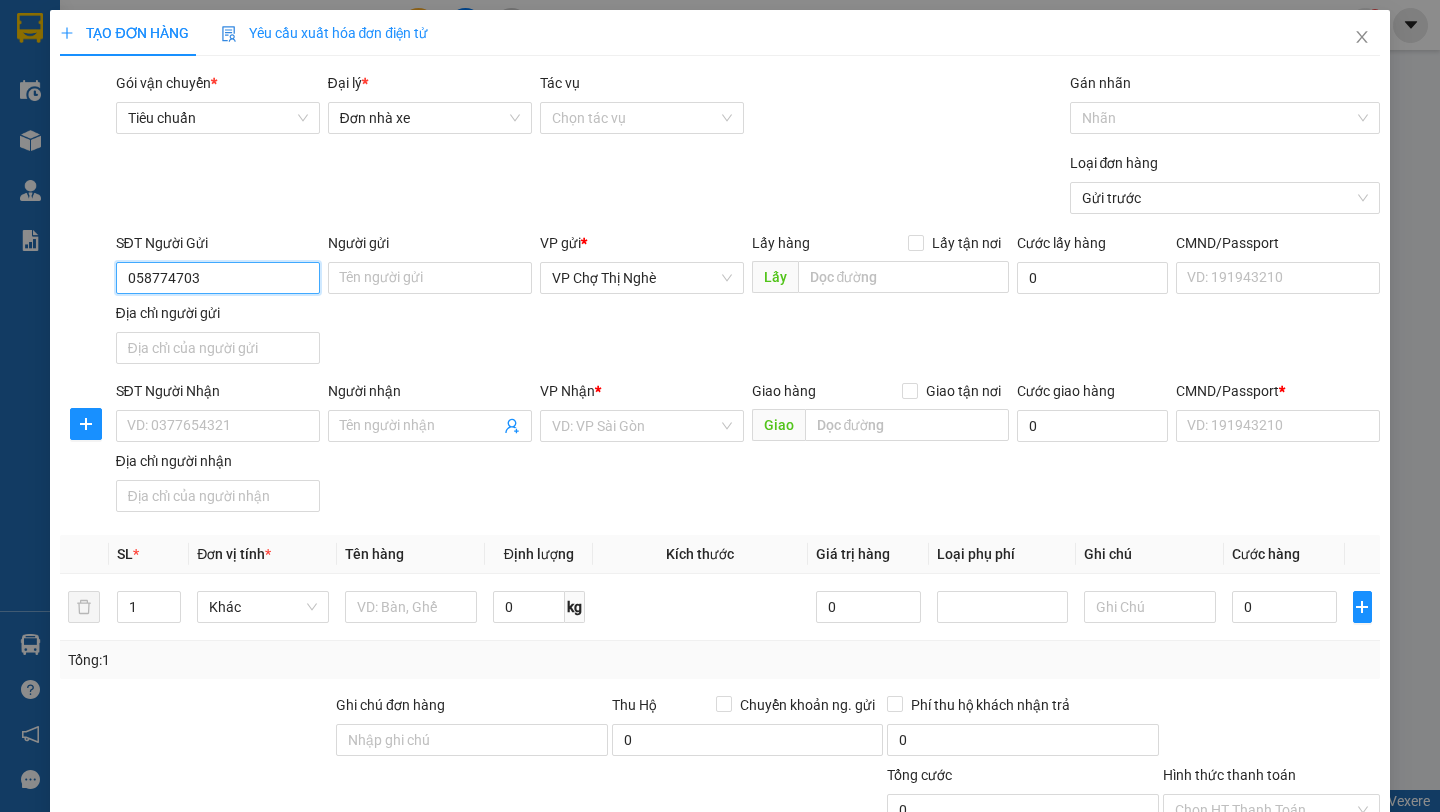 type on "[PHONE]" 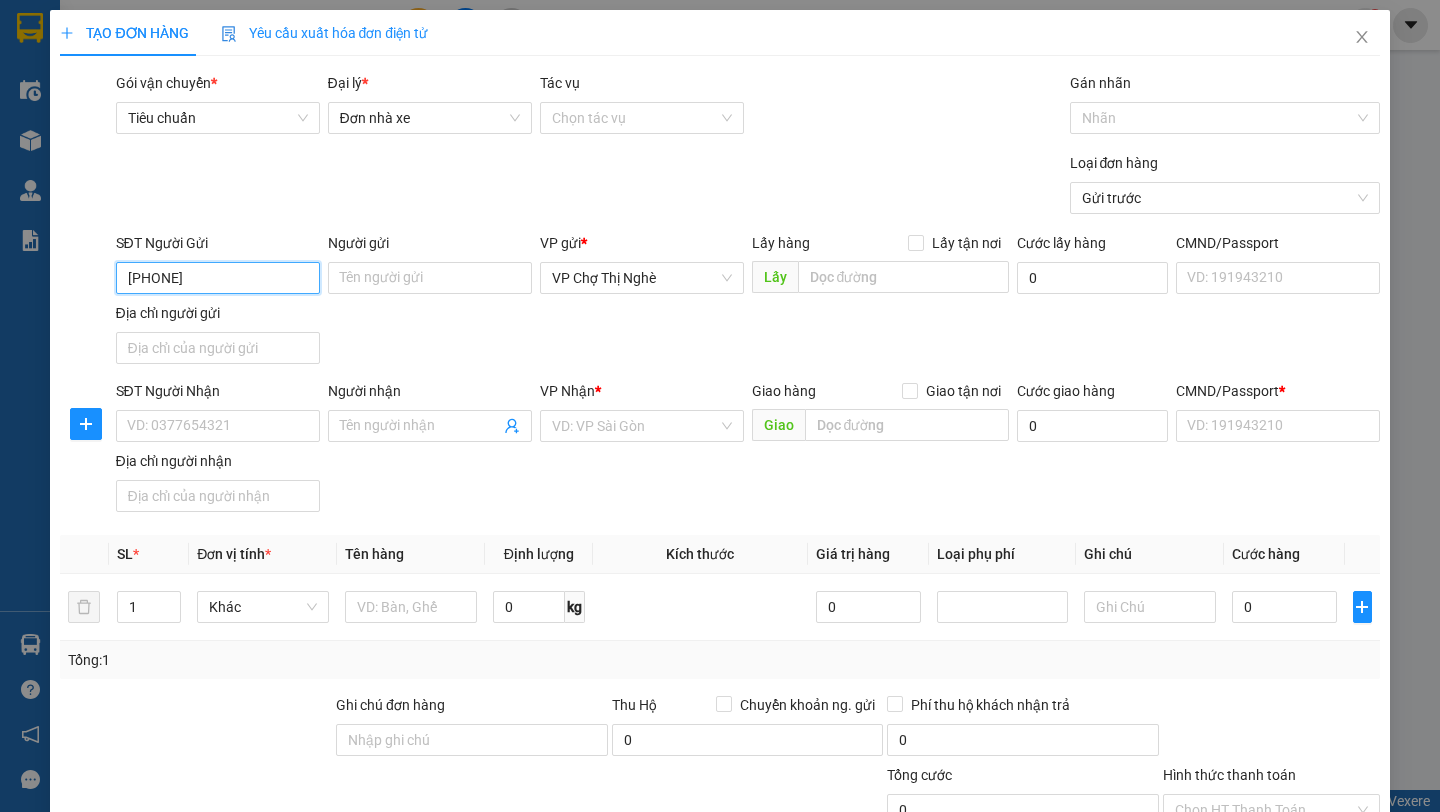 click on "[PHONE]" at bounding box center (218, 278) 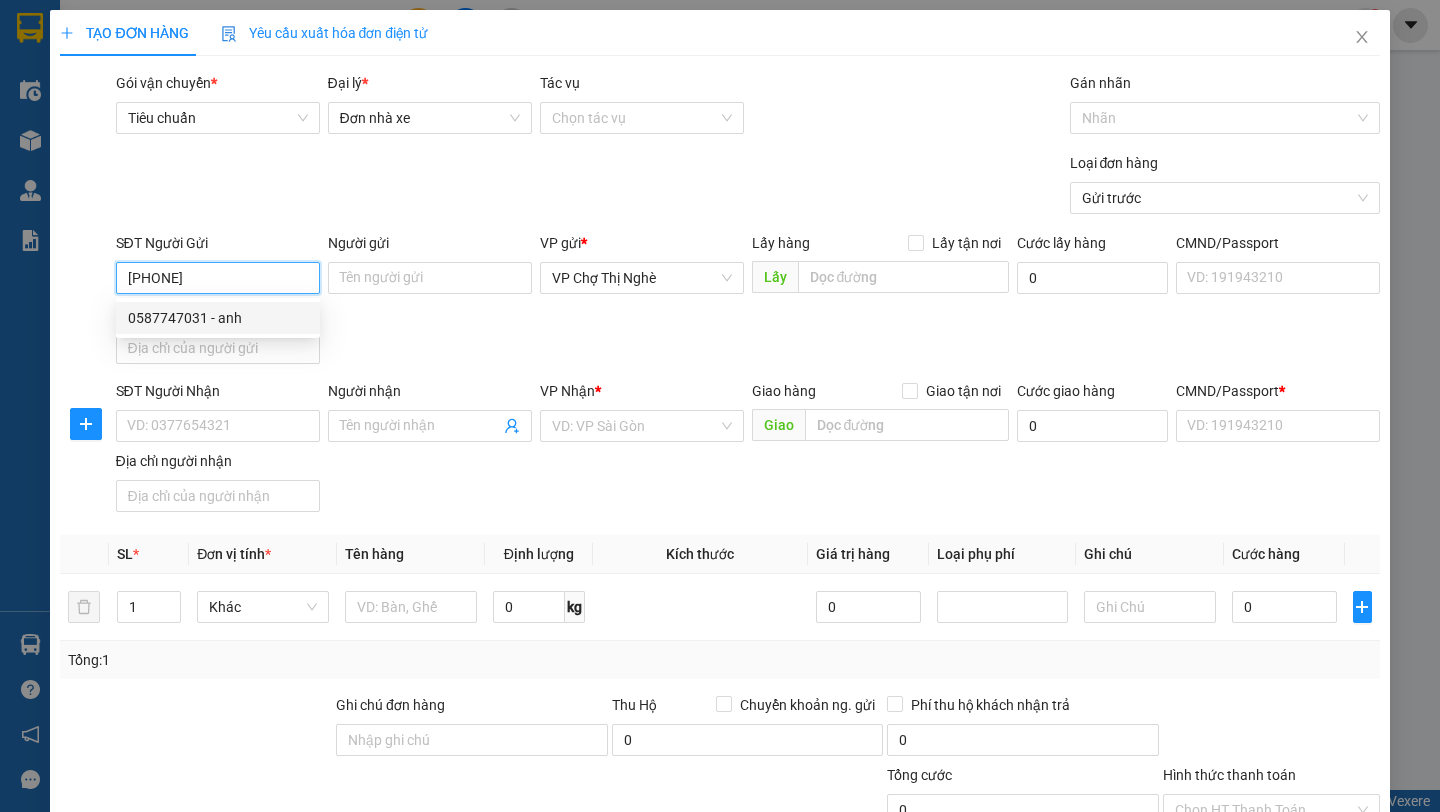click on "0587747031 - anh" at bounding box center [218, 318] 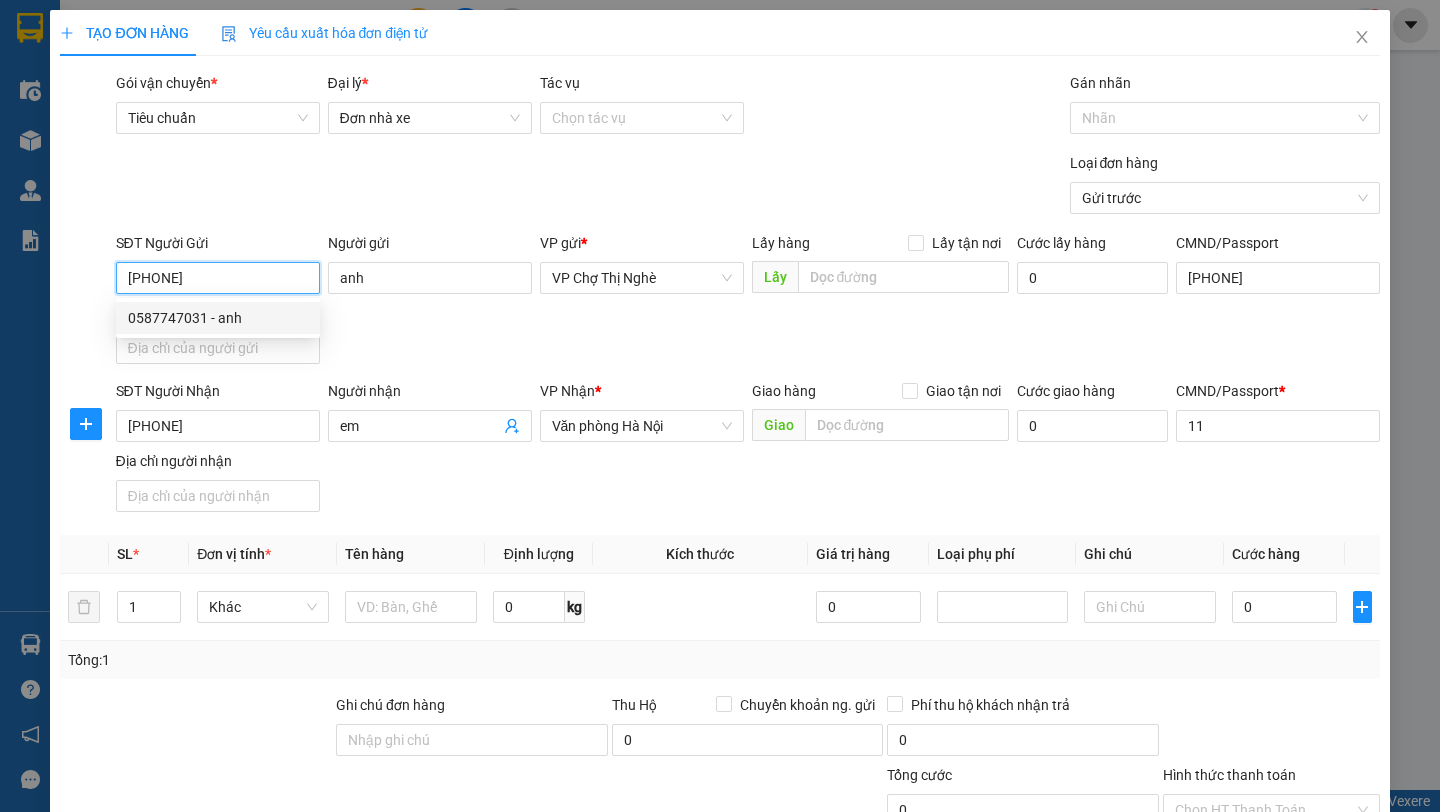 type on "100.000" 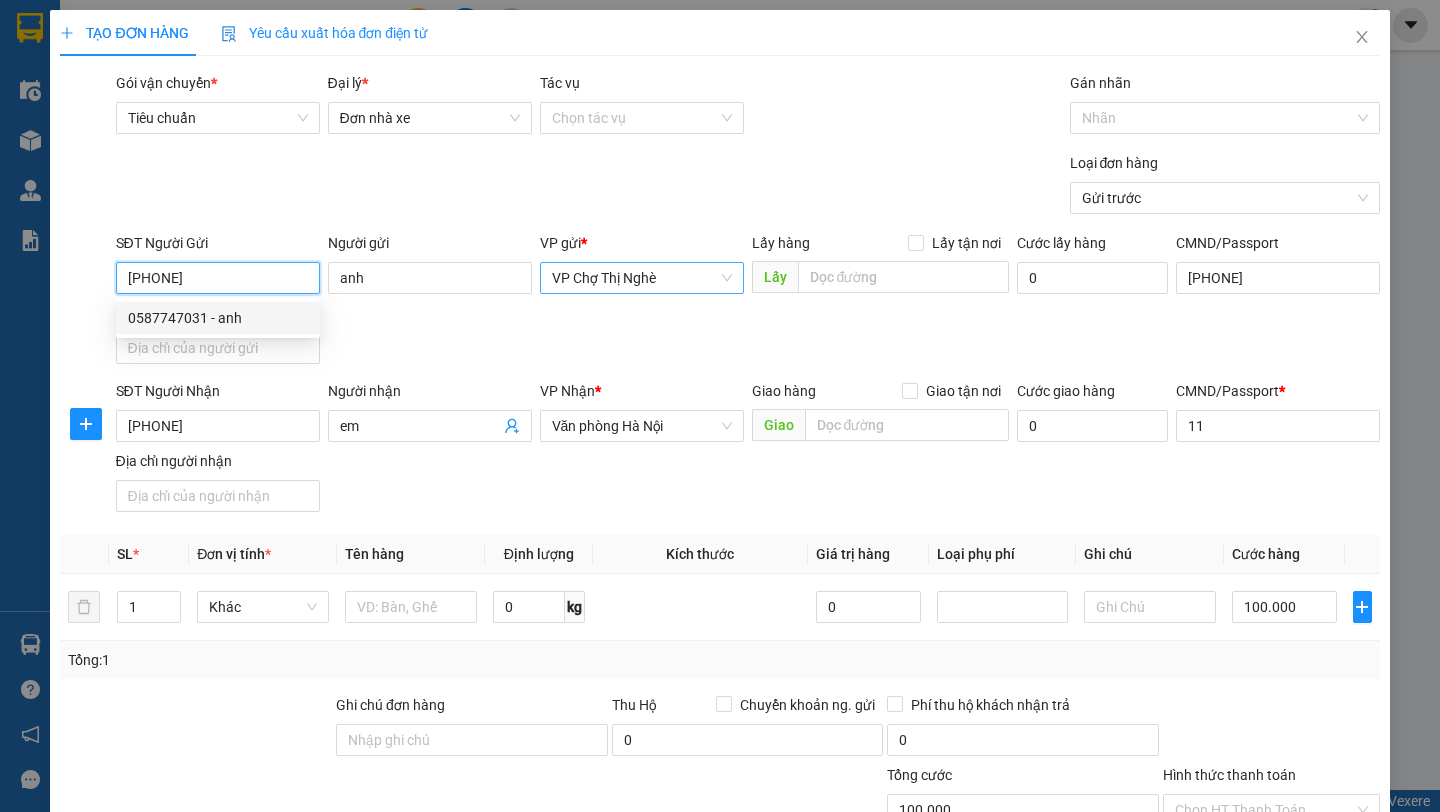 type on "30.000" 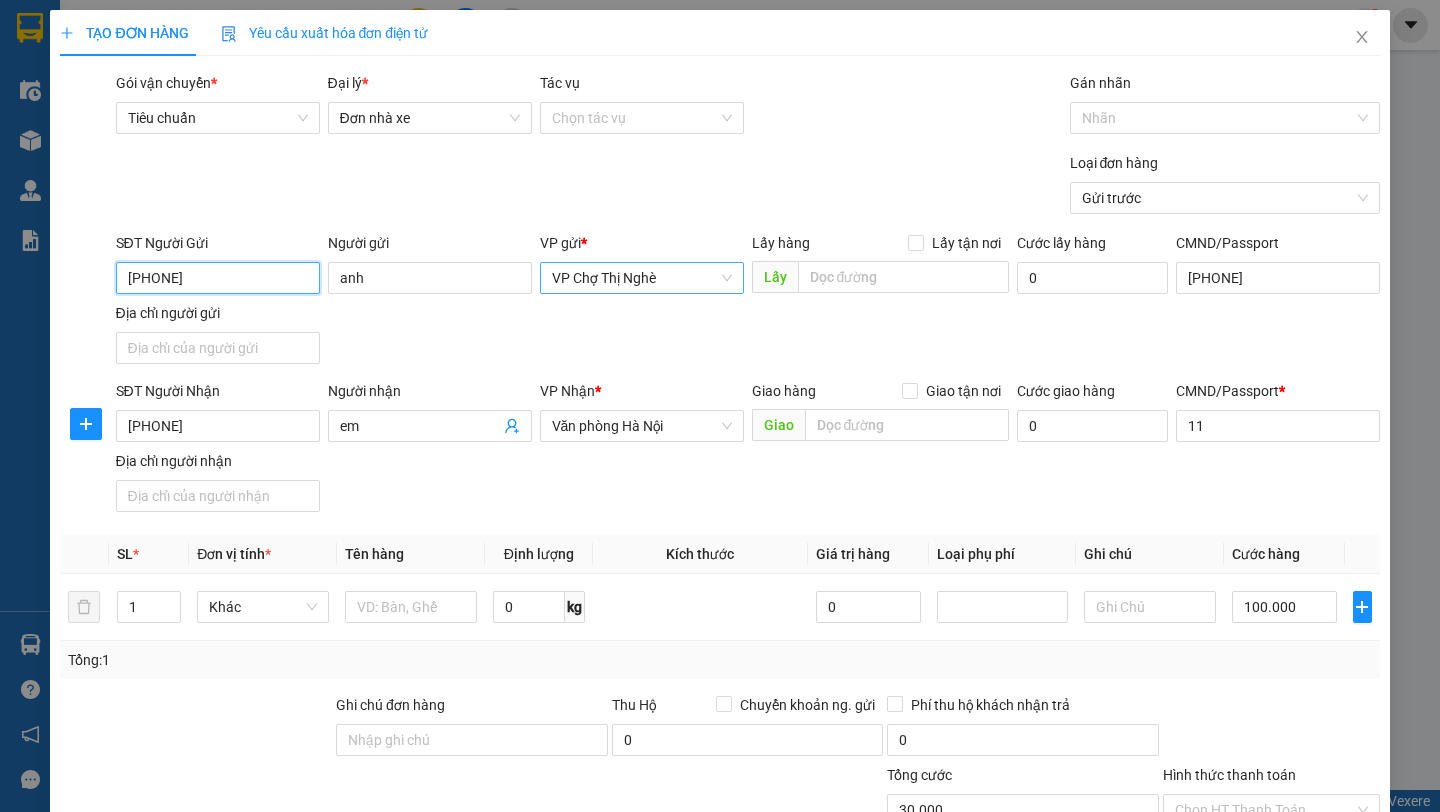 click on "VP Chợ Thị Nghè" at bounding box center (642, 278) 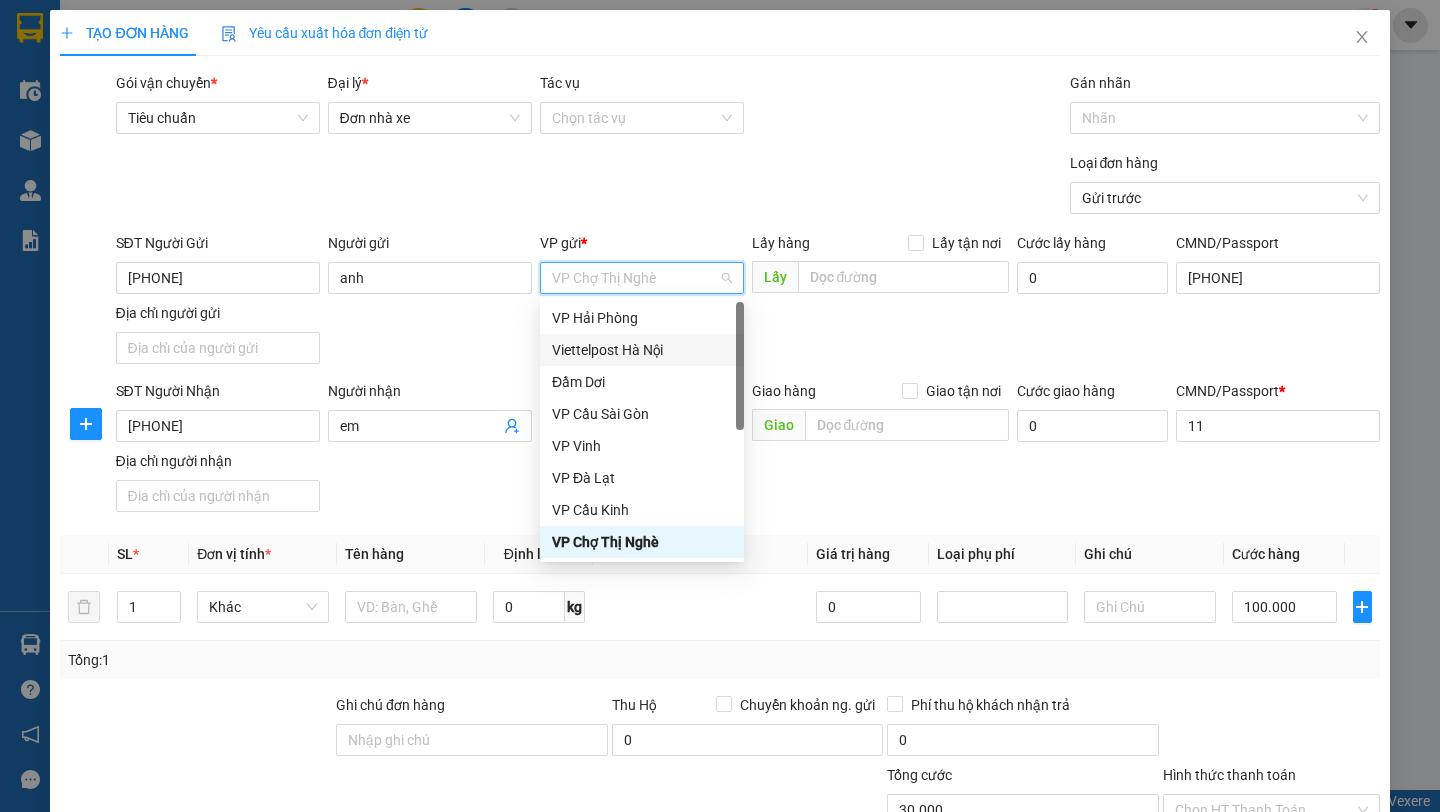 click on "Viettelpost Hà Nội" at bounding box center (642, 350) 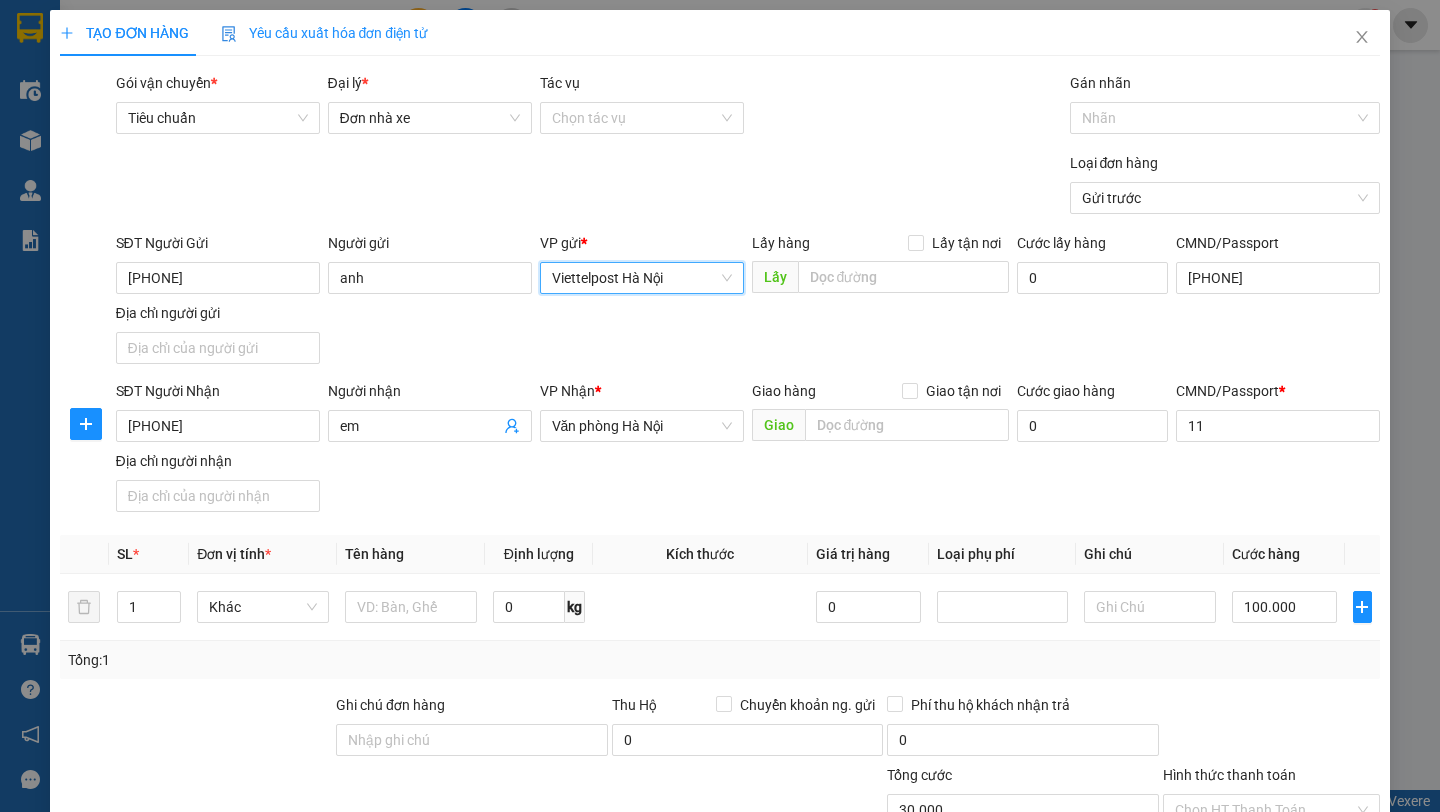 click on "Yêu cầu xuất hóa đơn điện tử" at bounding box center [325, 33] 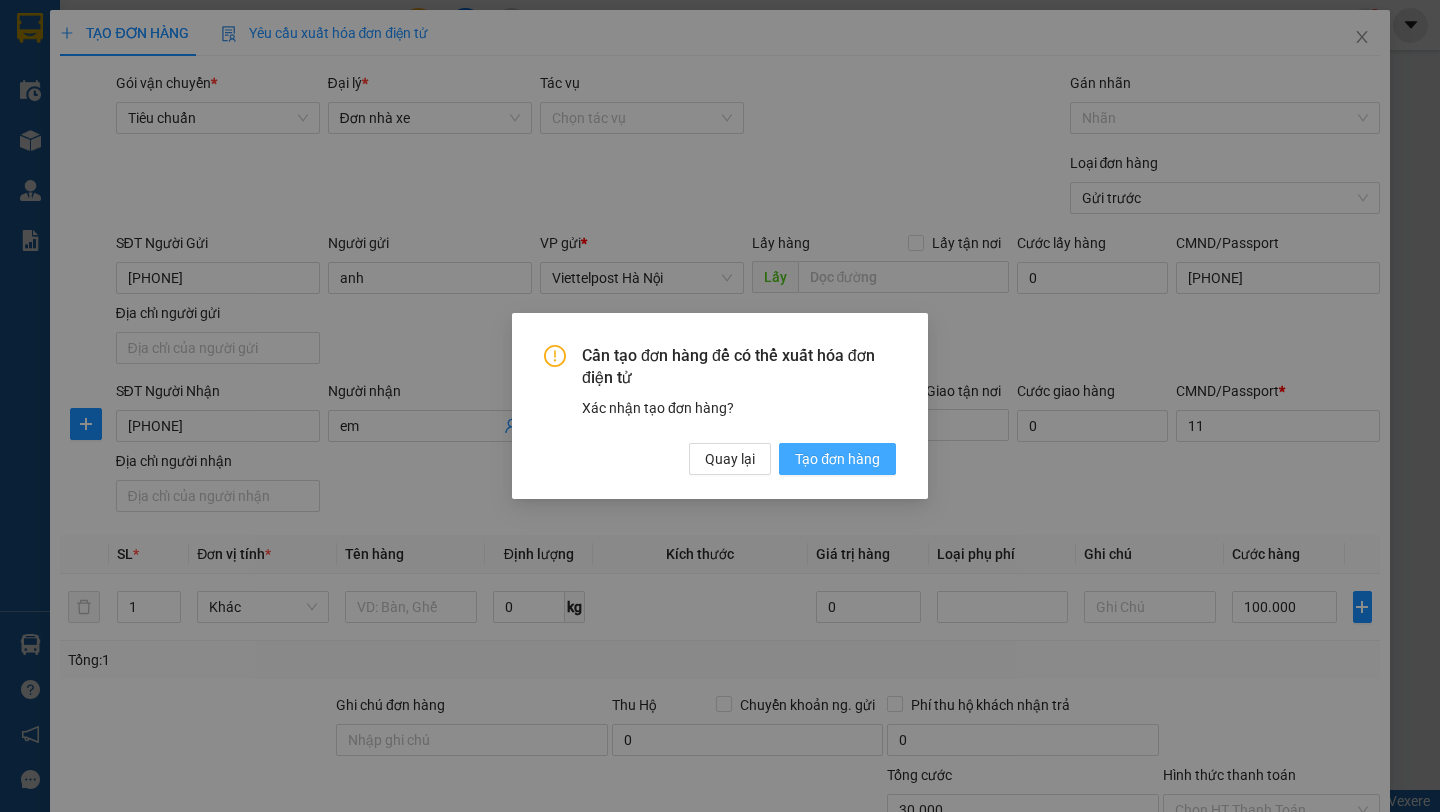 click on "Tạo đơn hàng" at bounding box center (837, 459) 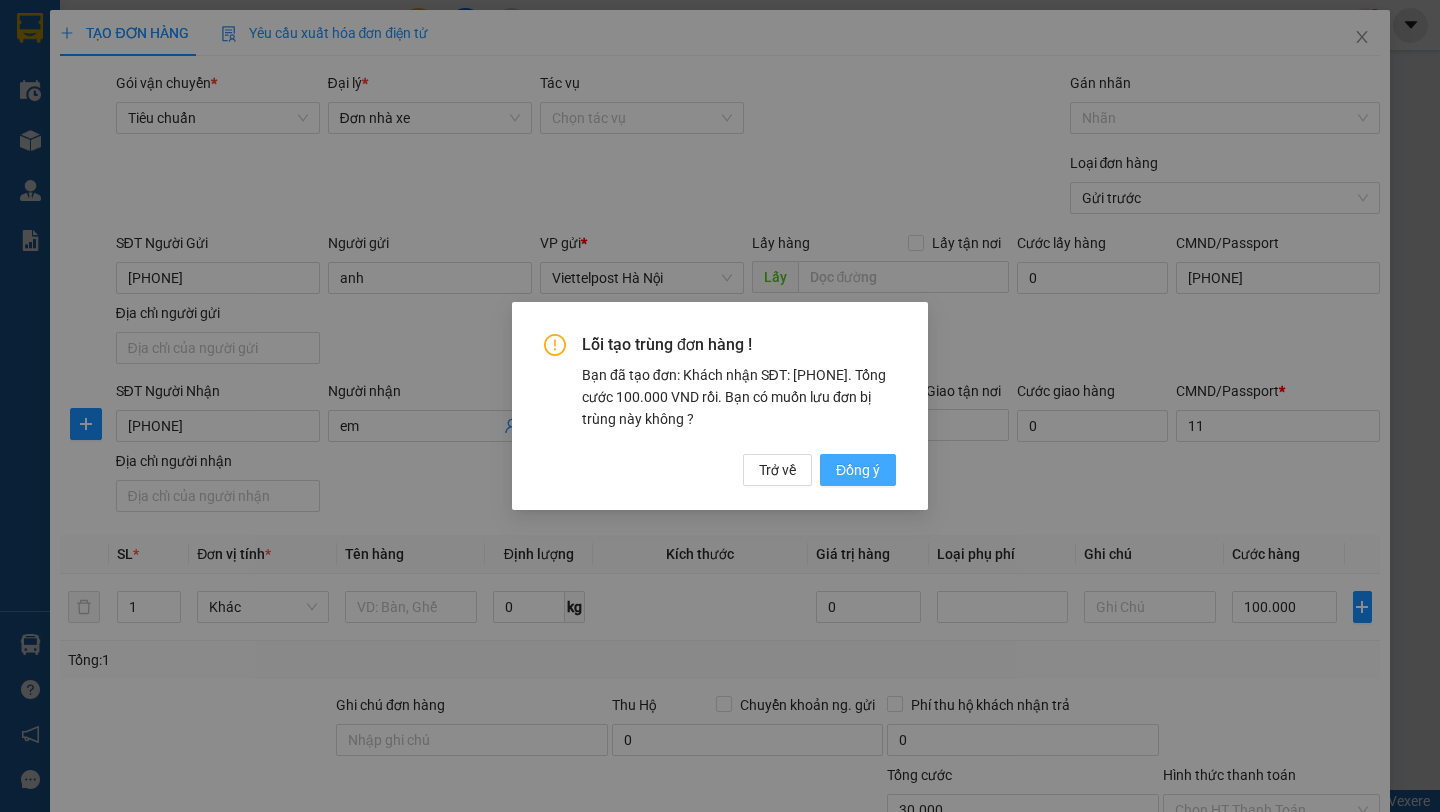 click on "Đồng ý" at bounding box center (858, 470) 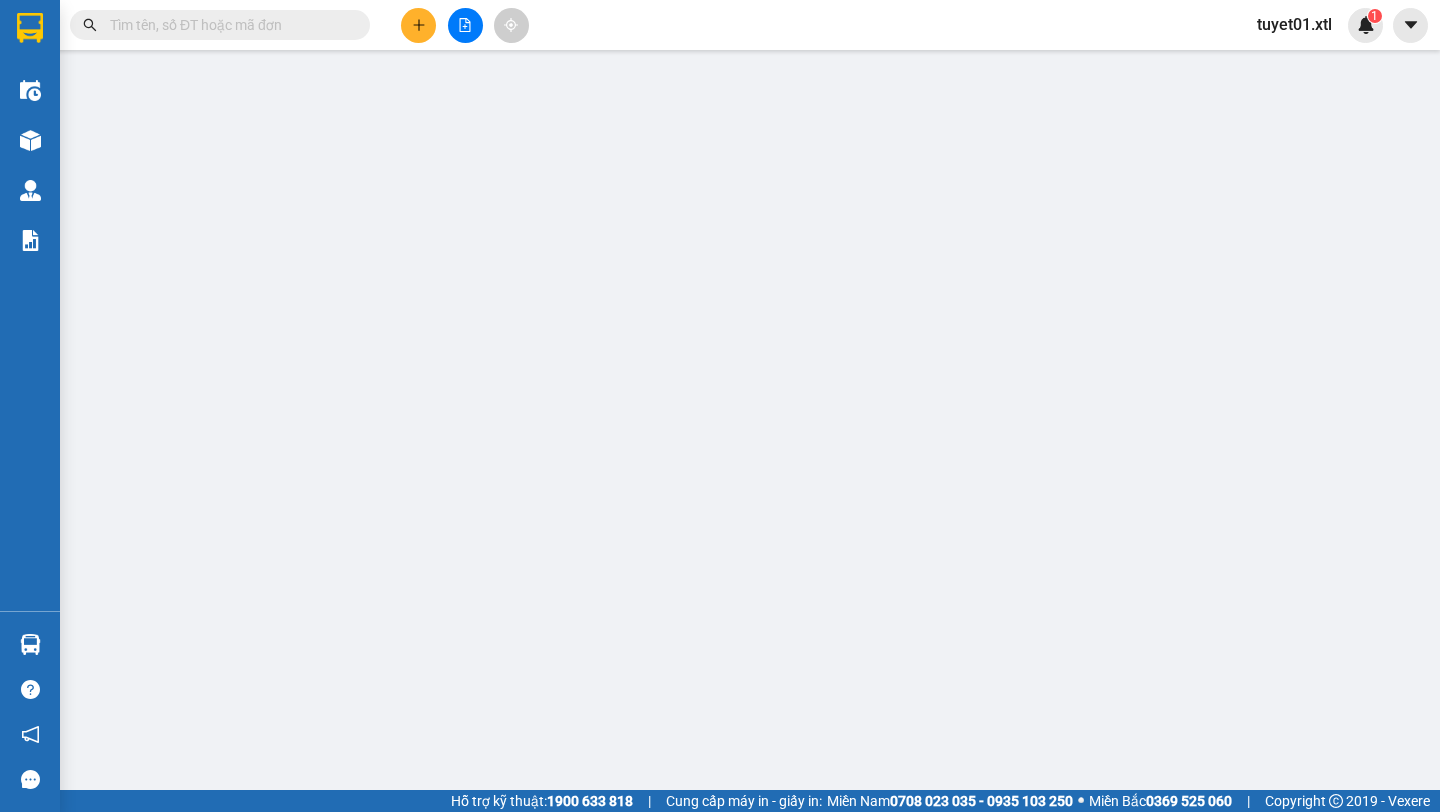 type on "anh" 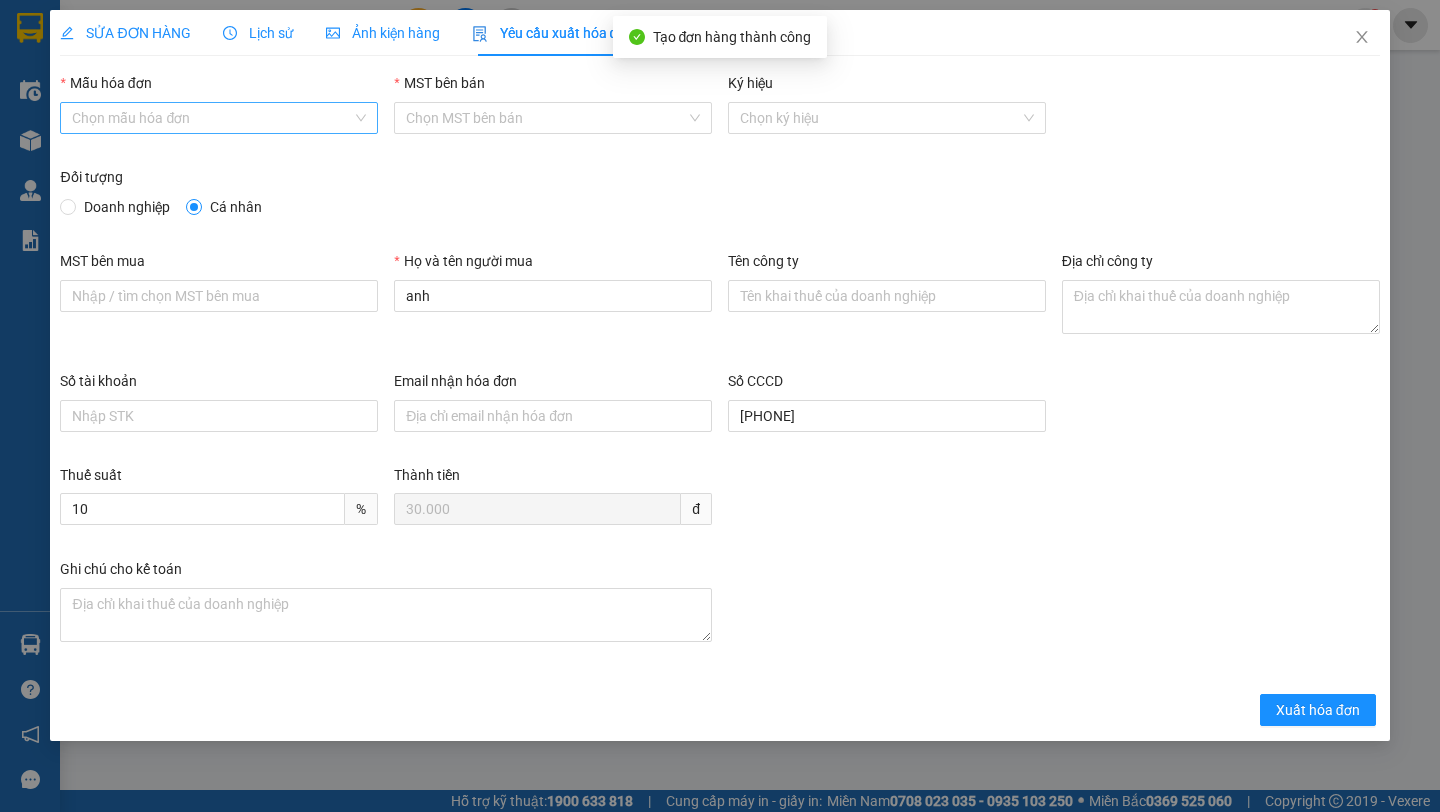 click on "Mẫu hóa đơn" at bounding box center (212, 118) 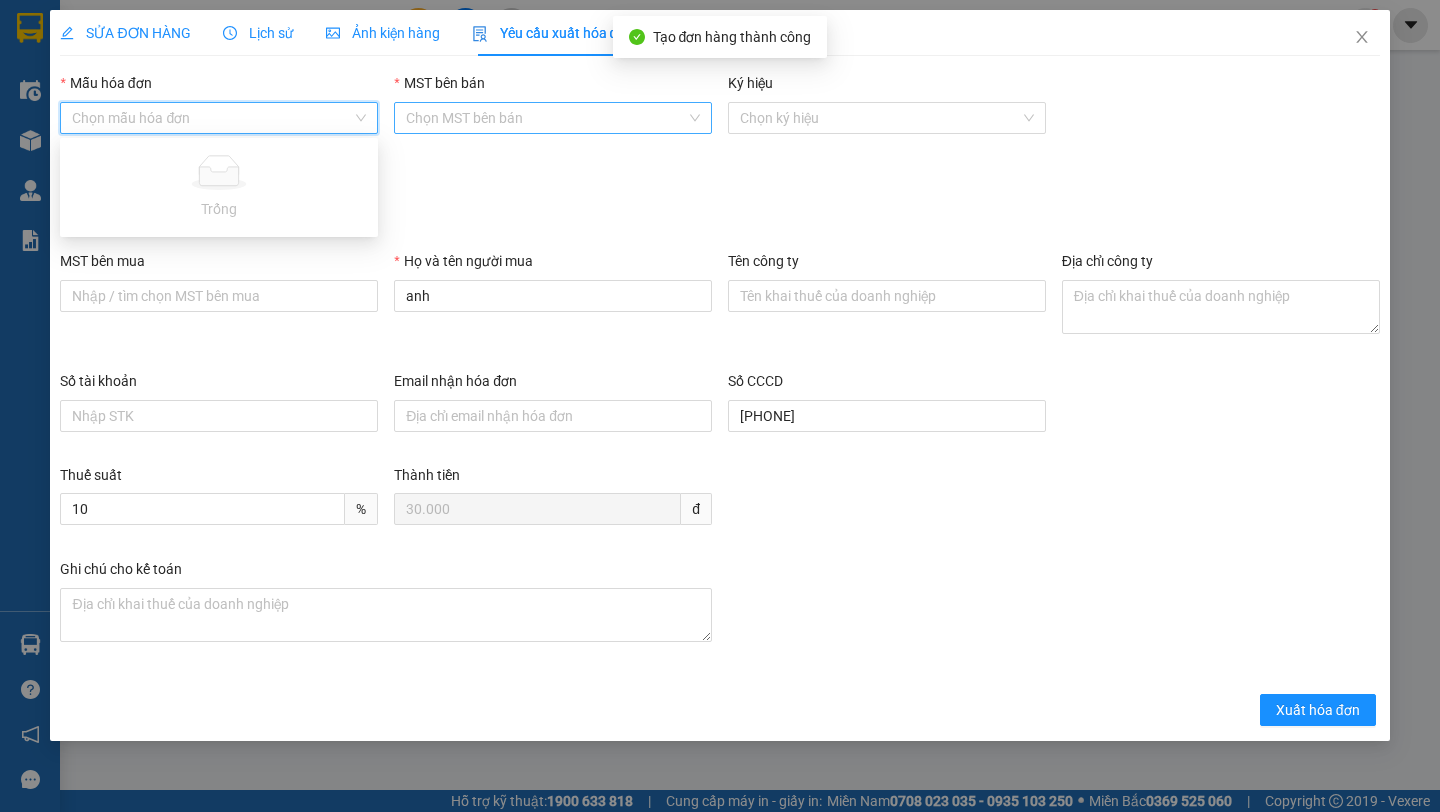 click on "MST bên bán" at bounding box center (546, 118) 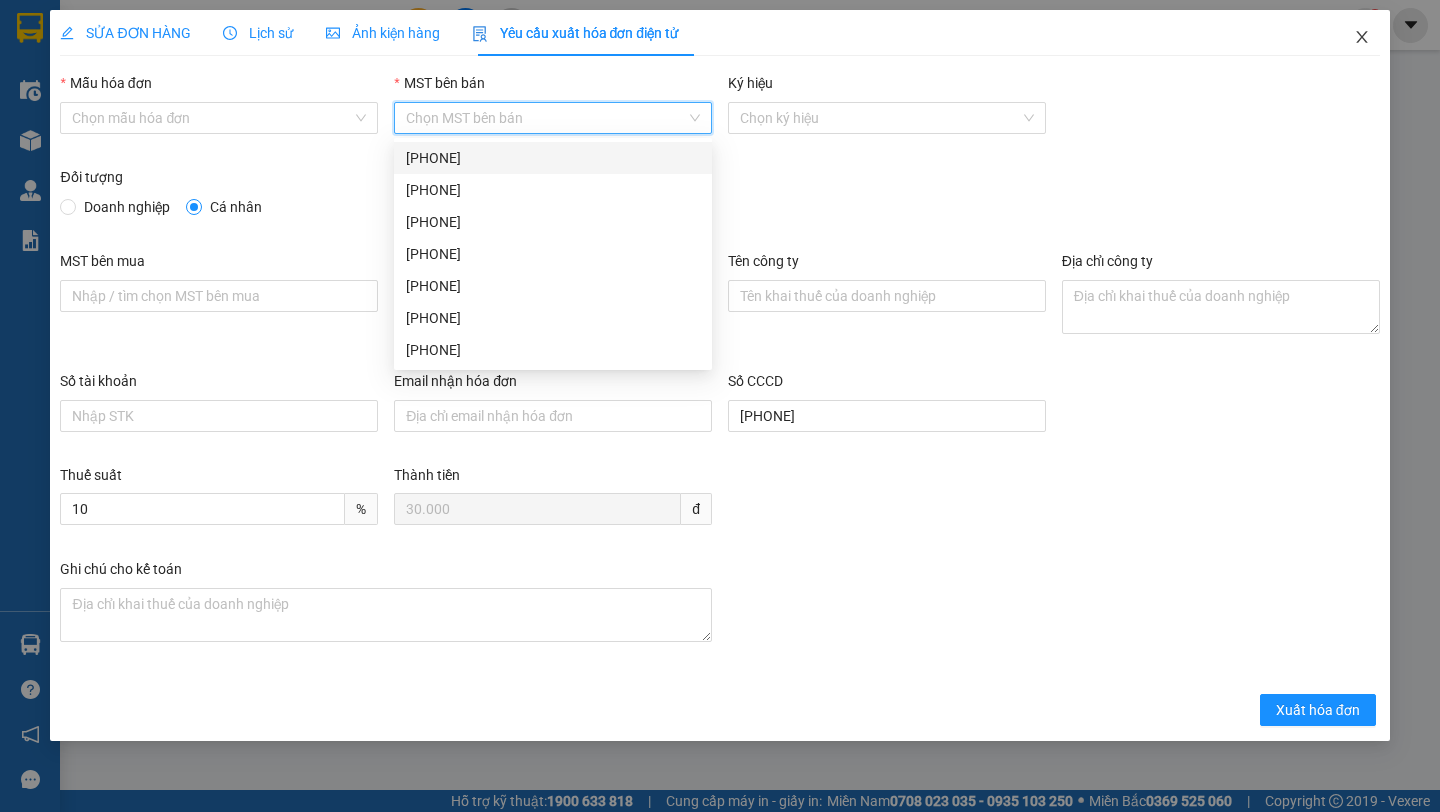 click at bounding box center [1362, 38] 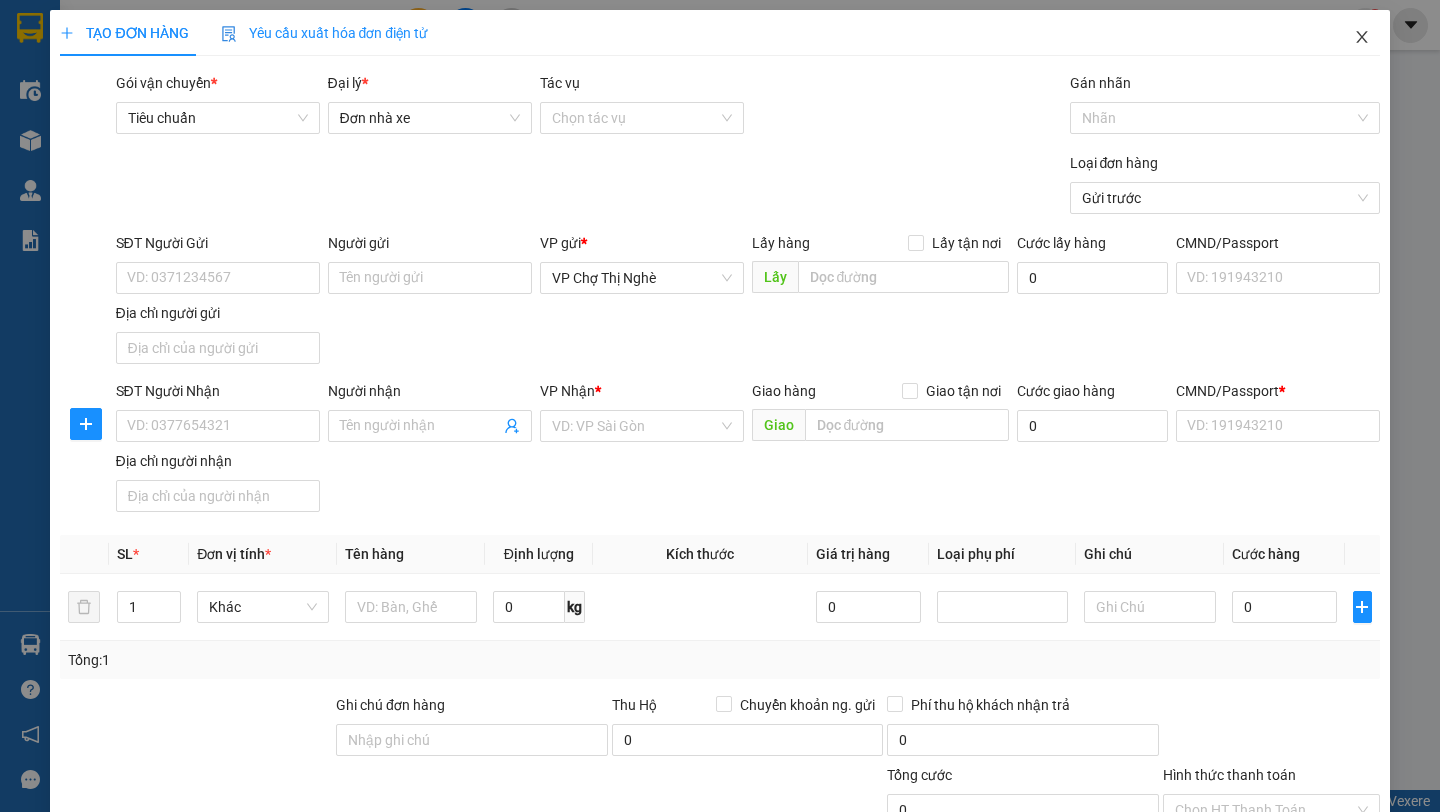 click at bounding box center [1362, 38] 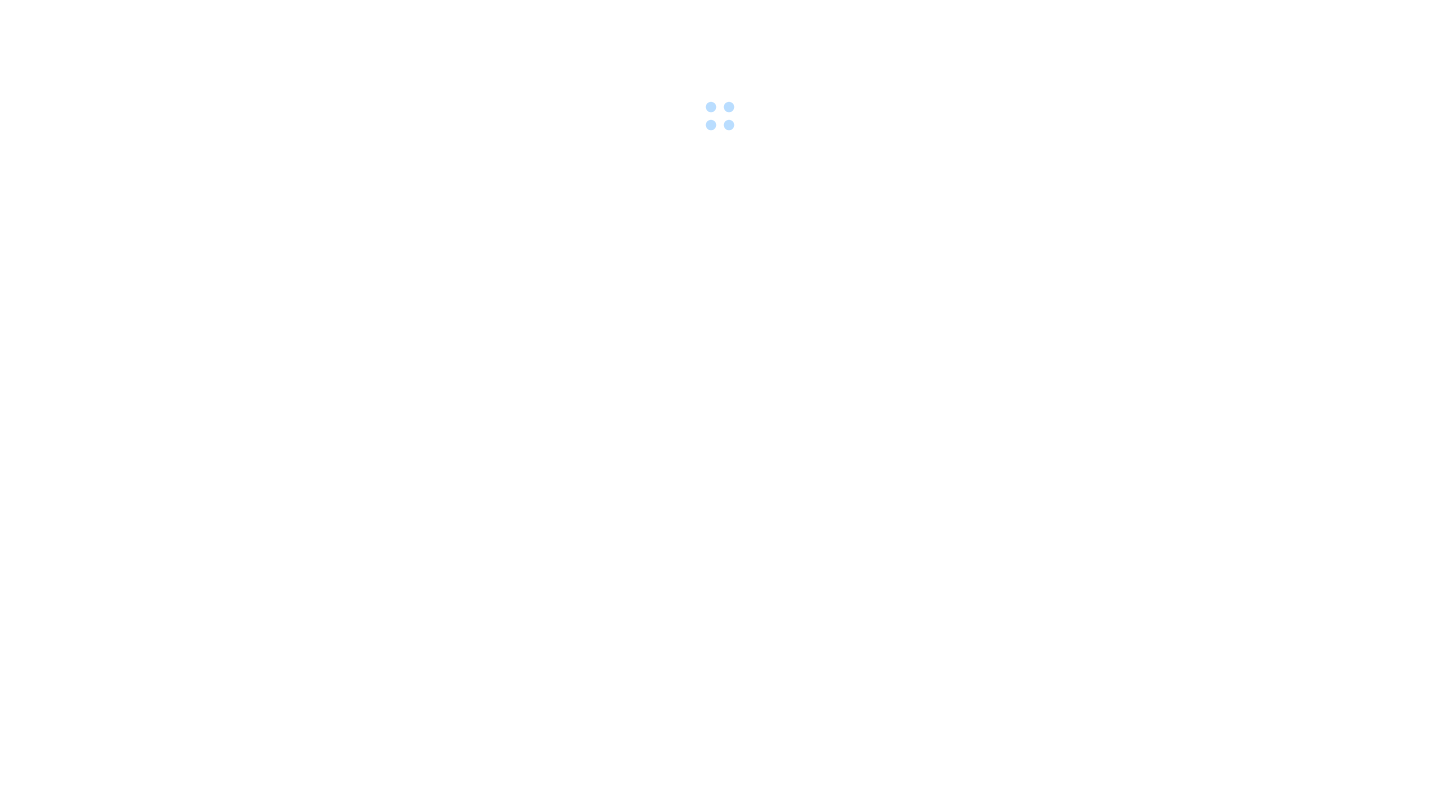 scroll, scrollTop: 0, scrollLeft: 0, axis: both 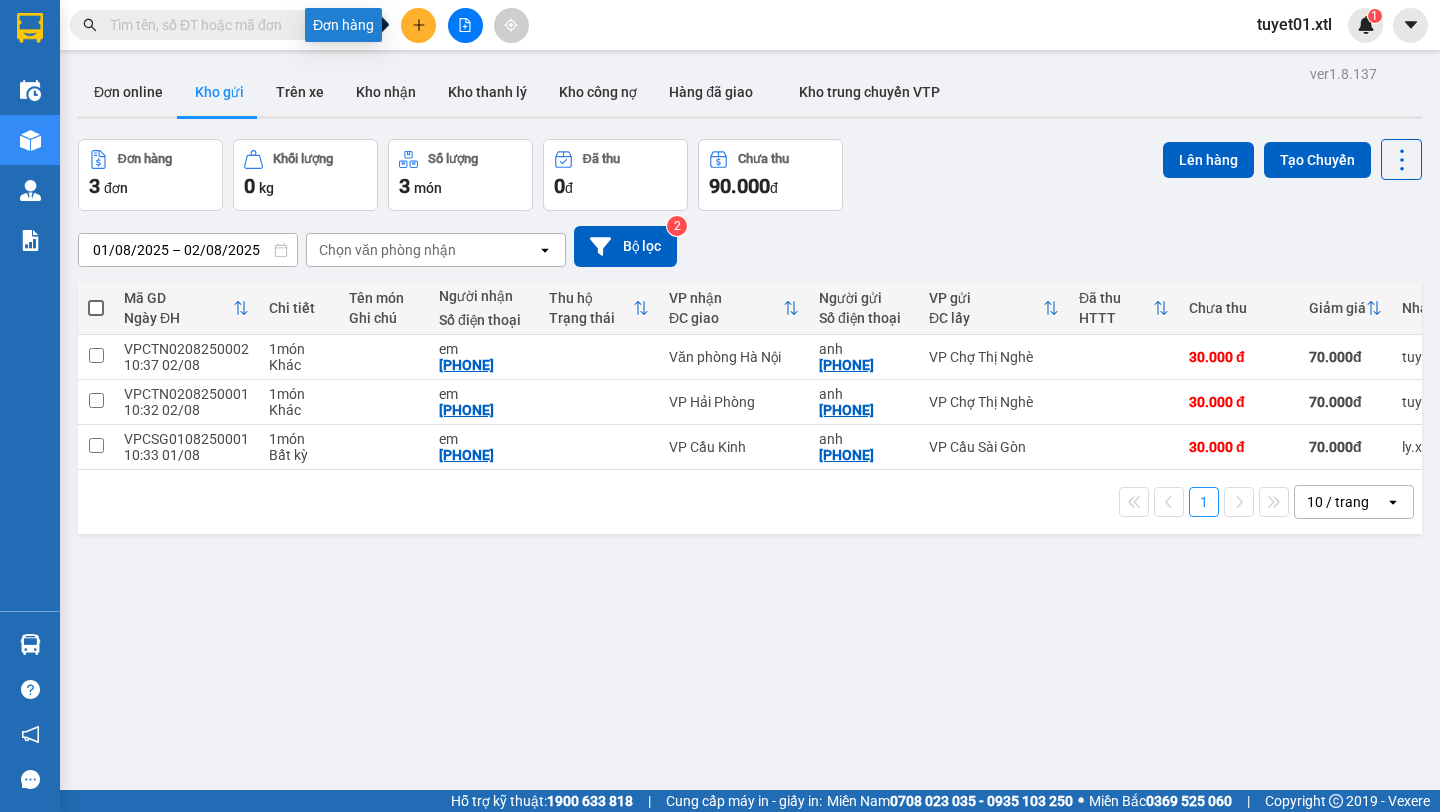 click 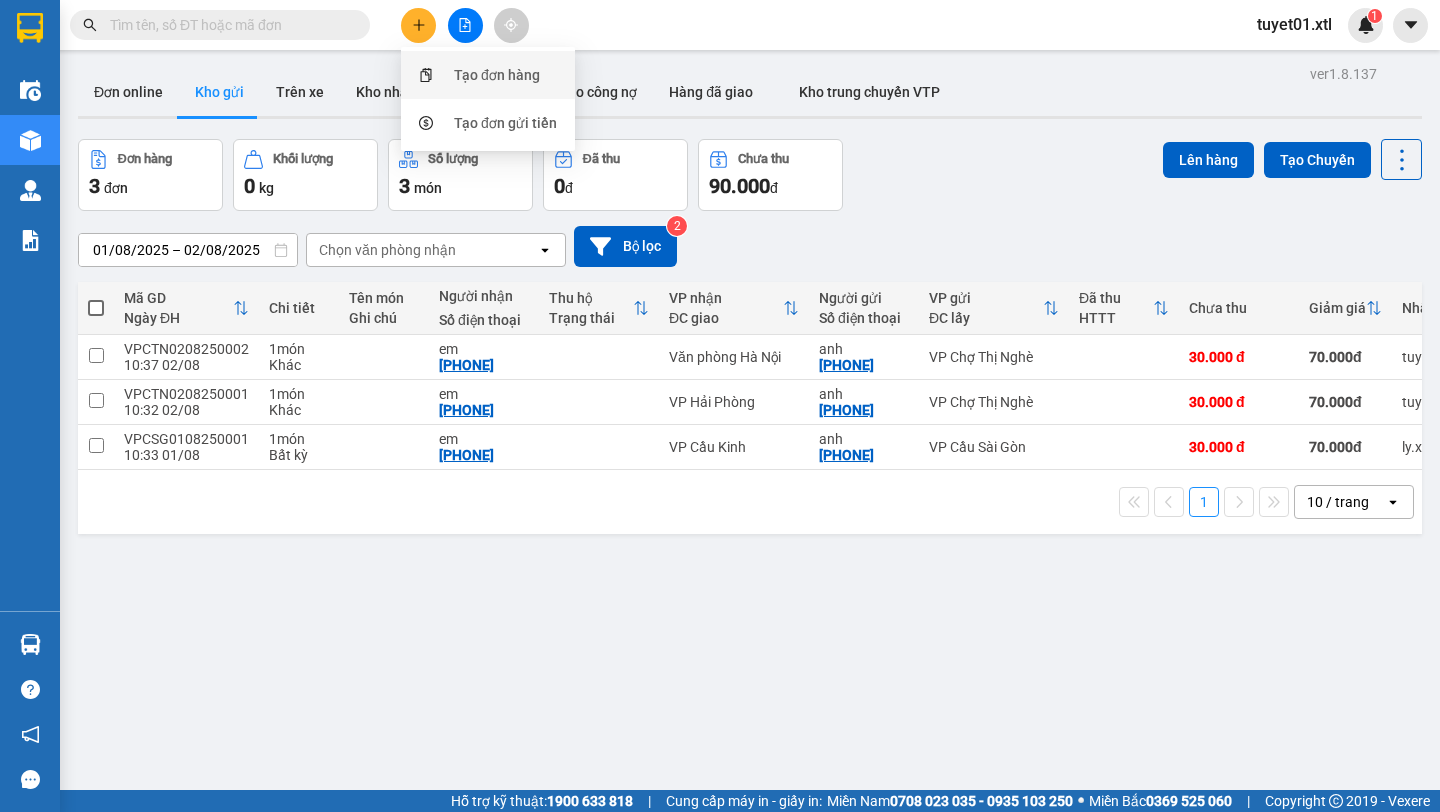 click on "Tạo đơn hàng" at bounding box center (488, 75) 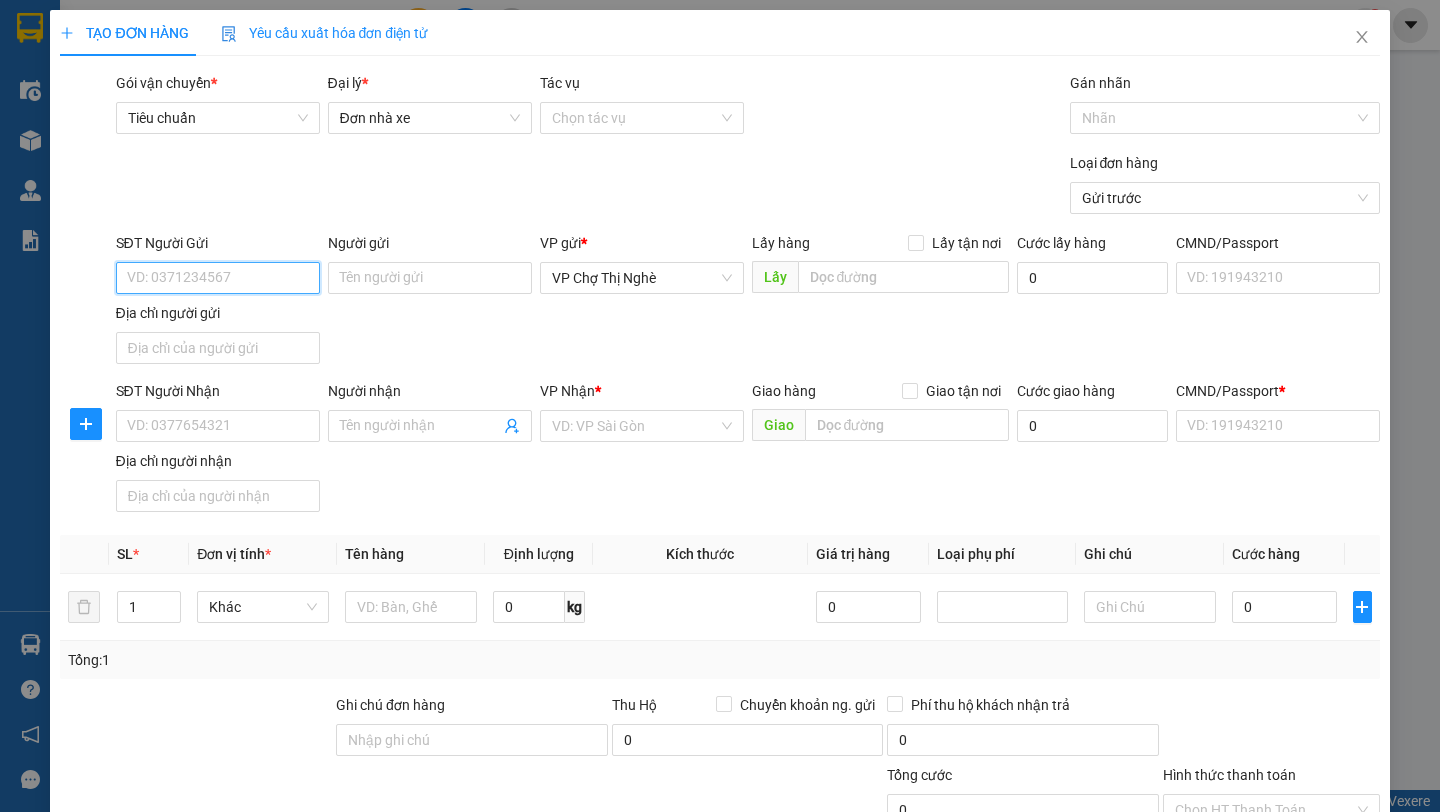 click on "SĐT Người Gửi" at bounding box center [218, 278] 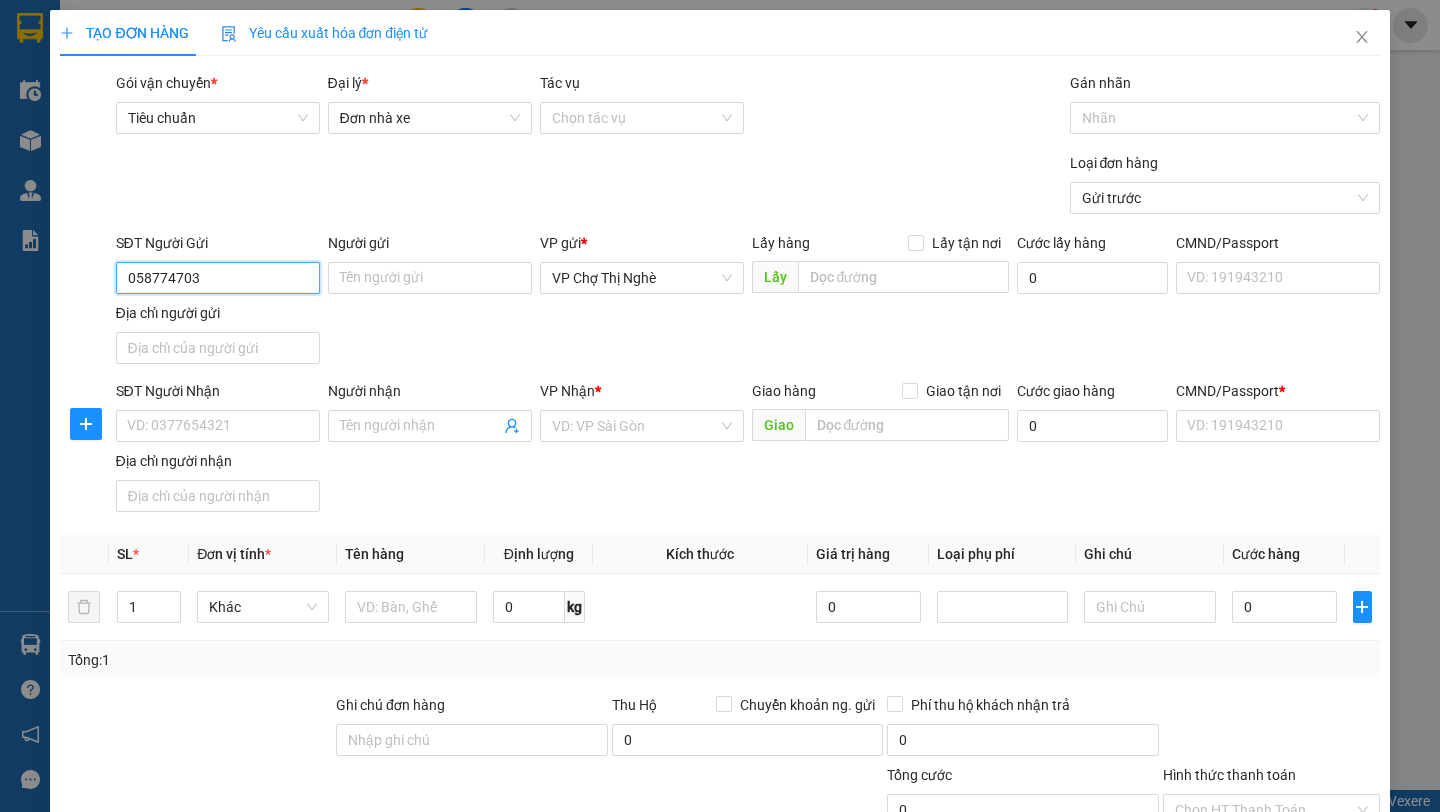 type on "[PHONE]" 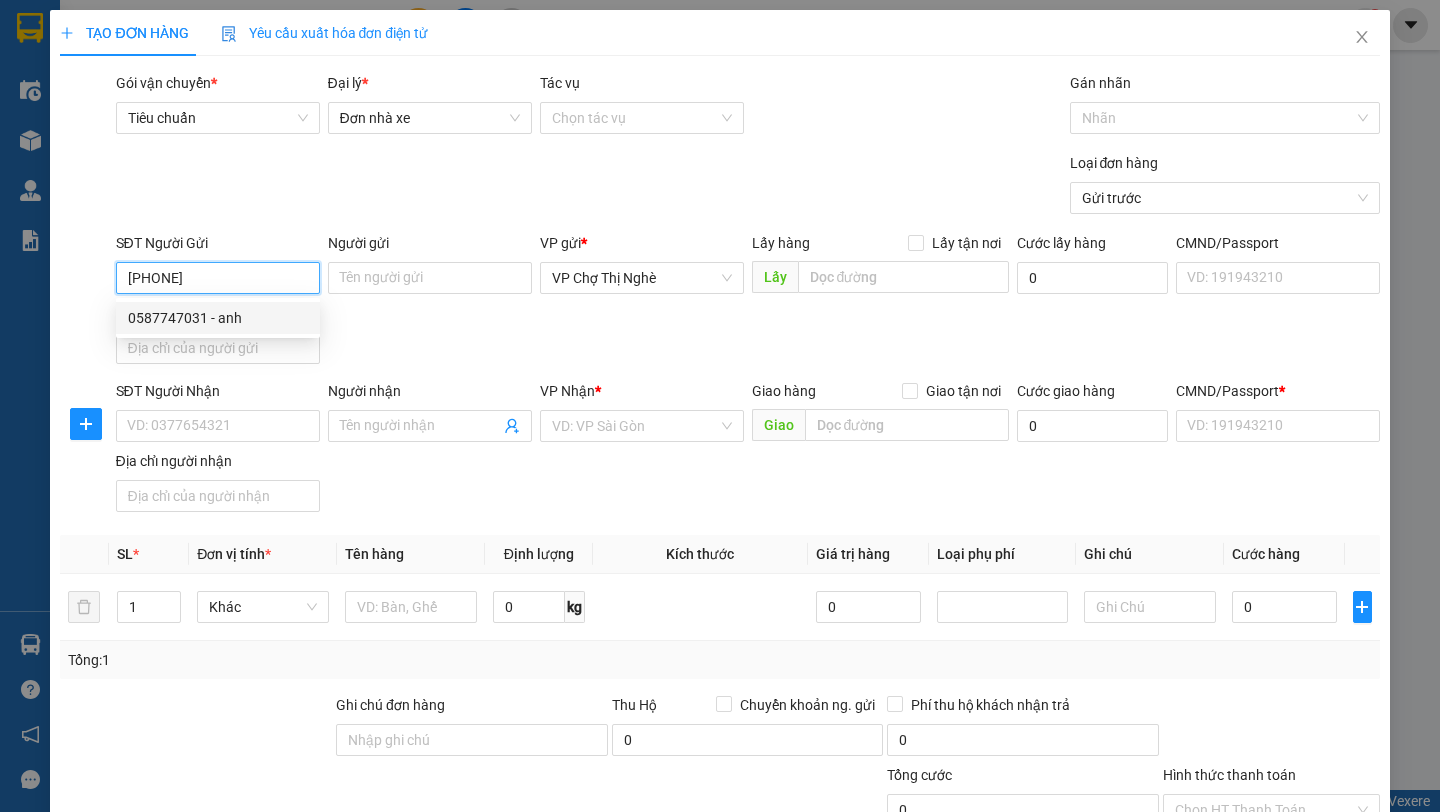 click on "0587747031 - anh" at bounding box center [218, 318] 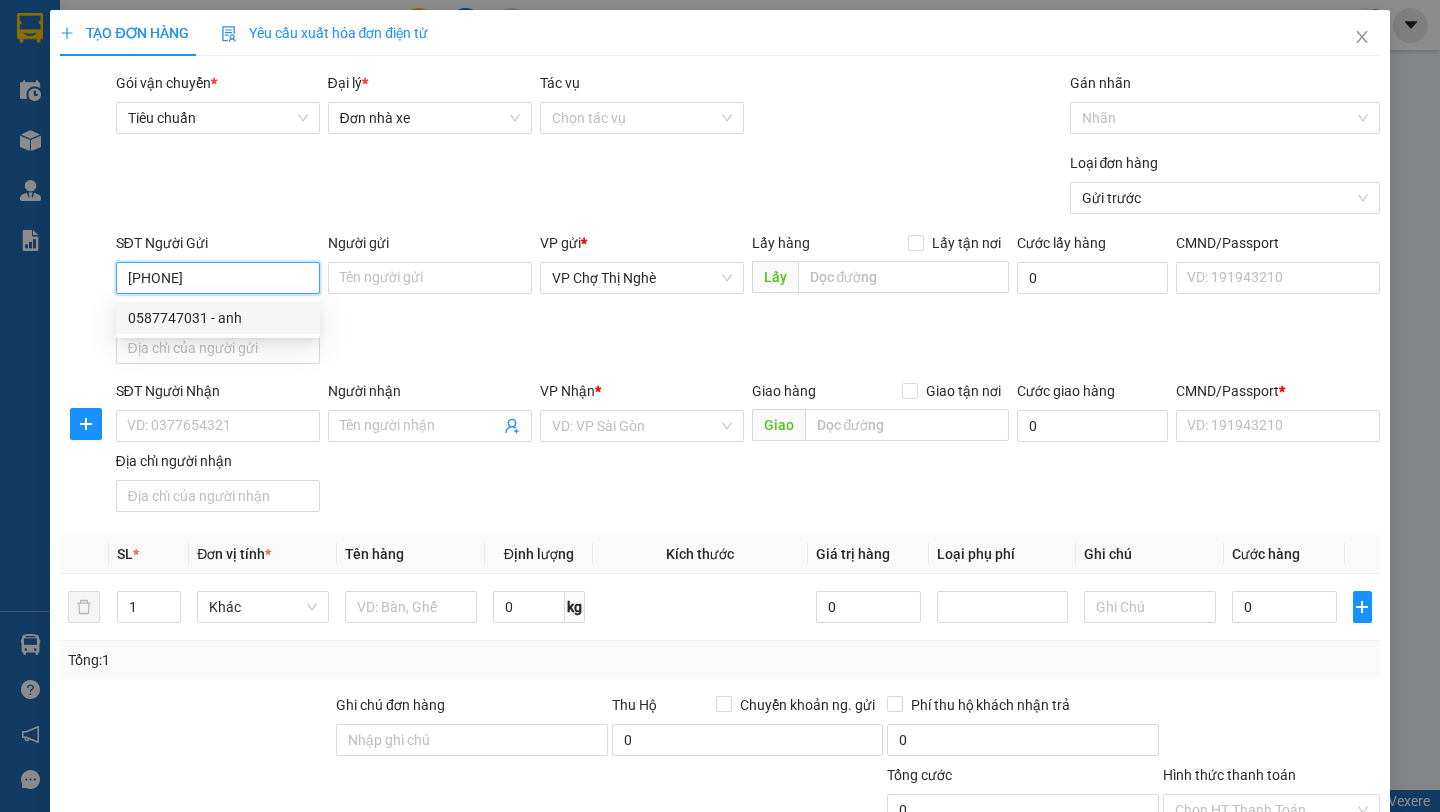type on "em" 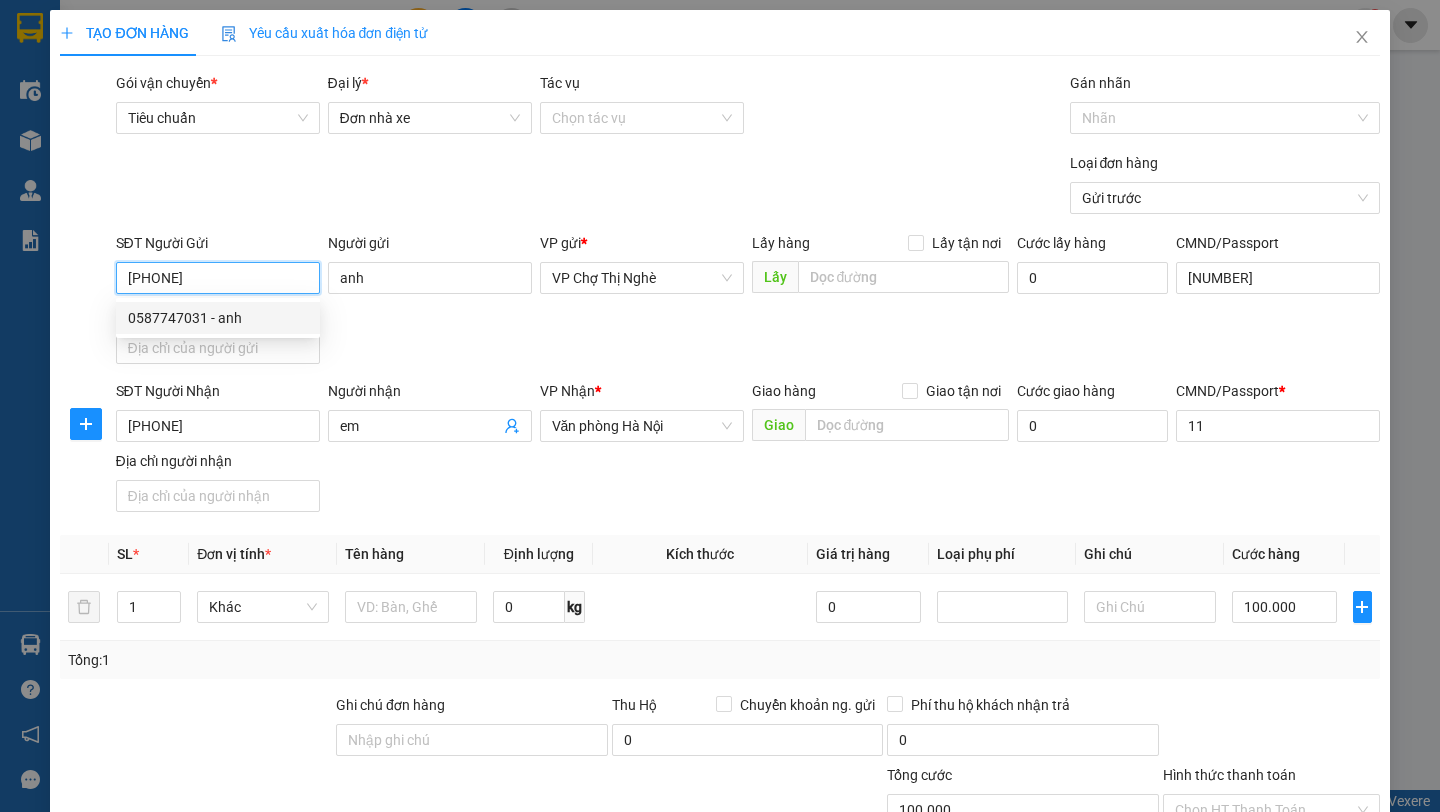 type on "100.000" 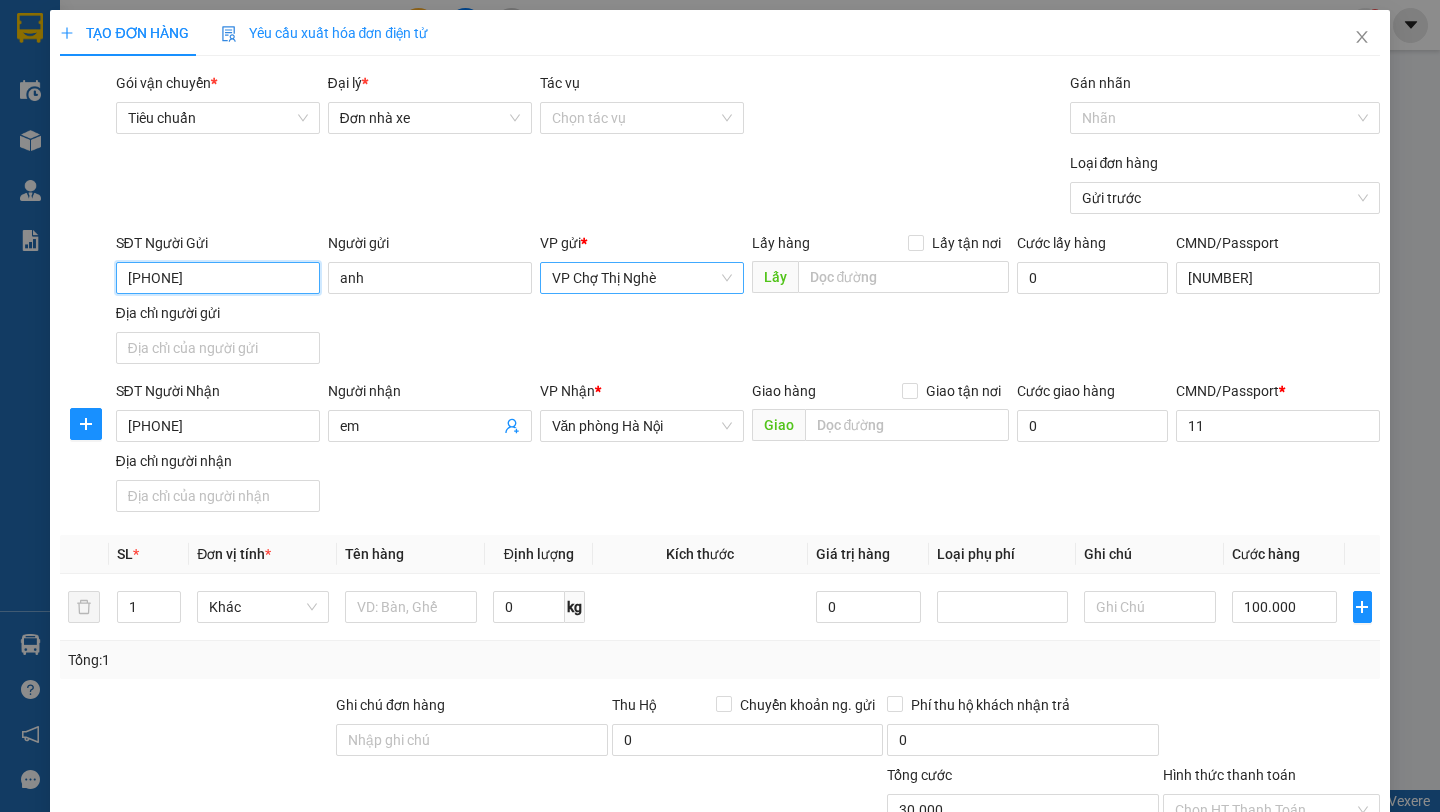 click on "VP Chợ Thị Nghè" at bounding box center (642, 278) 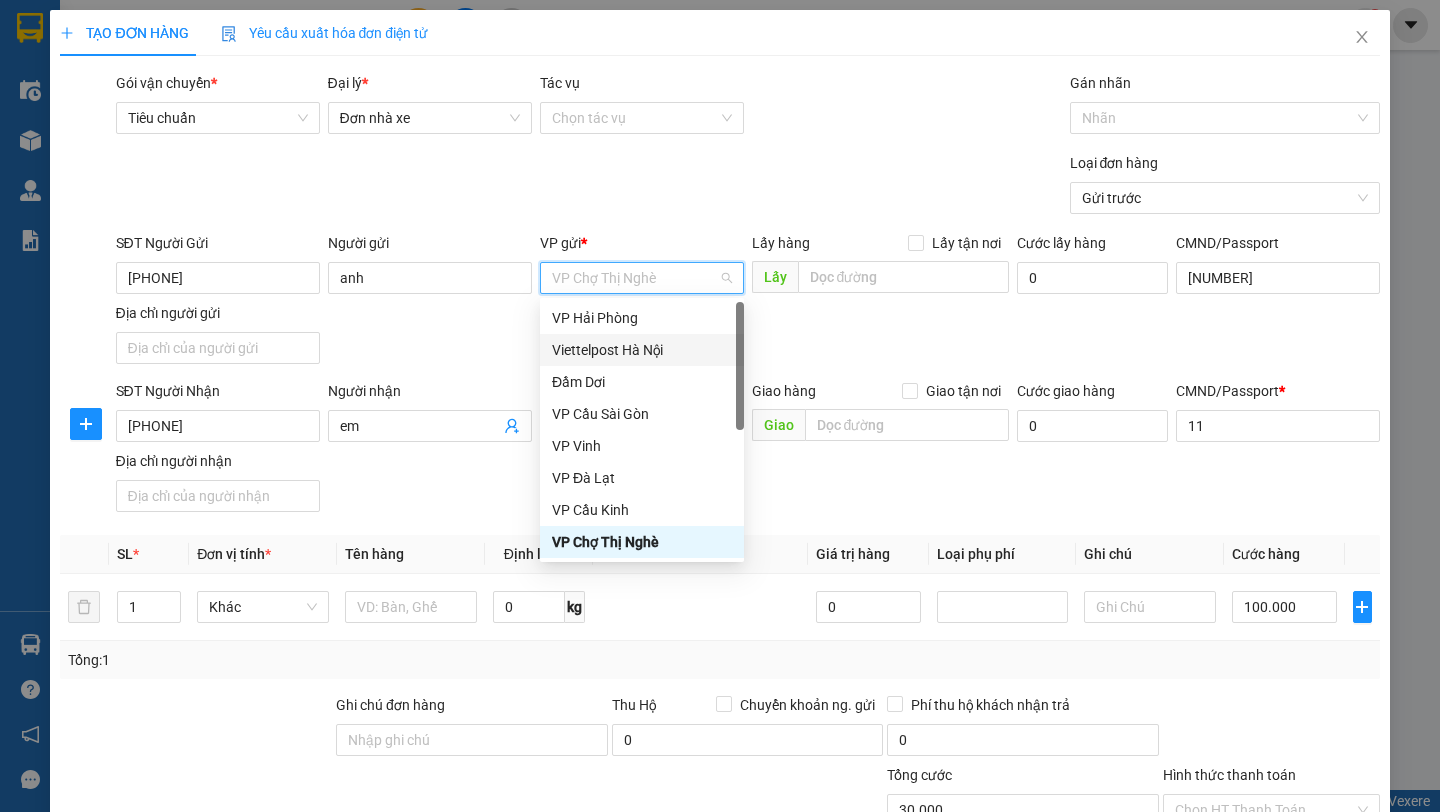 click on "Viettelpost Hà Nội" at bounding box center (642, 350) 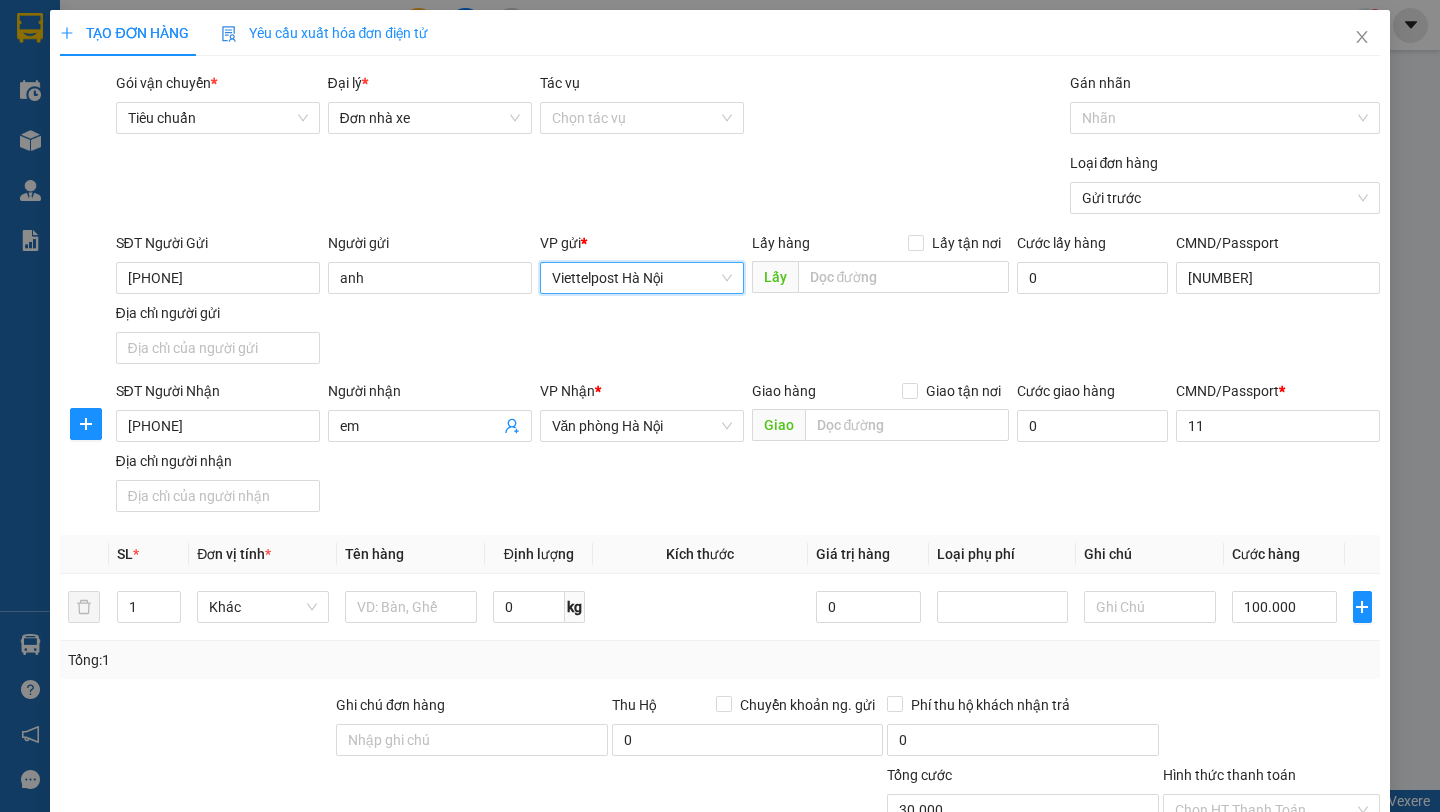 click on "Yêu cầu xuất hóa đơn điện tử" at bounding box center [325, 33] 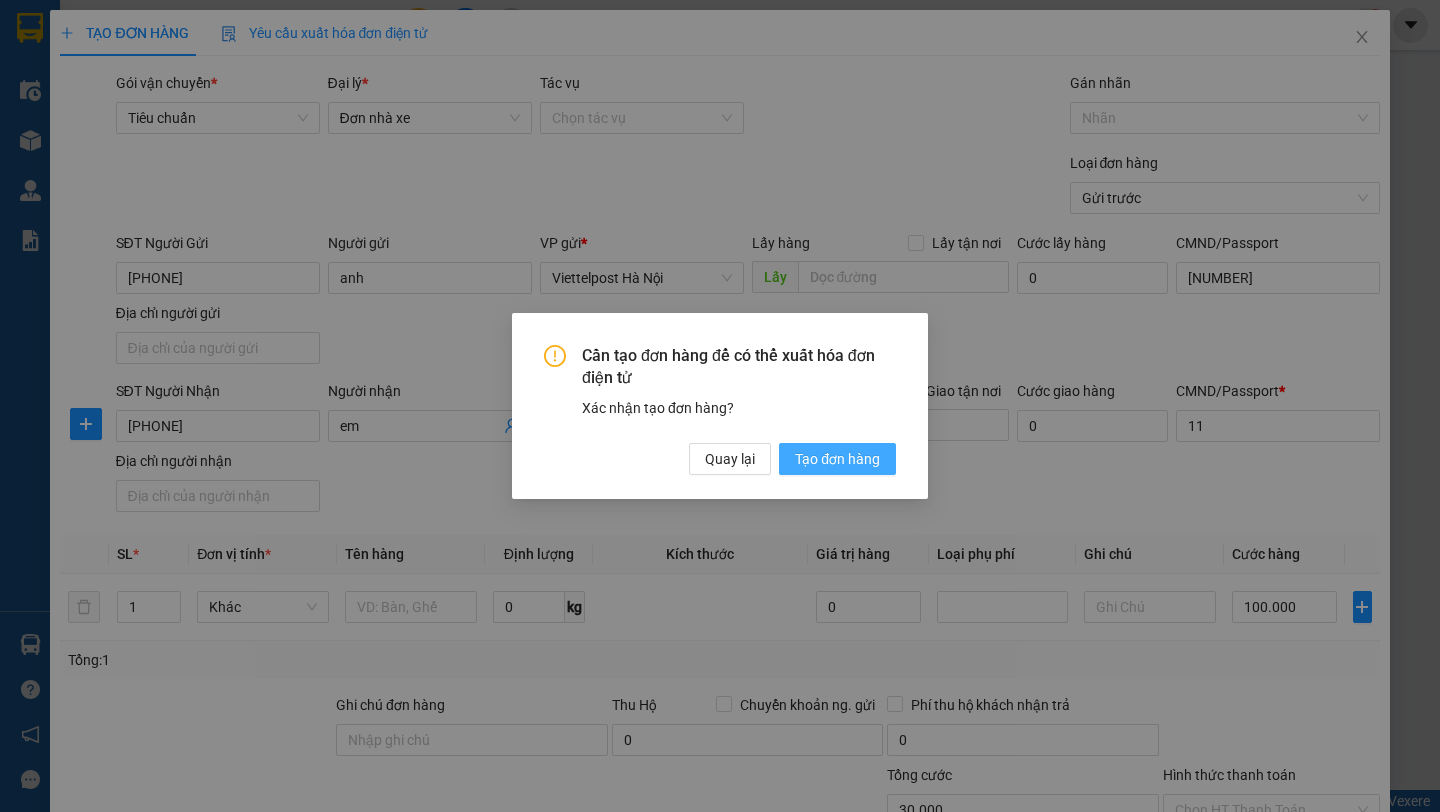 click on "Tạo đơn hàng" at bounding box center (837, 459) 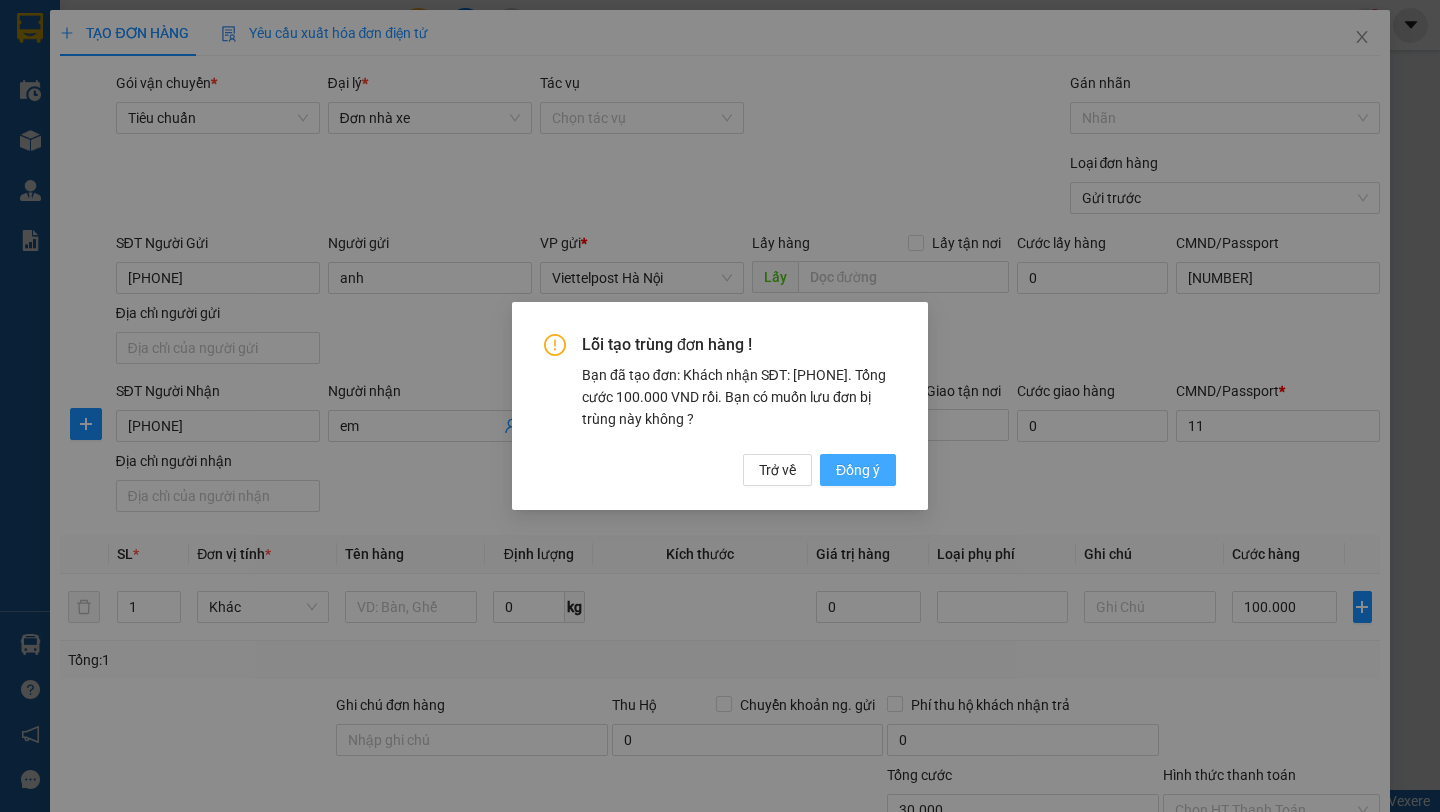 click on "Đồng ý" at bounding box center (858, 470) 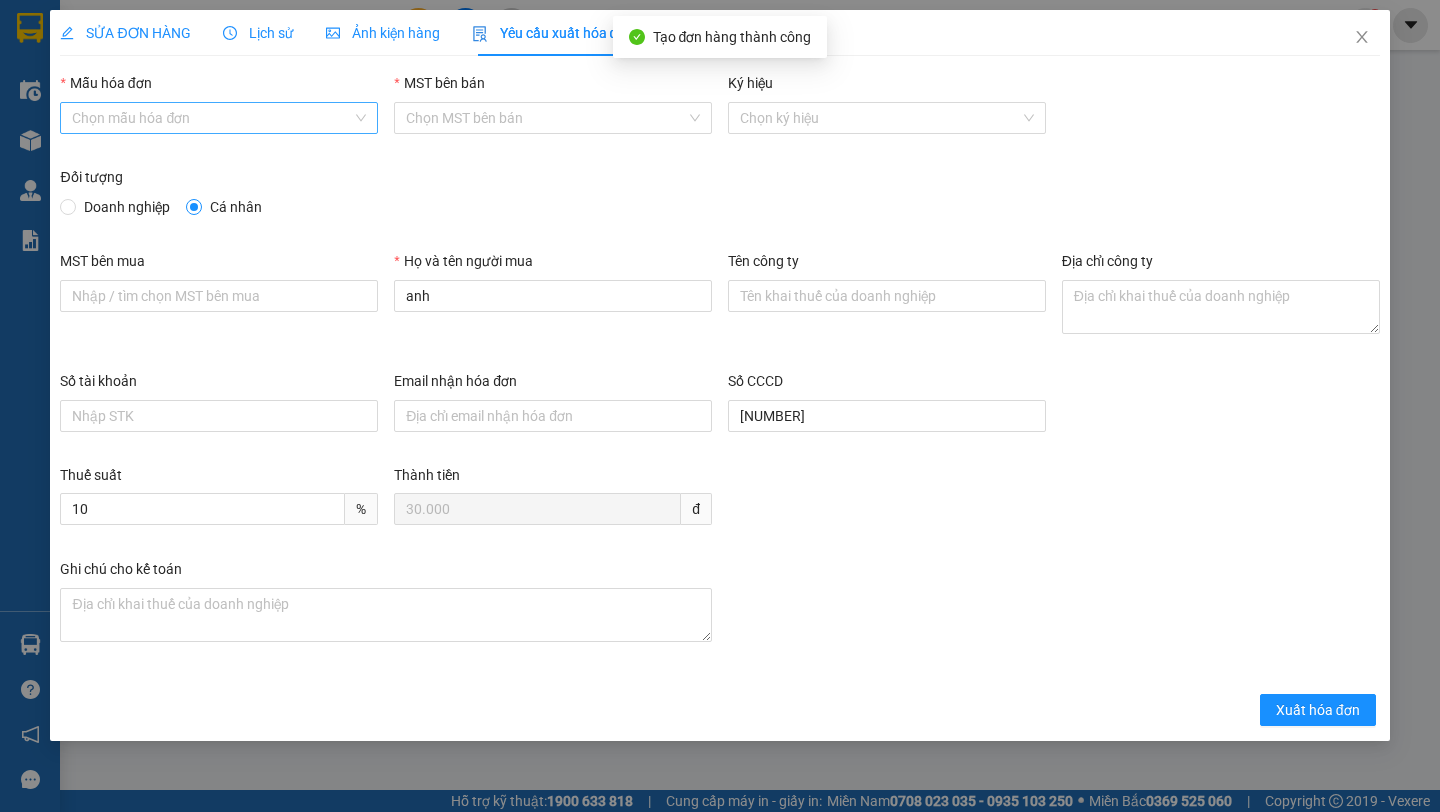 click on "Mẫu hóa đơn" at bounding box center (212, 118) 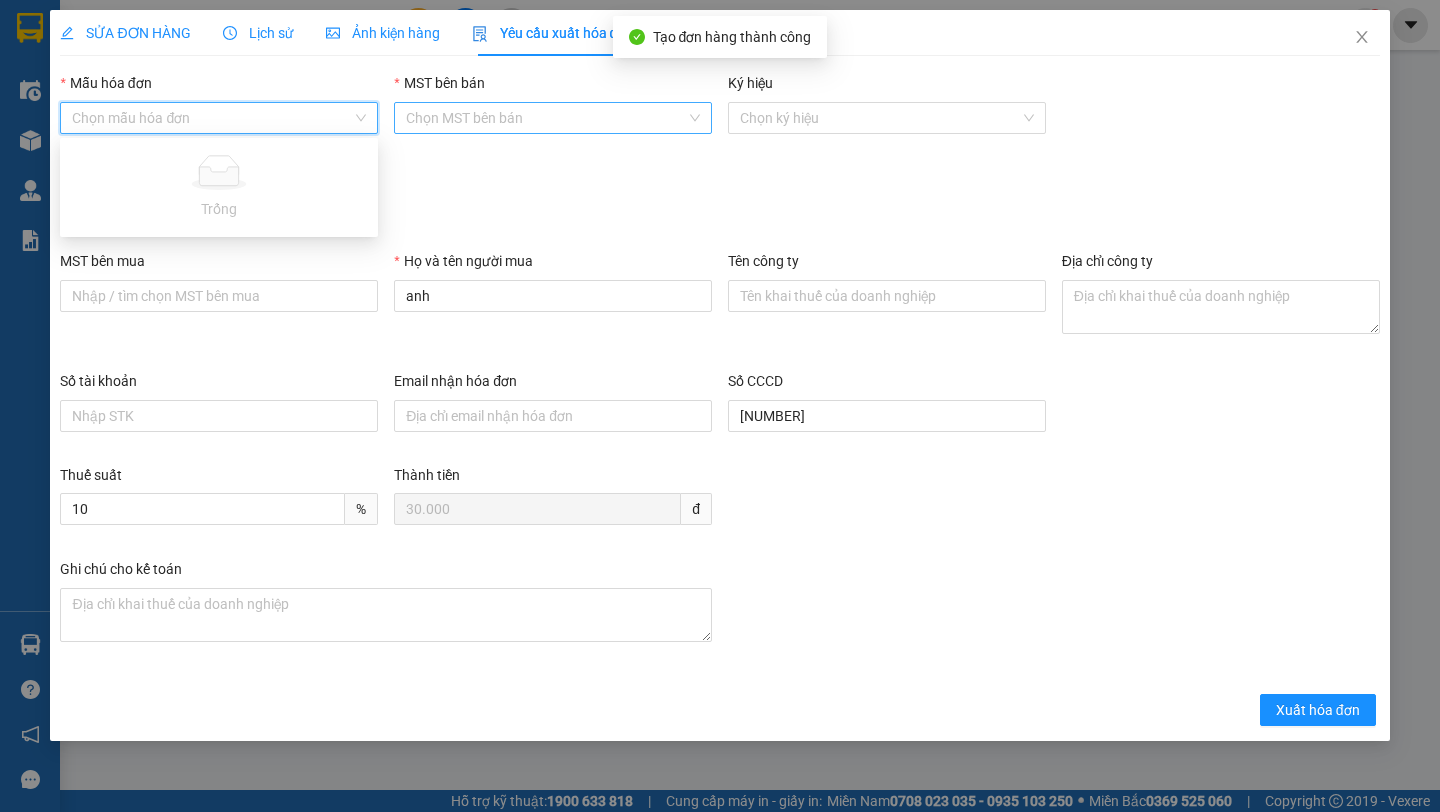 click on "MST bên bán" at bounding box center (546, 118) 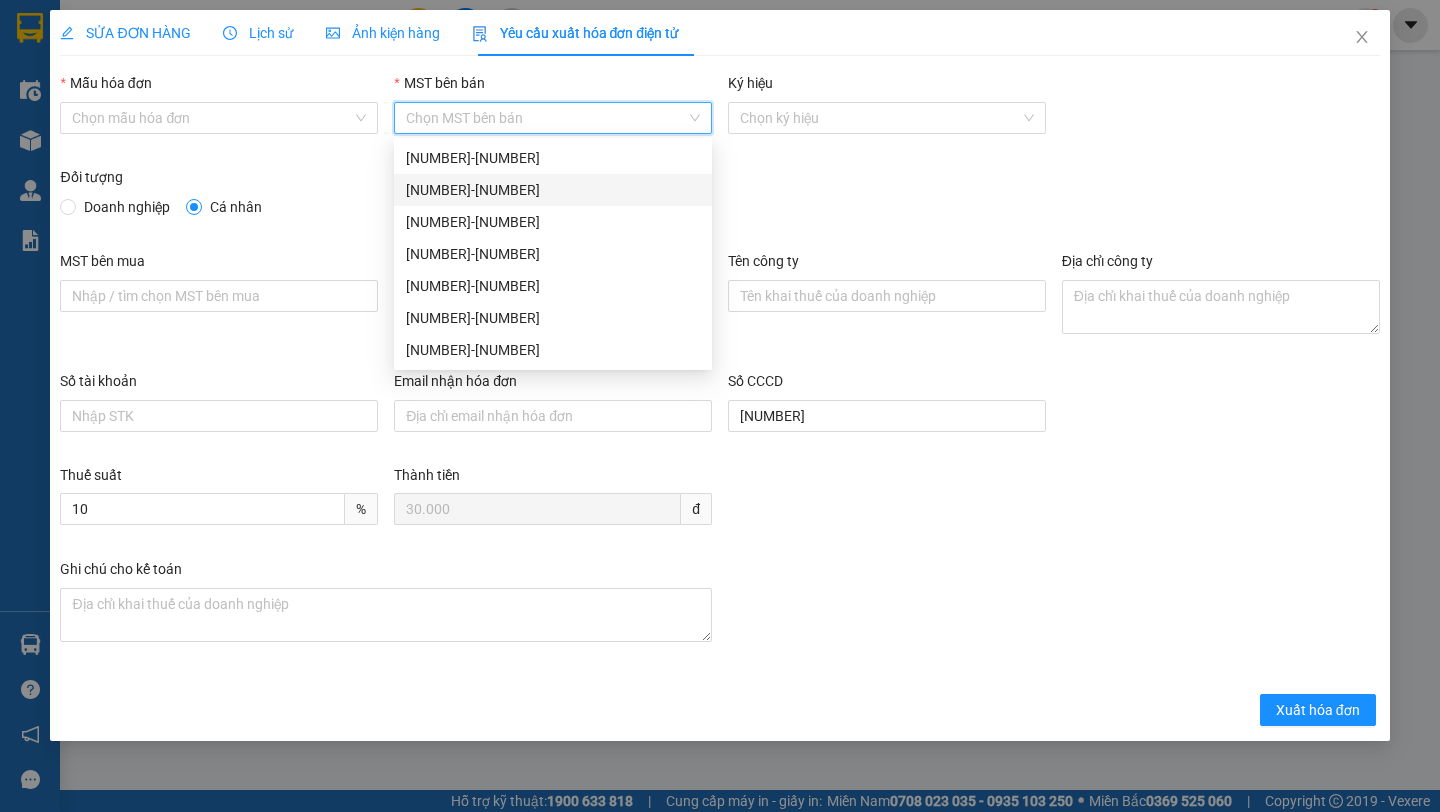 click on "Đối tượng" at bounding box center [719, 181] 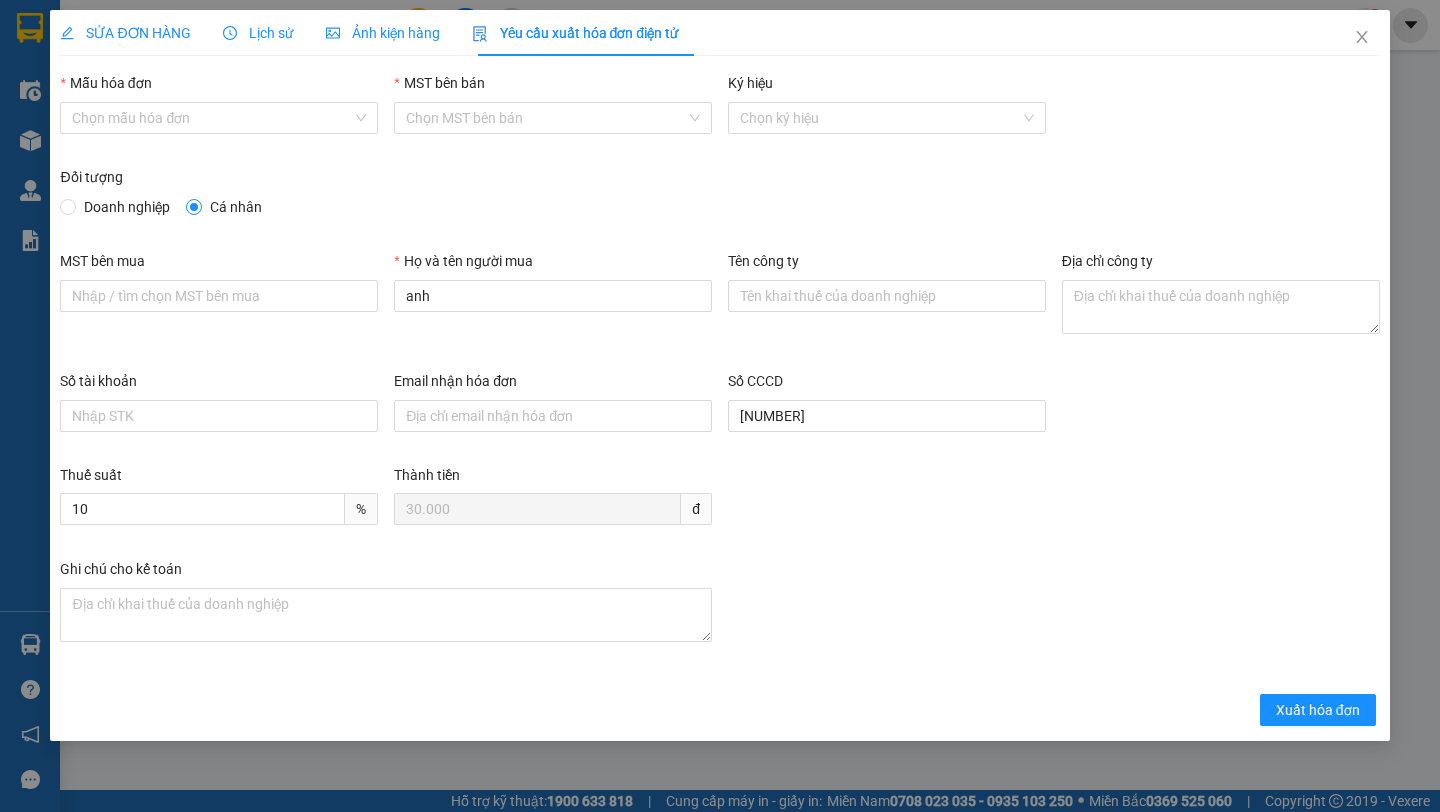 click on "Doanh nghiệp" at bounding box center [127, 207] 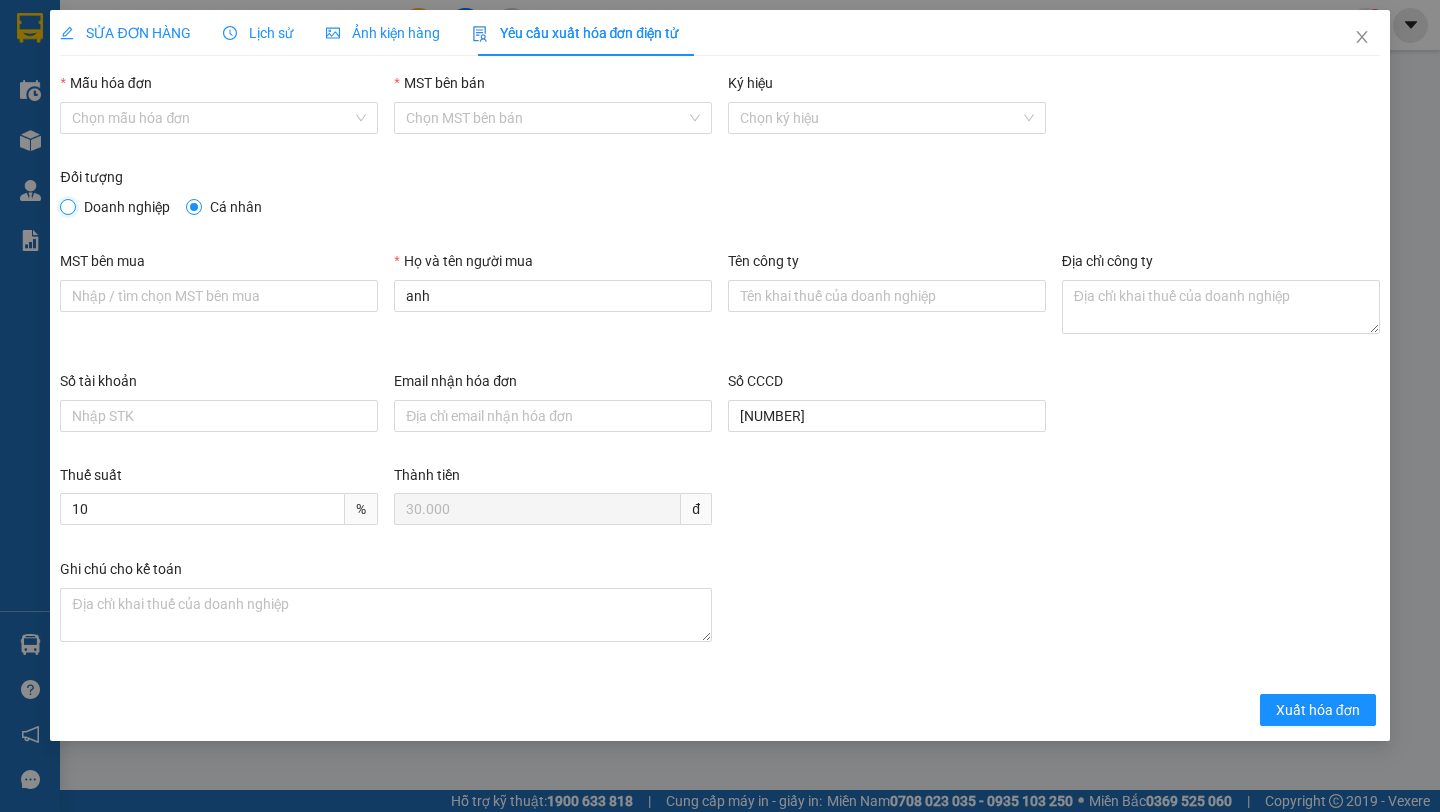 click on "Doanh nghiệp" at bounding box center (67, 206) 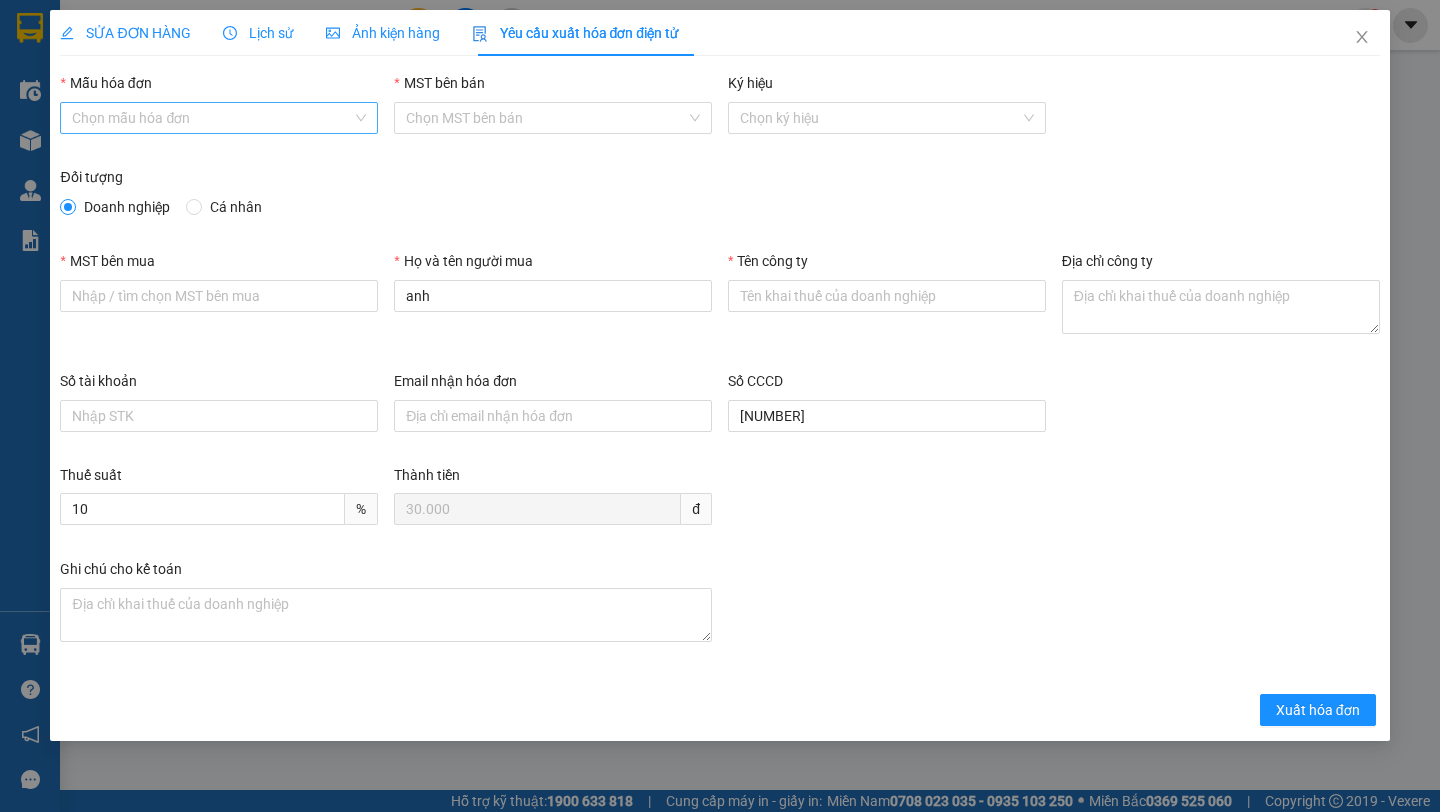 click on "Mẫu hóa đơn" at bounding box center (212, 118) 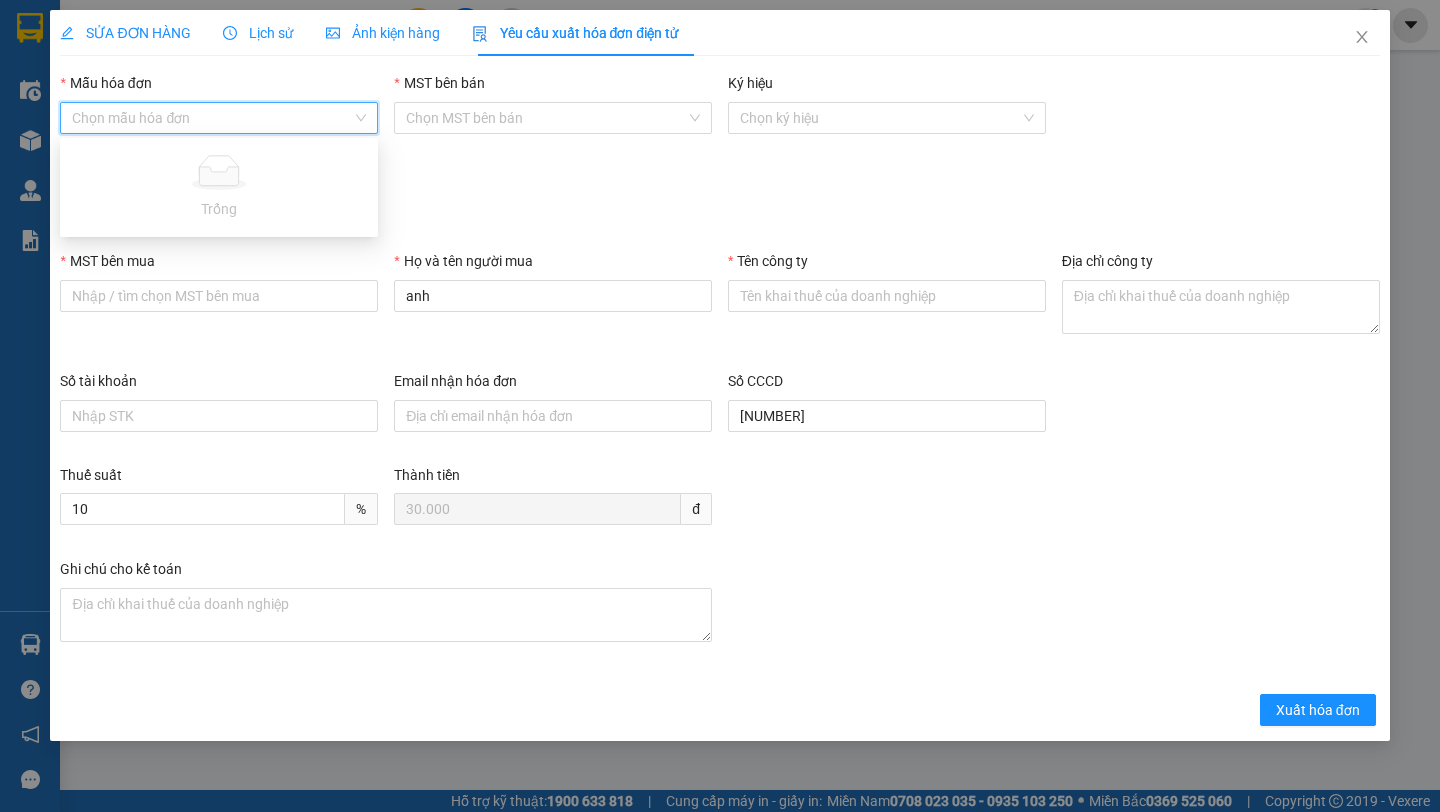 click on "Đối tượng" at bounding box center (719, 181) 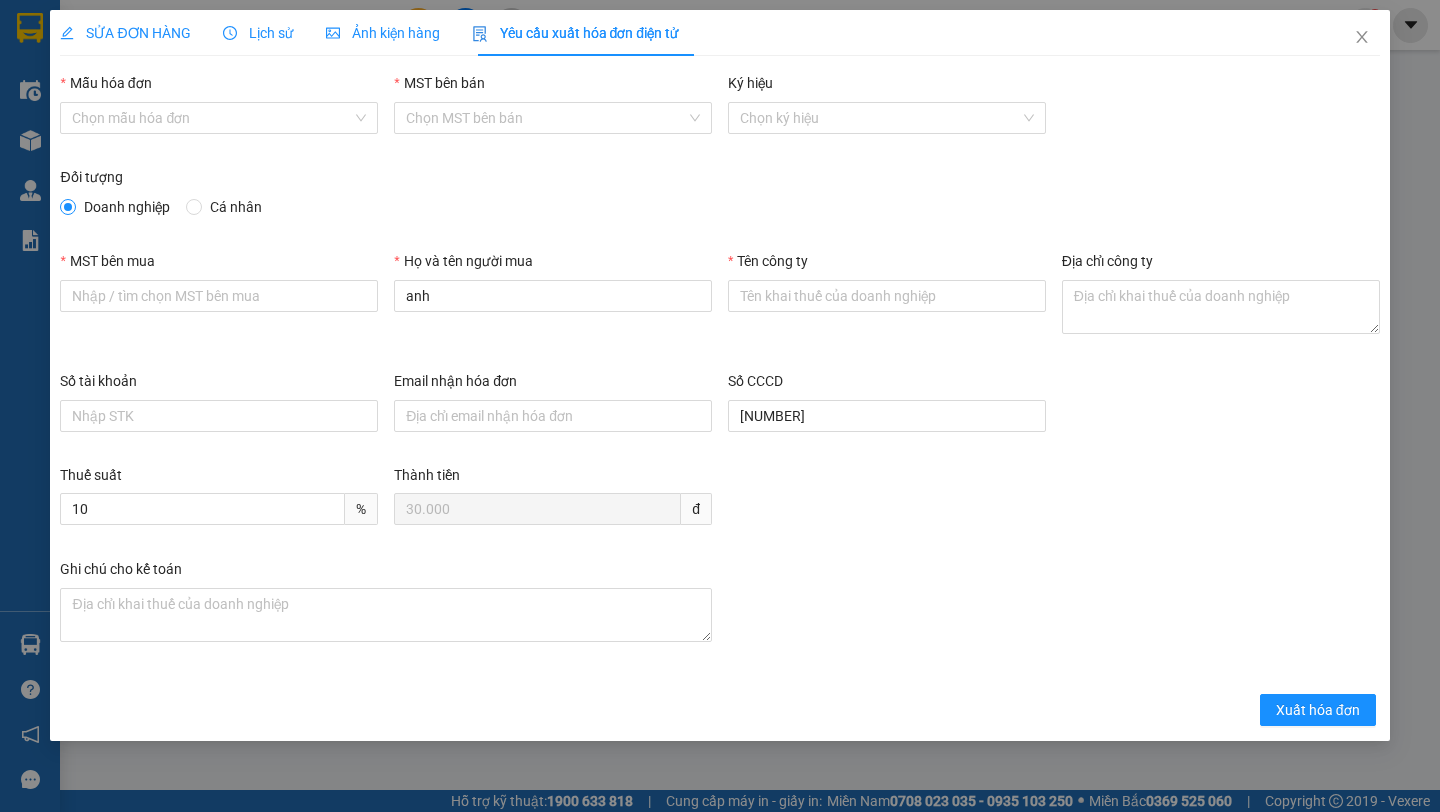click on "Cá nhân" at bounding box center (236, 207) 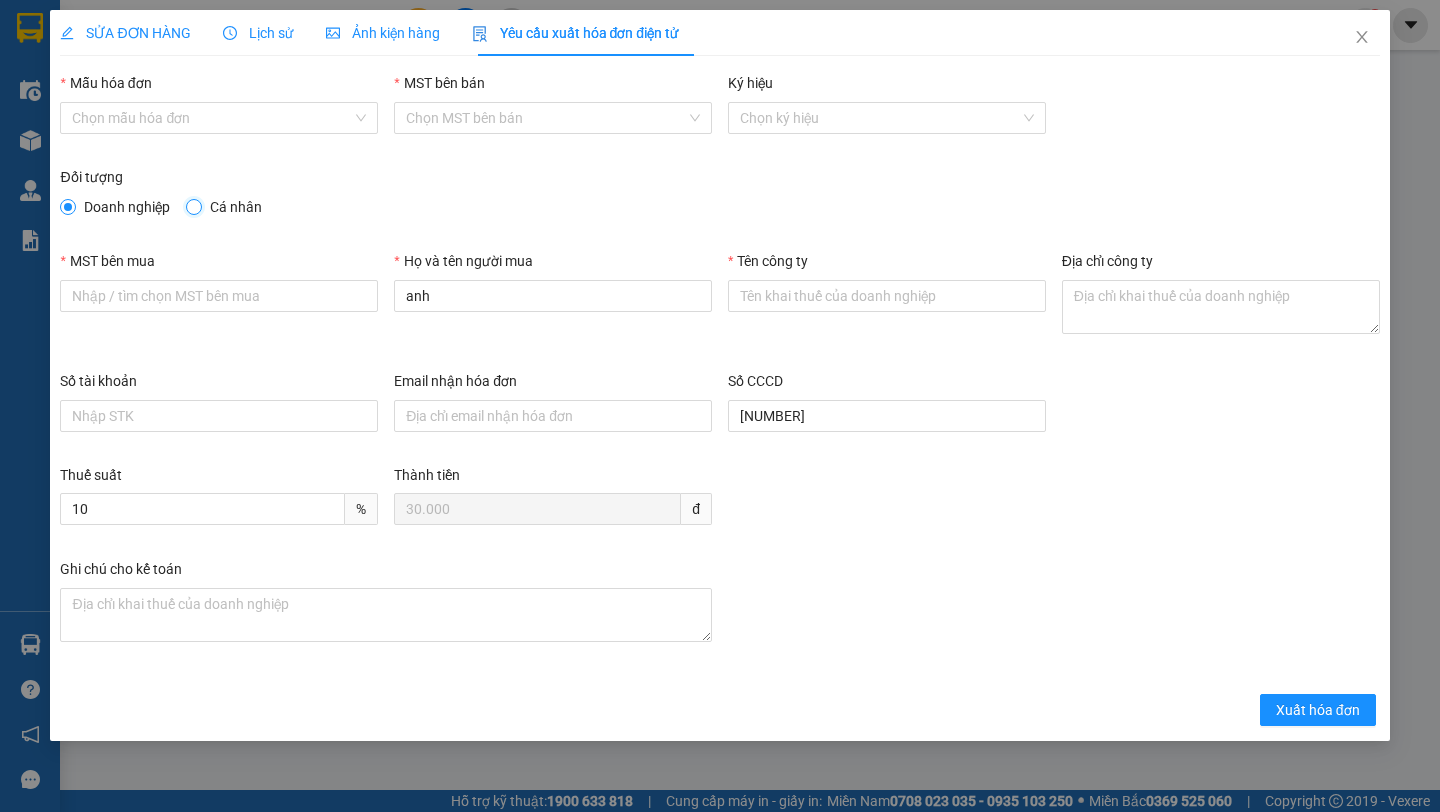 click on "Cá nhân" at bounding box center (193, 206) 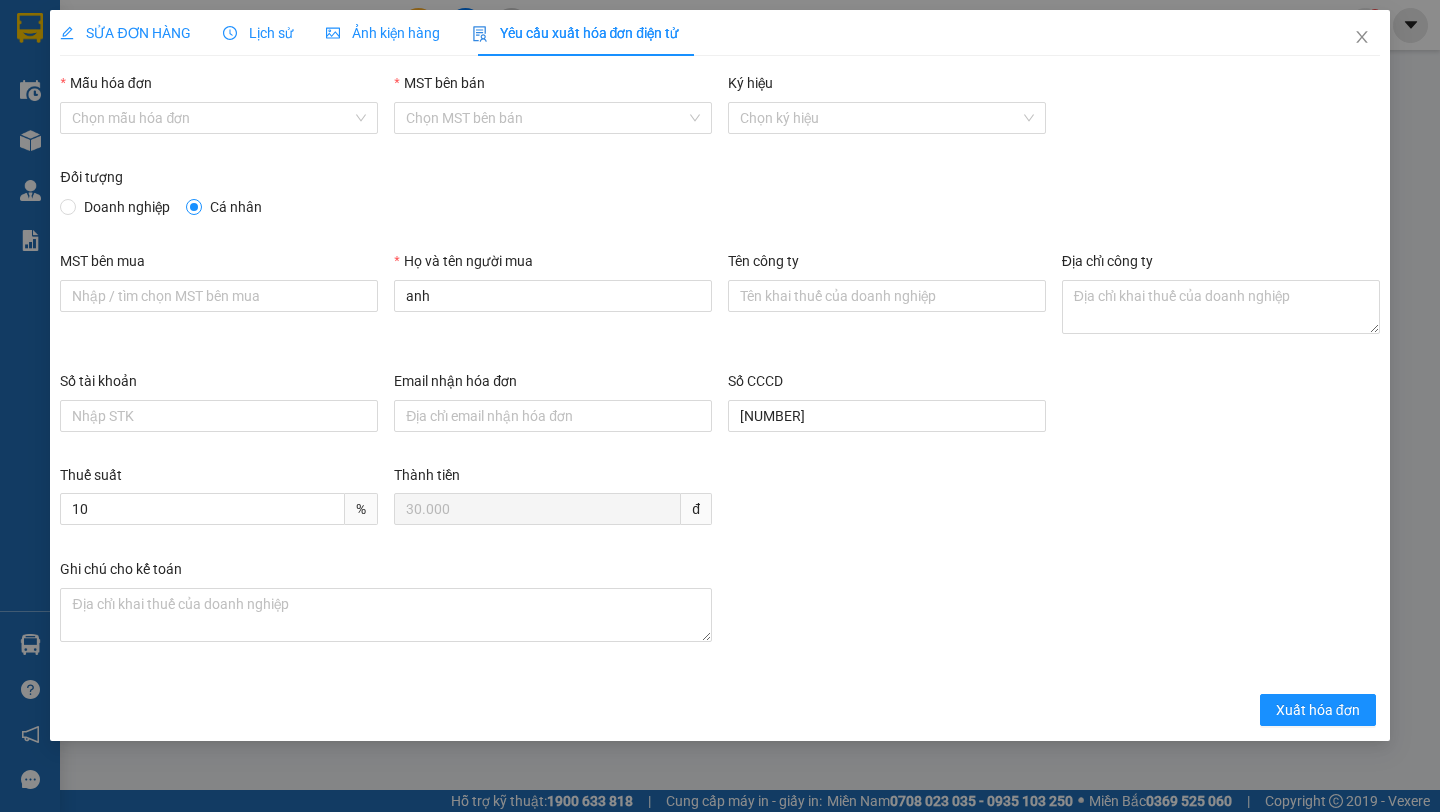 click on "SỬA ĐƠN HÀNG" at bounding box center (125, 33) 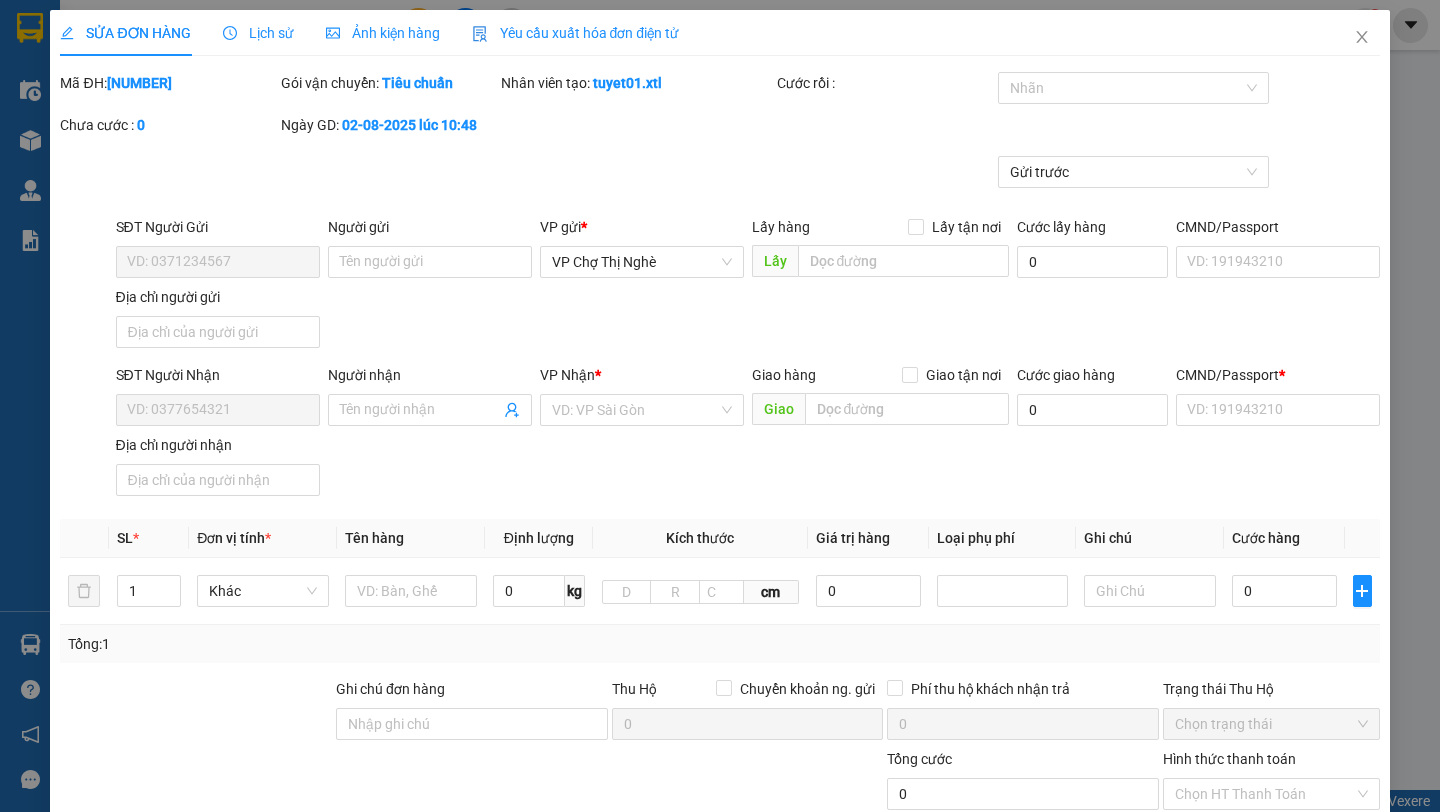 type on "[PHONE]" 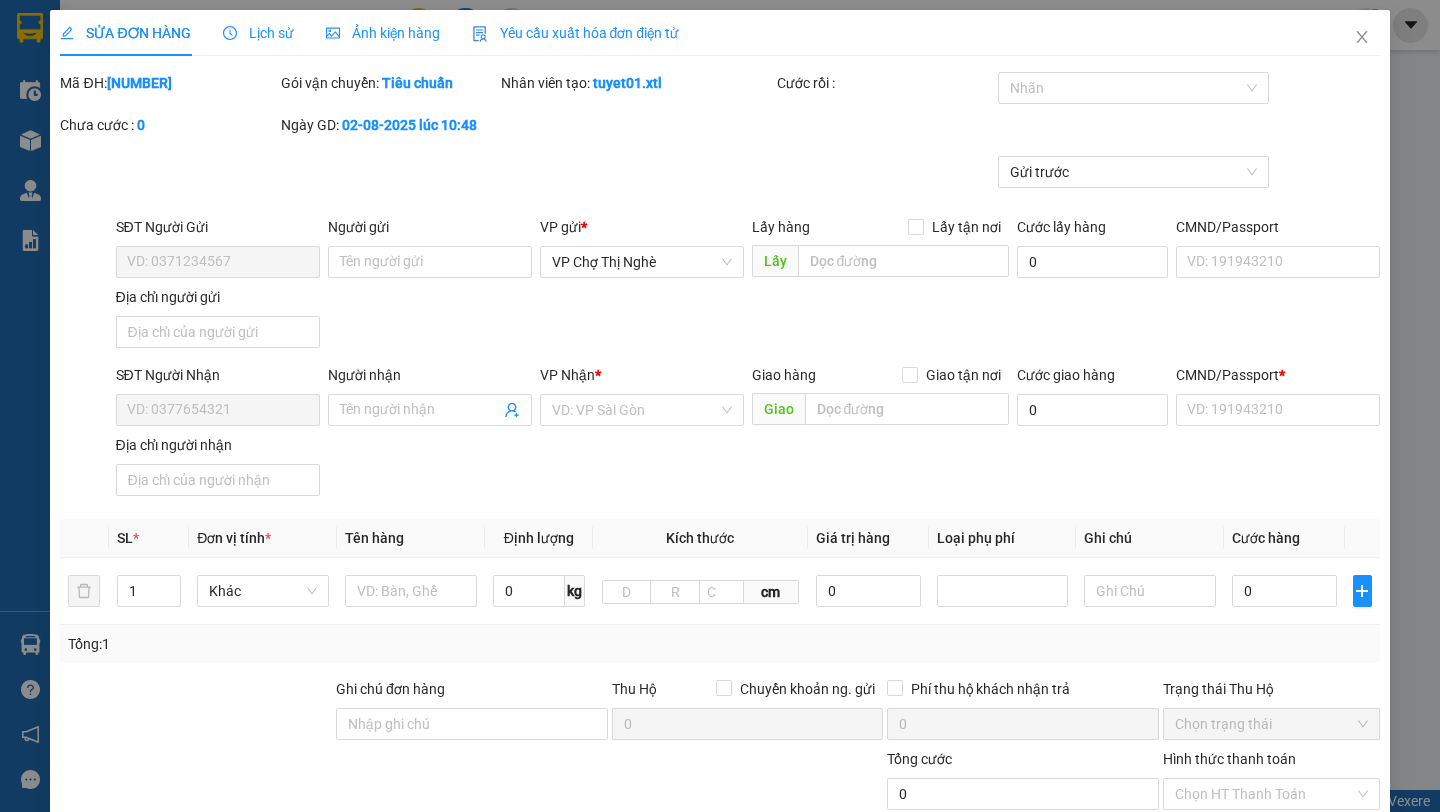 type on "anh" 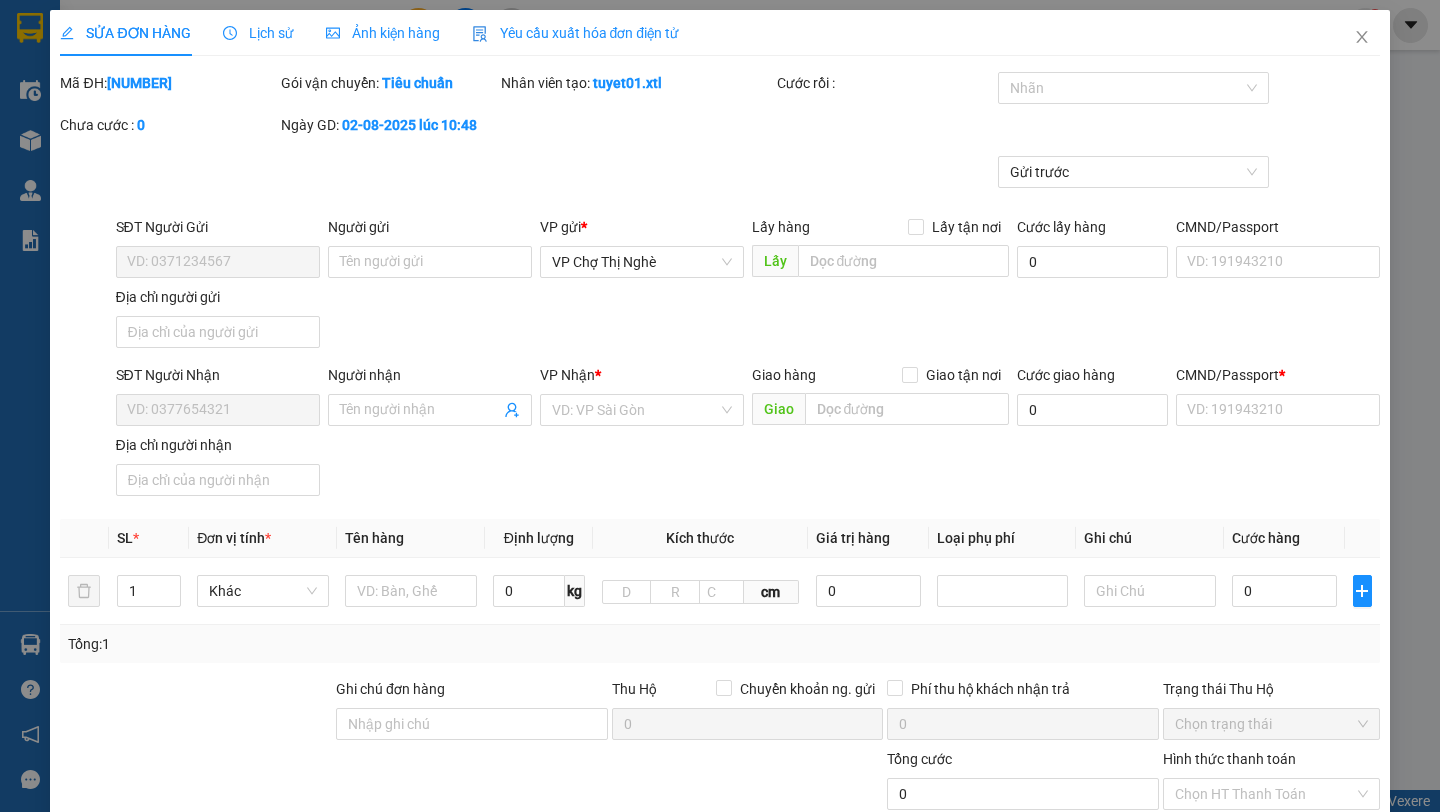 type on "[NUMBER]" 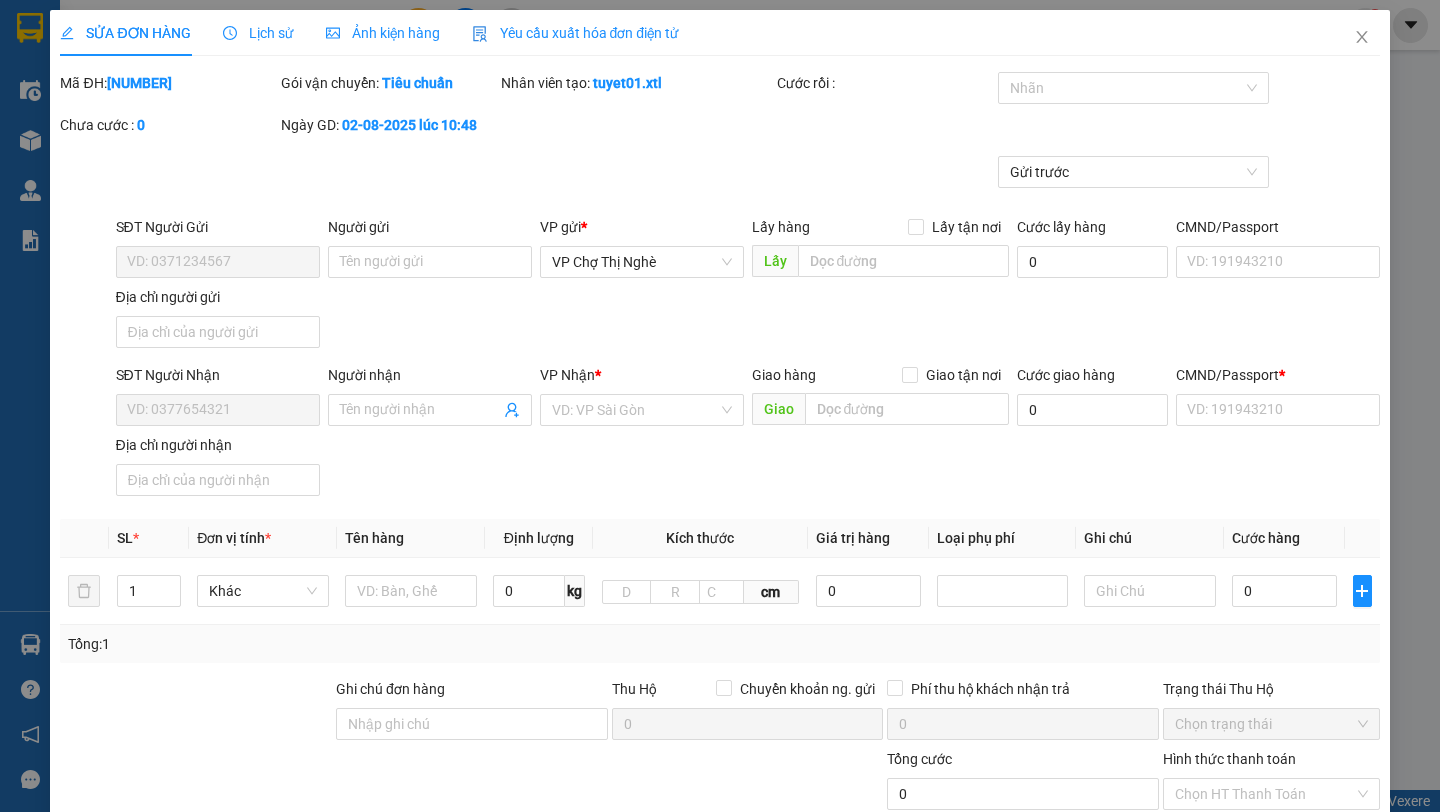 type on "[PHONE]" 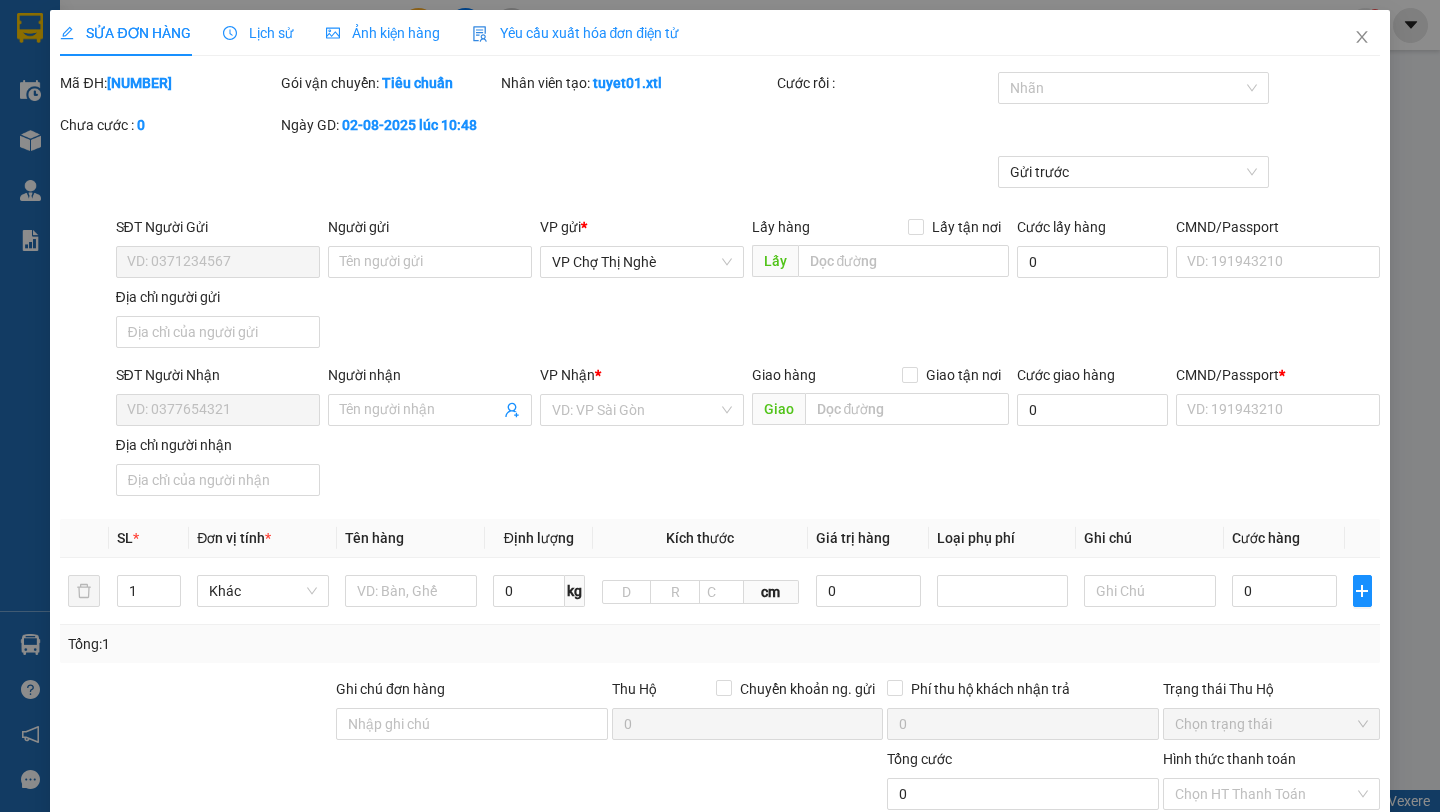 type on "30.000" 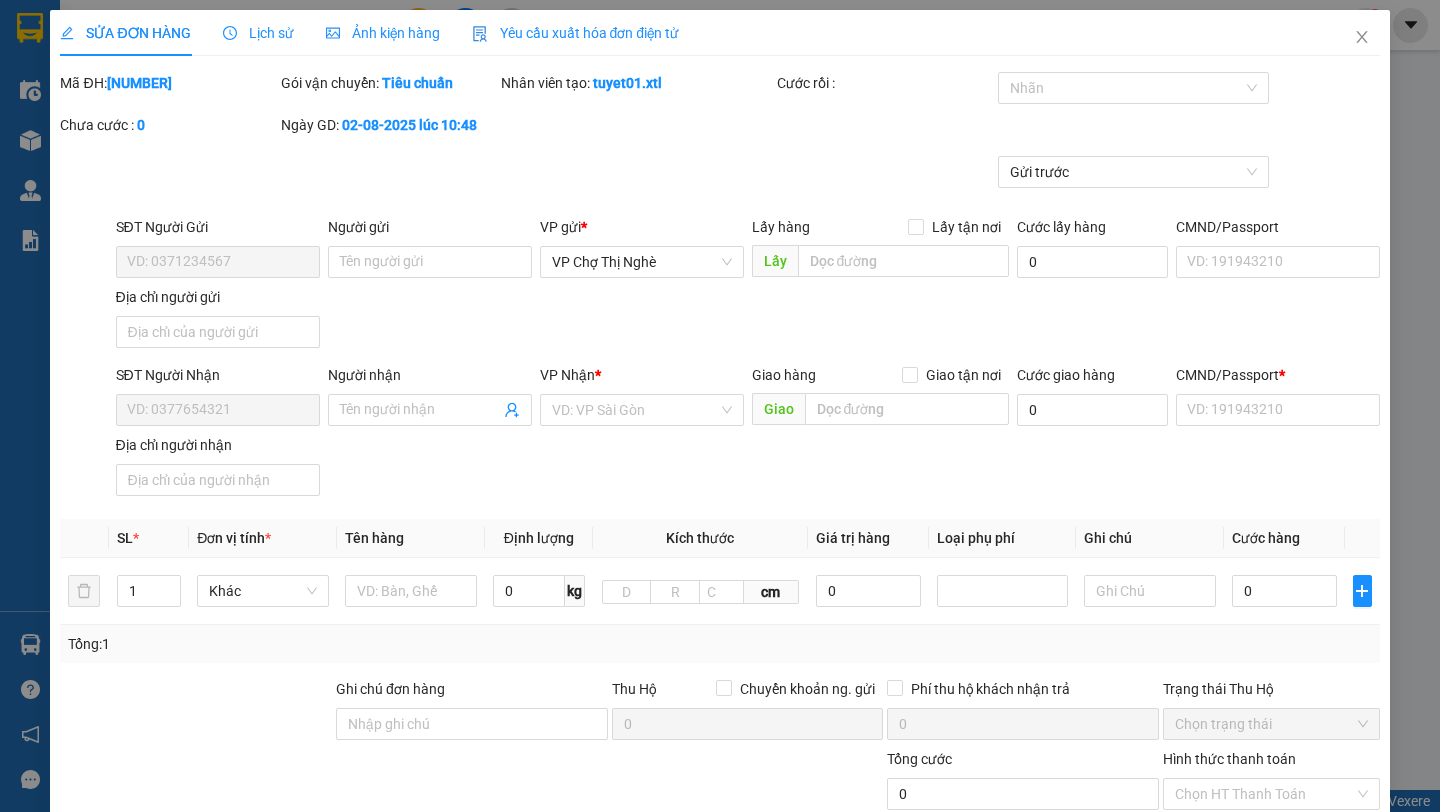 type on "70" 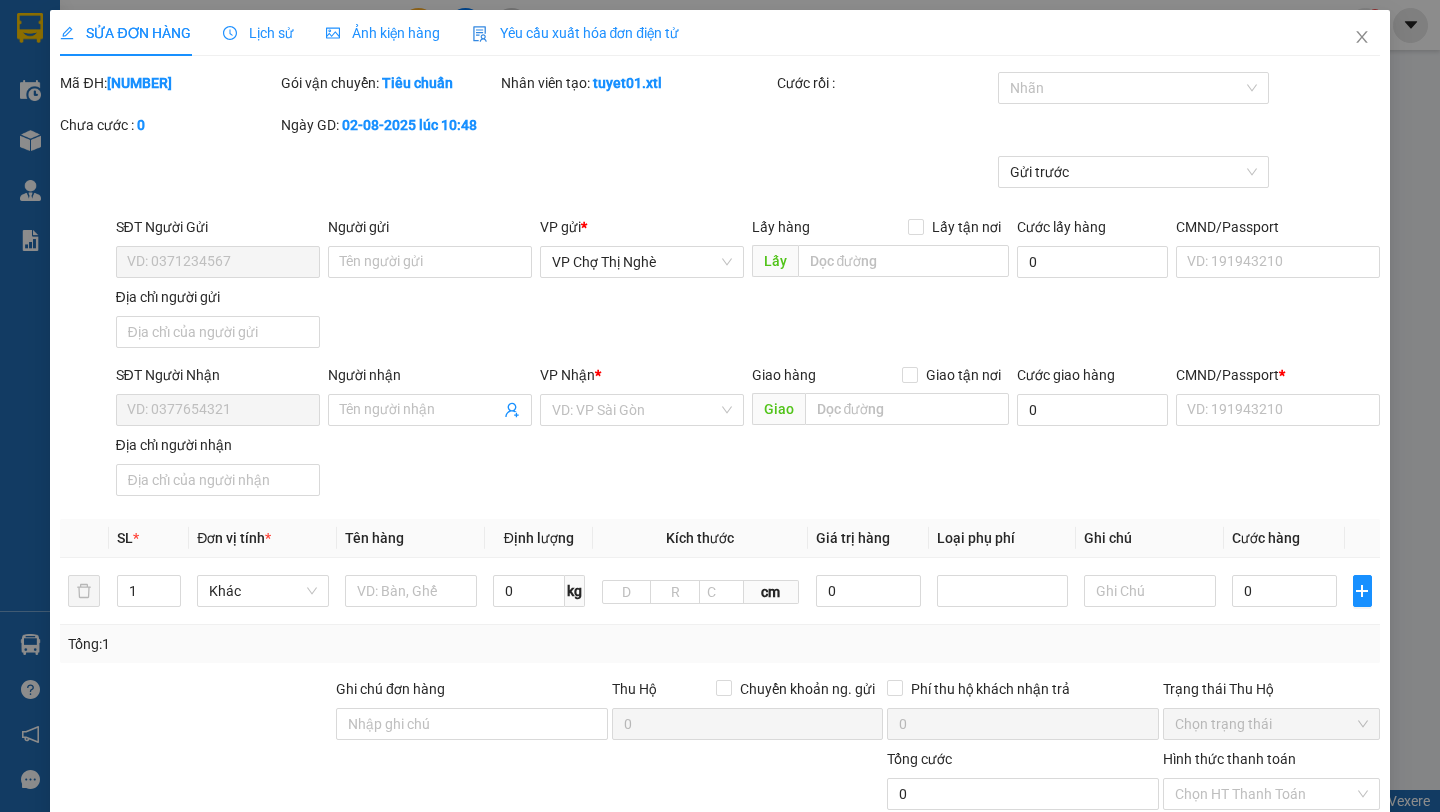 type on "30.000" 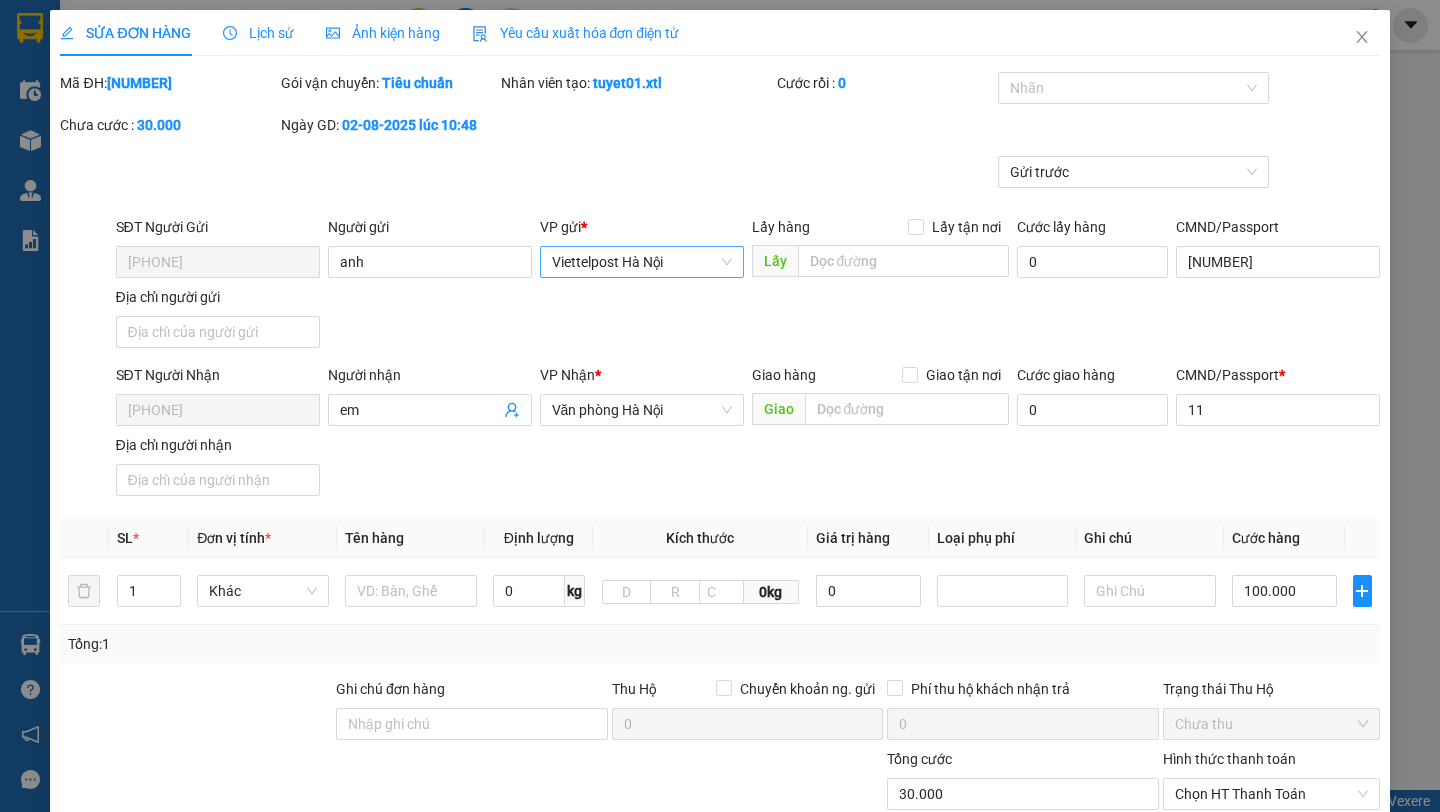 click on "Viettelpost Hà Nội" at bounding box center (642, 262) 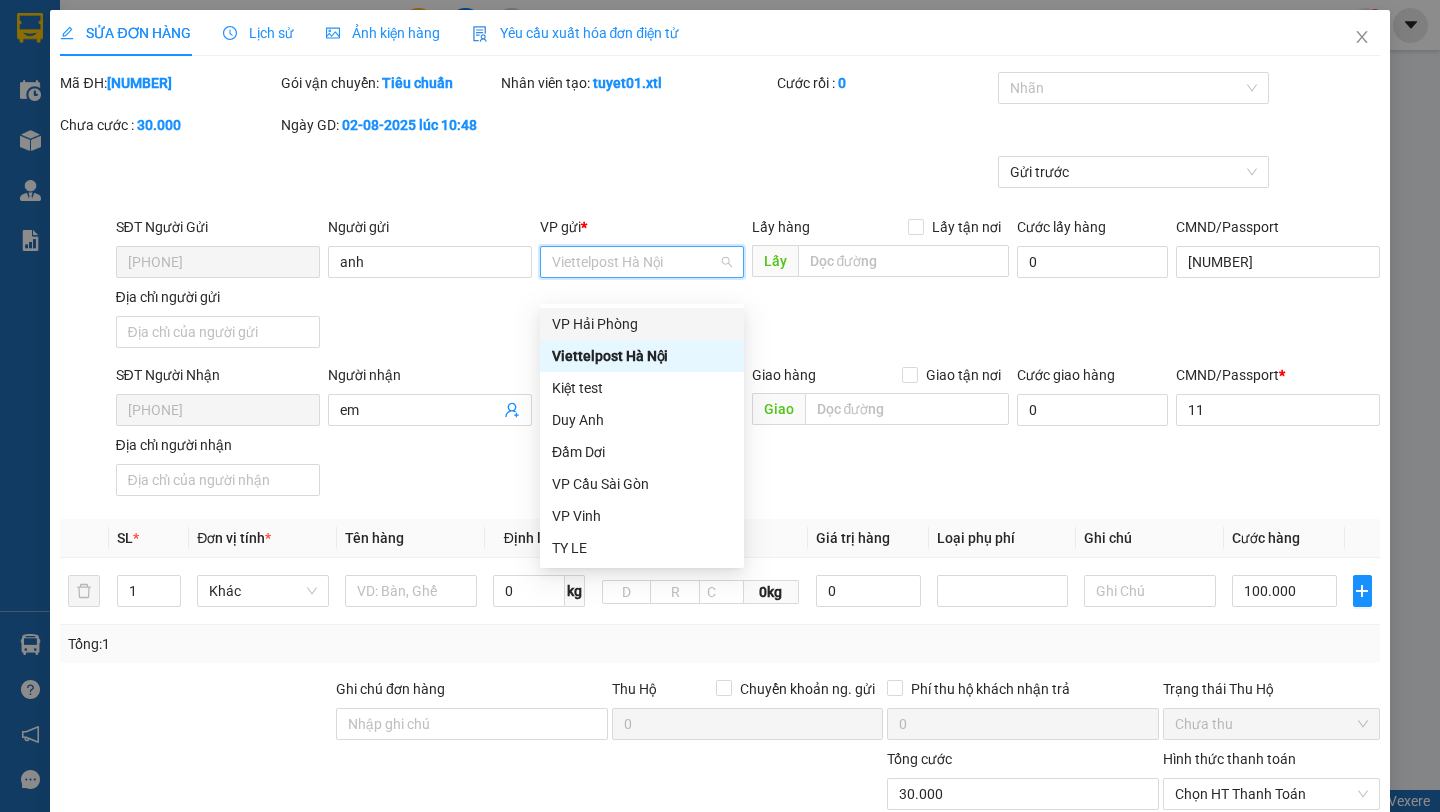 click on "VP Hải Phòng" at bounding box center [642, 324] 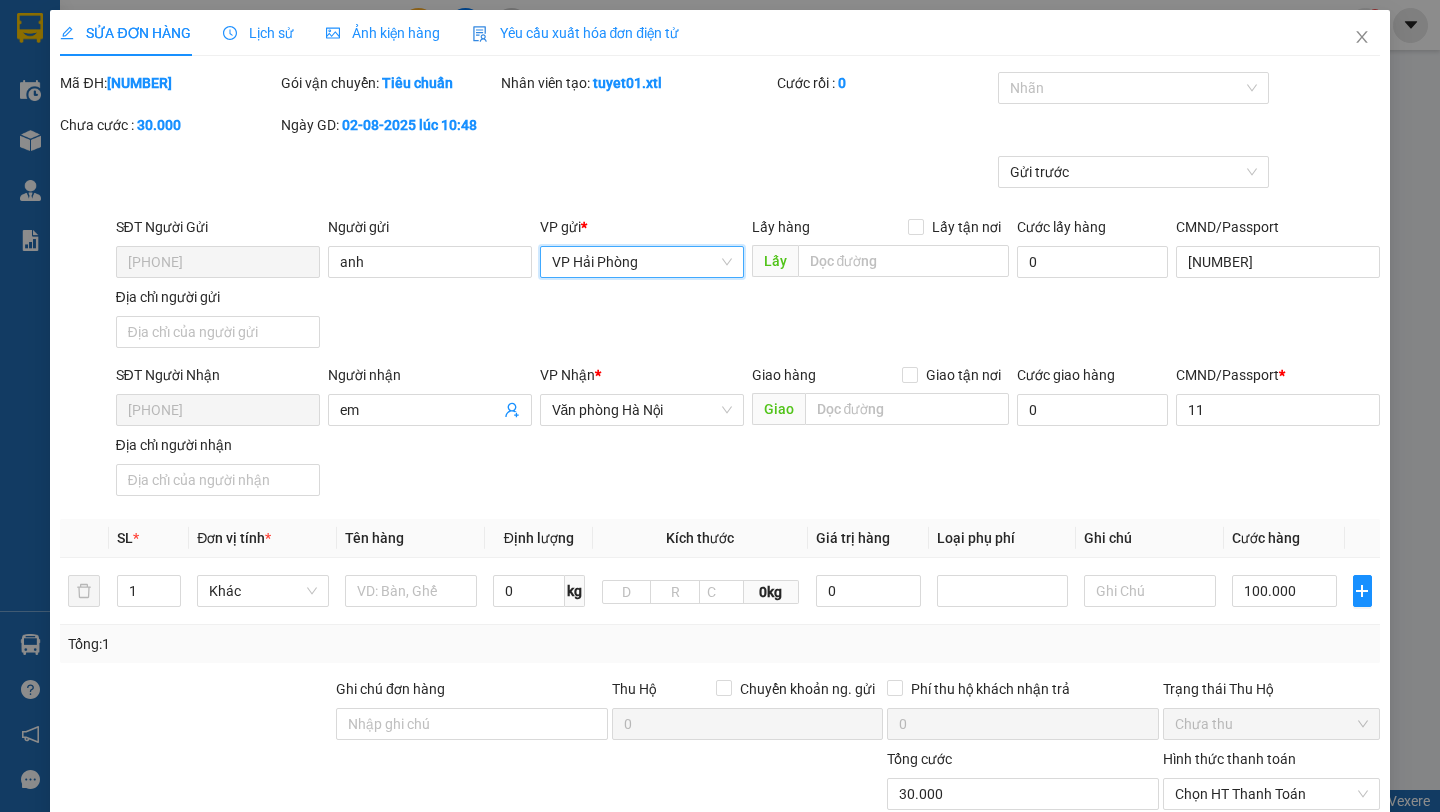 click on "Yêu cầu xuất hóa đơn điện tử" at bounding box center (576, 33) 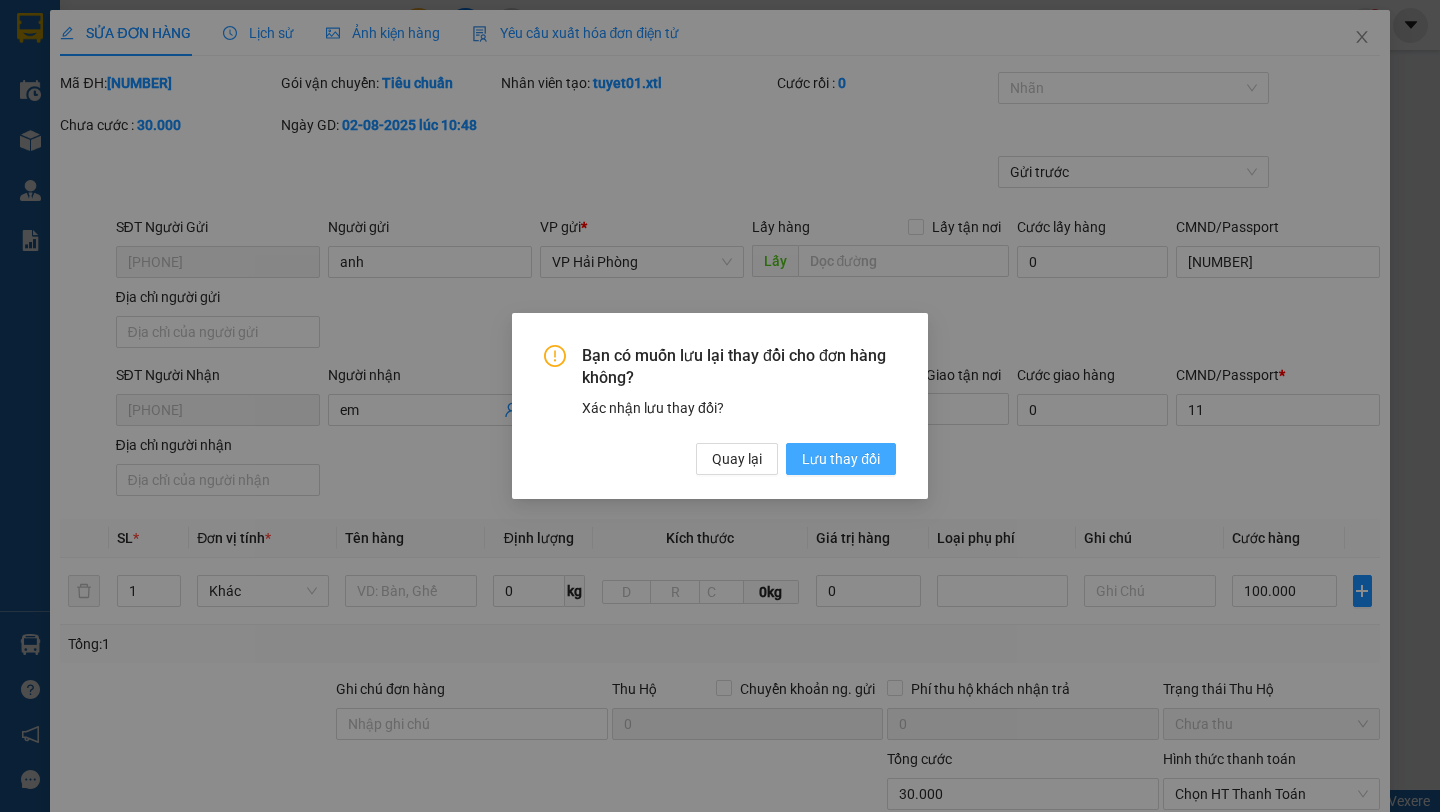 click on "Lưu thay đổi" at bounding box center [841, 459] 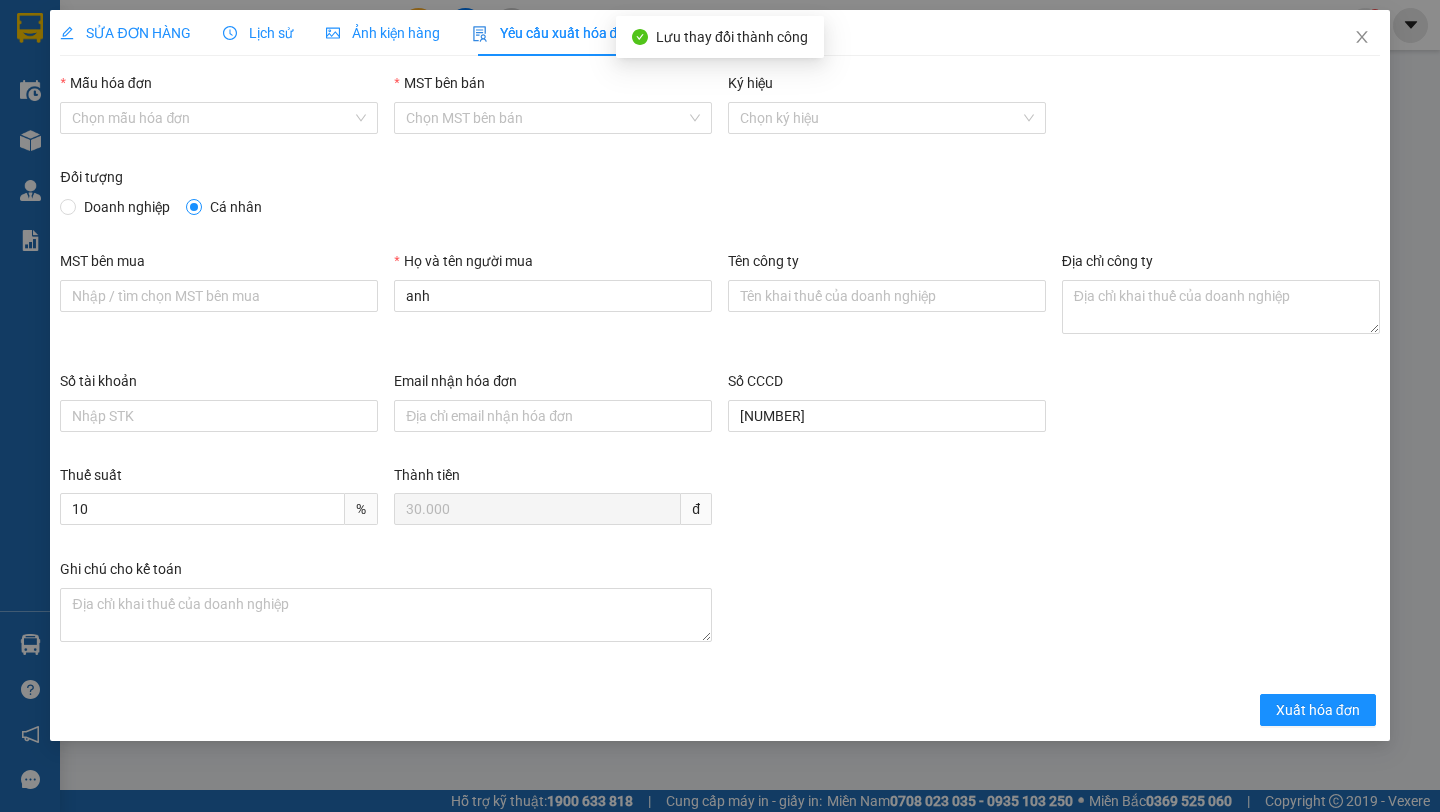 click on "Mẫu hóa đơn" at bounding box center [219, 87] 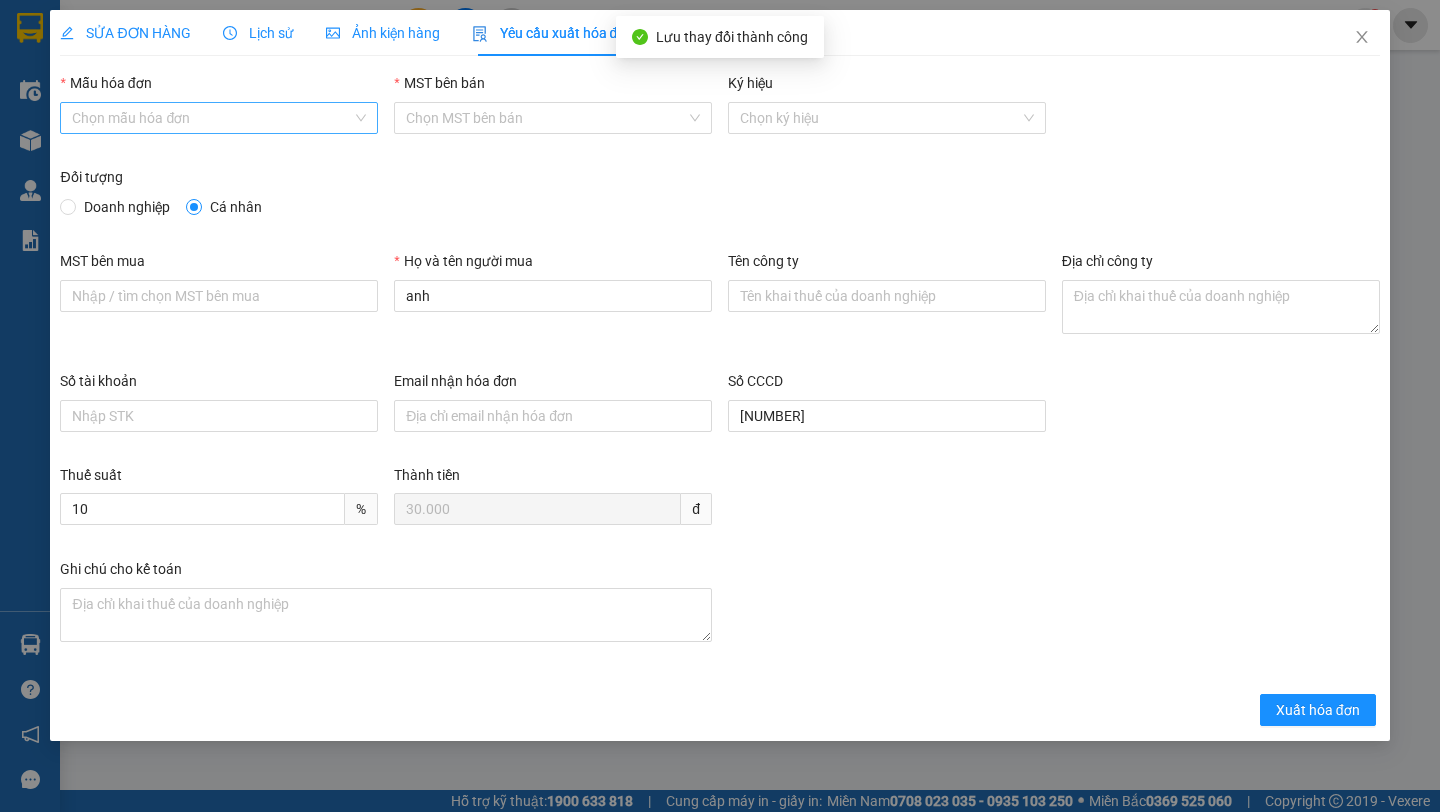 click on "Mẫu hóa đơn" at bounding box center (212, 118) 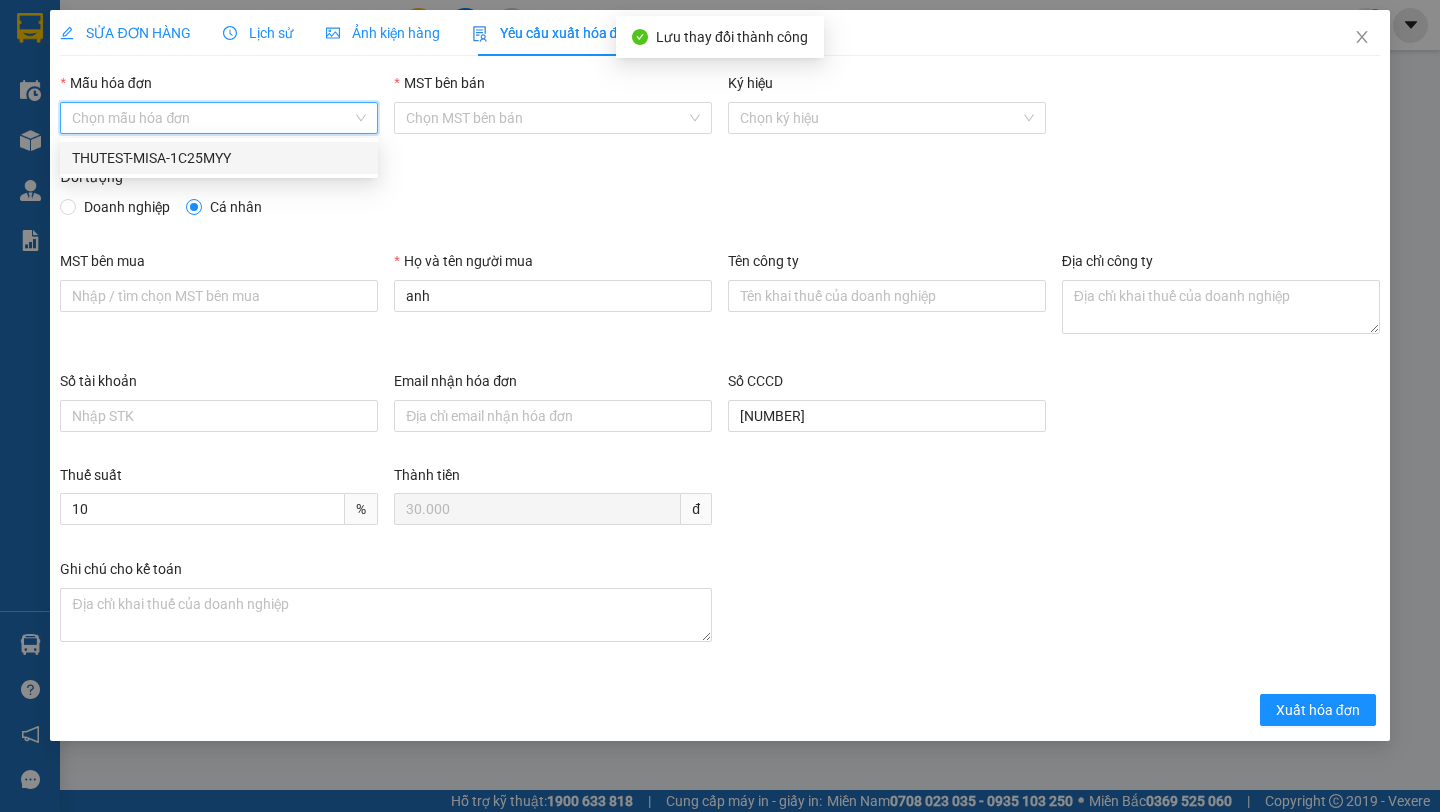 click on "THUTEST-MISA-1C25MYY" at bounding box center (219, 158) 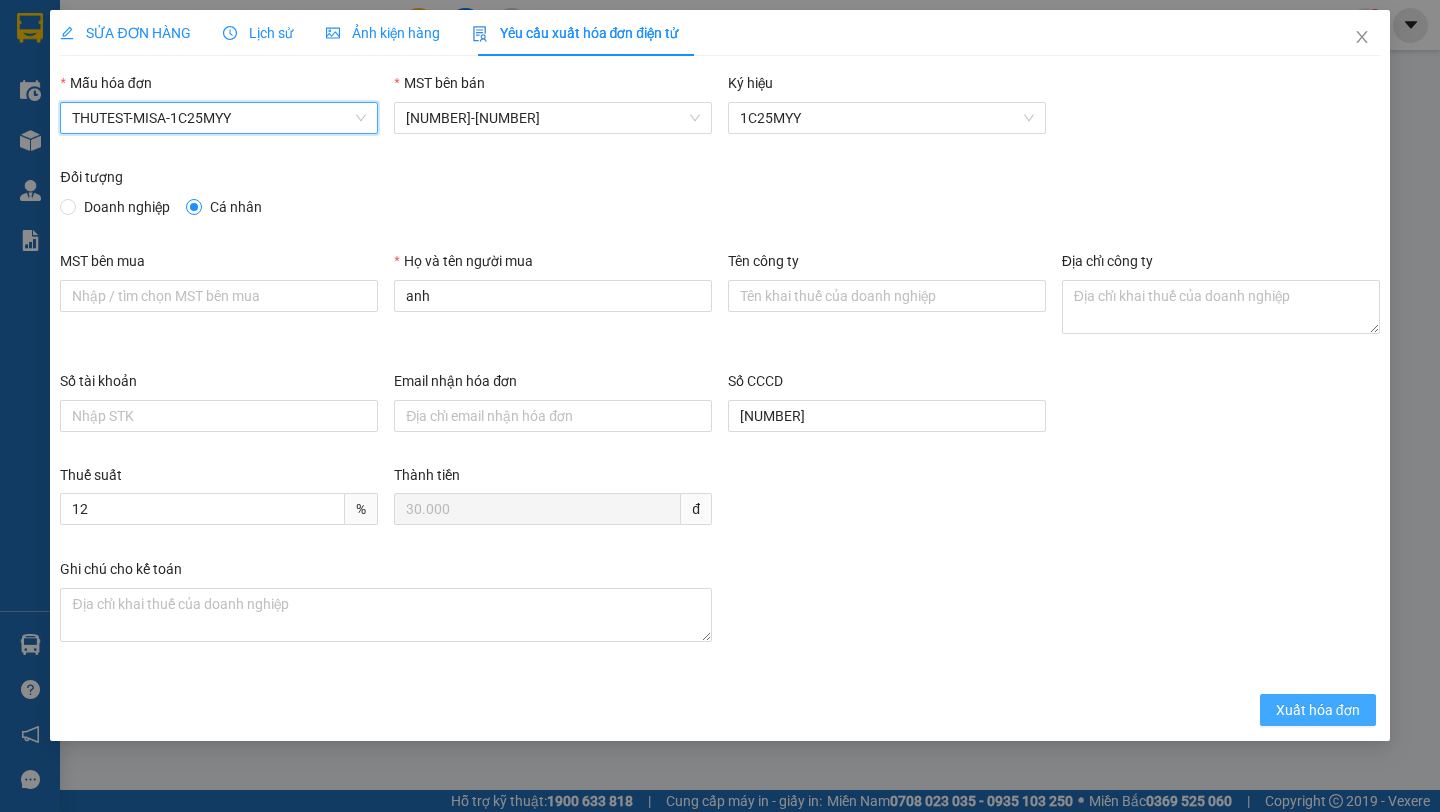 click on "Xuất hóa đơn" at bounding box center [1318, 710] 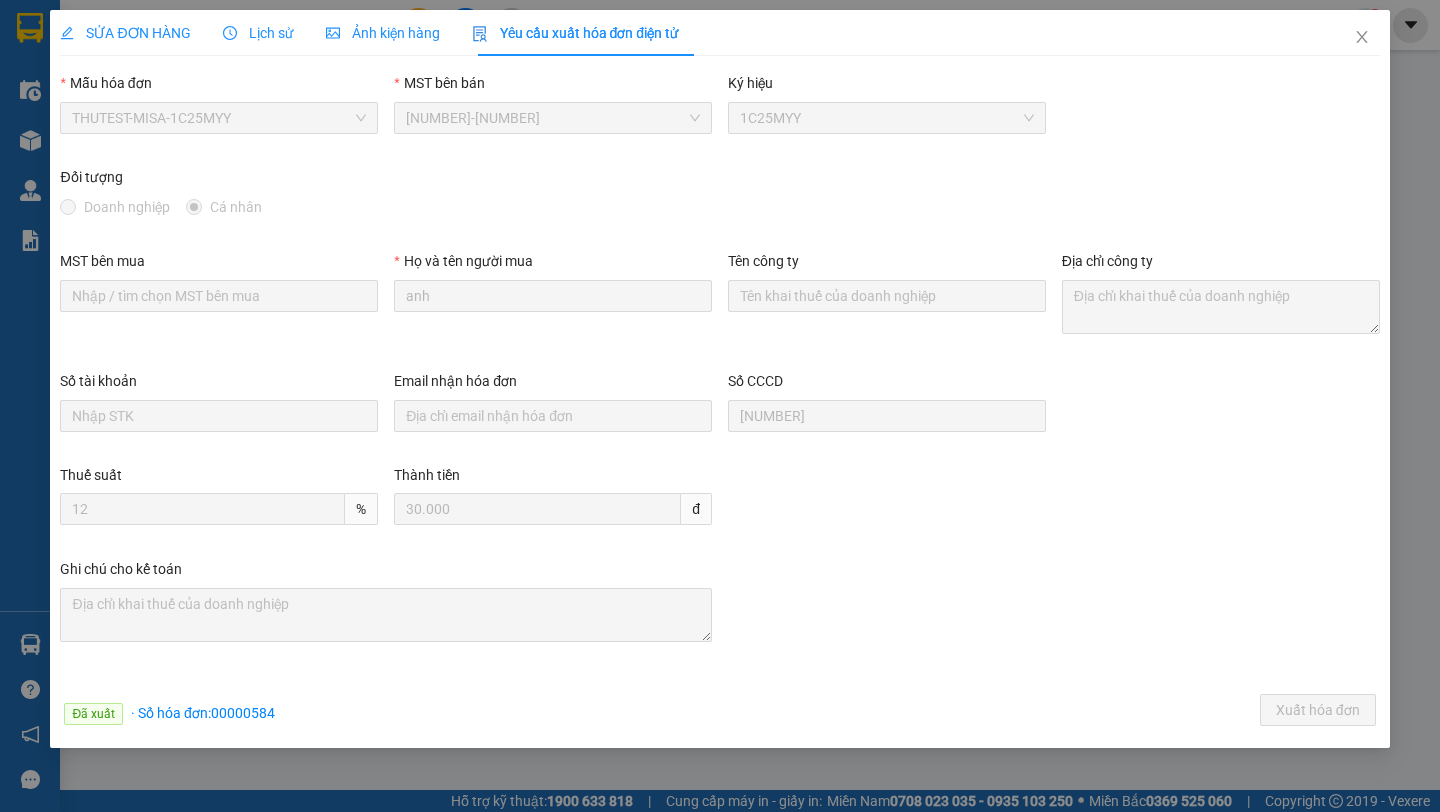 click on "SỬA ĐƠN HÀNG" at bounding box center (125, 33) 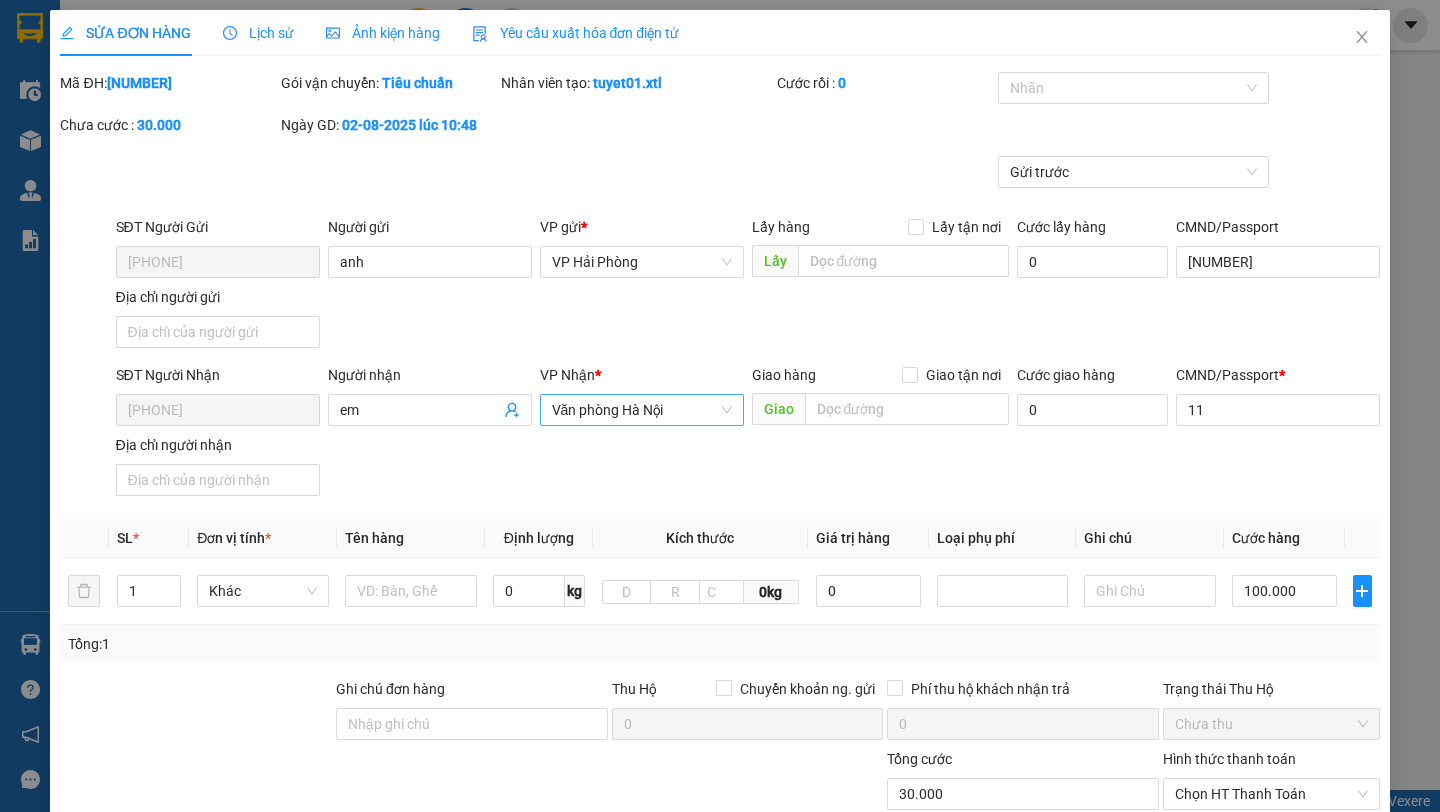 click on "Văn phòng Hà Nội" at bounding box center (642, 410) 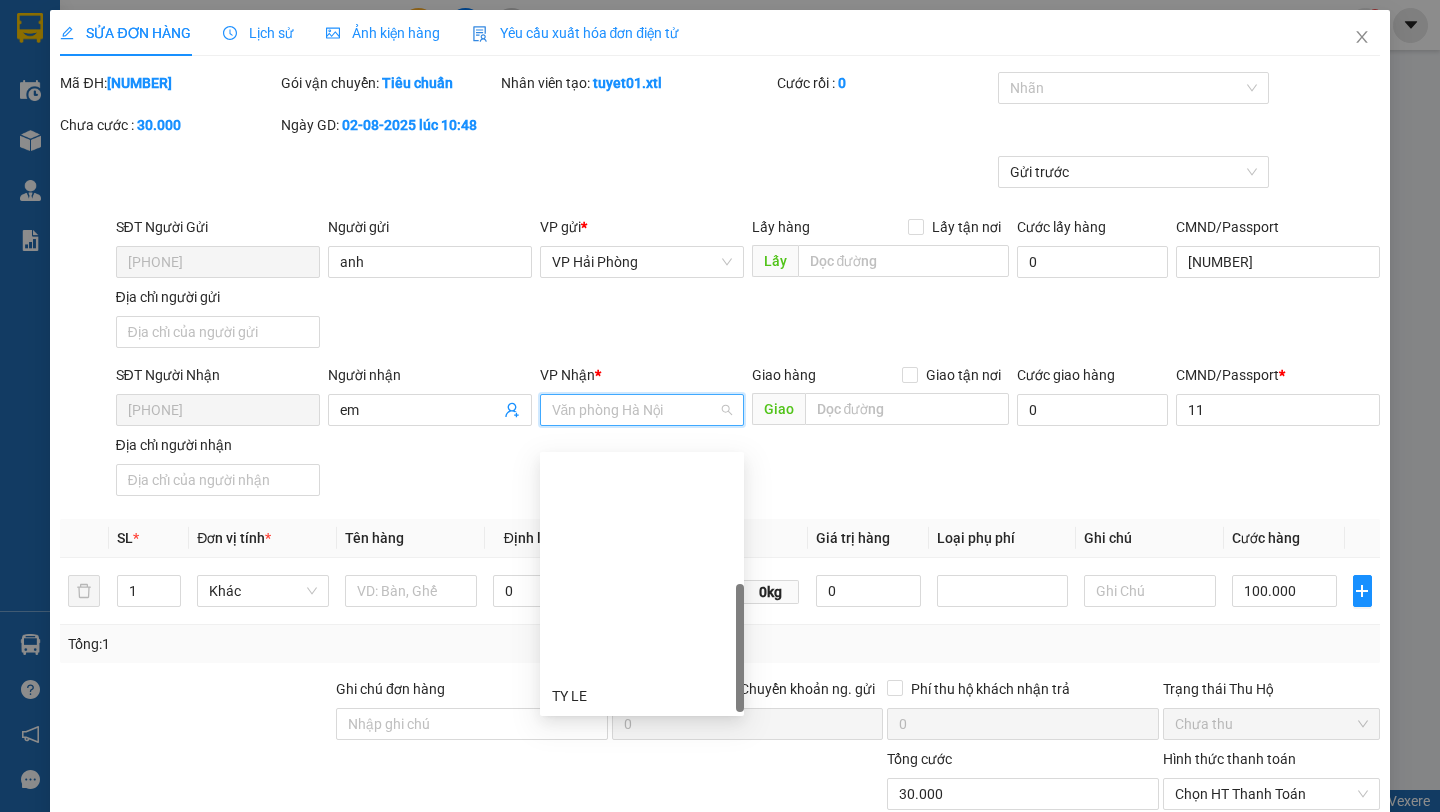 scroll, scrollTop: 256, scrollLeft: 0, axis: vertical 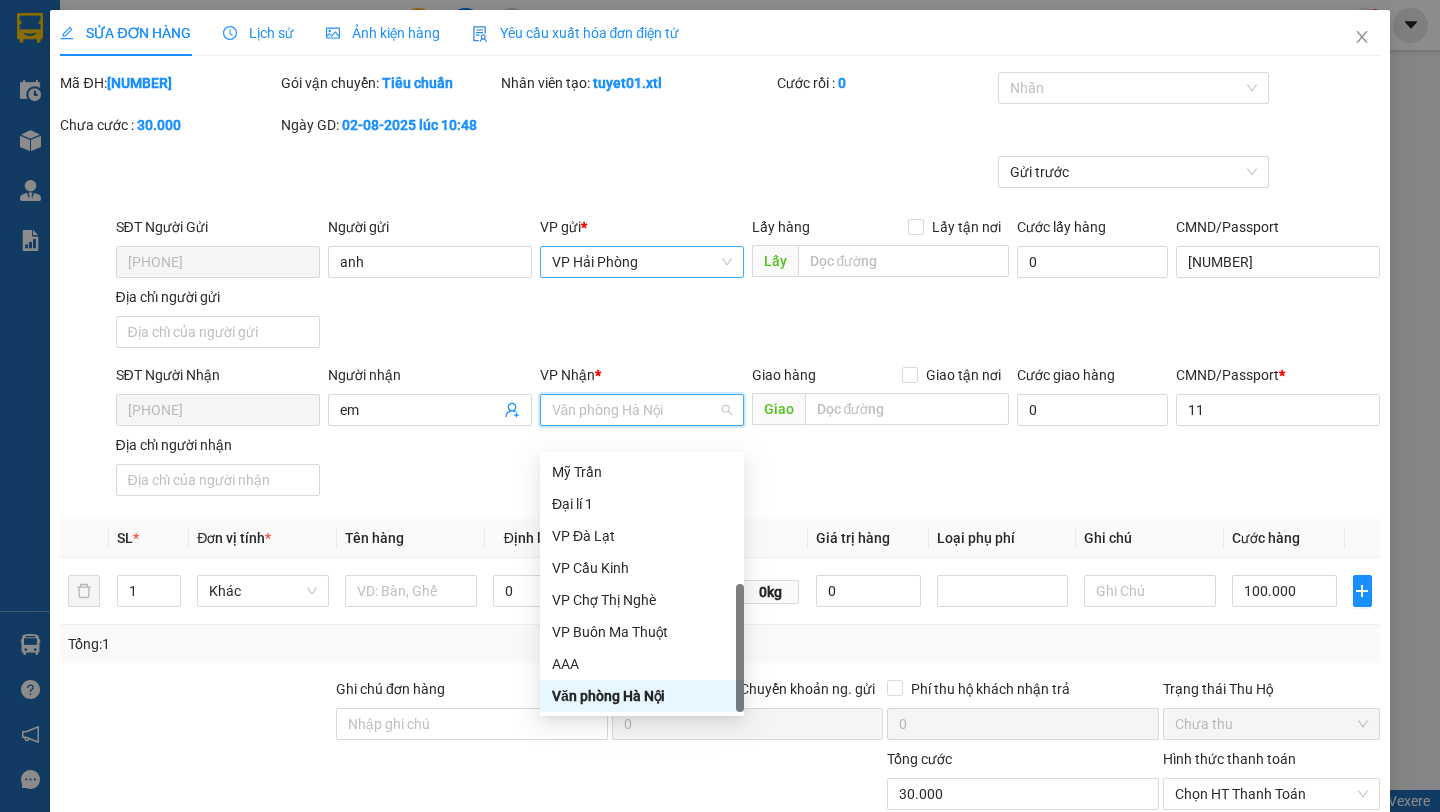 click on "VP Hải Phòng" at bounding box center (642, 262) 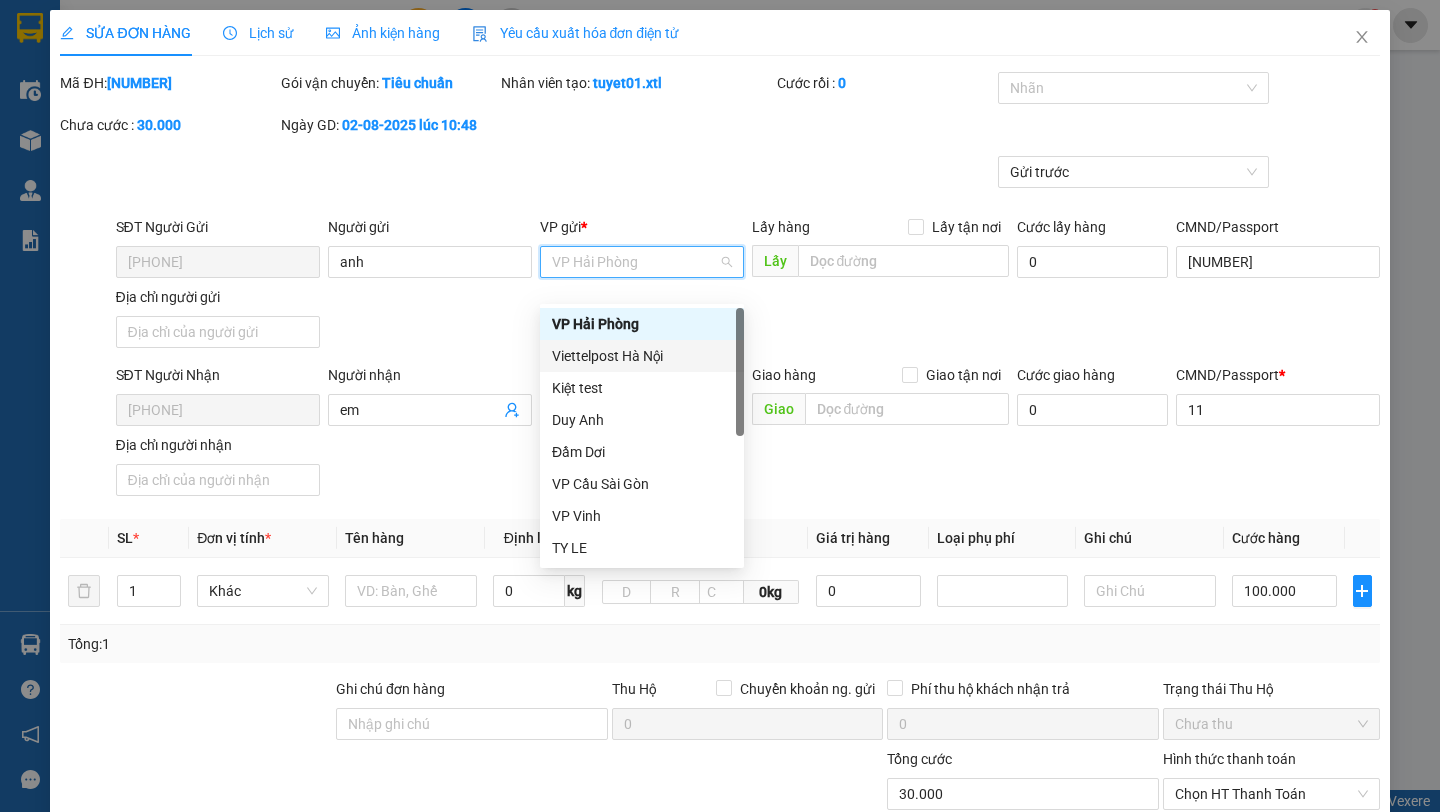 click on "Viettelpost Hà Nội" at bounding box center (642, 356) 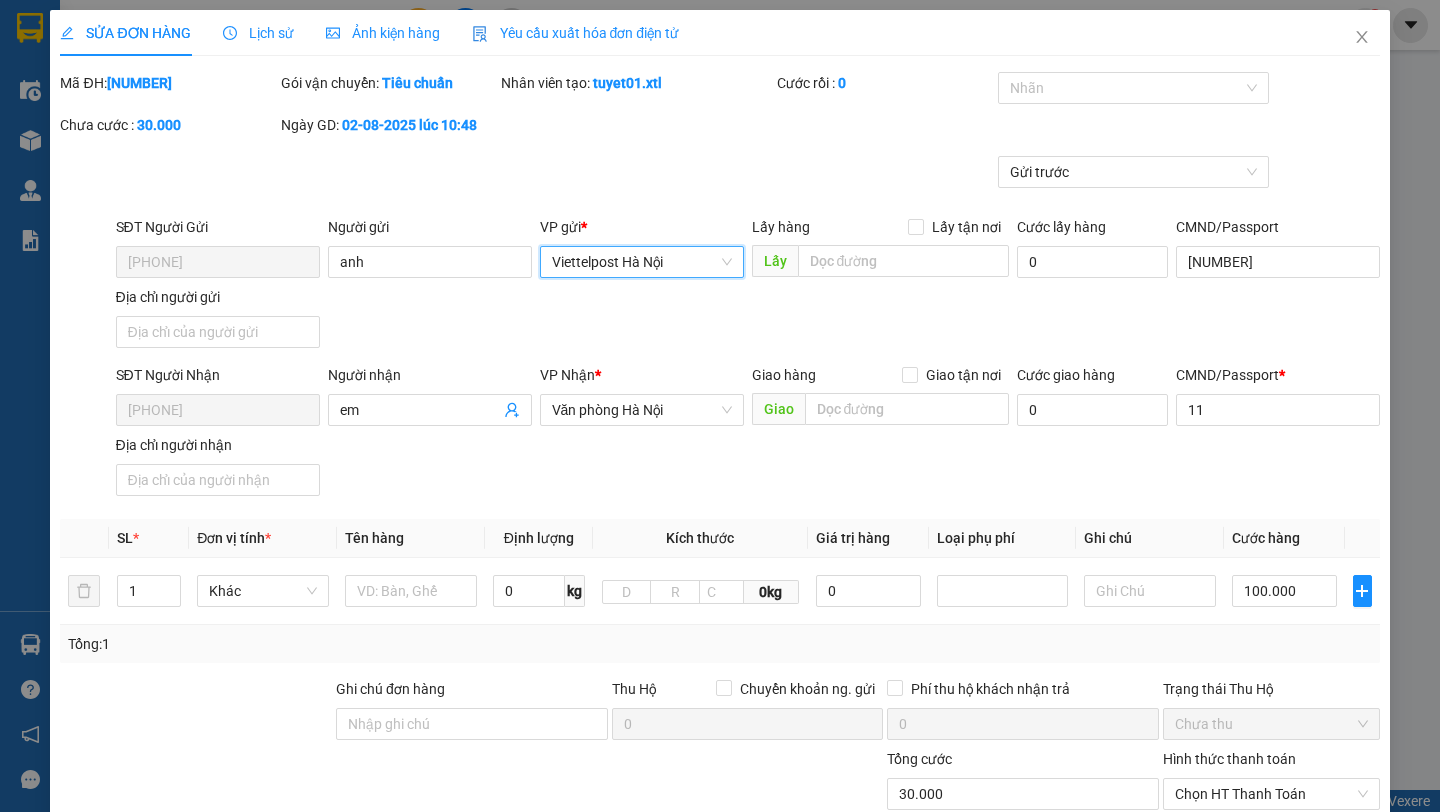 click on "Yêu cầu xuất hóa đơn điện tử" at bounding box center [576, 33] 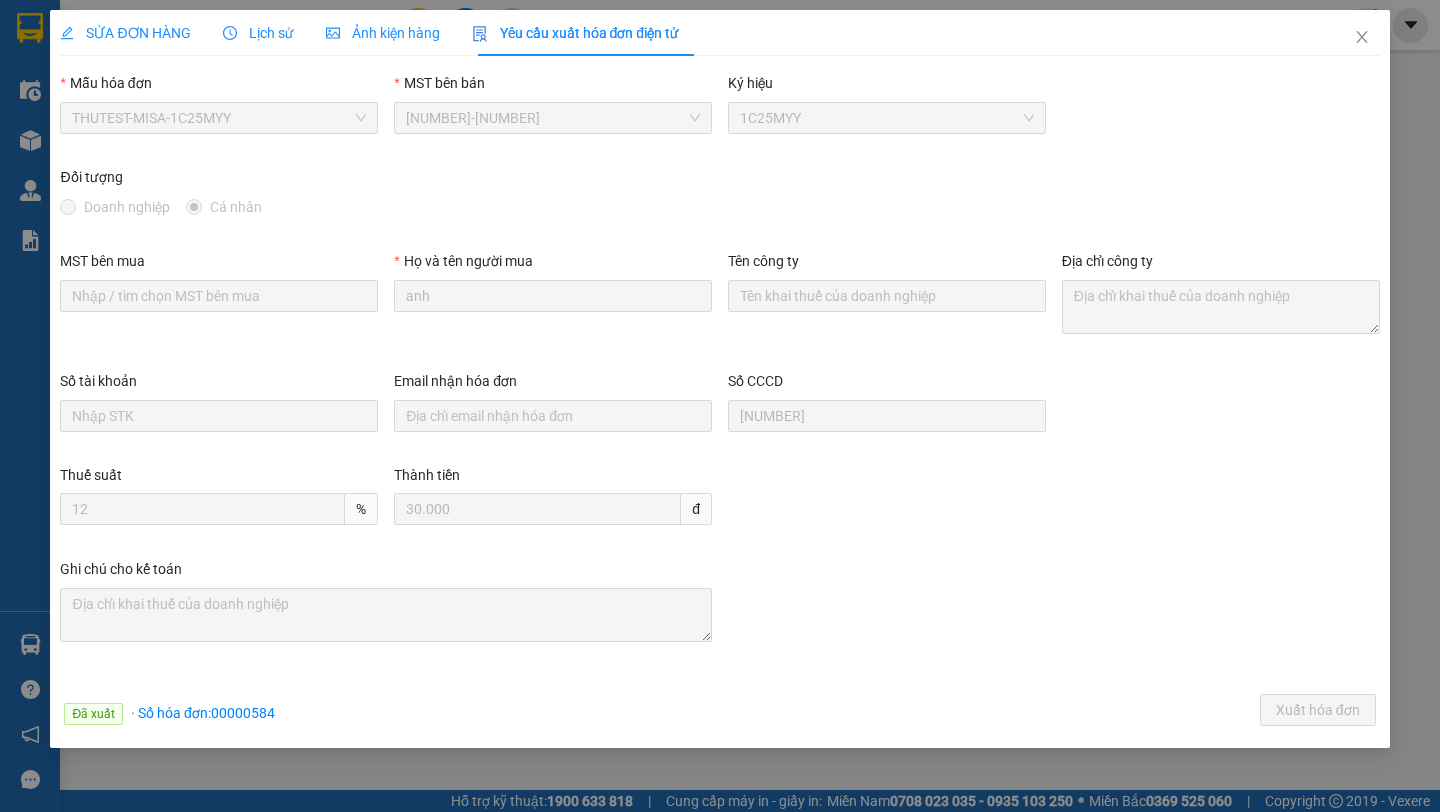 click on "SỬA ĐƠN HÀNG" at bounding box center [125, 33] 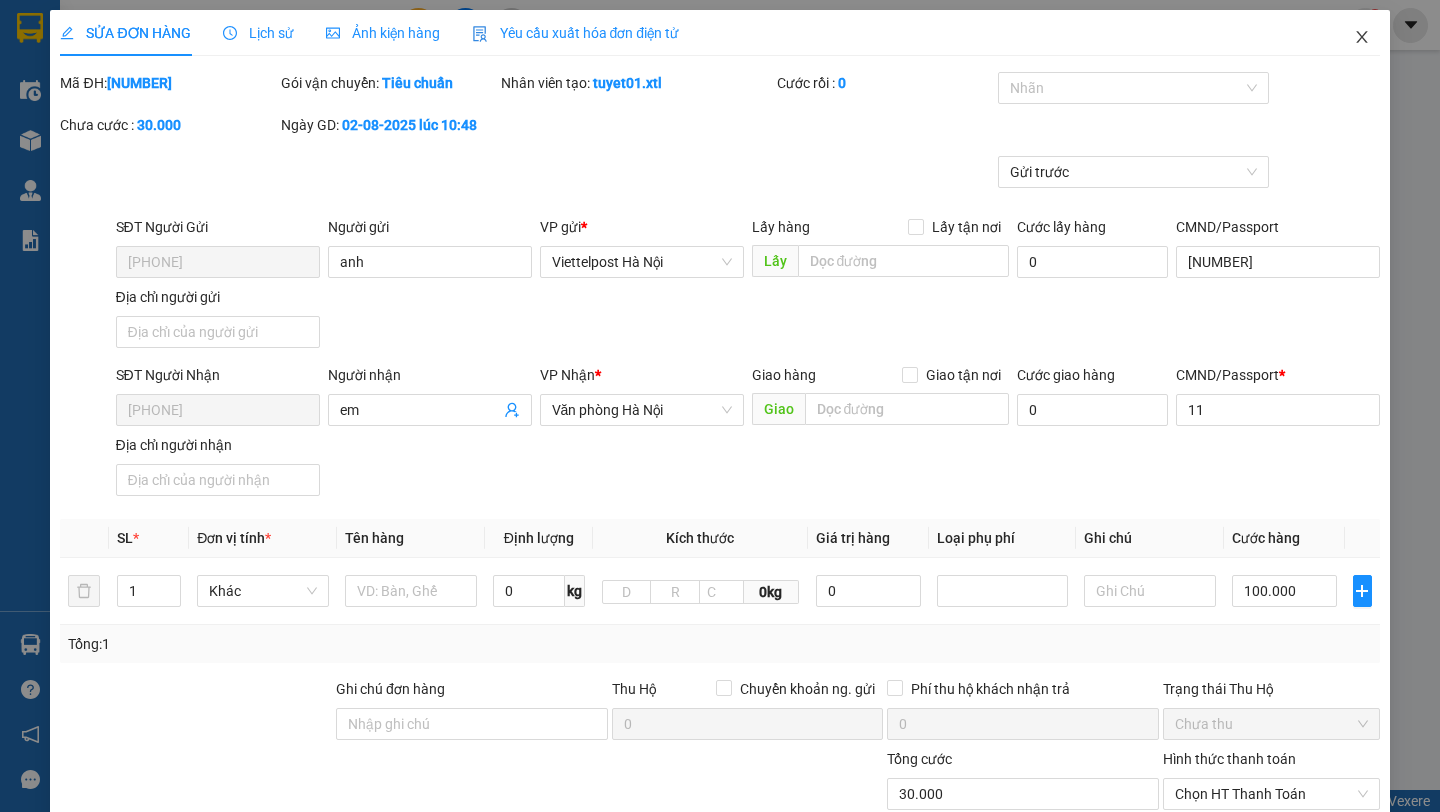 click at bounding box center (1362, 38) 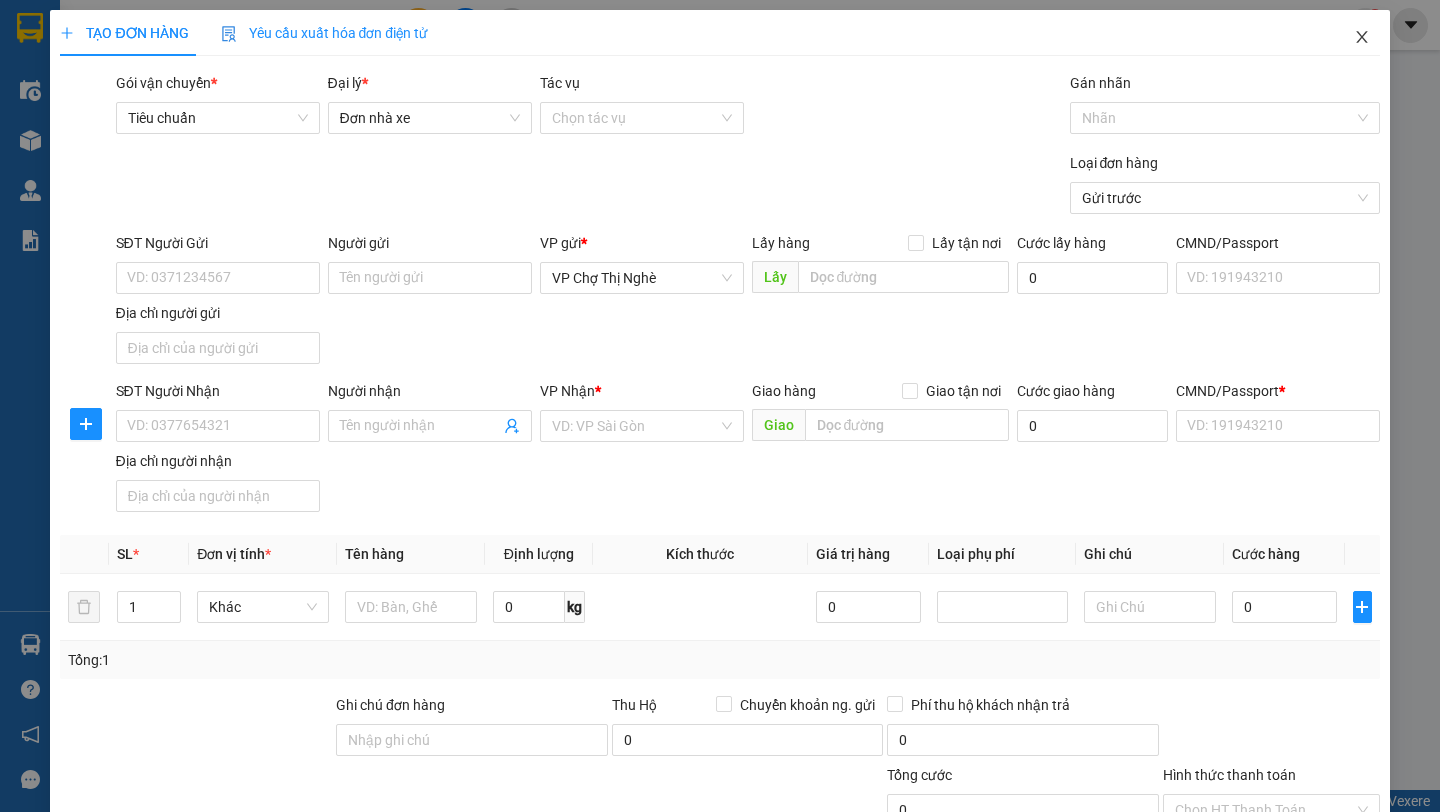 click 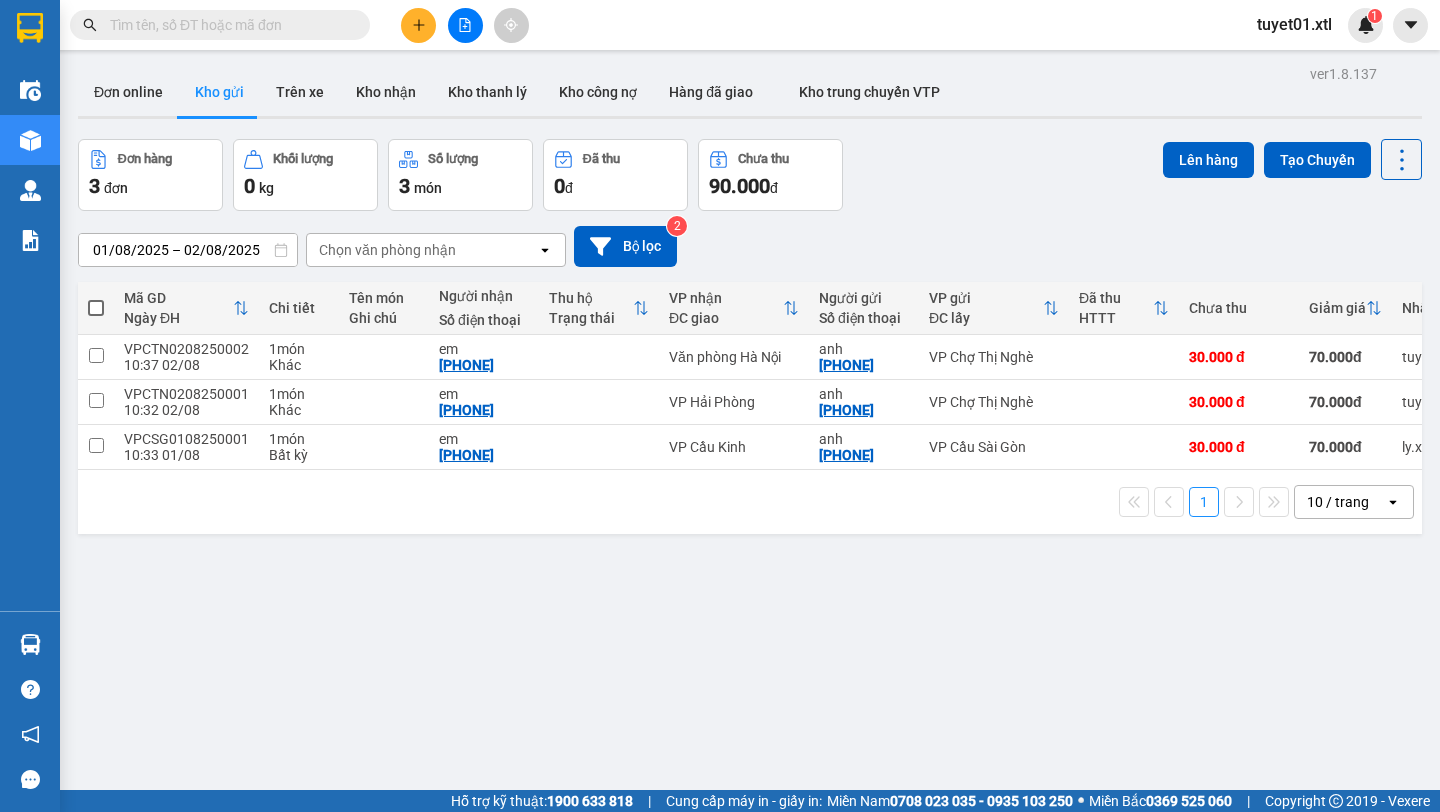 click at bounding box center (418, 25) 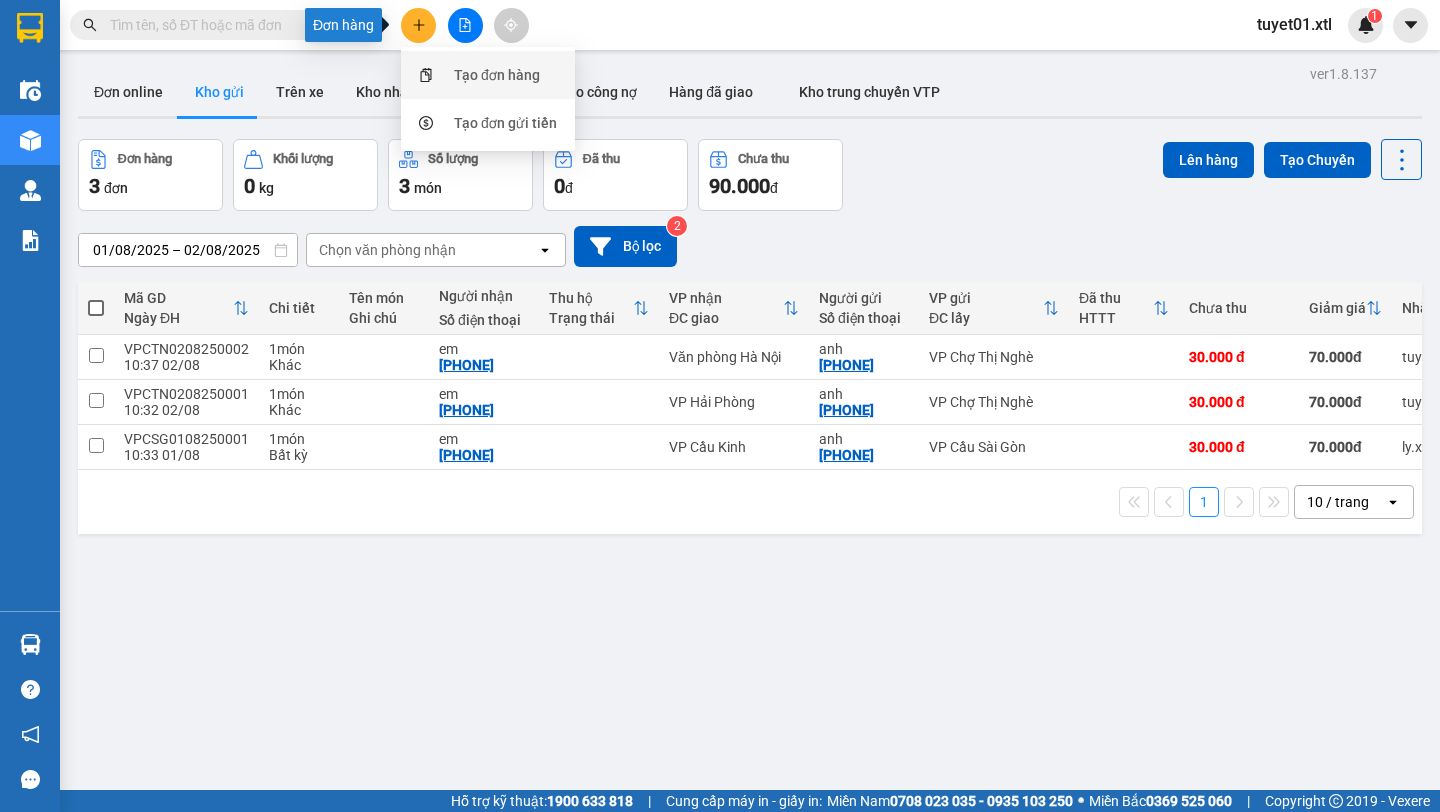 click on "Tạo đơn hàng" at bounding box center (497, 75) 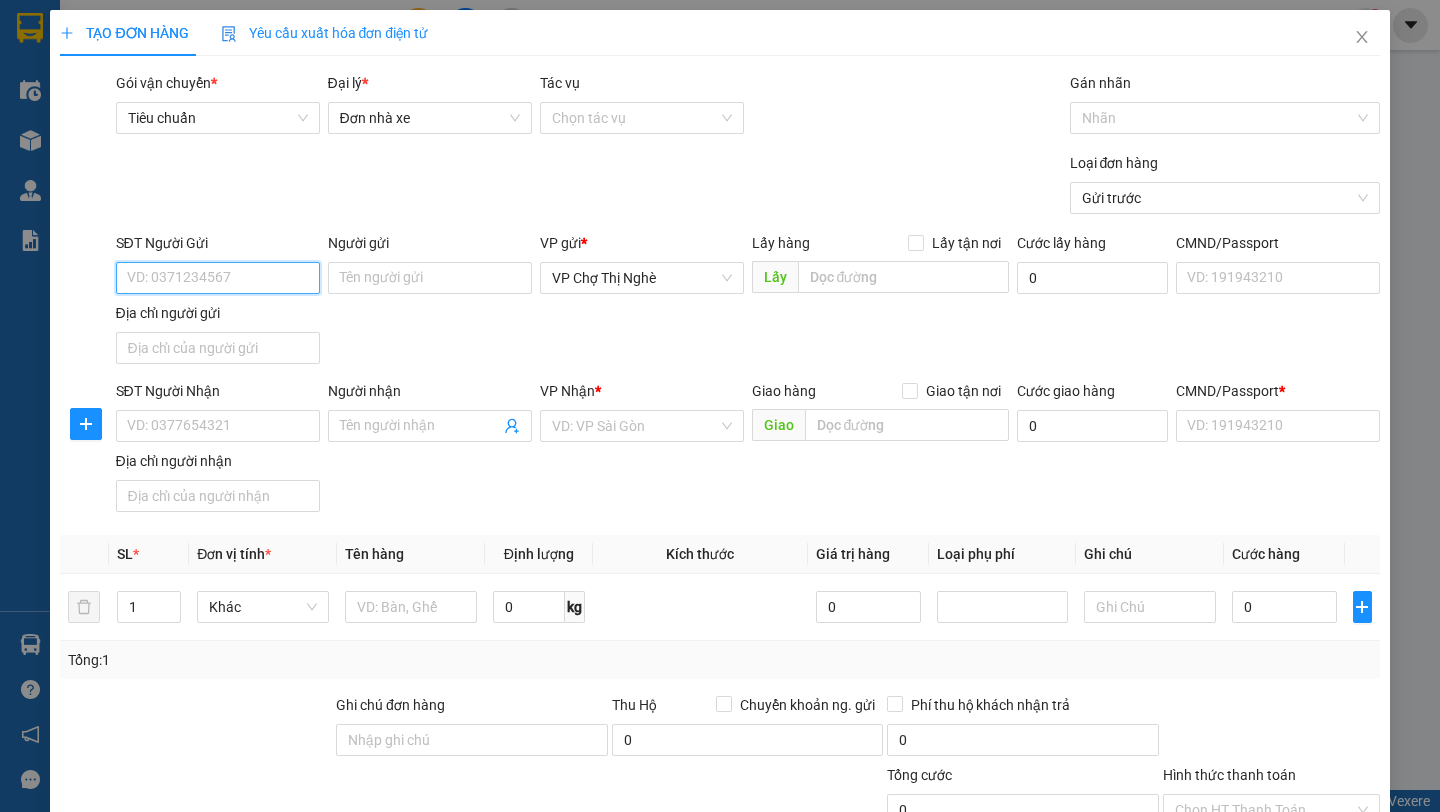 click on "SĐT Người Gửi" at bounding box center (218, 278) 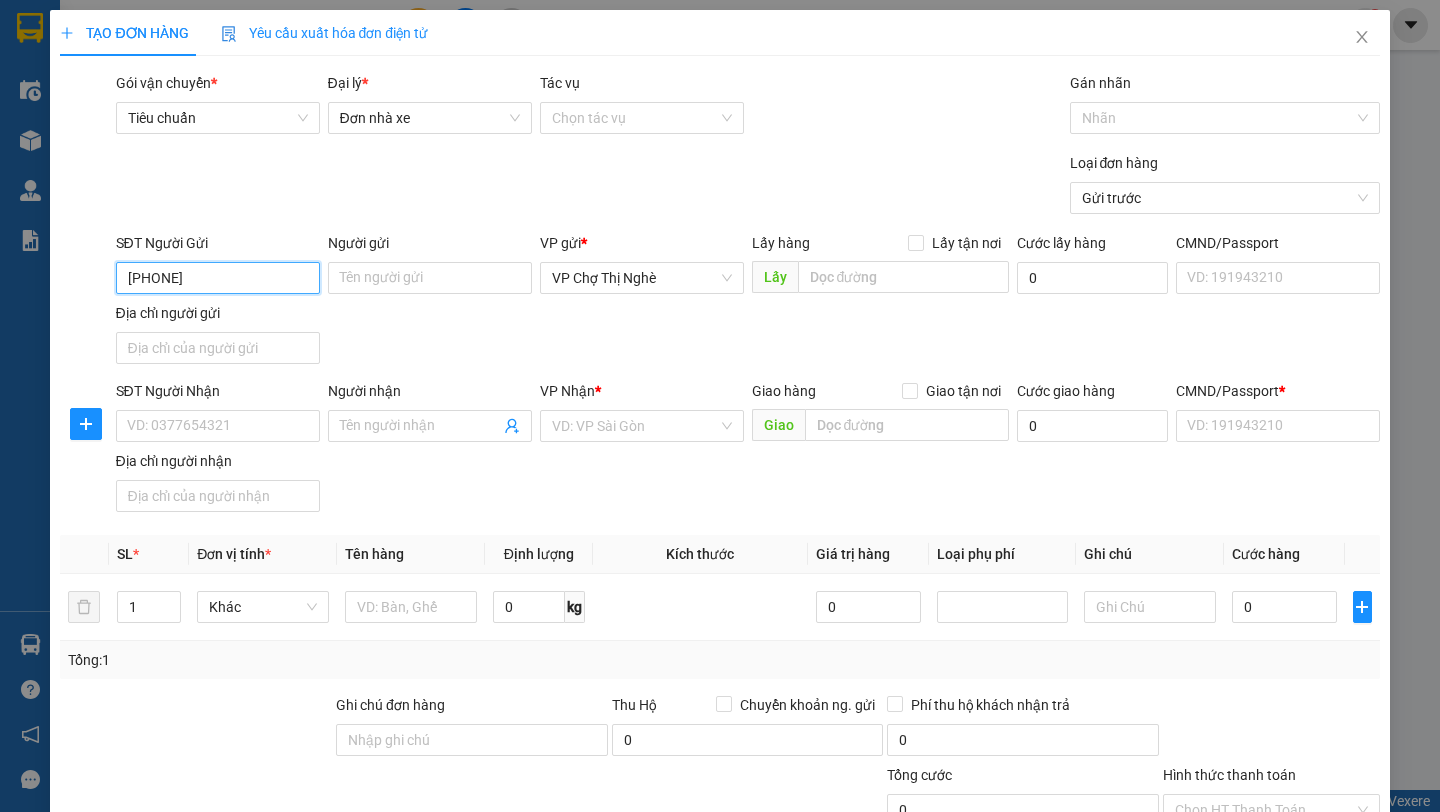 click on "[PHONE]" at bounding box center (218, 278) 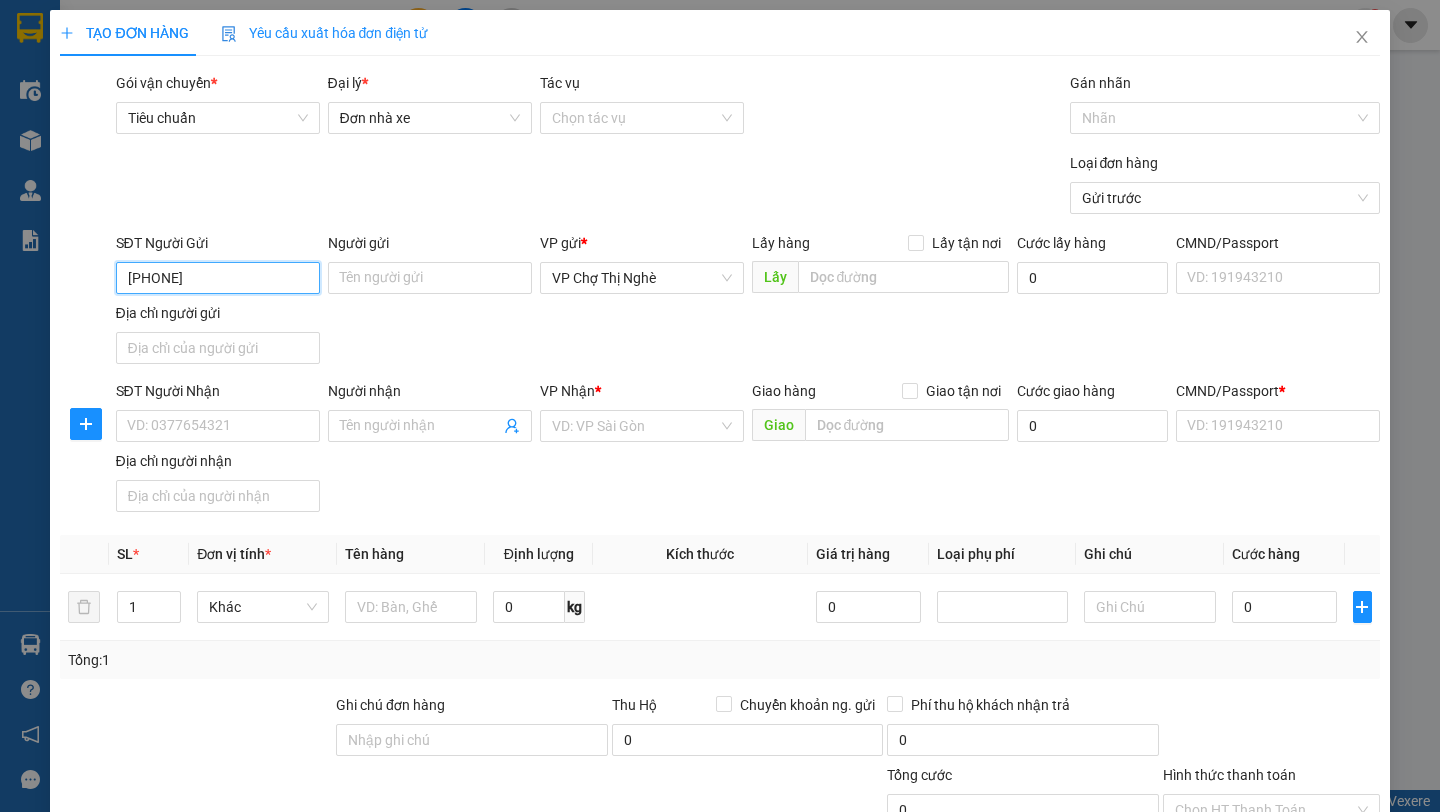 type on "[PHONE]" 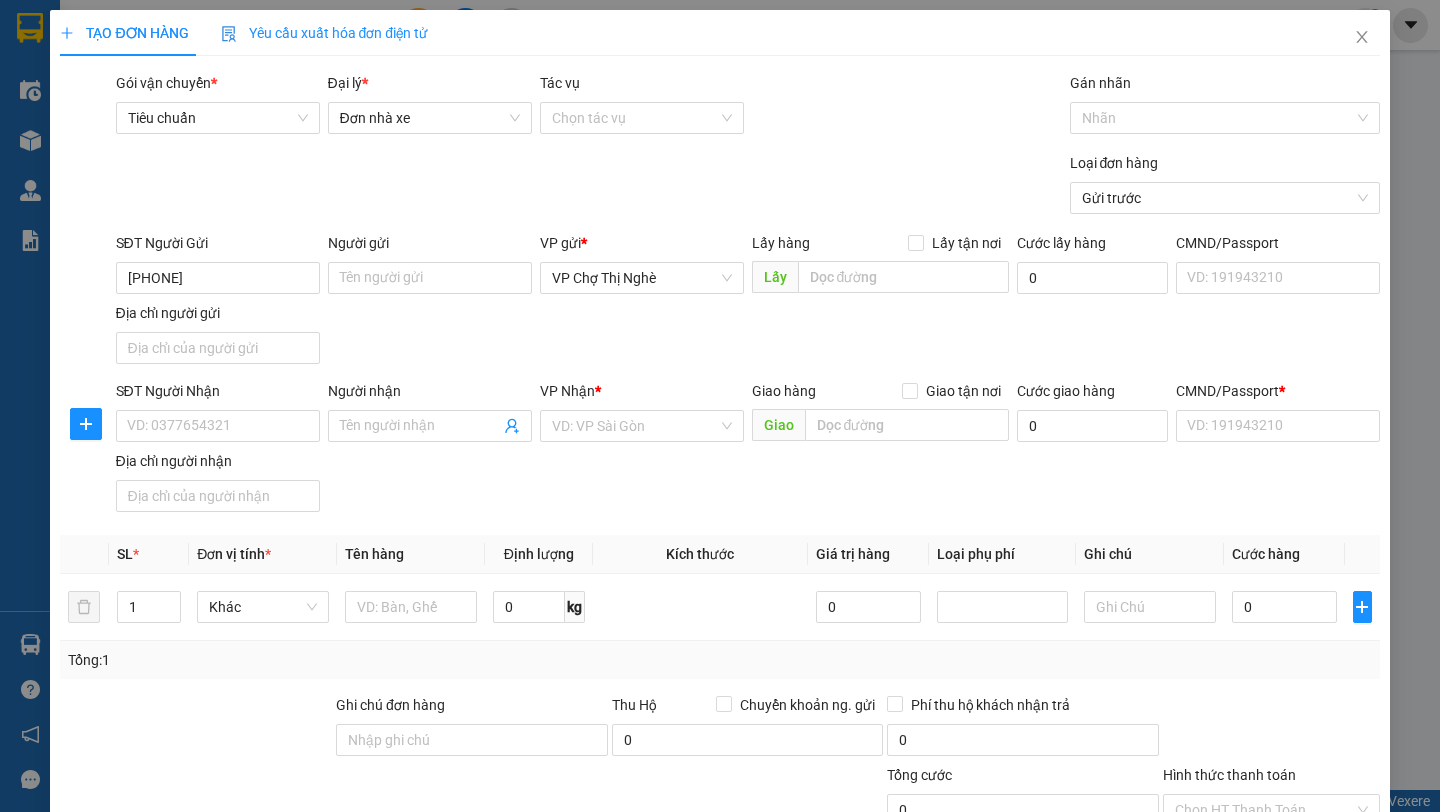 click on "SĐT Người Gửi [PHONE] [PHONE]" at bounding box center [218, 267] 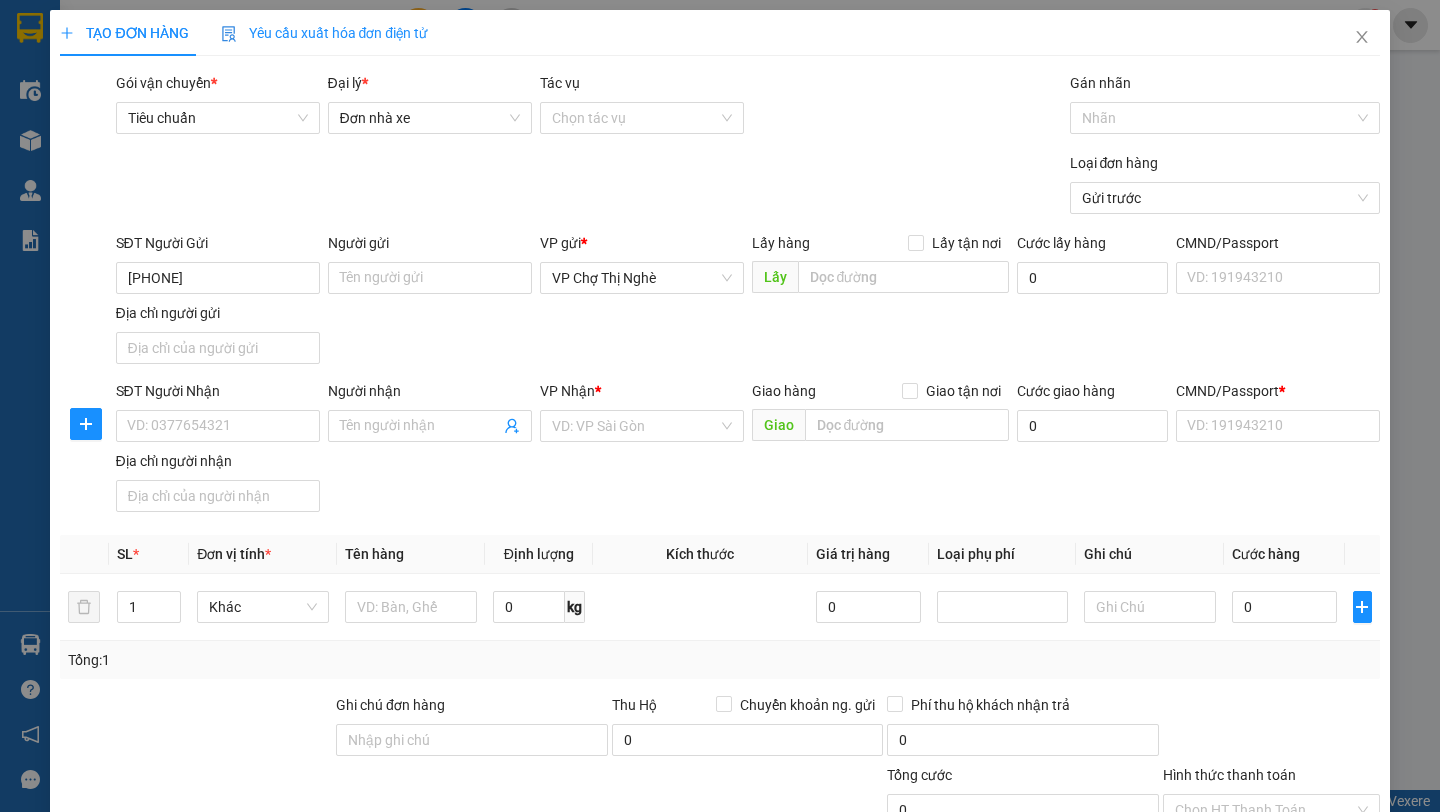 click on "Địa chỉ người gửi" at bounding box center (218, 348) 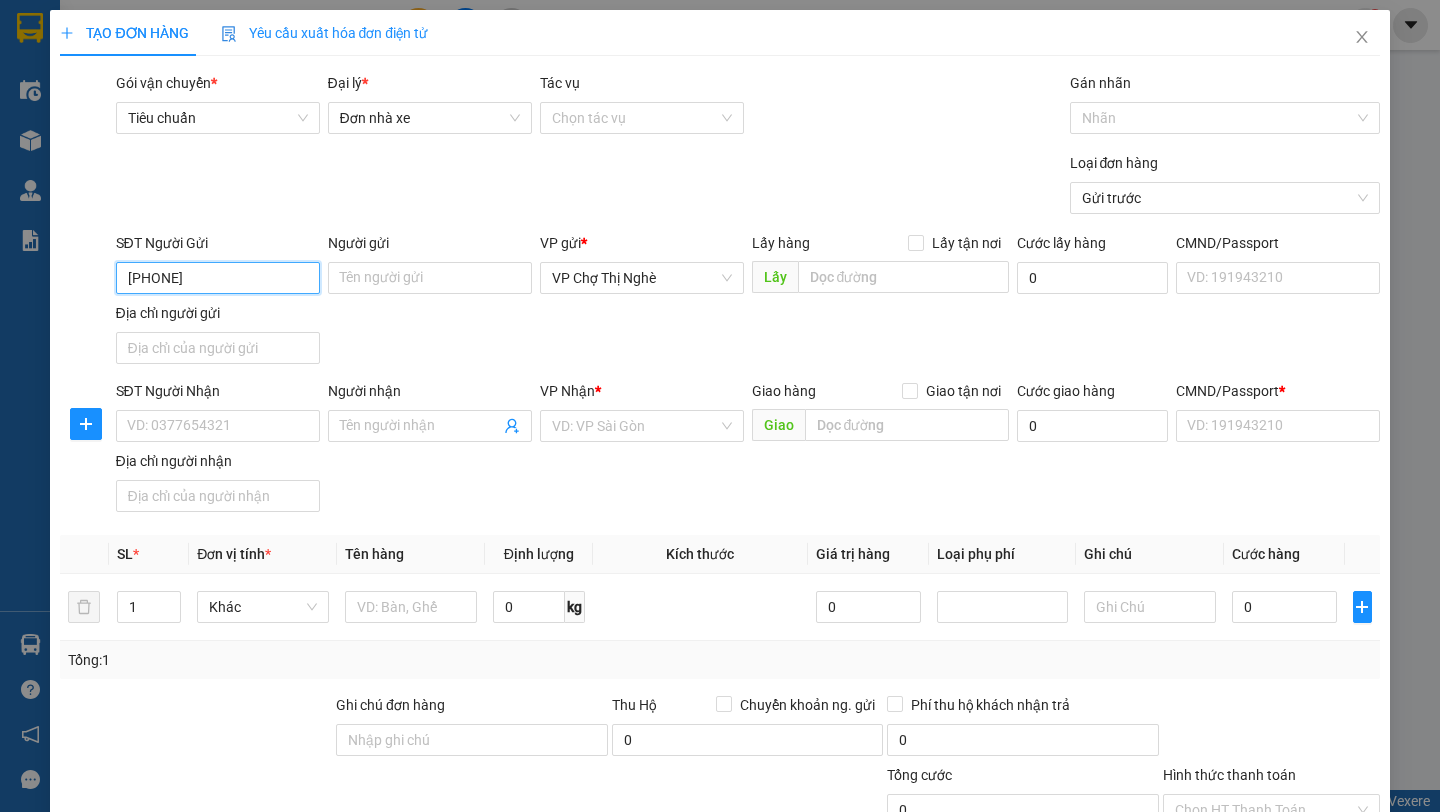 click on "[PHONE]" at bounding box center (218, 278) 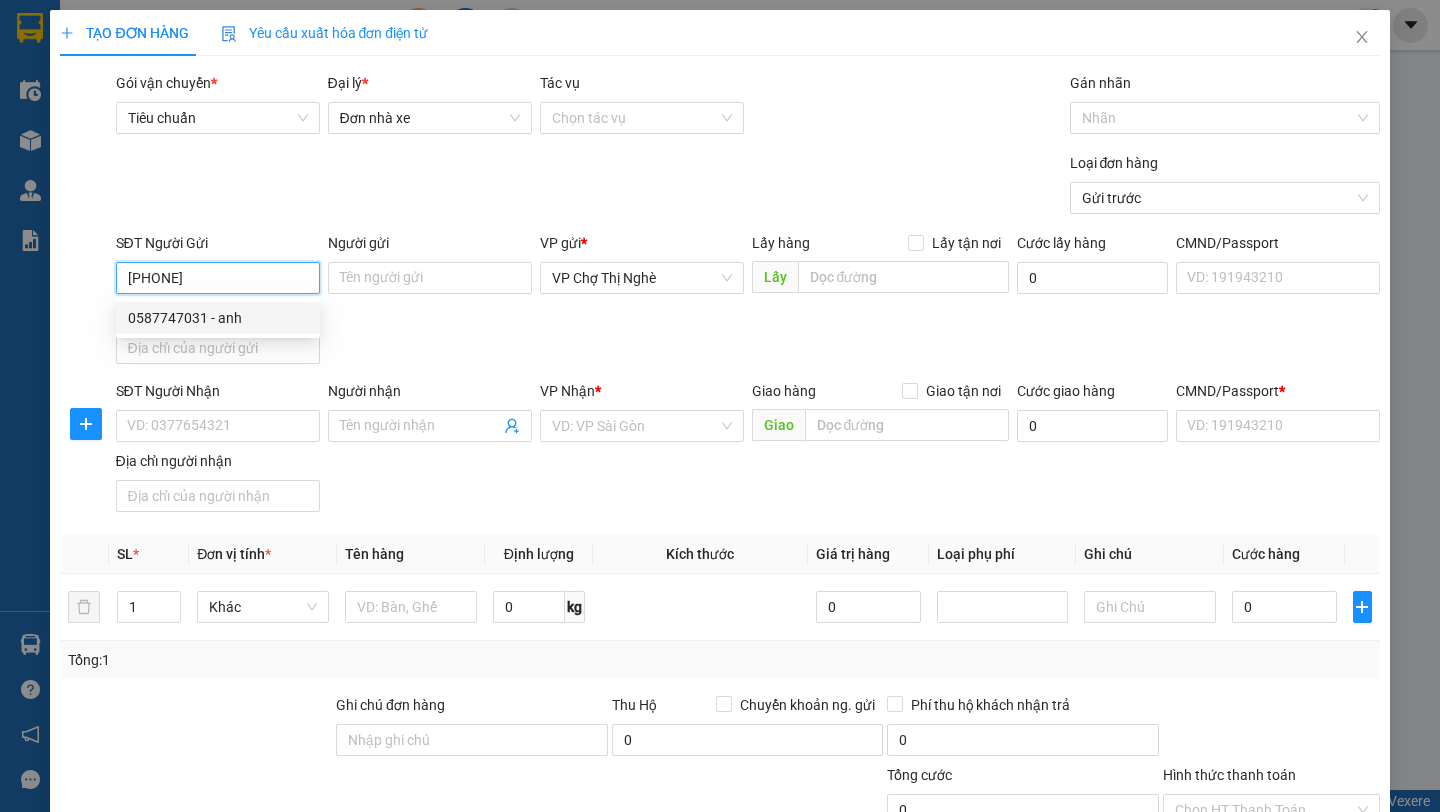 click on "0587747031 - anh" at bounding box center [218, 318] 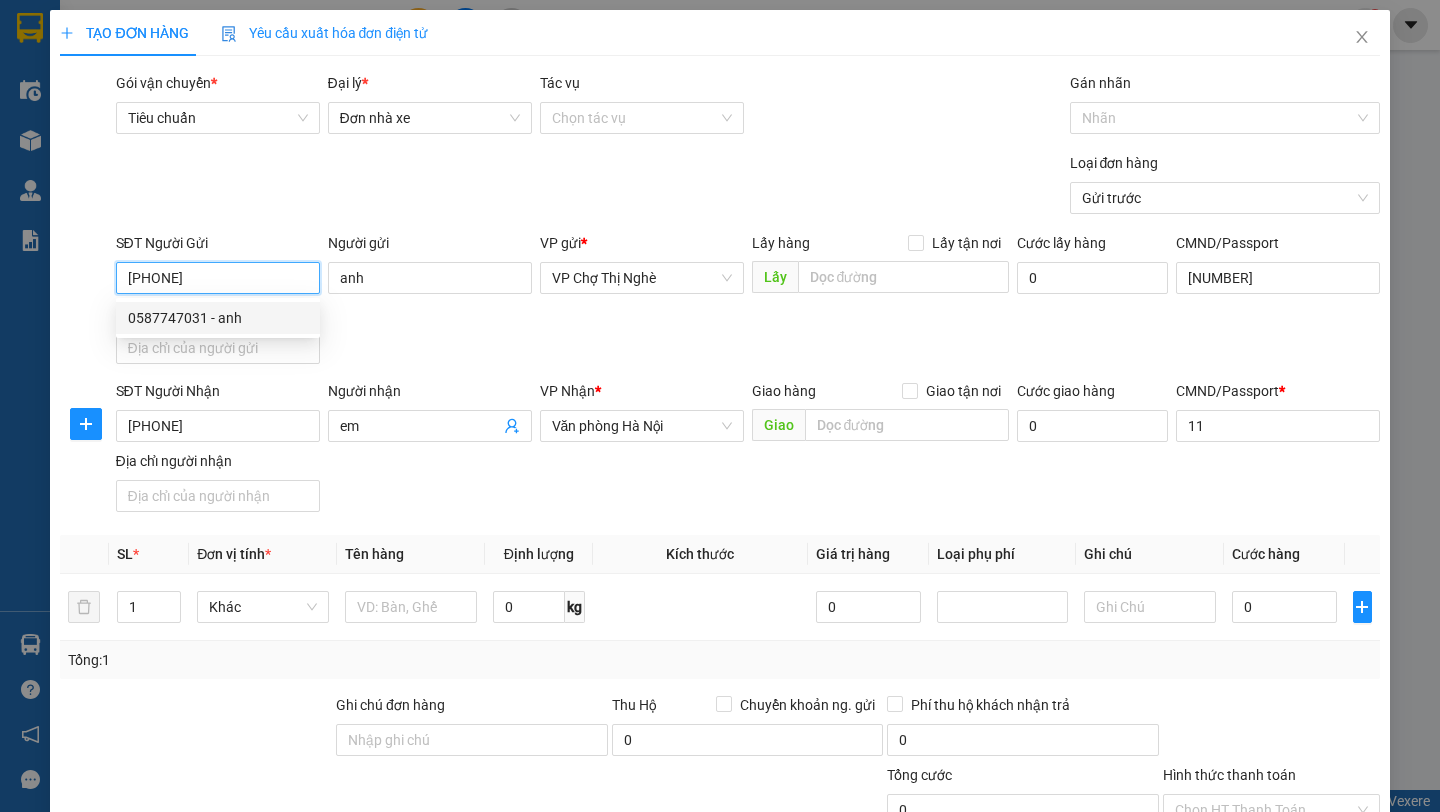 type on "100.000" 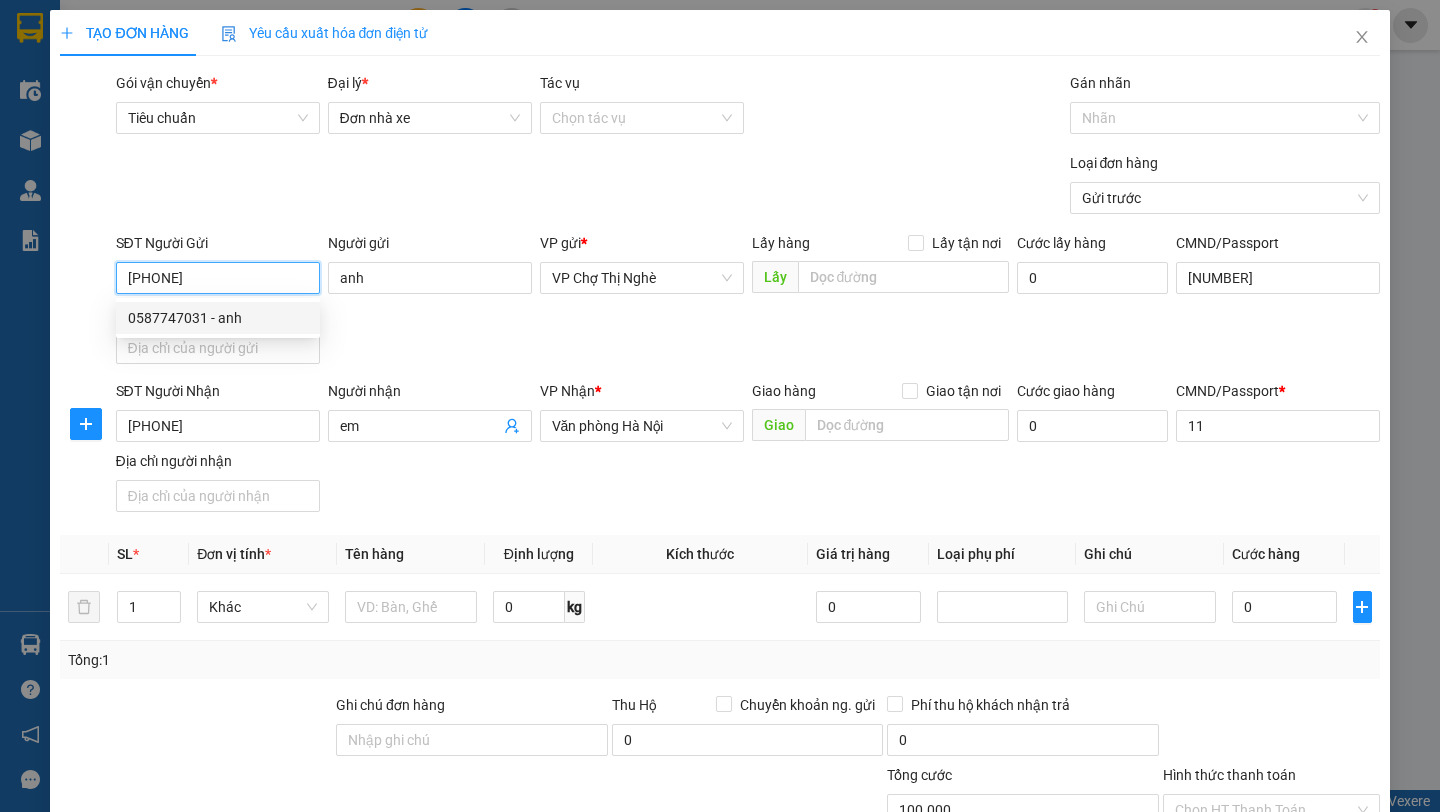 type on "30.000" 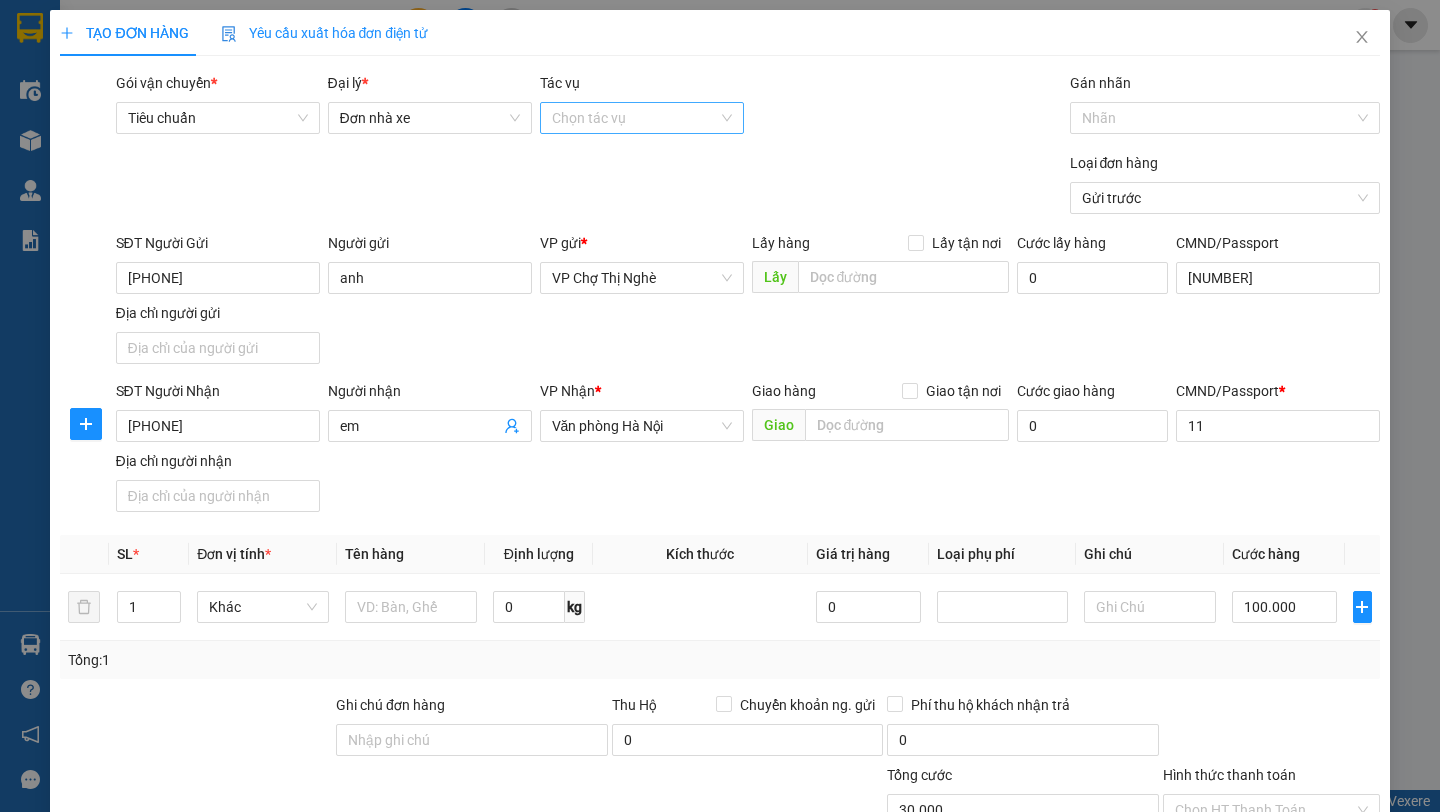 click on "Tác vụ" at bounding box center [635, 118] 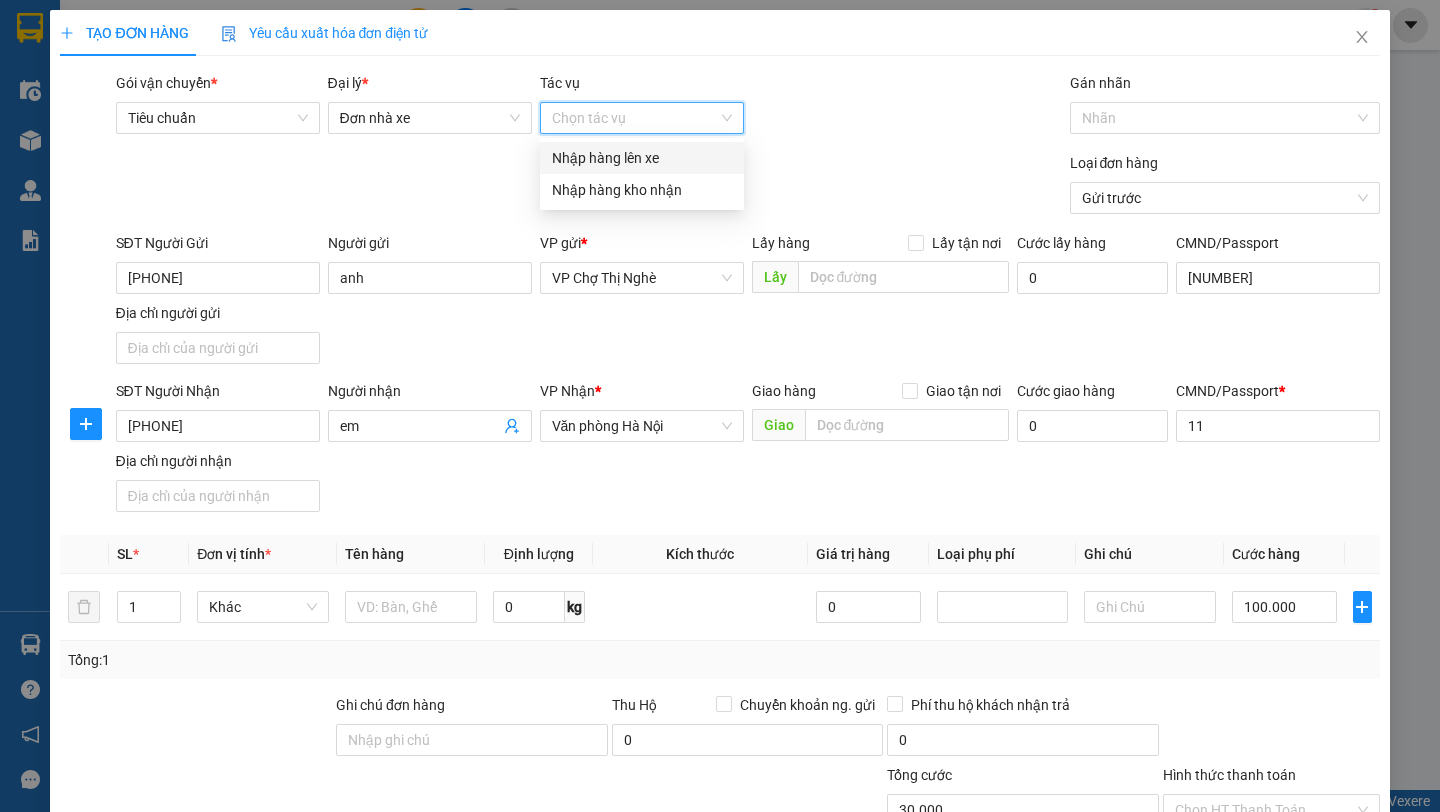 click on "Nhập hàng lên xe" at bounding box center (642, 158) 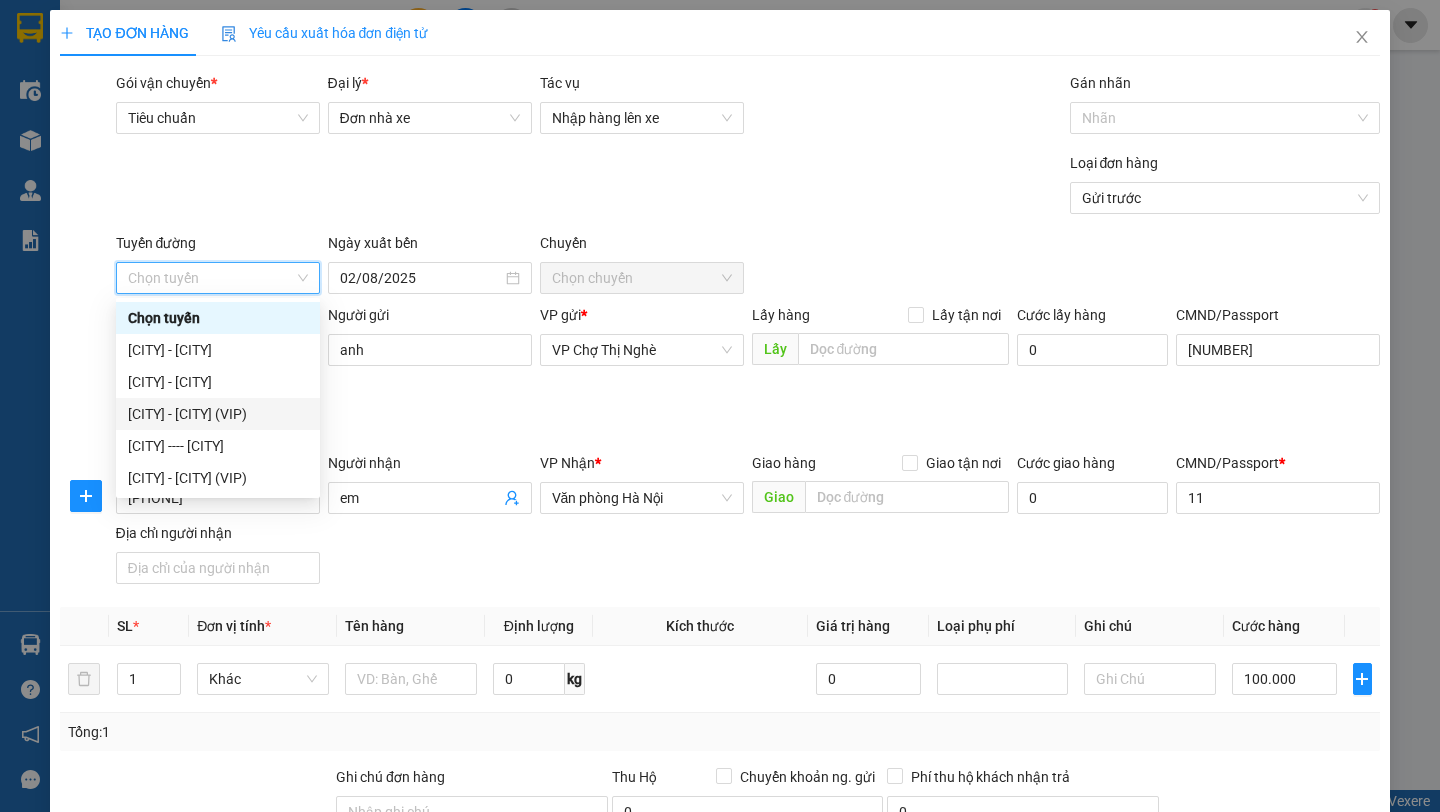 click on "[CITY] - [CITY] (VIP)" at bounding box center (218, 414) 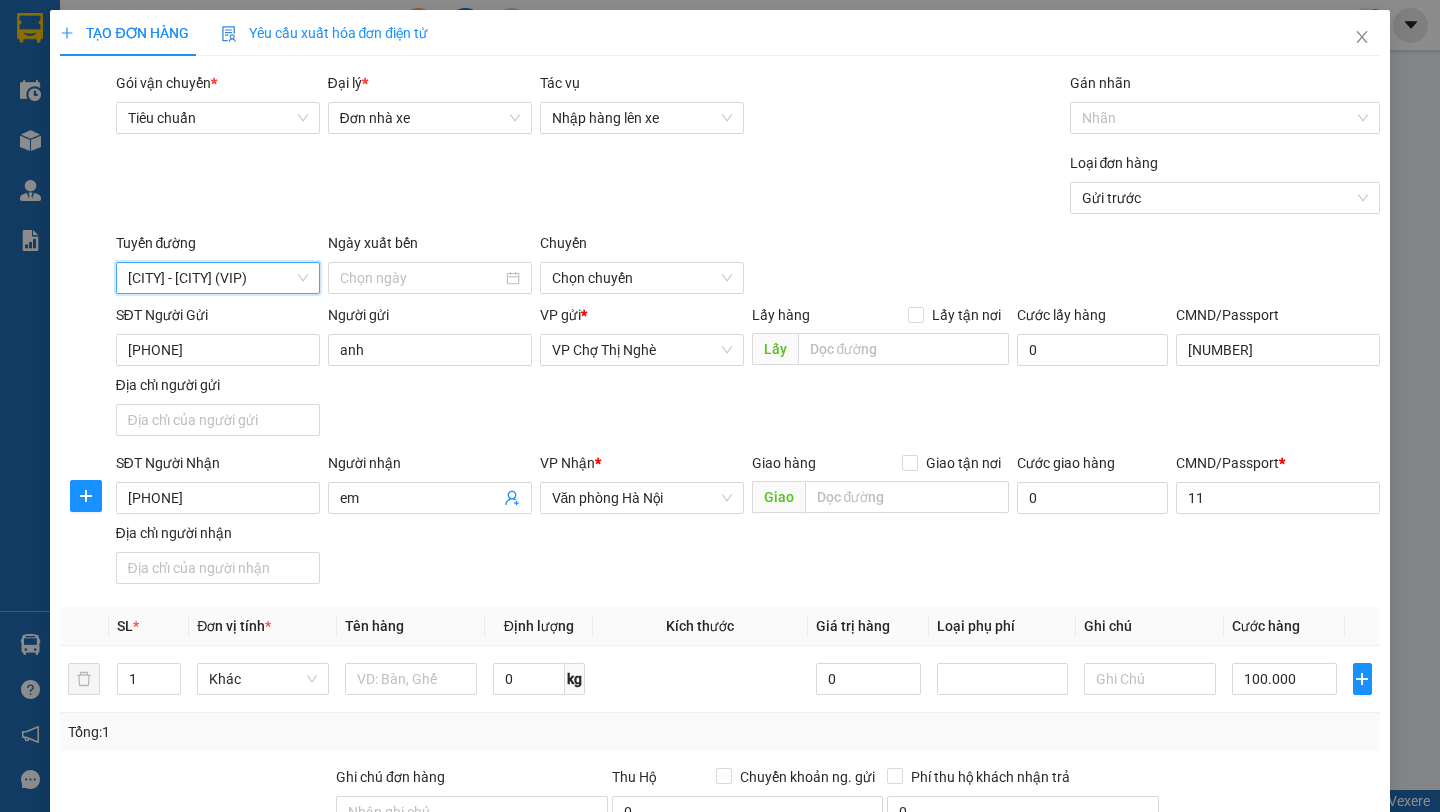 type on "02/08/2025" 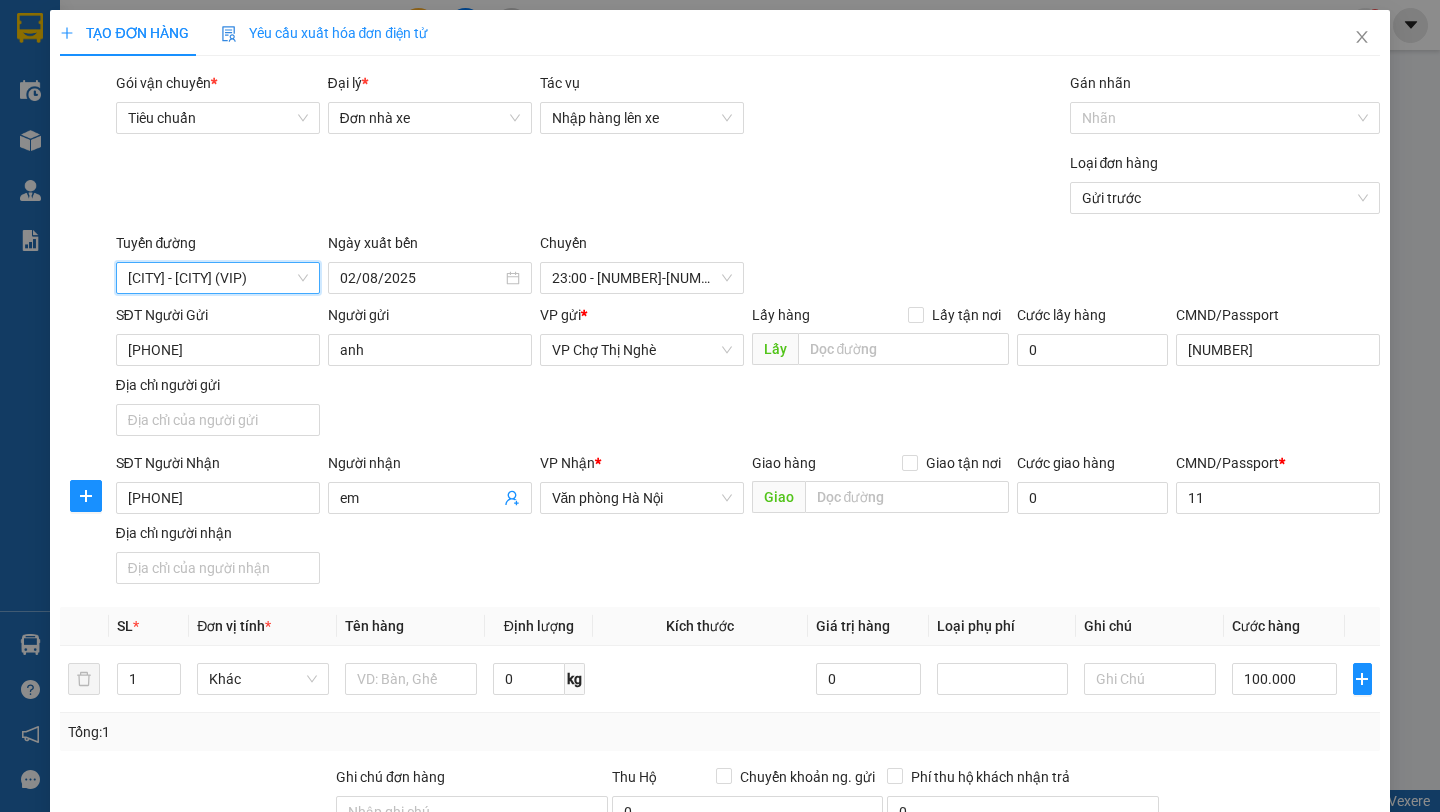 scroll, scrollTop: 362, scrollLeft: 0, axis: vertical 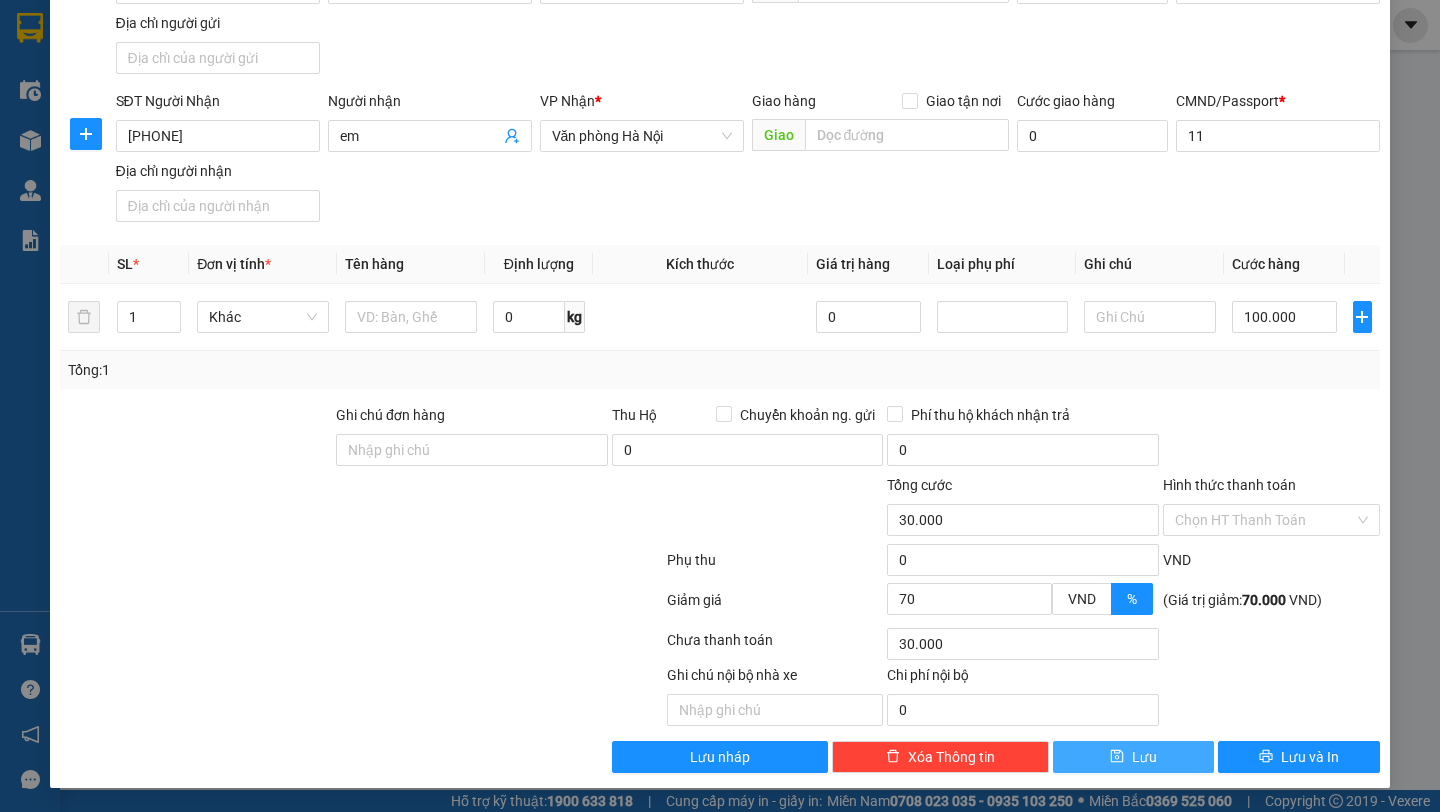 click on "Lưu" at bounding box center [1133, 757] 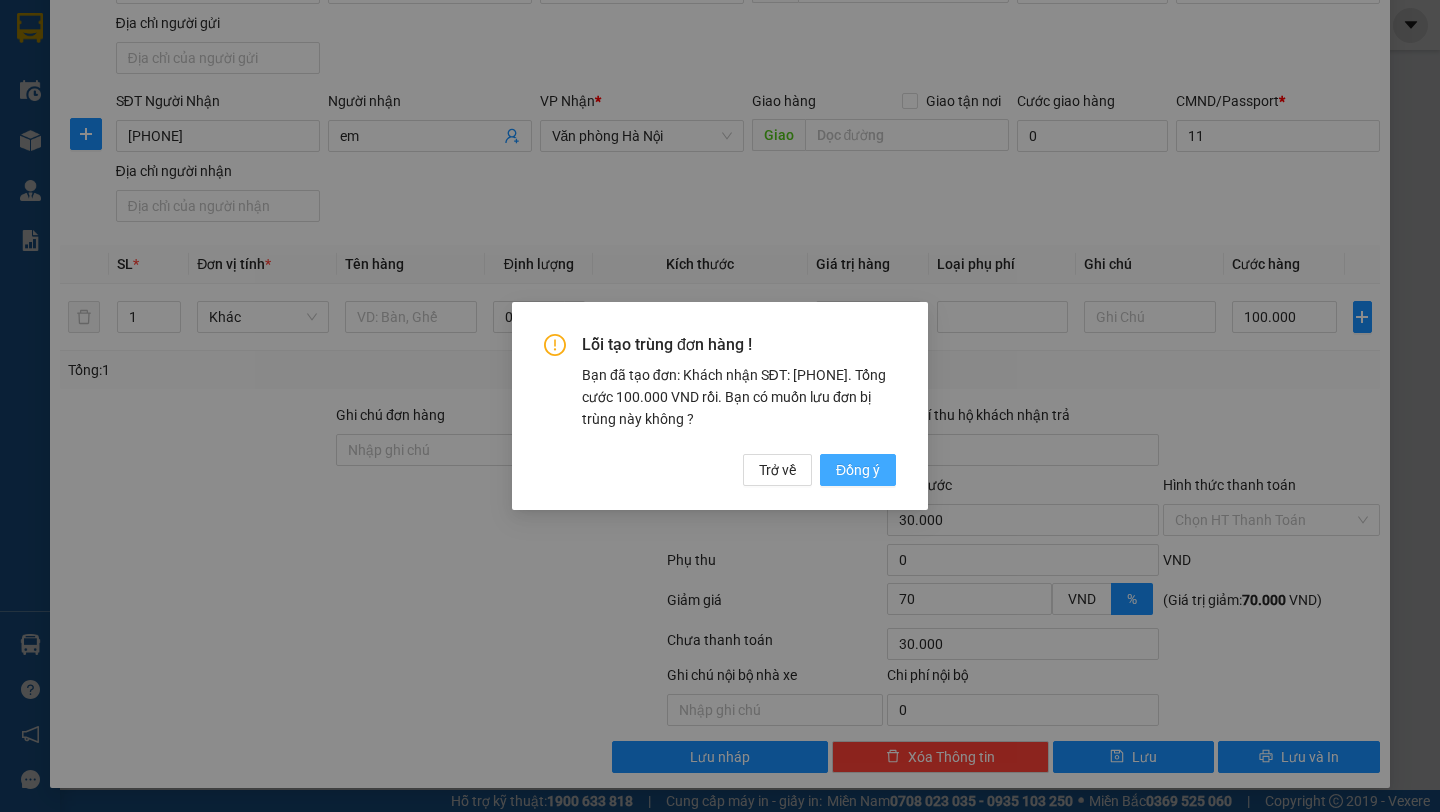 click on "Đồng ý" at bounding box center [858, 470] 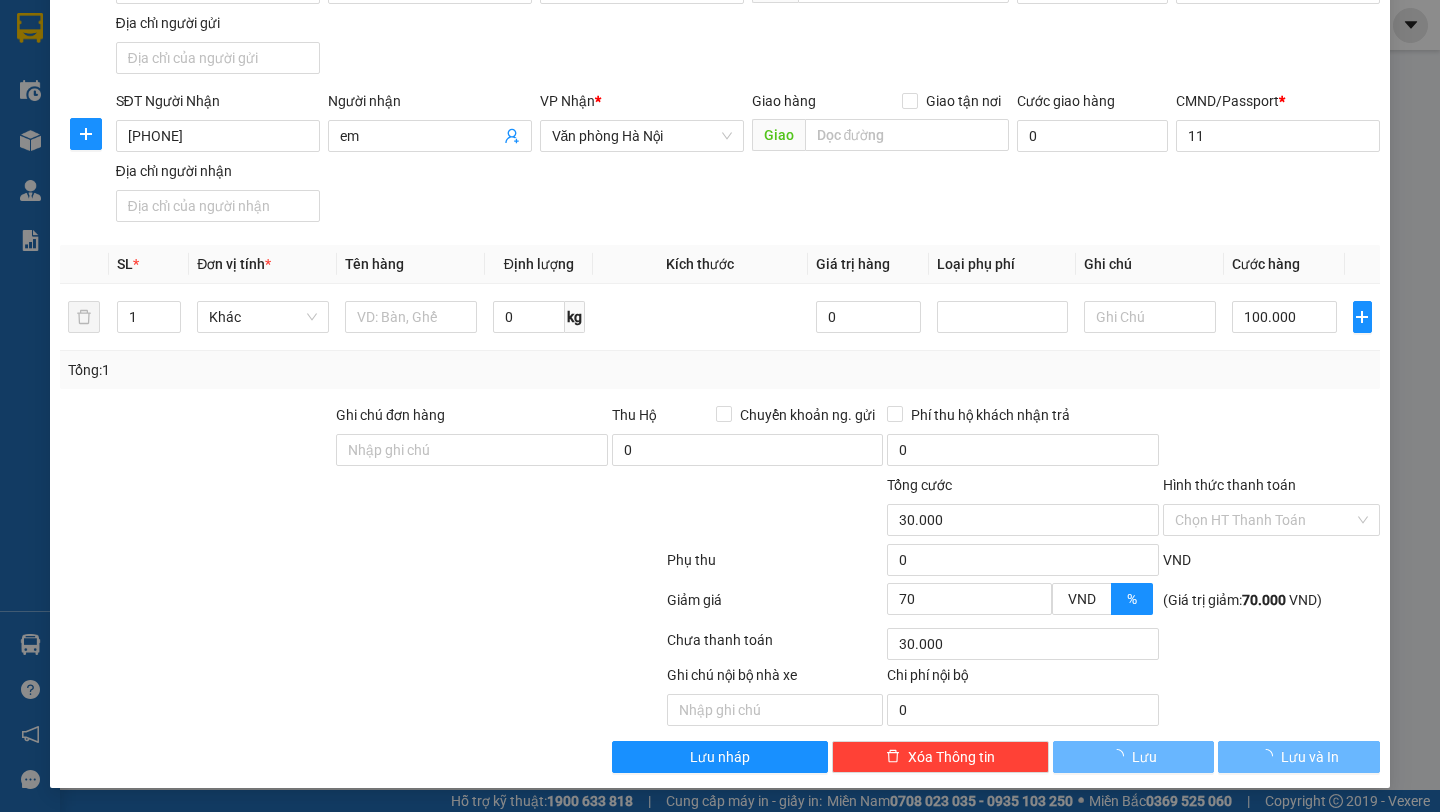 type 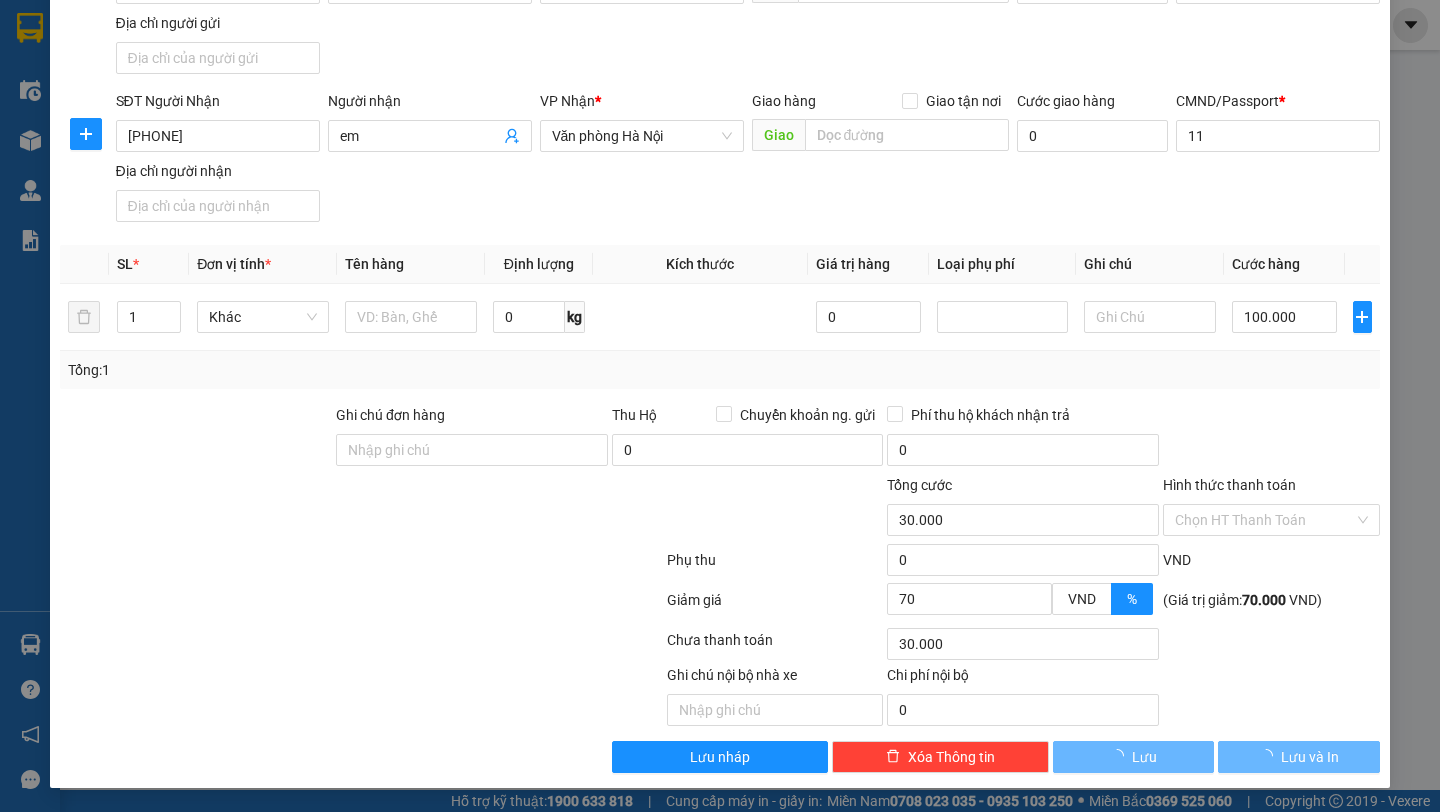 type 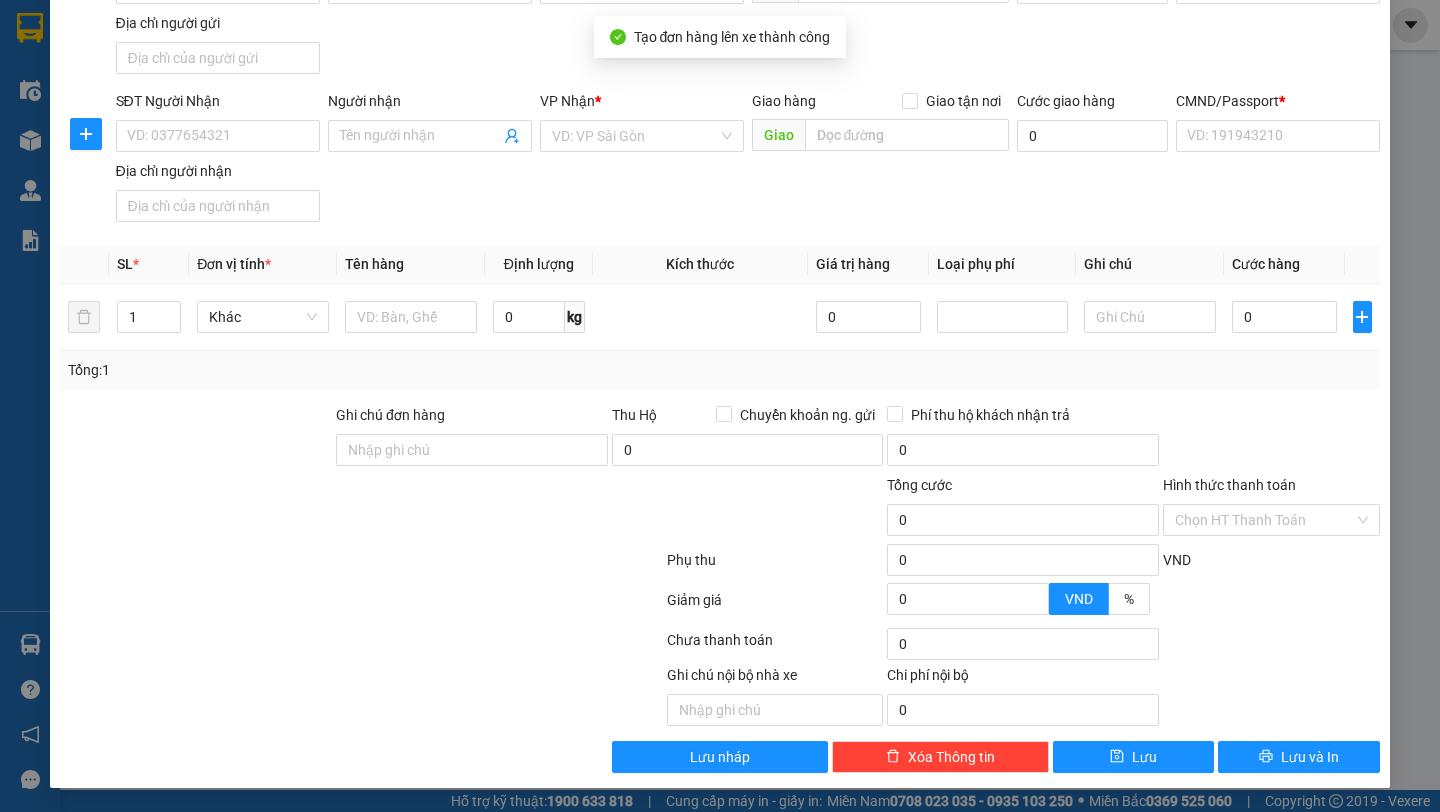 scroll, scrollTop: 0, scrollLeft: 0, axis: both 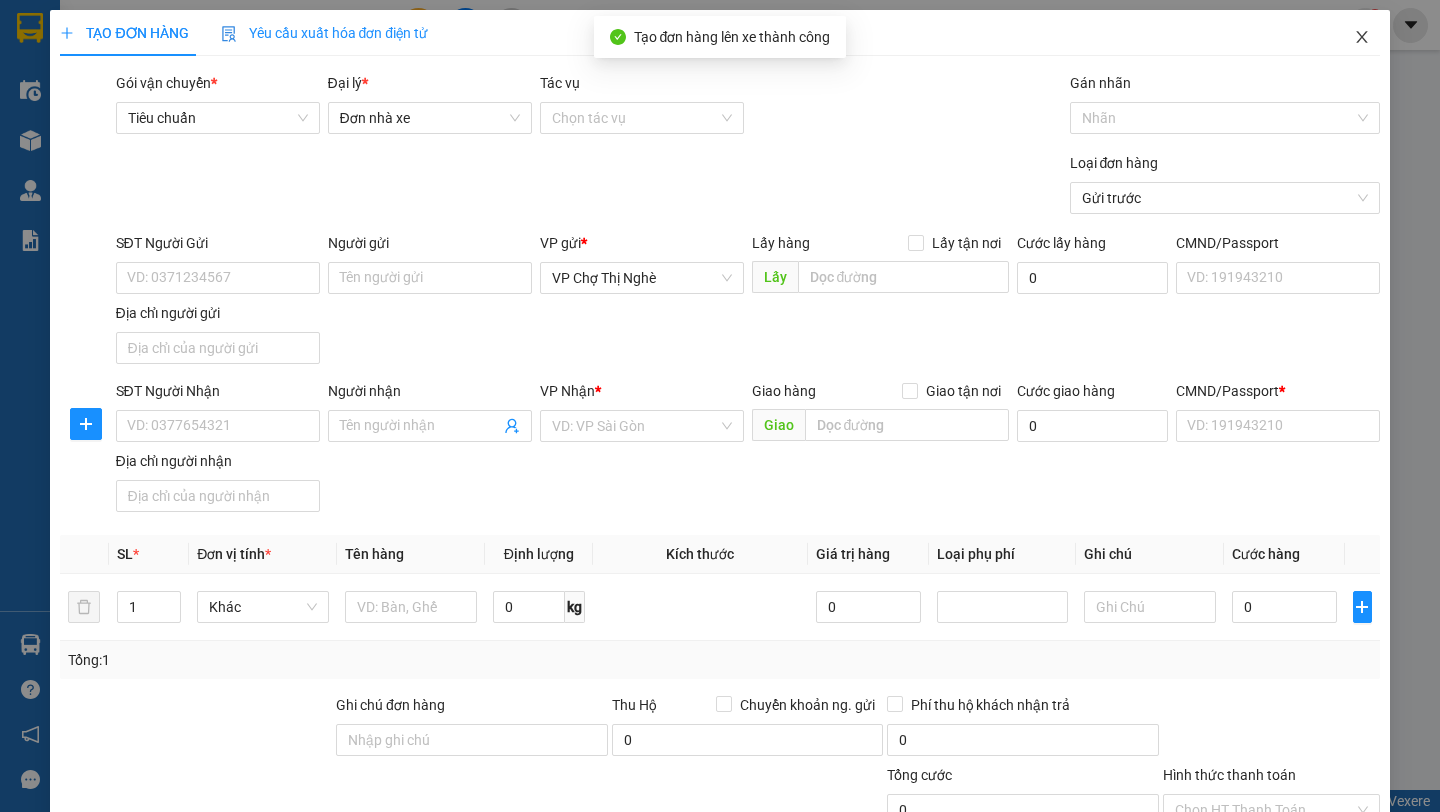 click 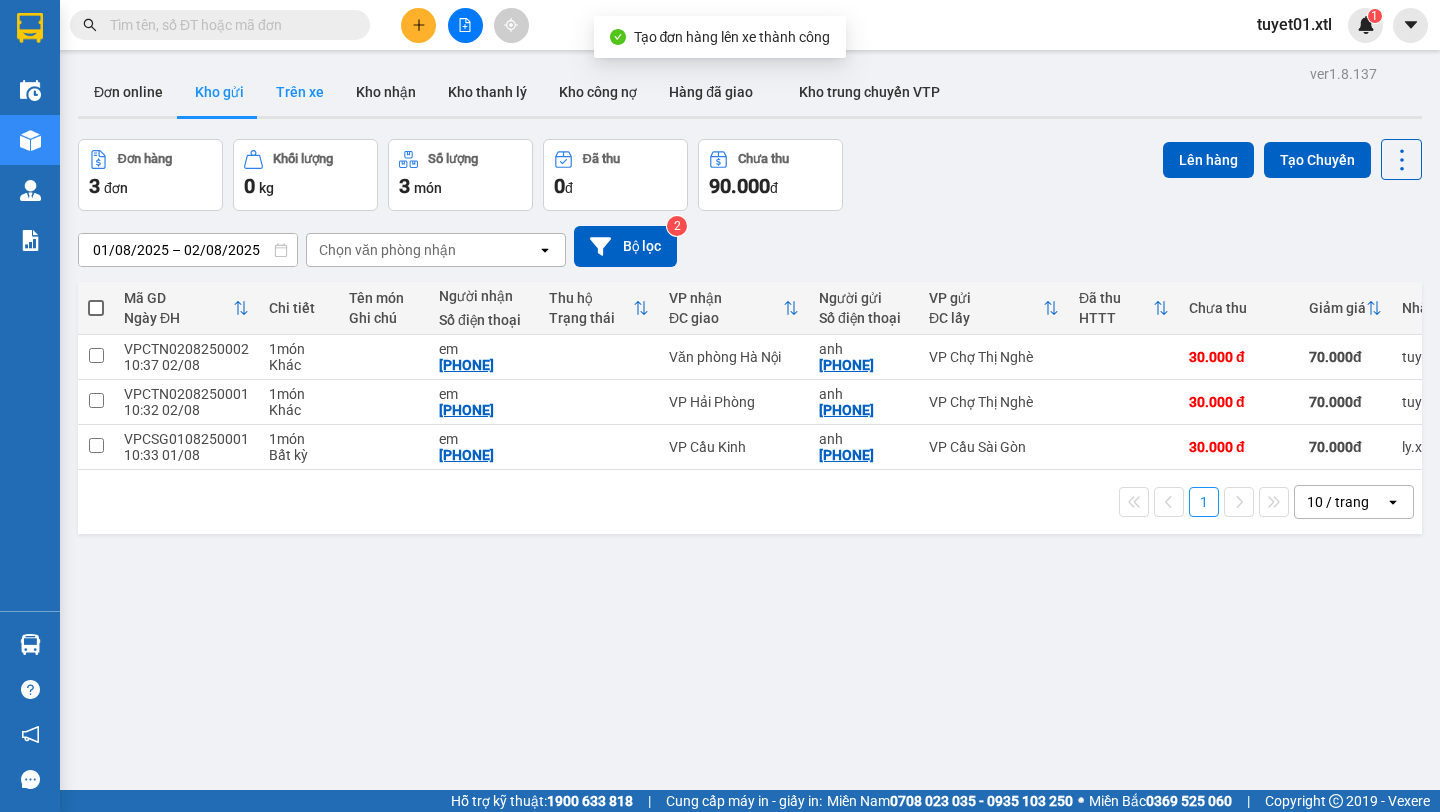 click on "Trên xe" at bounding box center (300, 92) 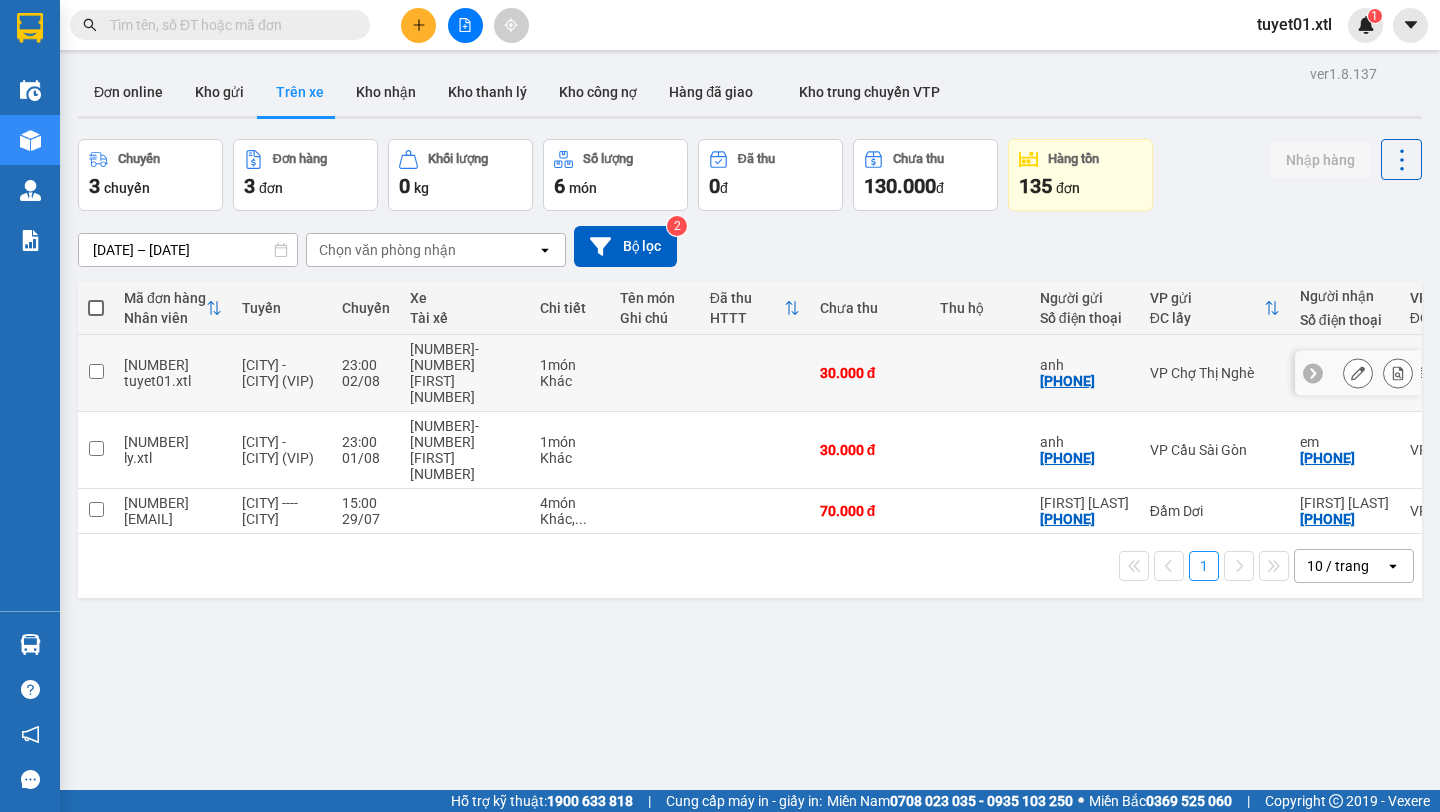click 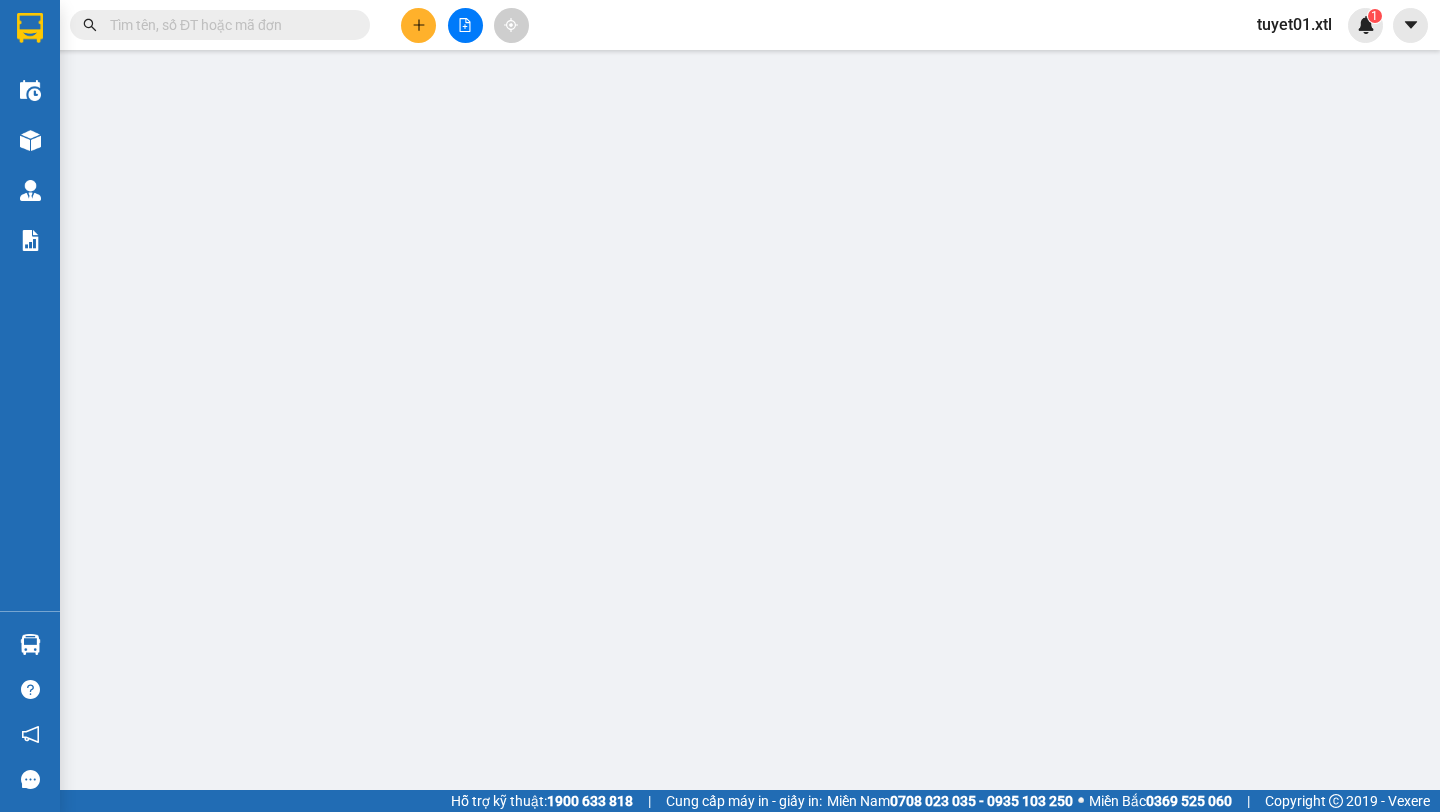 type on "[PHONE]" 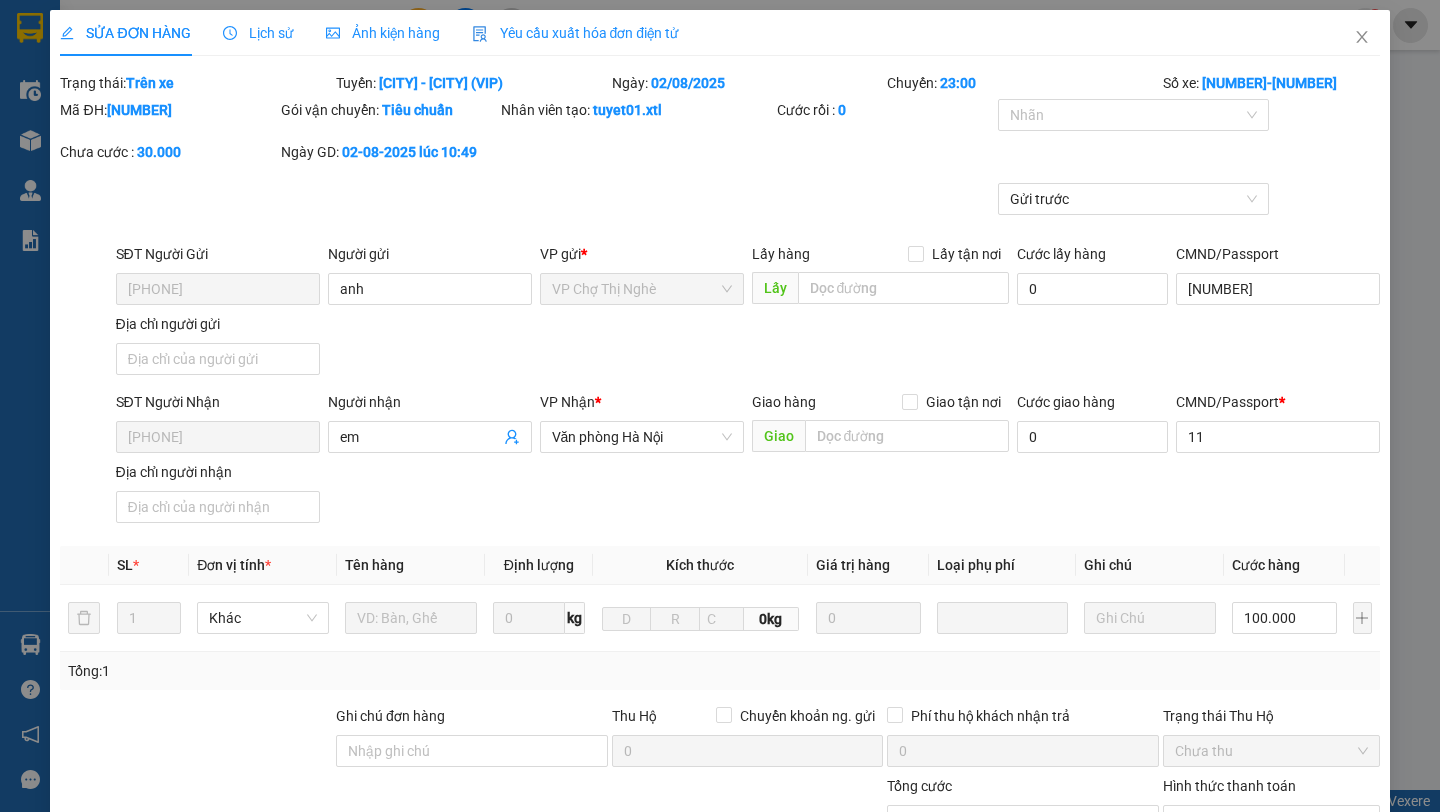 click on "Yêu cầu xuất hóa đơn điện tử" at bounding box center (576, 33) 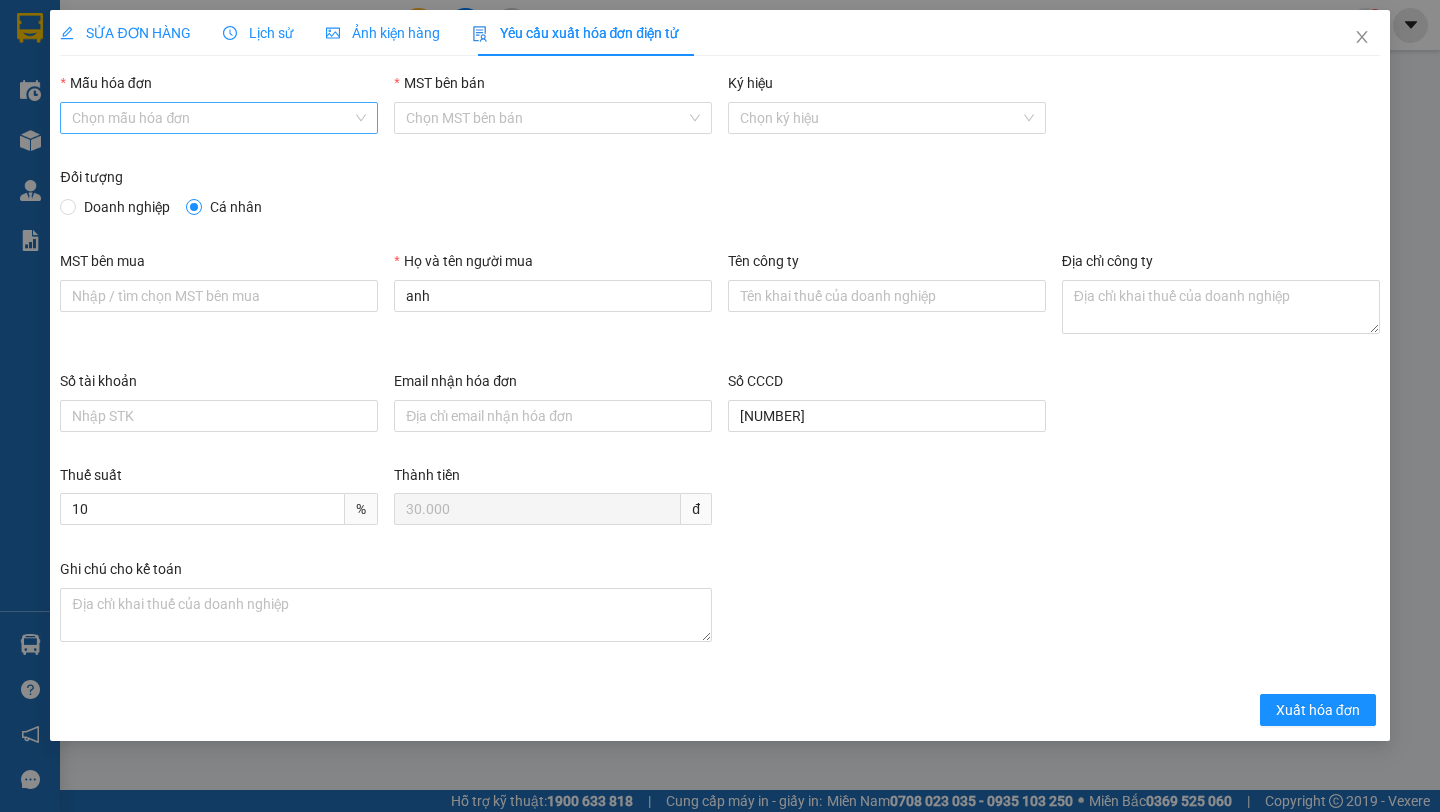 click on "Mẫu hóa đơn" at bounding box center (212, 118) 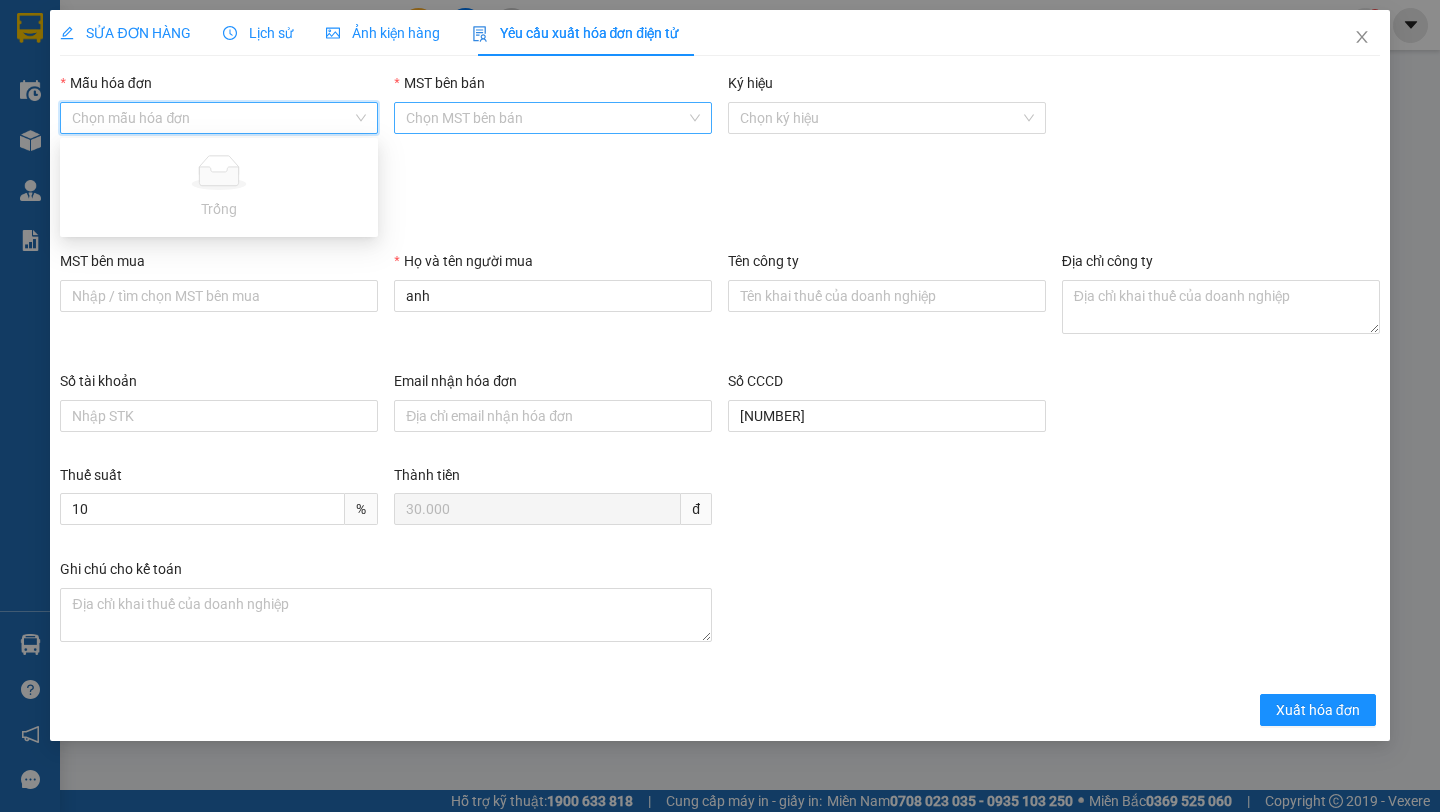 click on "MST bên bán" at bounding box center [546, 118] 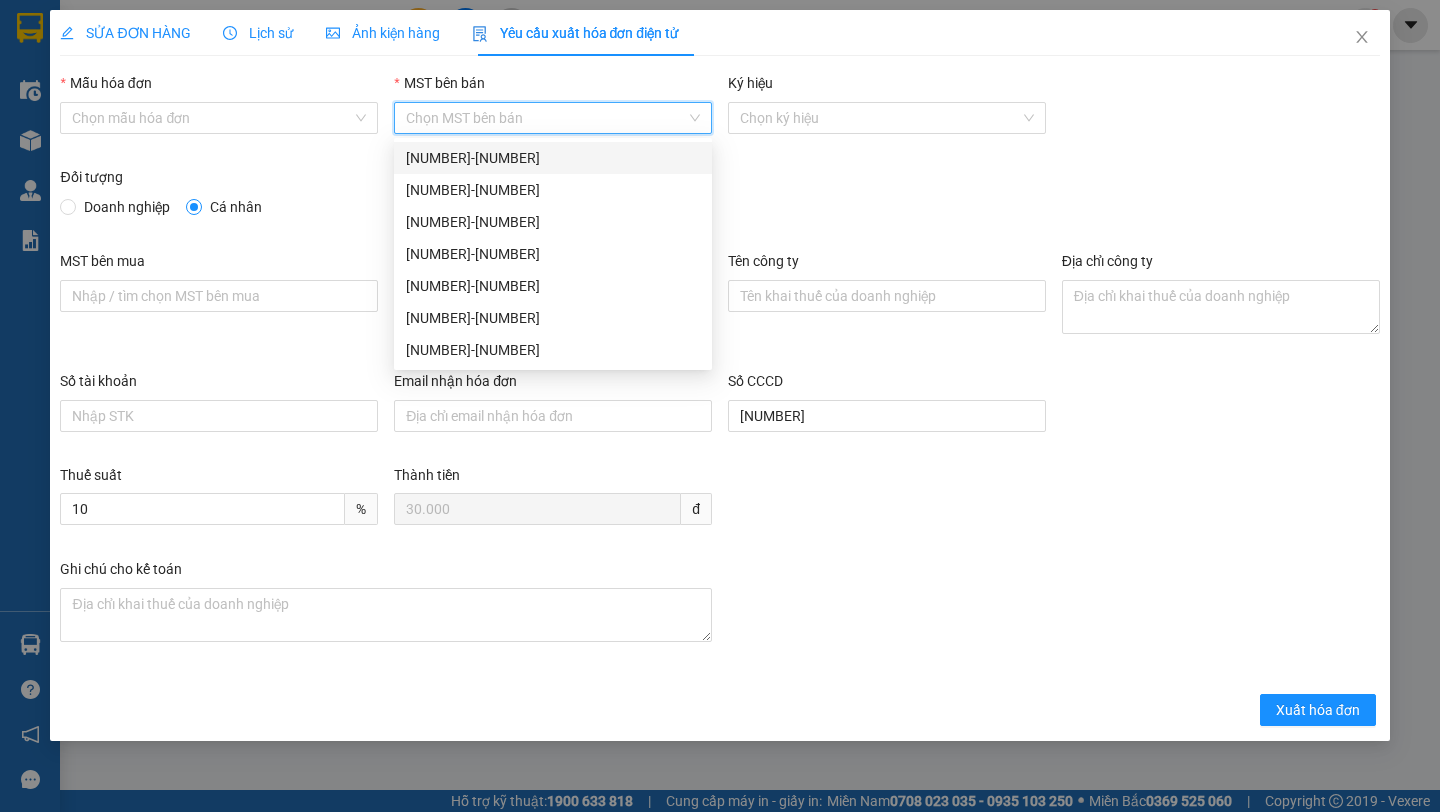 click on "SỬA ĐƠN HÀNG" at bounding box center [125, 33] 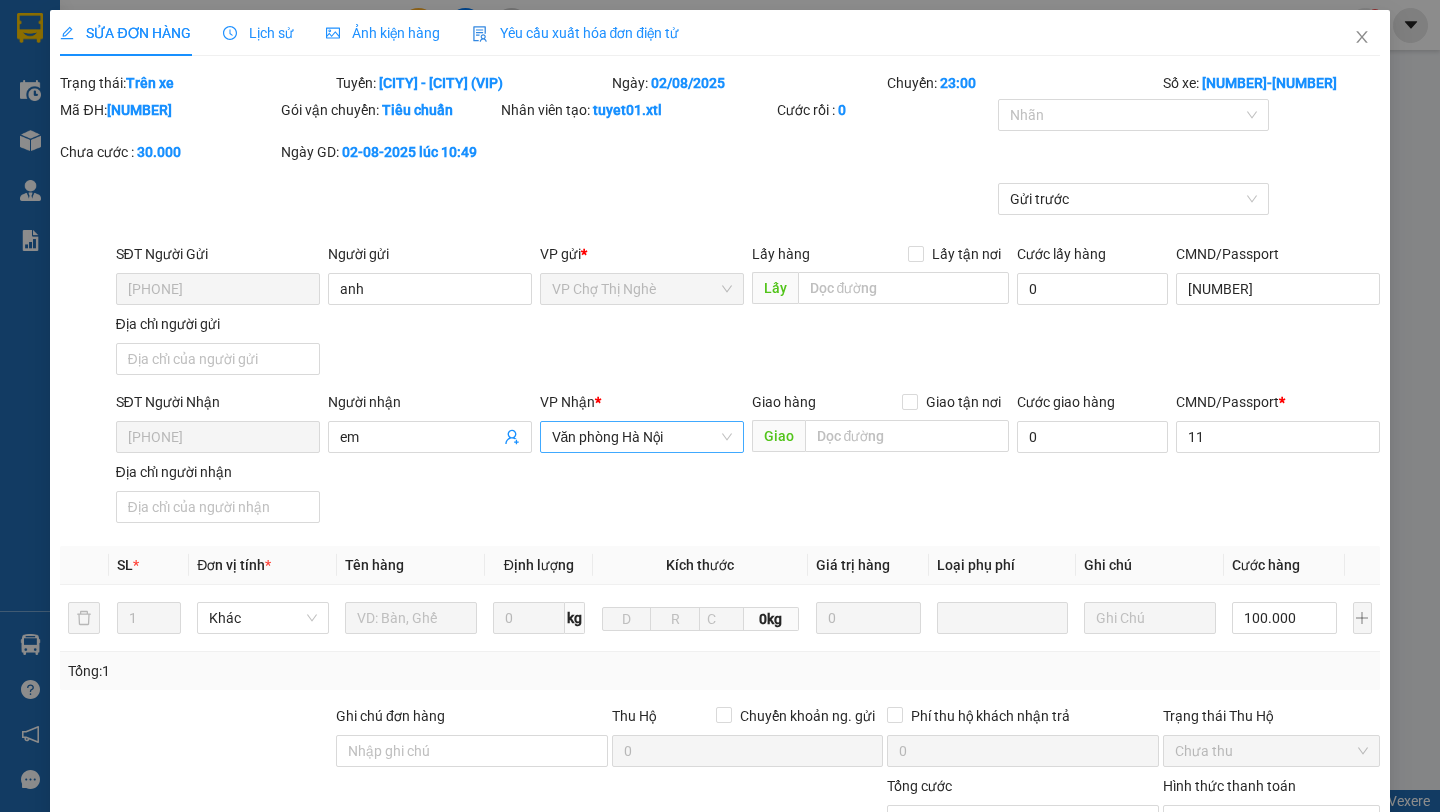 click on "Văn phòng Hà Nội" at bounding box center [642, 437] 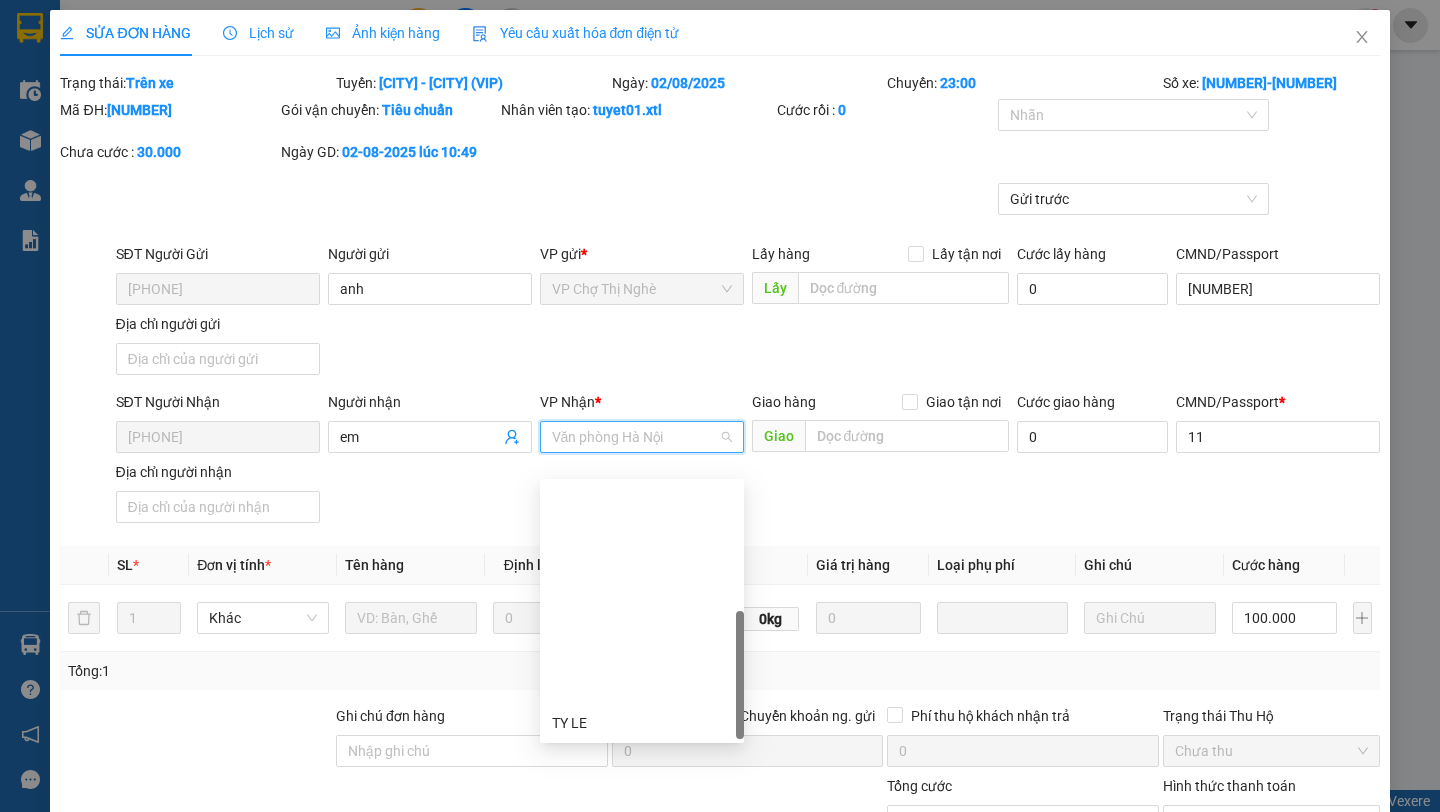 scroll, scrollTop: 256, scrollLeft: 0, axis: vertical 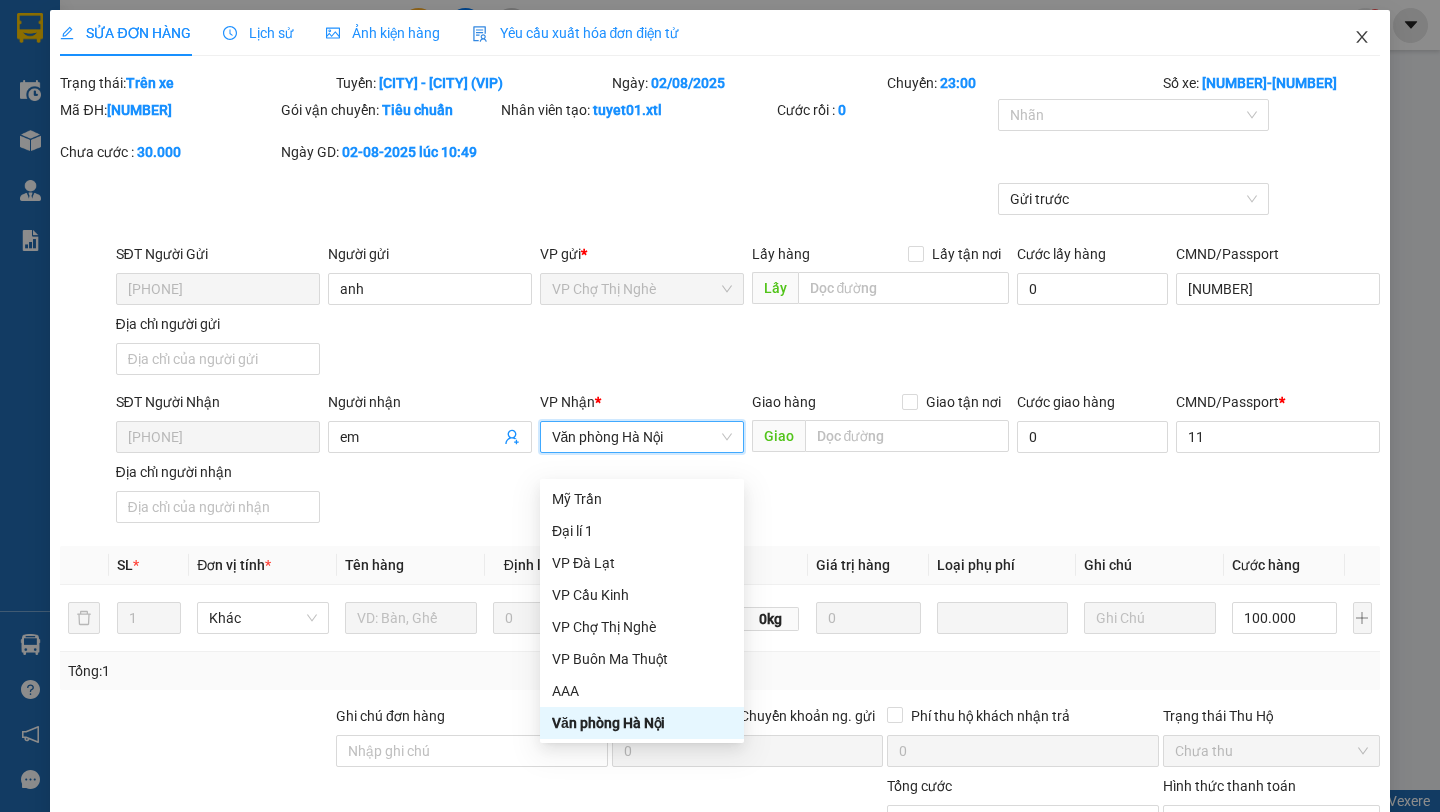 click 